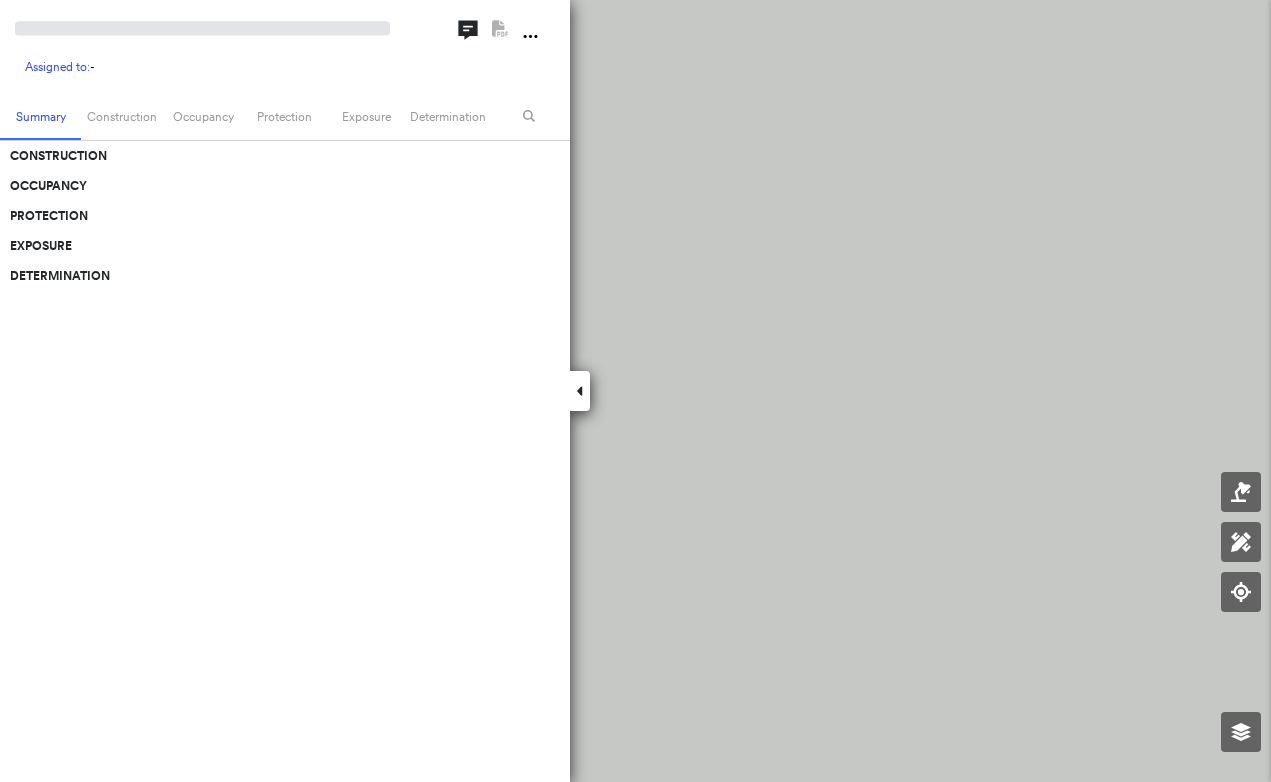 scroll, scrollTop: 0, scrollLeft: 0, axis: both 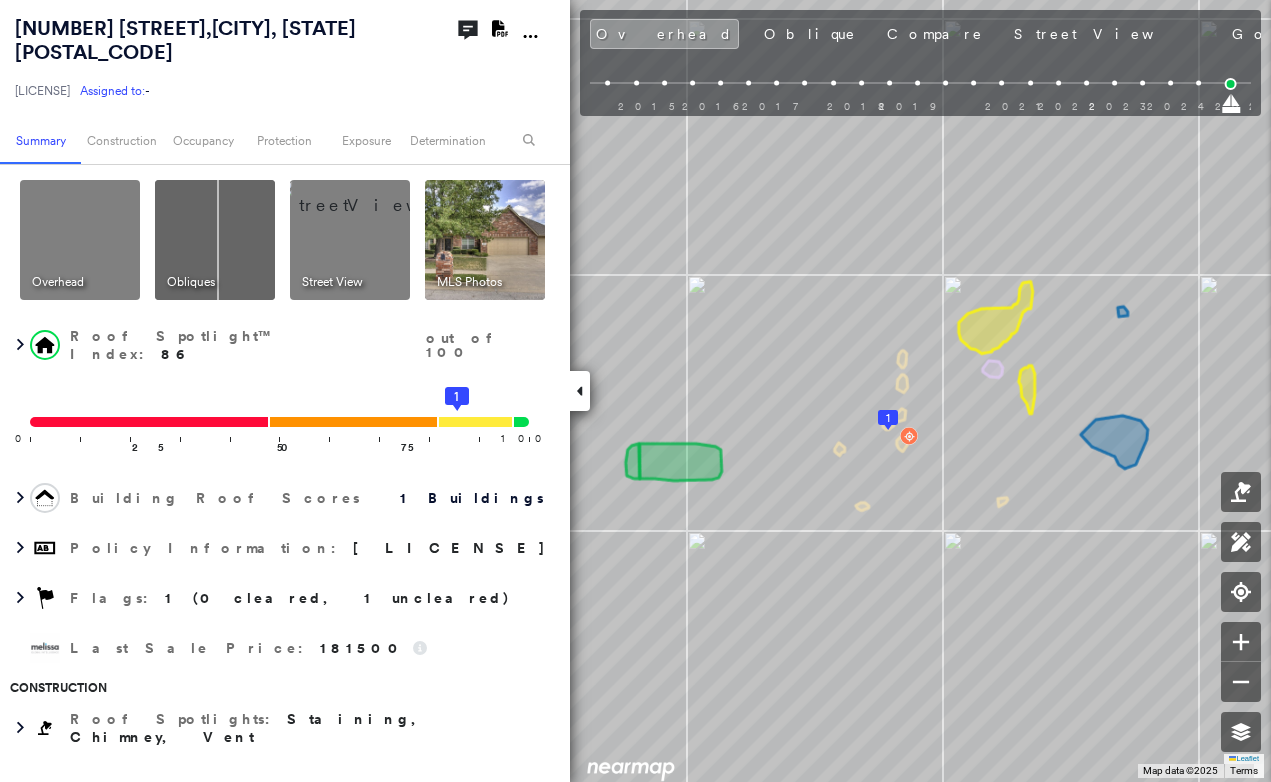 click at bounding box center (580, 391) 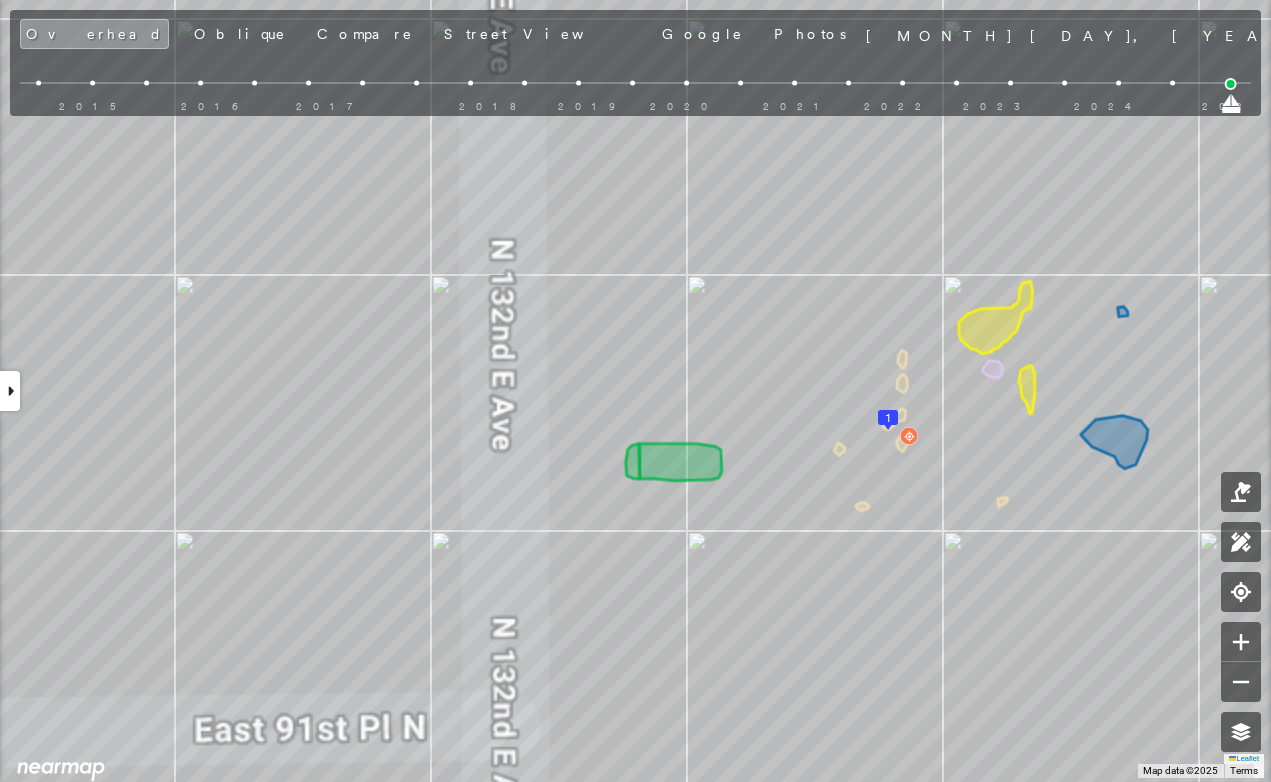 click at bounding box center (10, 391) 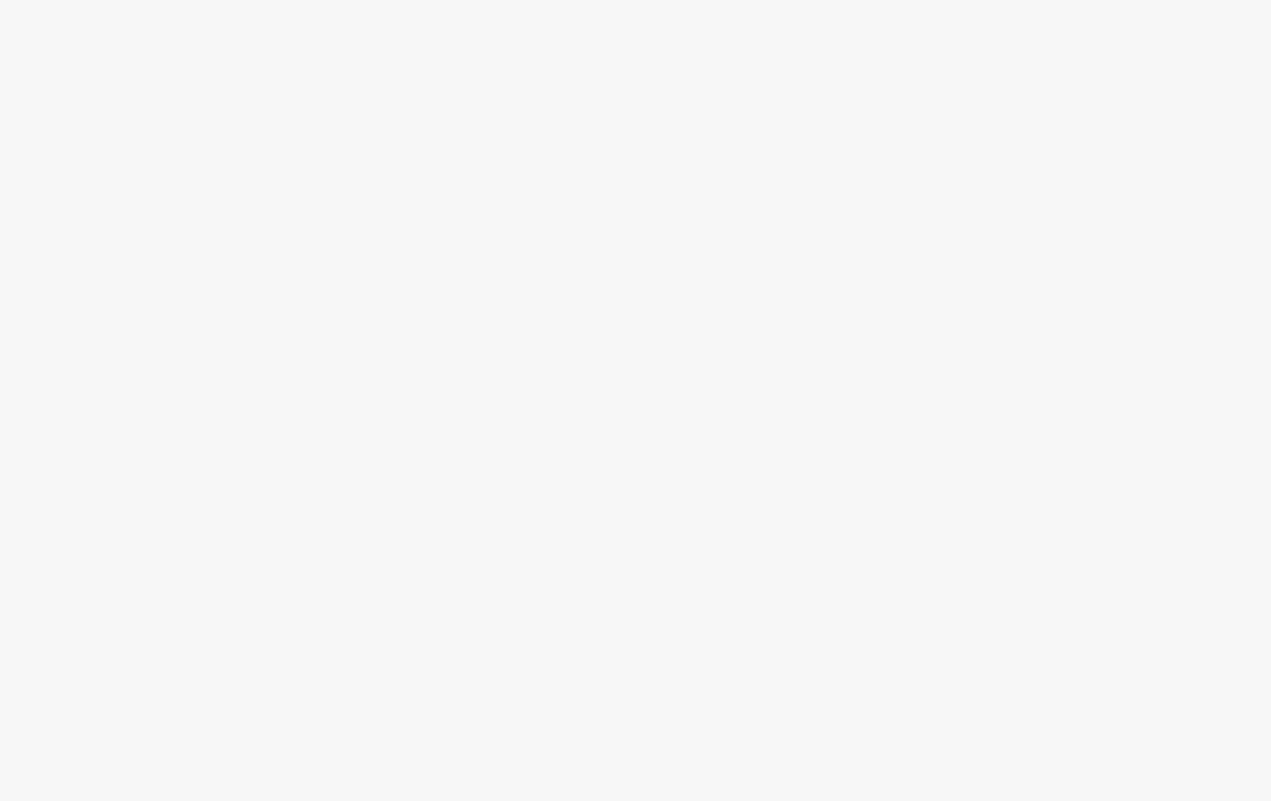 scroll, scrollTop: 0, scrollLeft: 0, axis: both 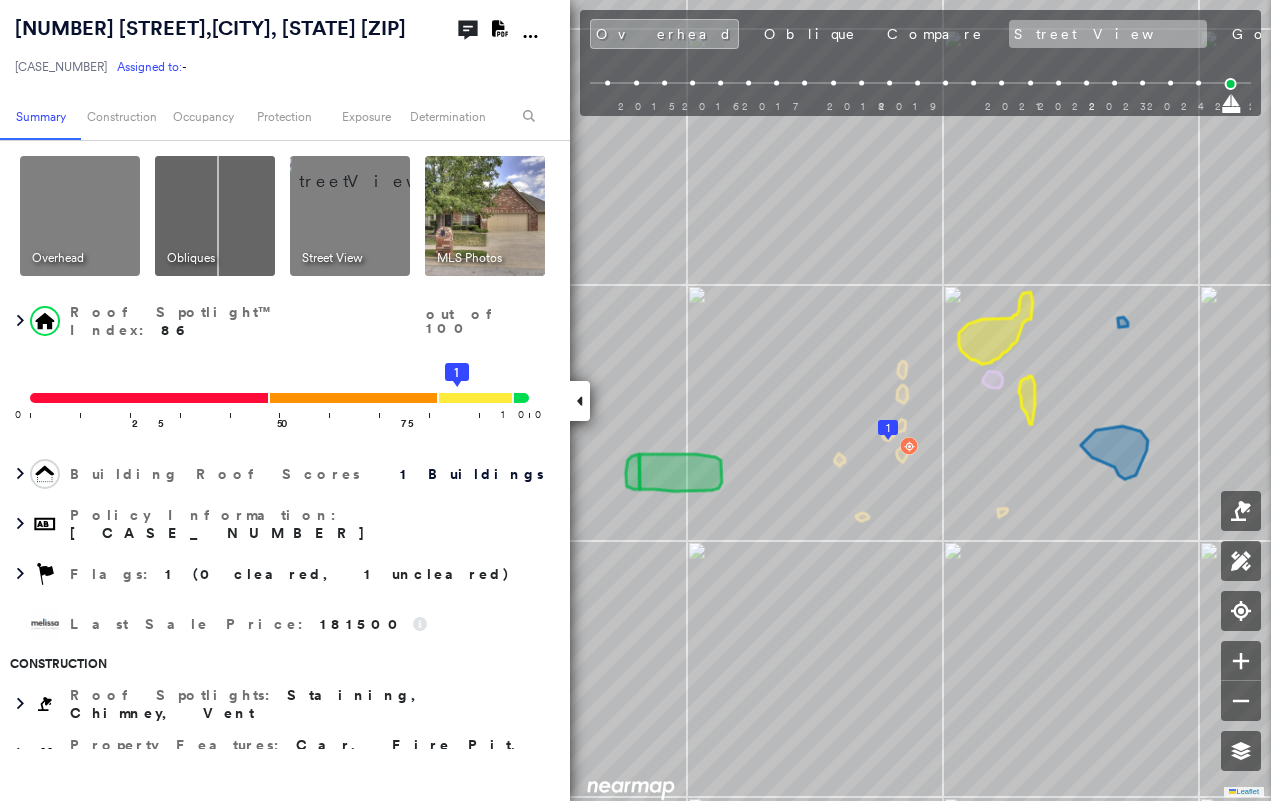 click on "Street View" at bounding box center [1108, 34] 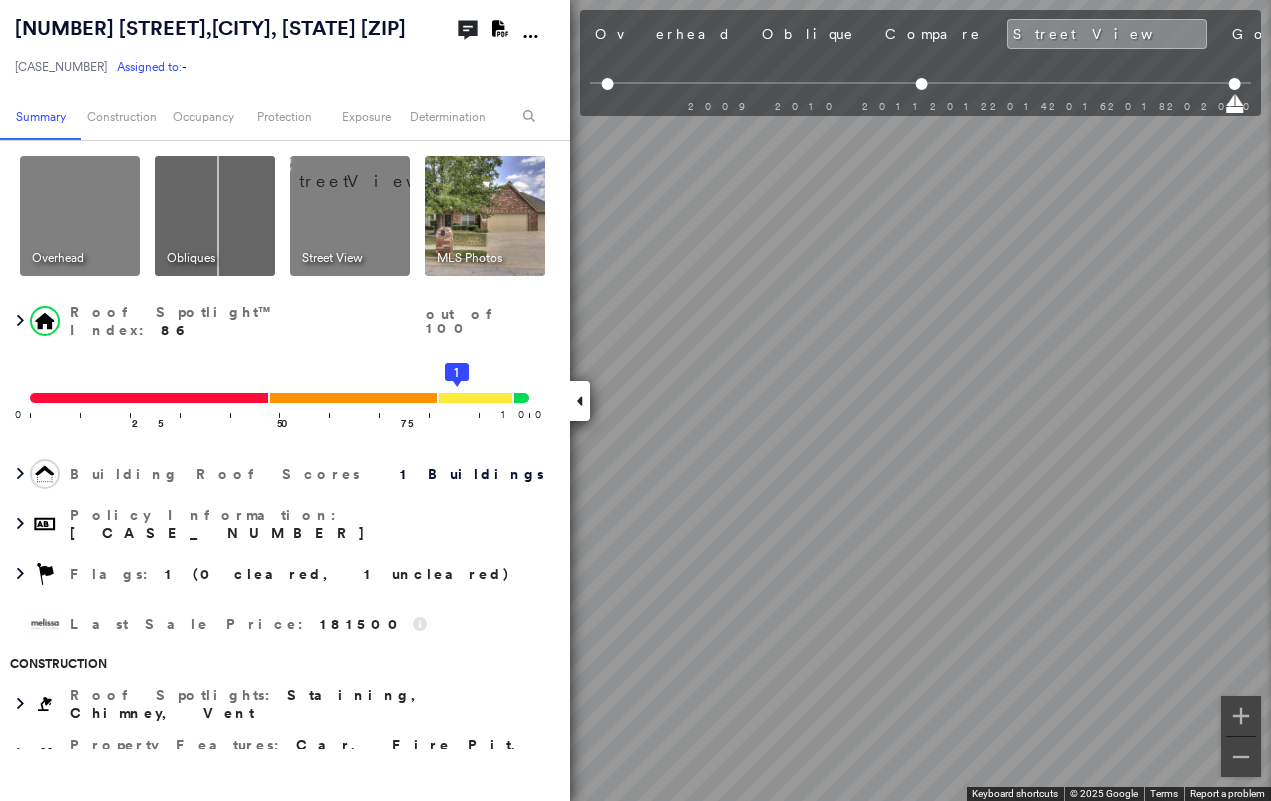click on "9107 North 132nd East Avenue ,  Owasso, OK 74055-4791 LHQ-25-0176281-00 Assigned to:  - Assigned to:  - LHQ-25-0176281-00 Assigned to:  - Open Comments Download PDF Report Summary Construction Occupancy Protection Exposure Determination Overhead Obliques Street View MLS Photos Roof Spotlight™ Index :  86 out of 100 0 100 25 50 75 1 Building Roof Scores 1 Buildings Policy Information :  LHQ-25-0176281-00 Flags :  1 (0 cleared, 1 uncleared) Last Sale Price :  181500 Construction Roof Spotlights :  Staining, Chimney, Vent Property Features :  Car, Fire Pit, Playground Roof Age :  11+ years old. 1 Building 1 :  11+ years Roof Size & Shape :  1 building  - Hip | Asphalt Shingle Assessor and MLS Details Property Lookup BuildZoom - Building Permit Data and Analysis Occupancy Ownership Place Detail Geocode Smarty Streets - Surrounding Properties Protection Protection Exposure FEMA Risk Index Flood Regional Hazard: 1   out of  5 Additional Perils Guidewire HazardHub HazardHub Risks MLS Photos Determination Flags :" at bounding box center (635, 400) 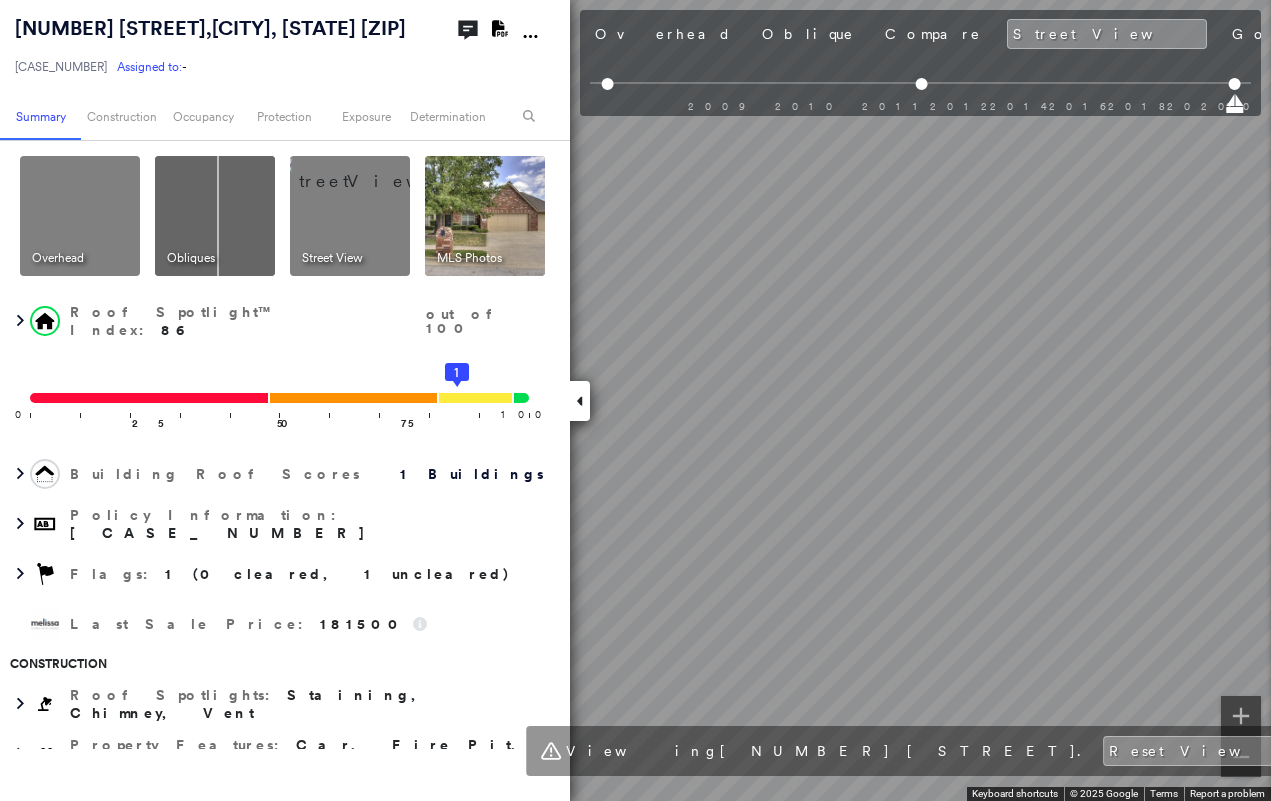 click at bounding box center [580, 401] 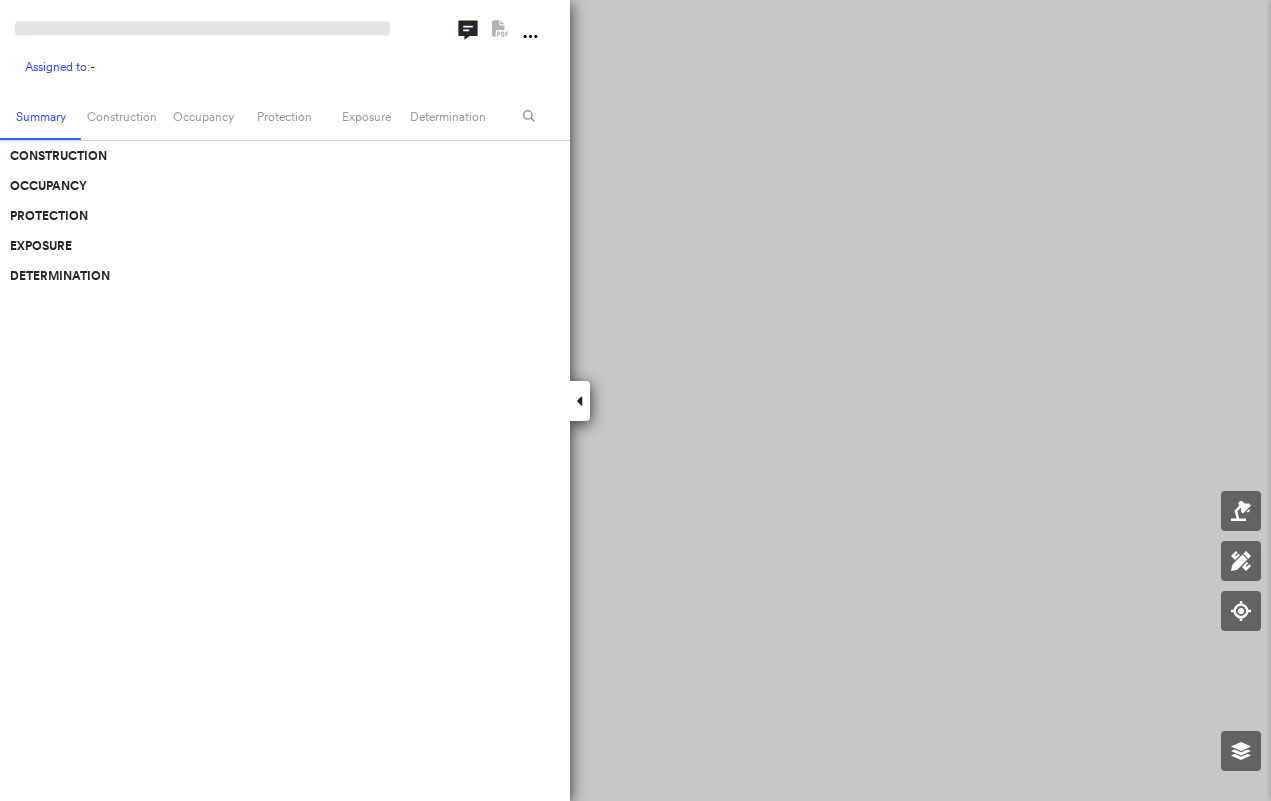 scroll, scrollTop: 0, scrollLeft: 0, axis: both 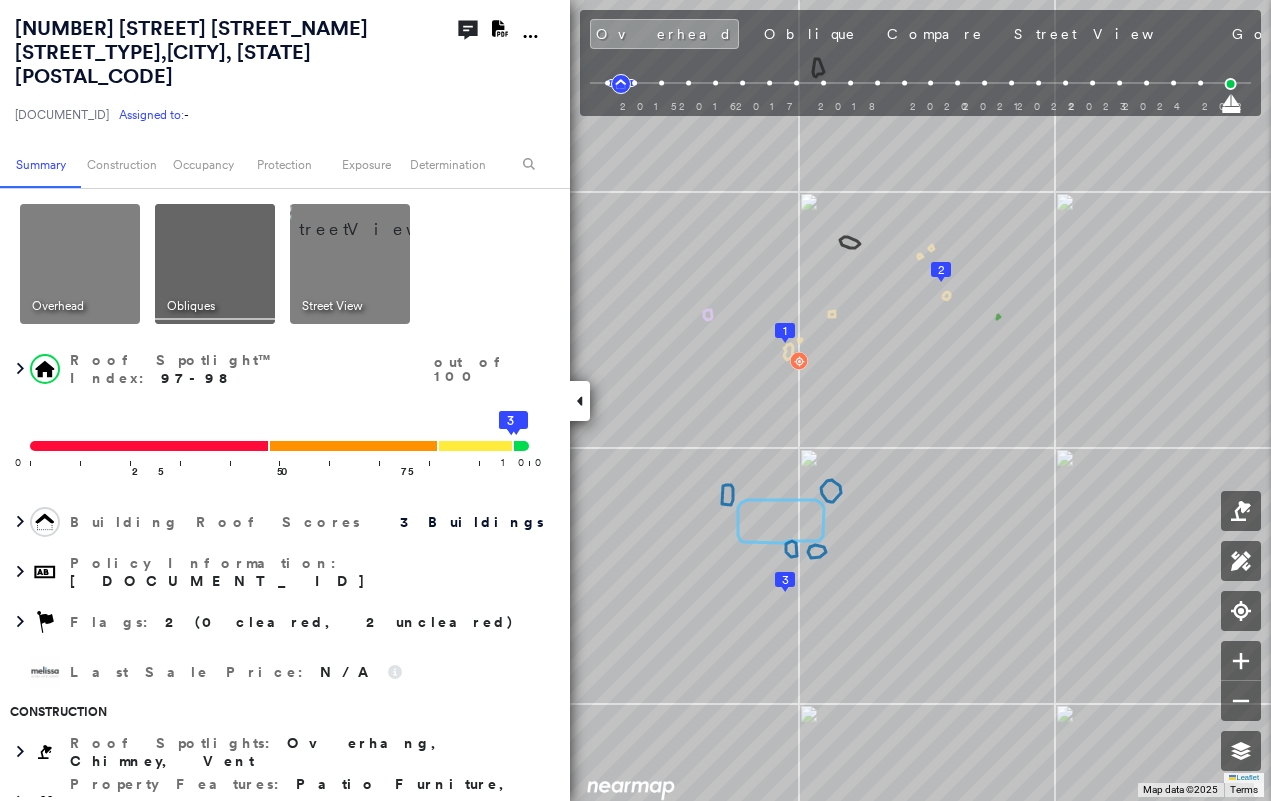 click at bounding box center (580, 401) 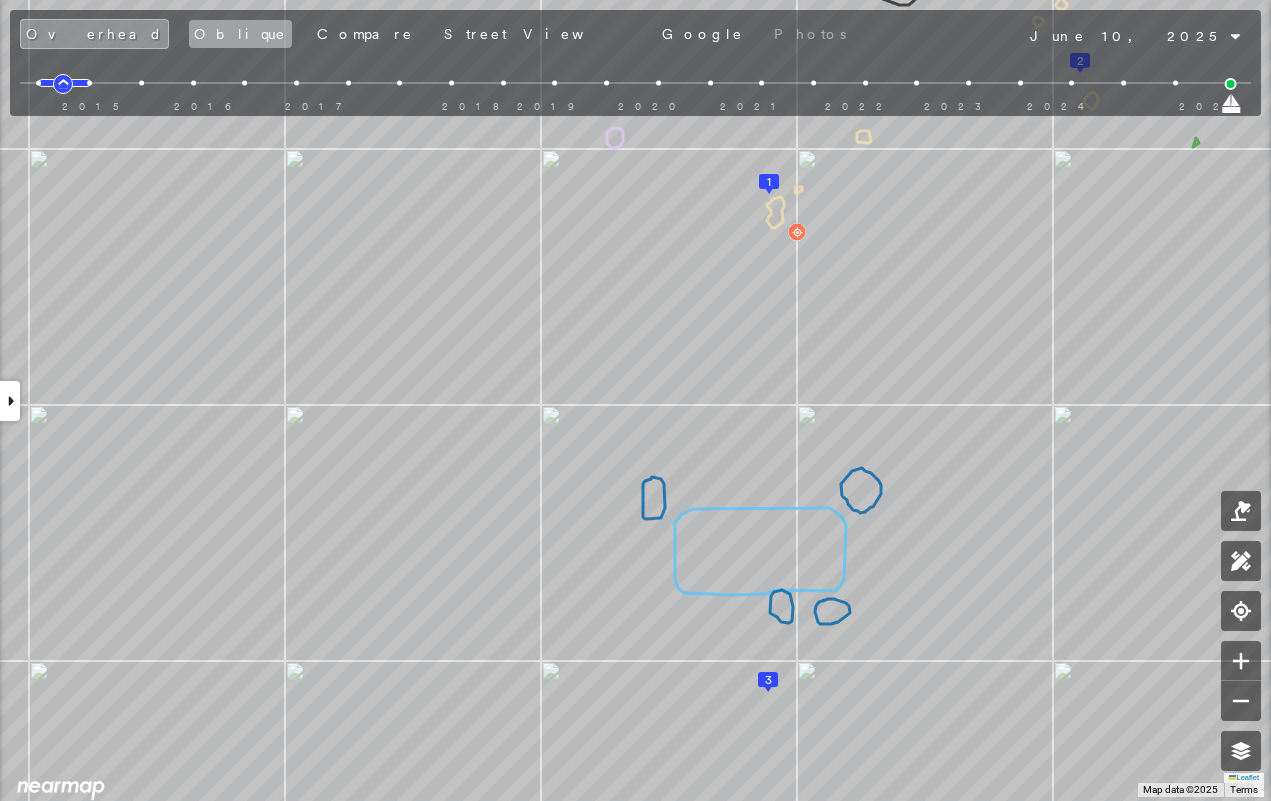 click on "Oblique" at bounding box center [240, 34] 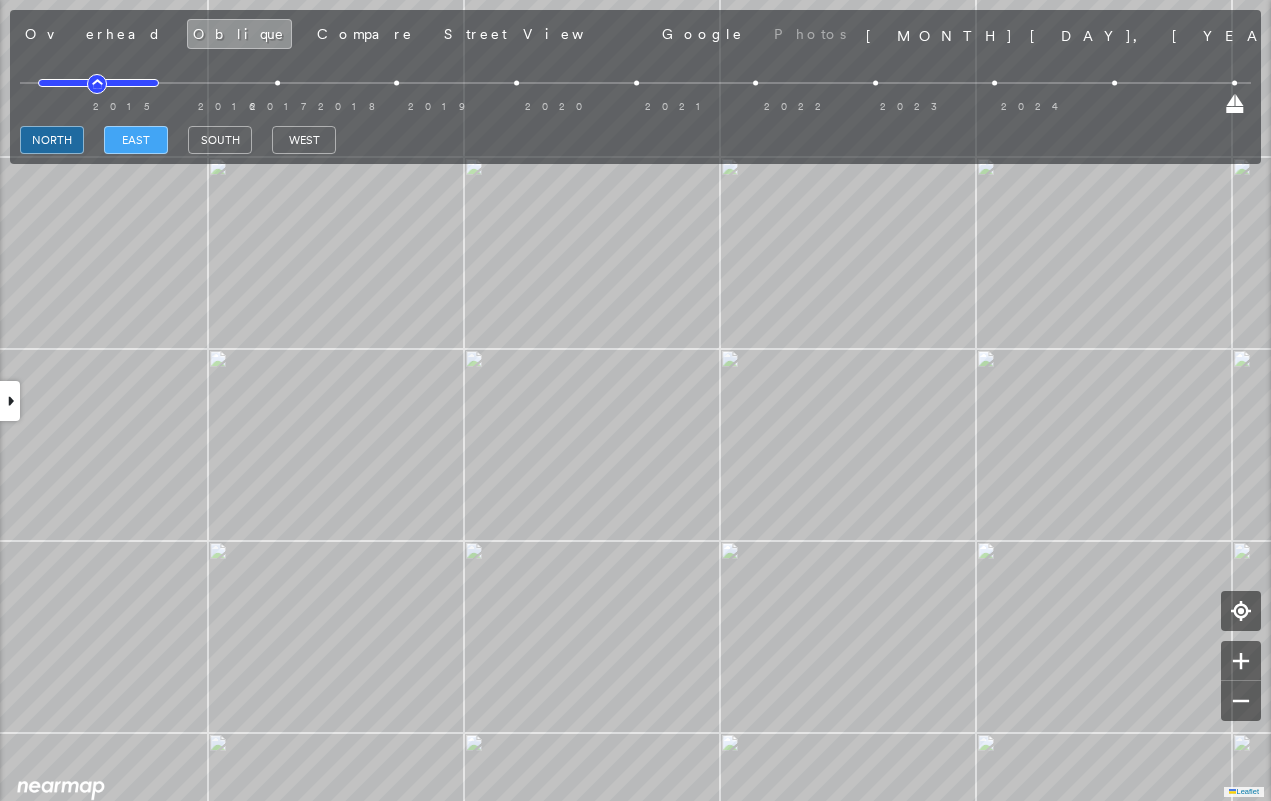 click on "east" at bounding box center (136, 140) 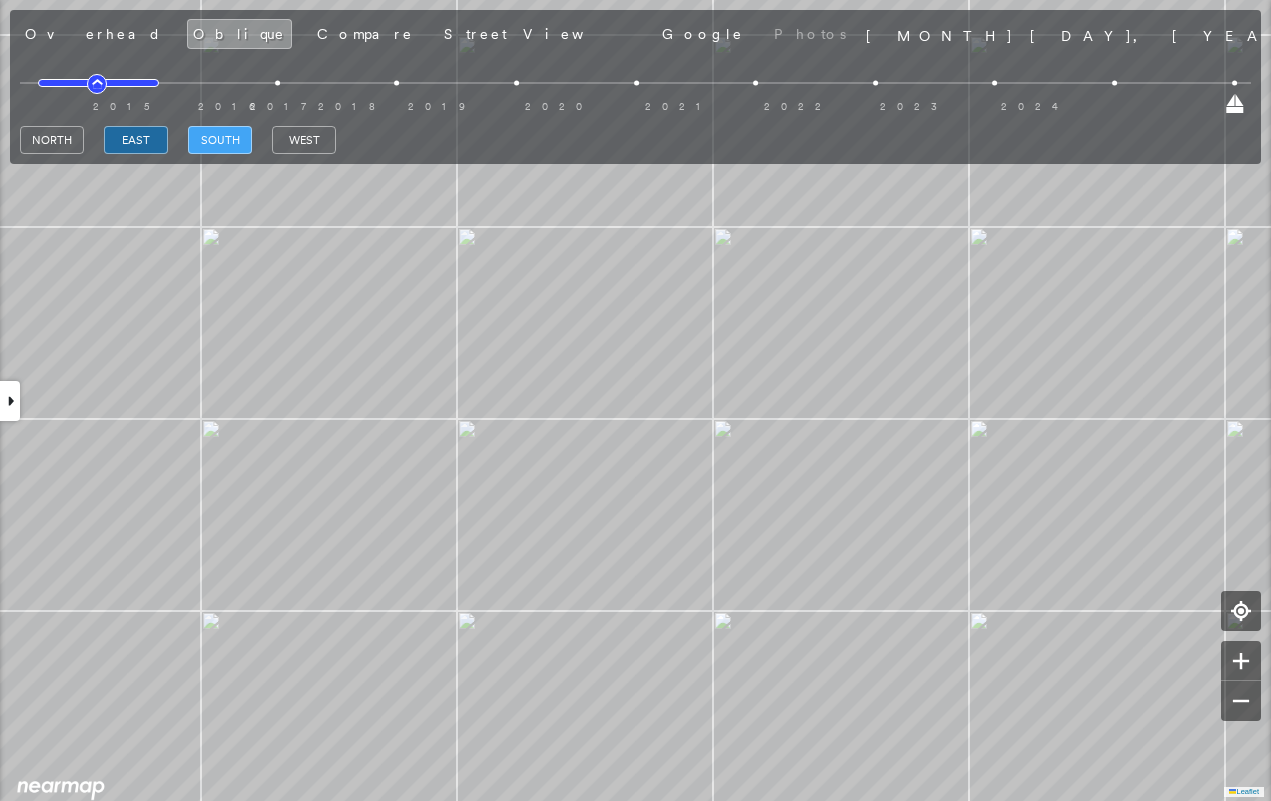 click on "south" at bounding box center (220, 140) 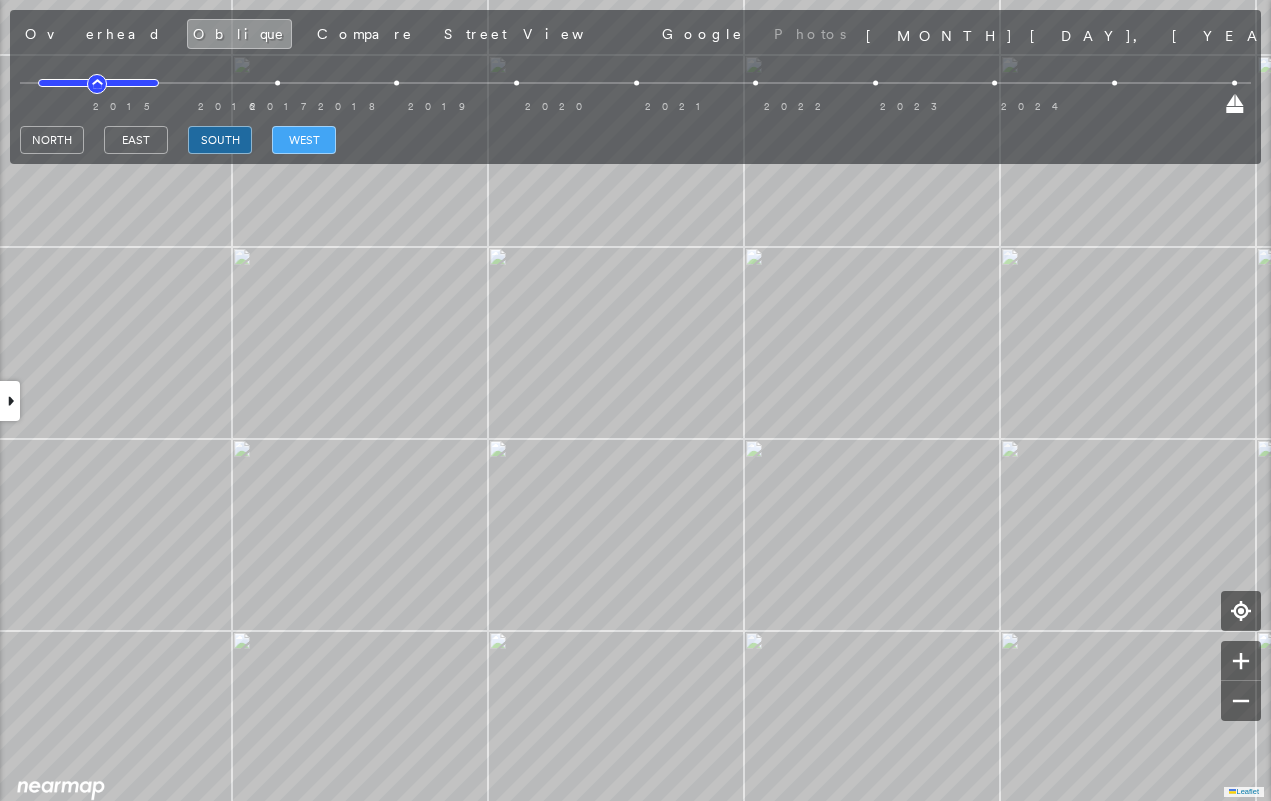 click on "west" at bounding box center (304, 140) 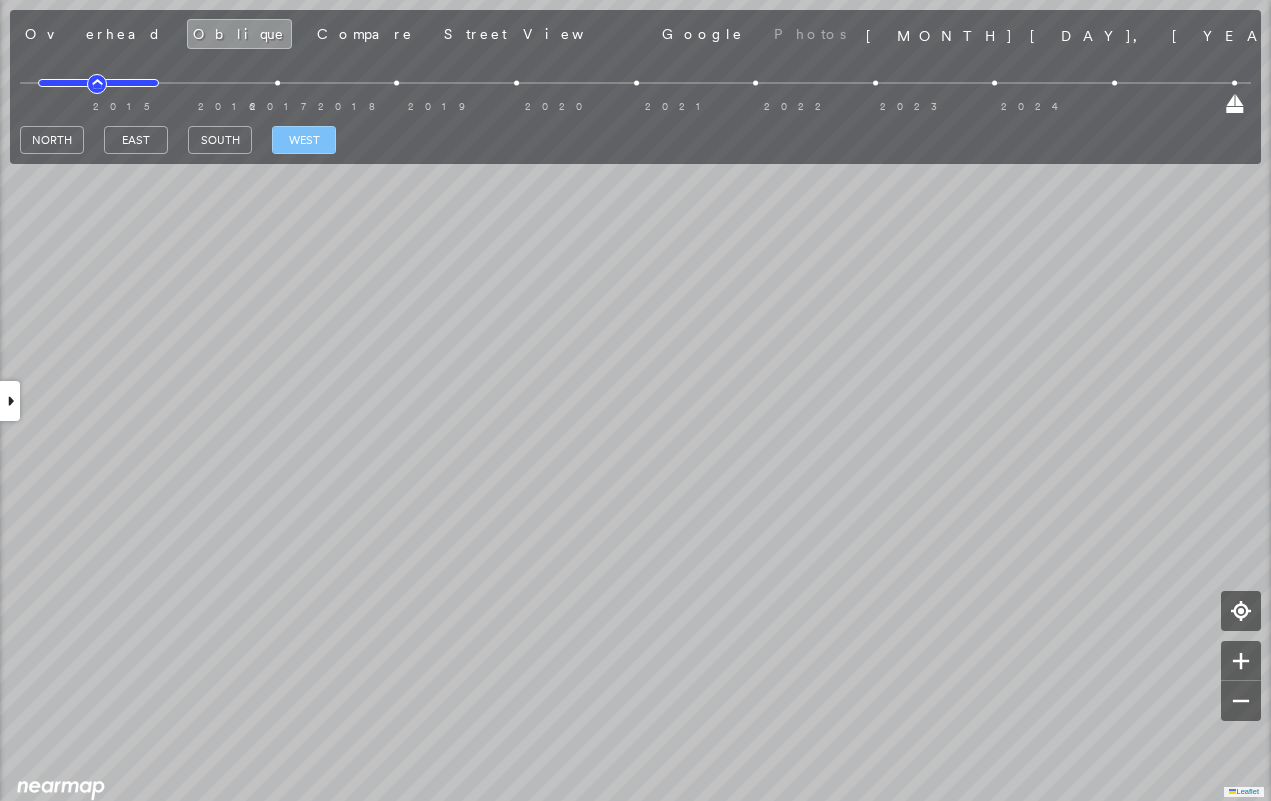 click on "west" at bounding box center [304, 140] 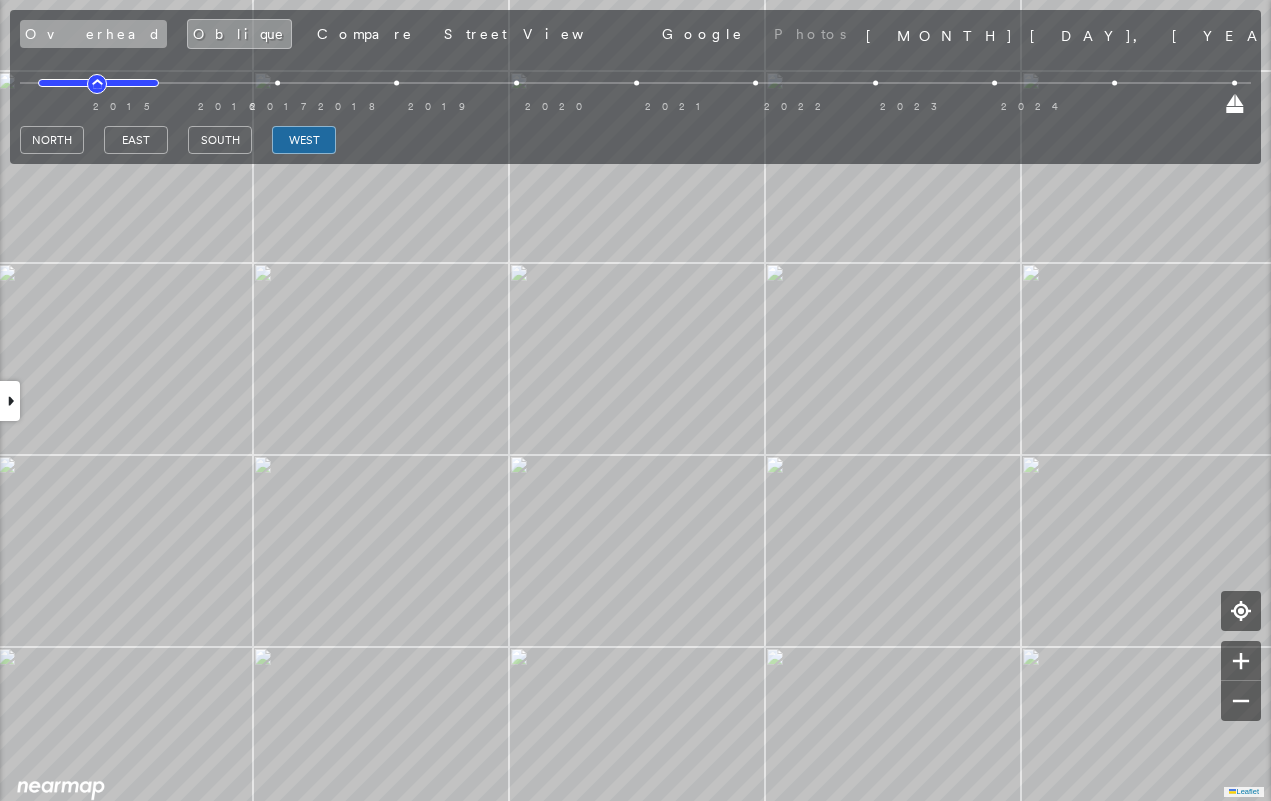 drag, startPoint x: 39, startPoint y: 32, endPoint x: 131, endPoint y: 32, distance: 92 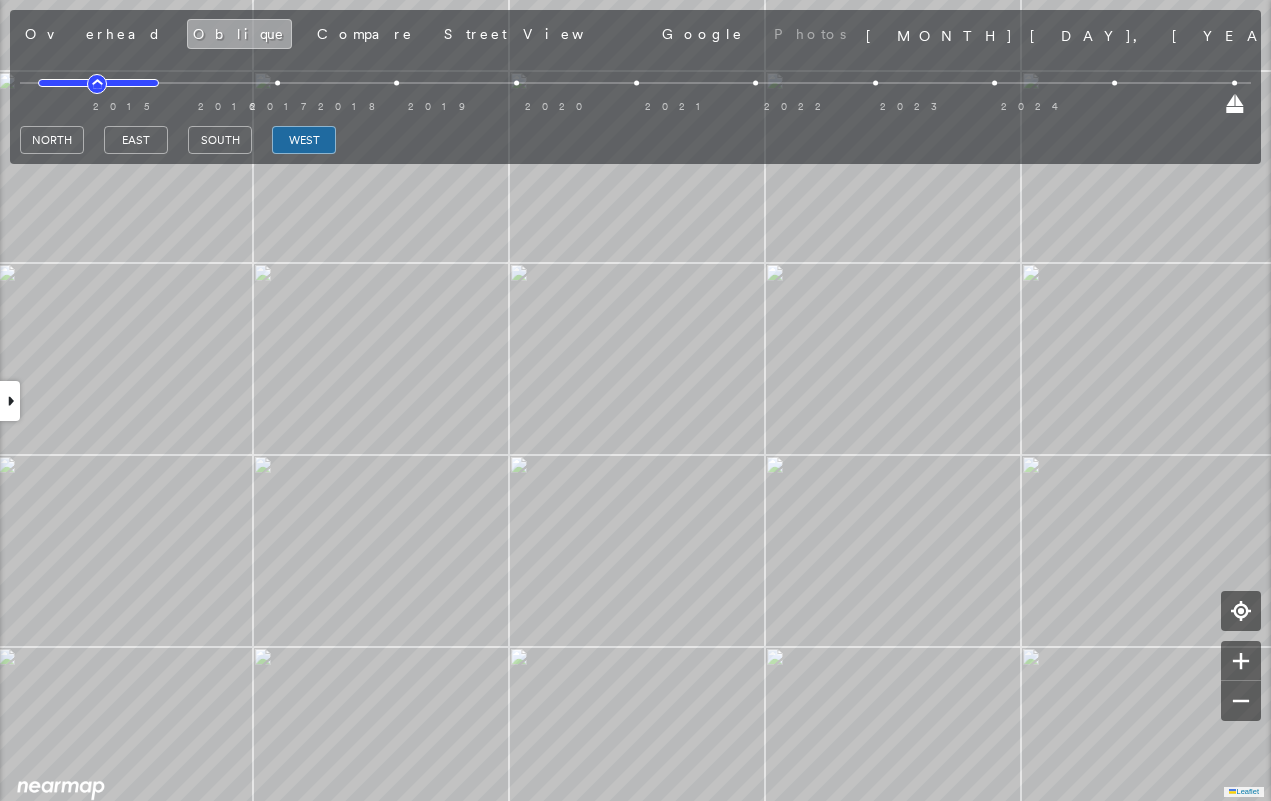 click on "Overhead" at bounding box center (93, 34) 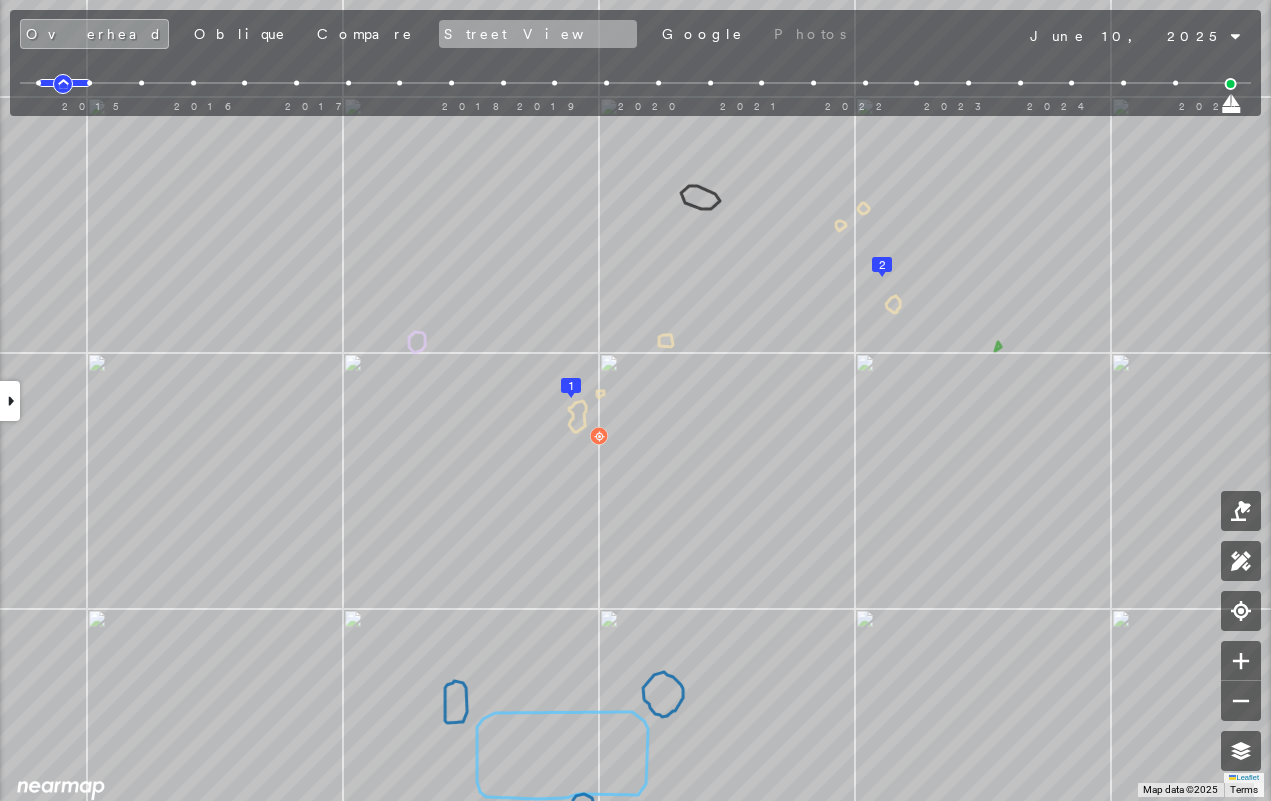 click on "Street View" at bounding box center [538, 34] 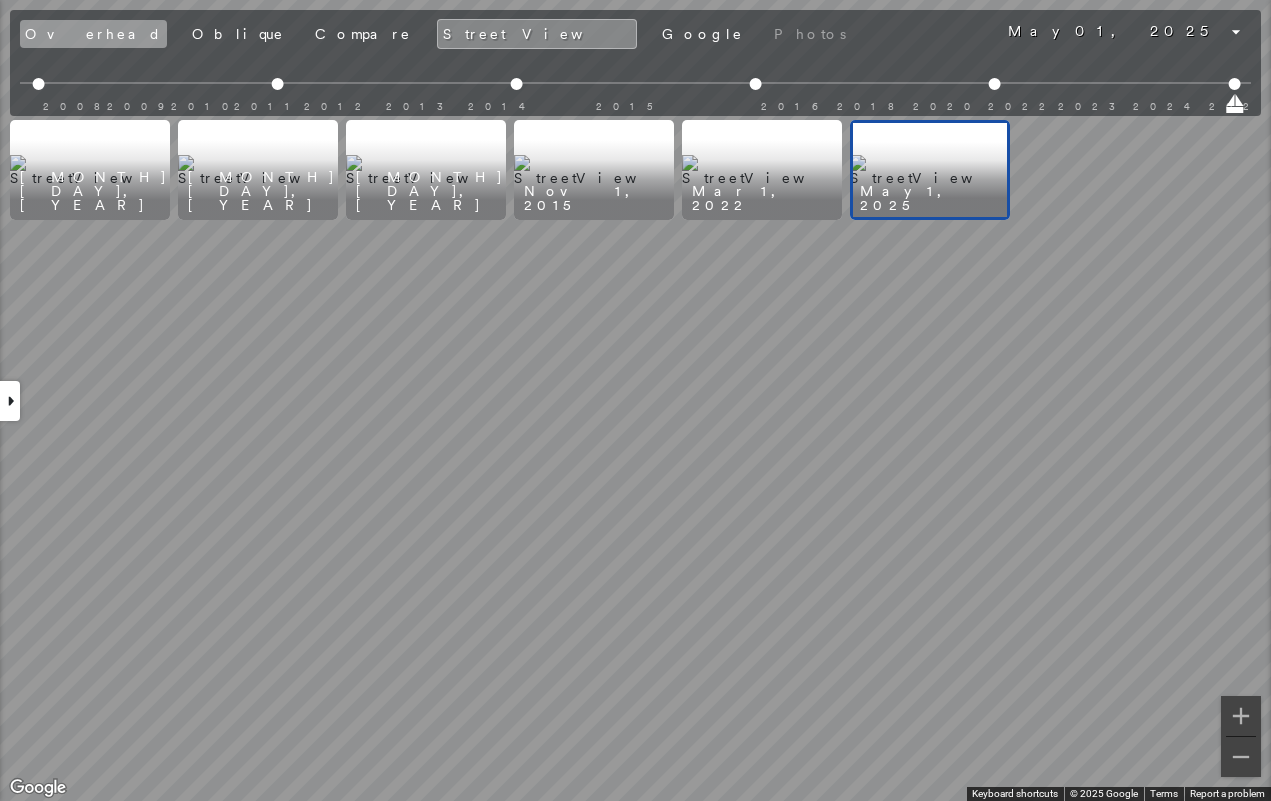 click on "Overhead" at bounding box center (93, 34) 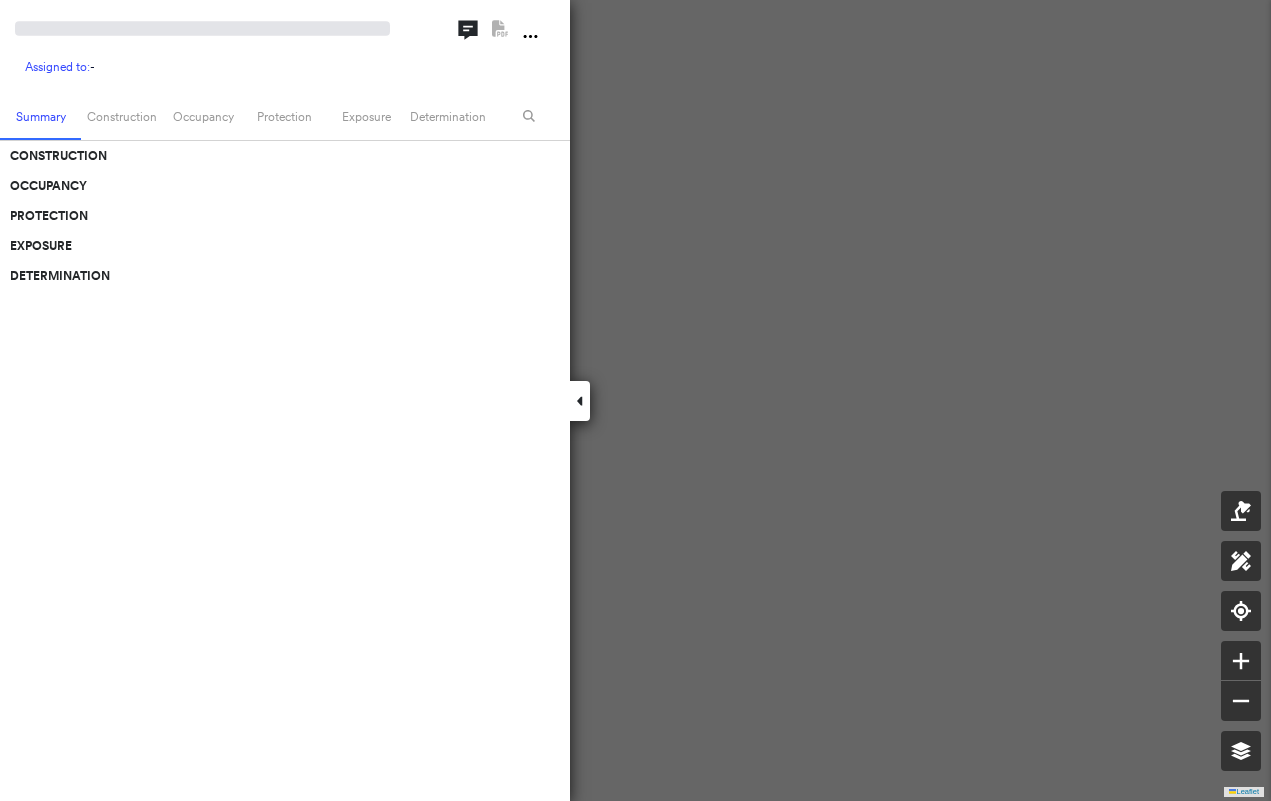 scroll, scrollTop: 0, scrollLeft: 0, axis: both 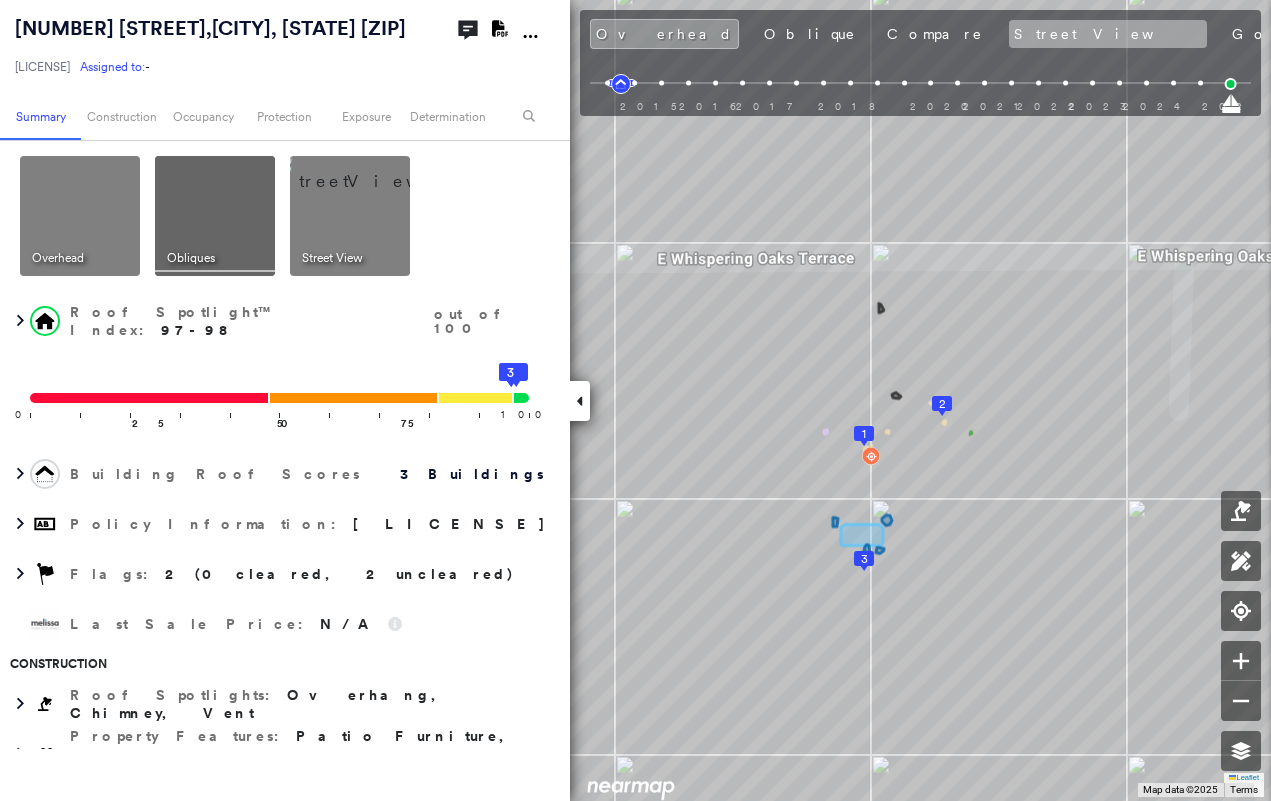 click on "Street View" at bounding box center (1108, 34) 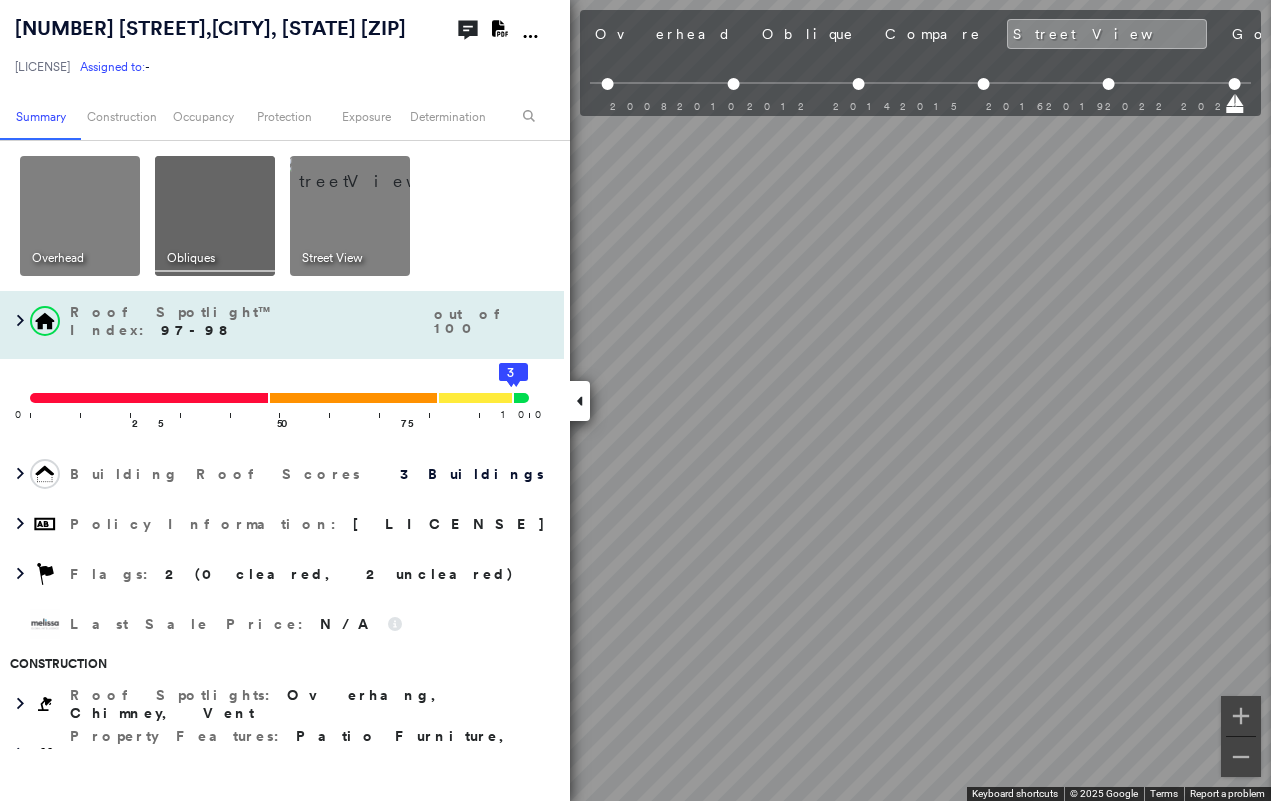 scroll, scrollTop: 0, scrollLeft: 327, axis: horizontal 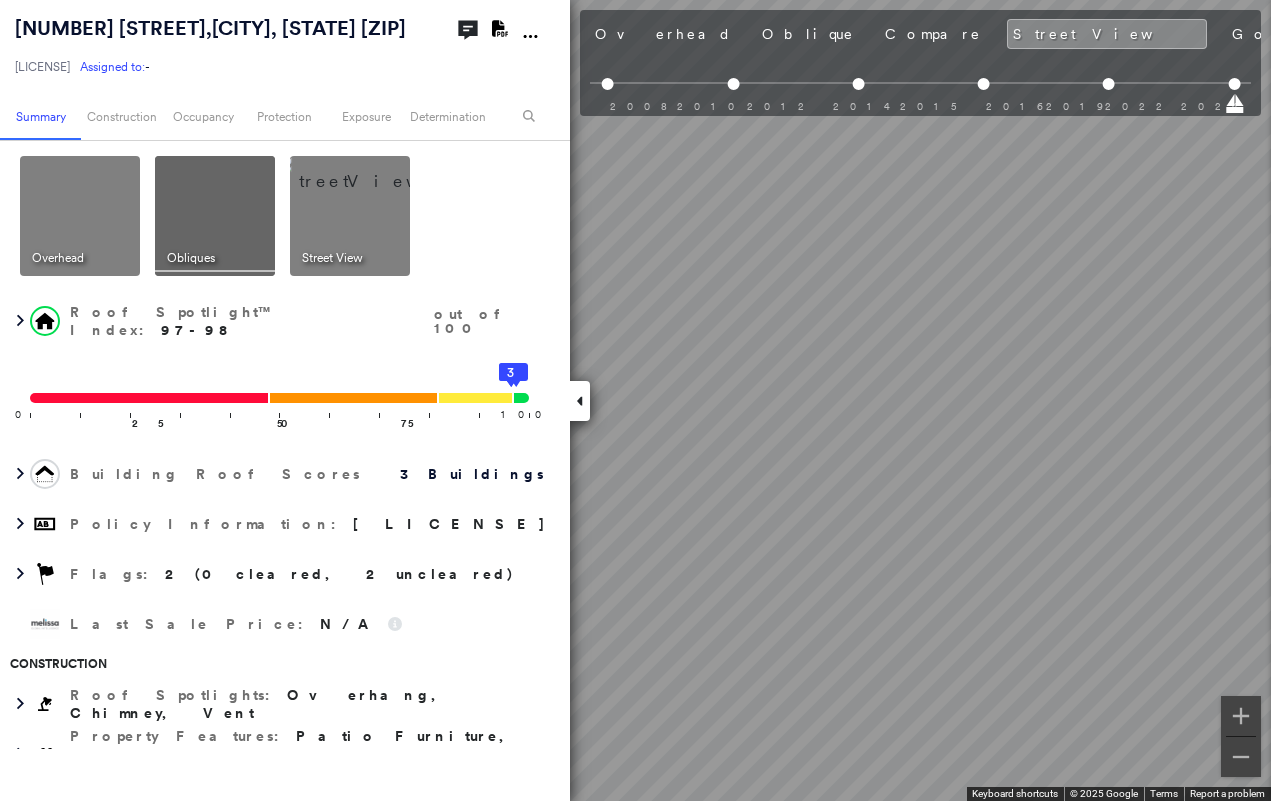 click at bounding box center [580, 401] 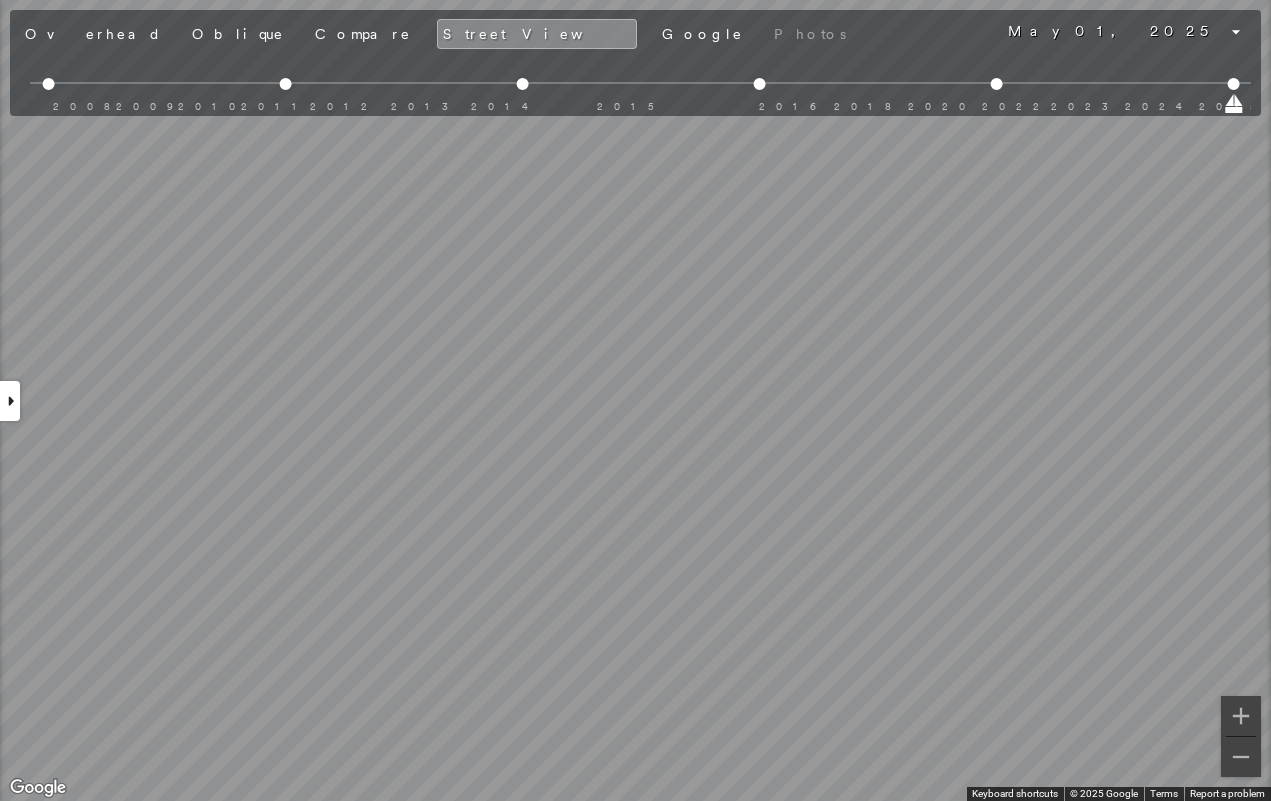 scroll, scrollTop: 0, scrollLeft: 0, axis: both 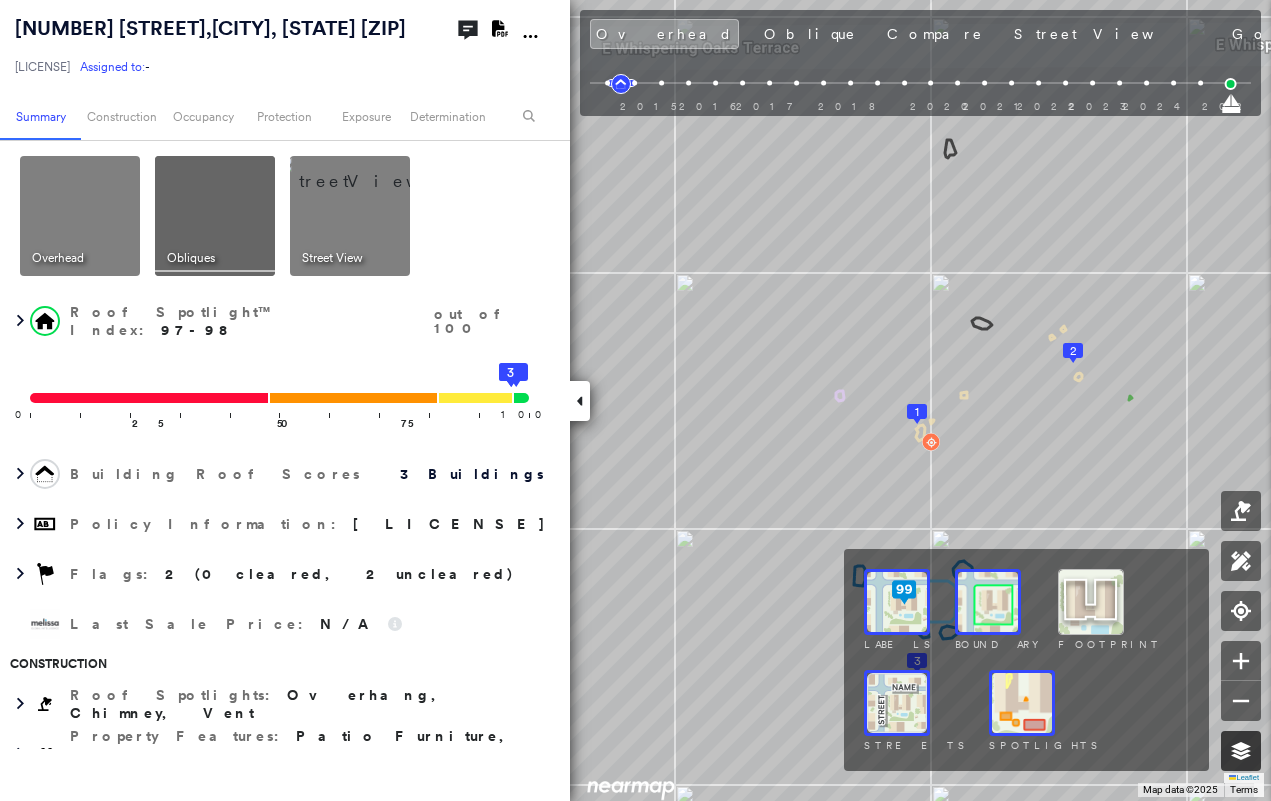 click at bounding box center [1241, 751] 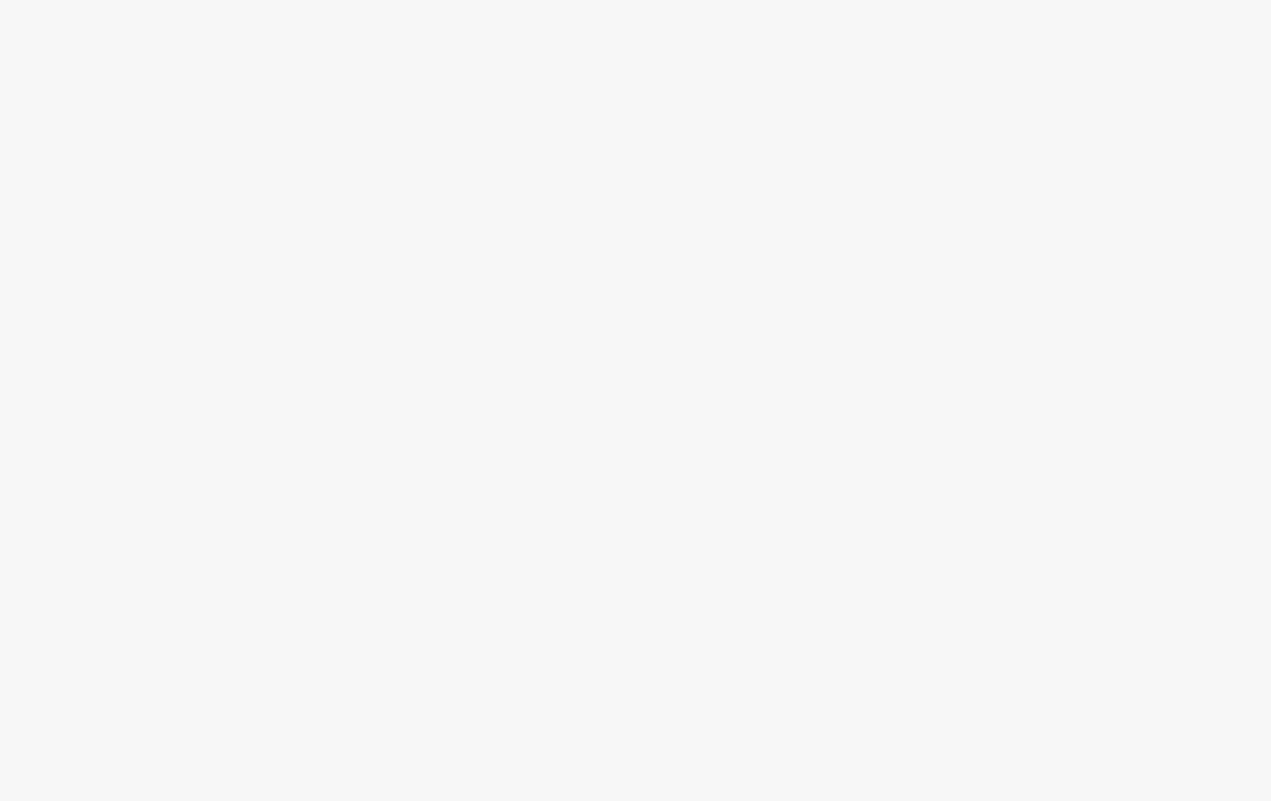 scroll, scrollTop: 0, scrollLeft: 0, axis: both 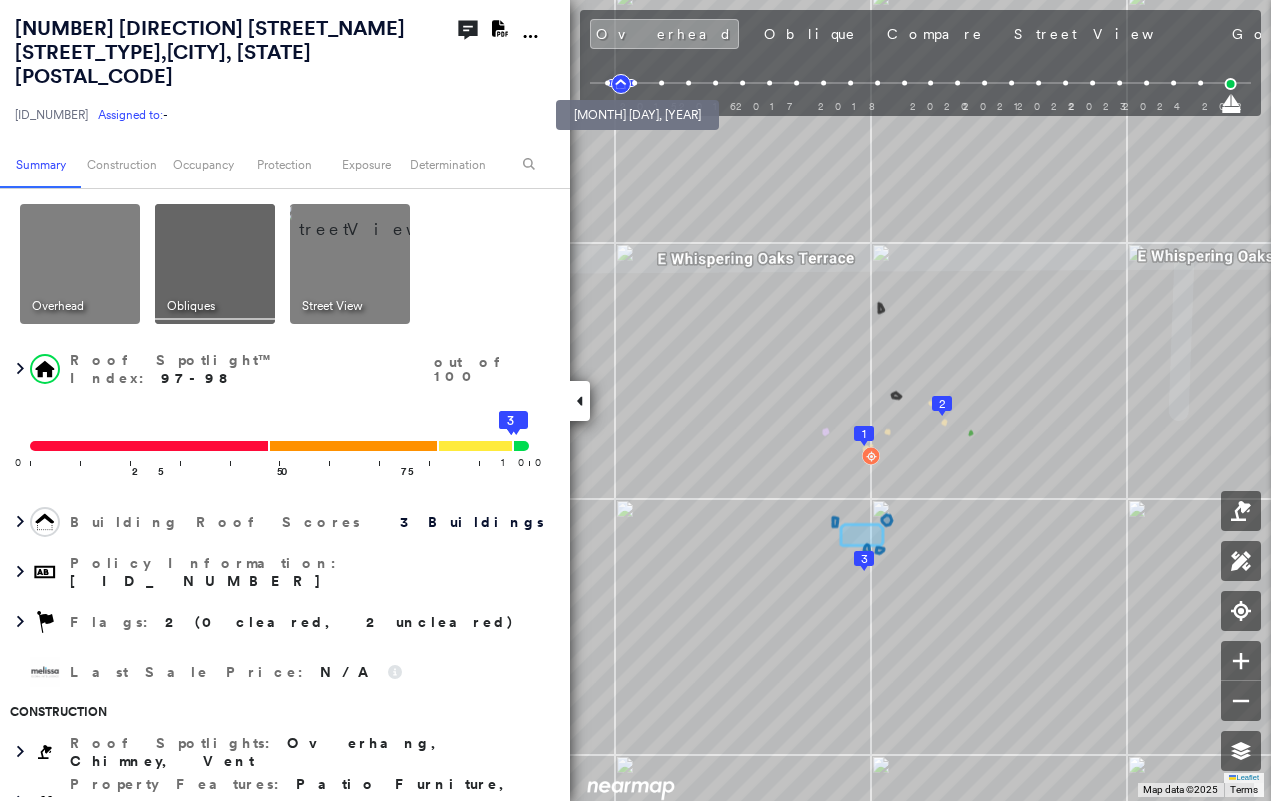click at bounding box center (608, 83) 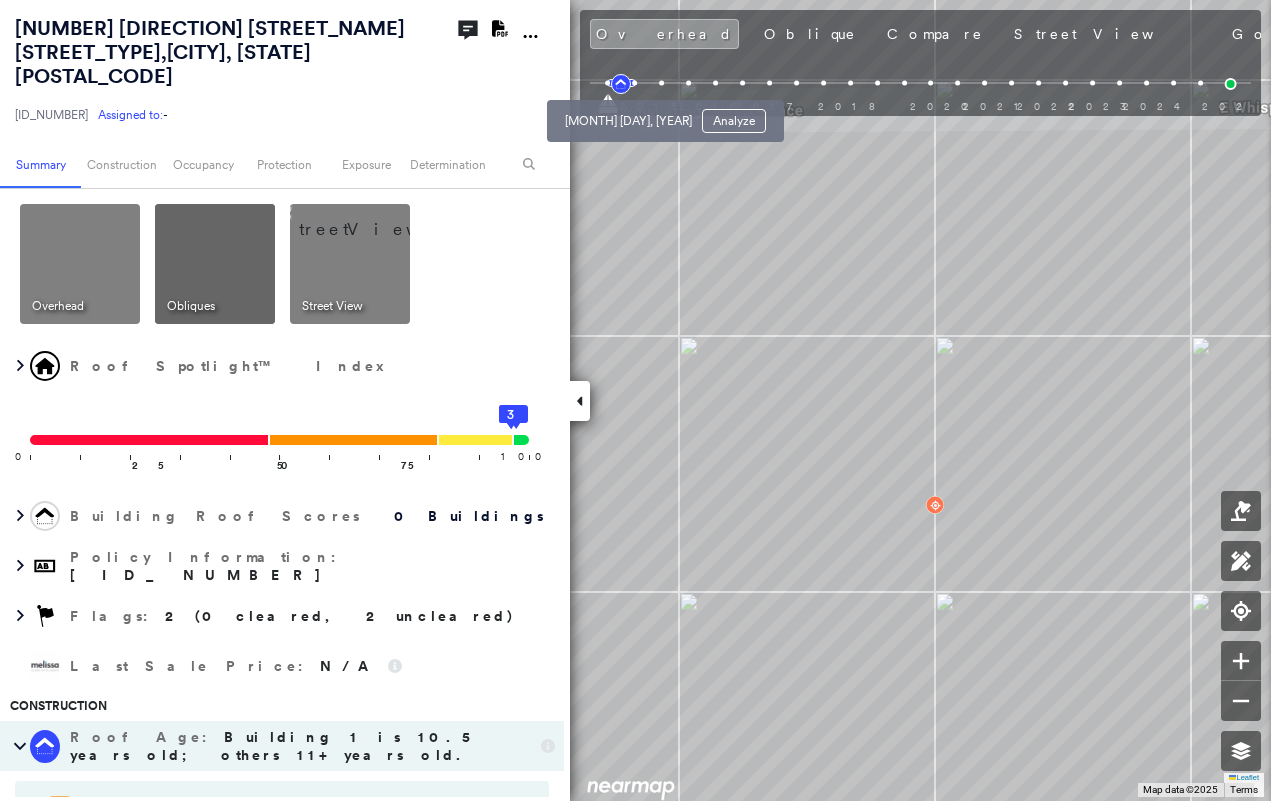 click at bounding box center [635, 83] 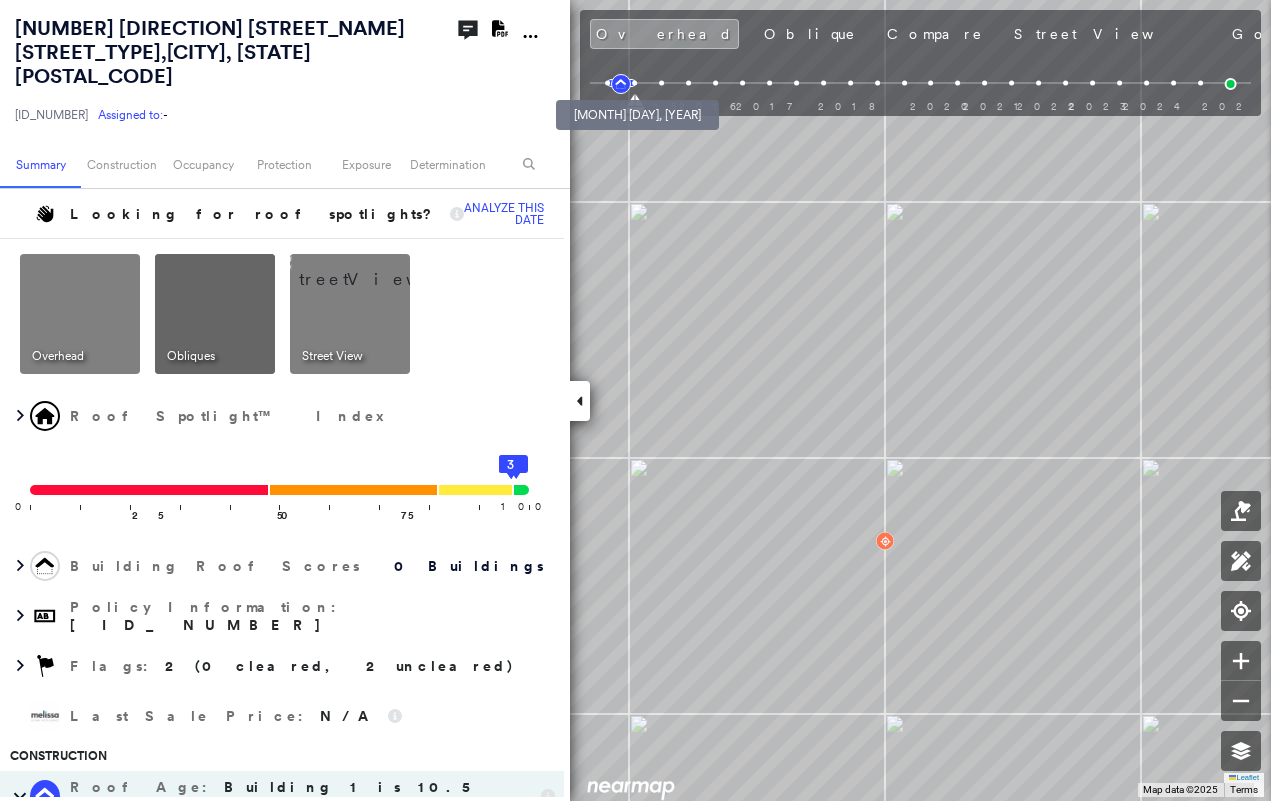 click at bounding box center (608, 83) 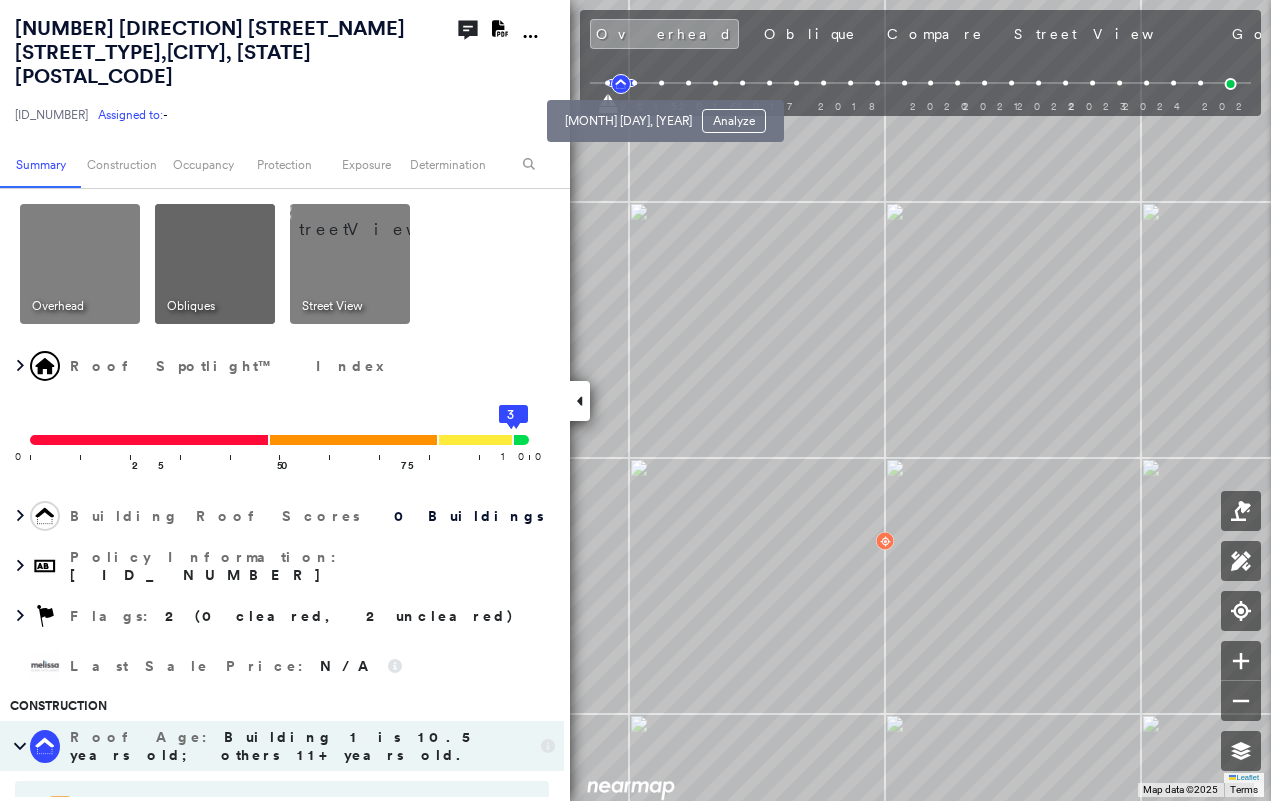 click at bounding box center [635, 83] 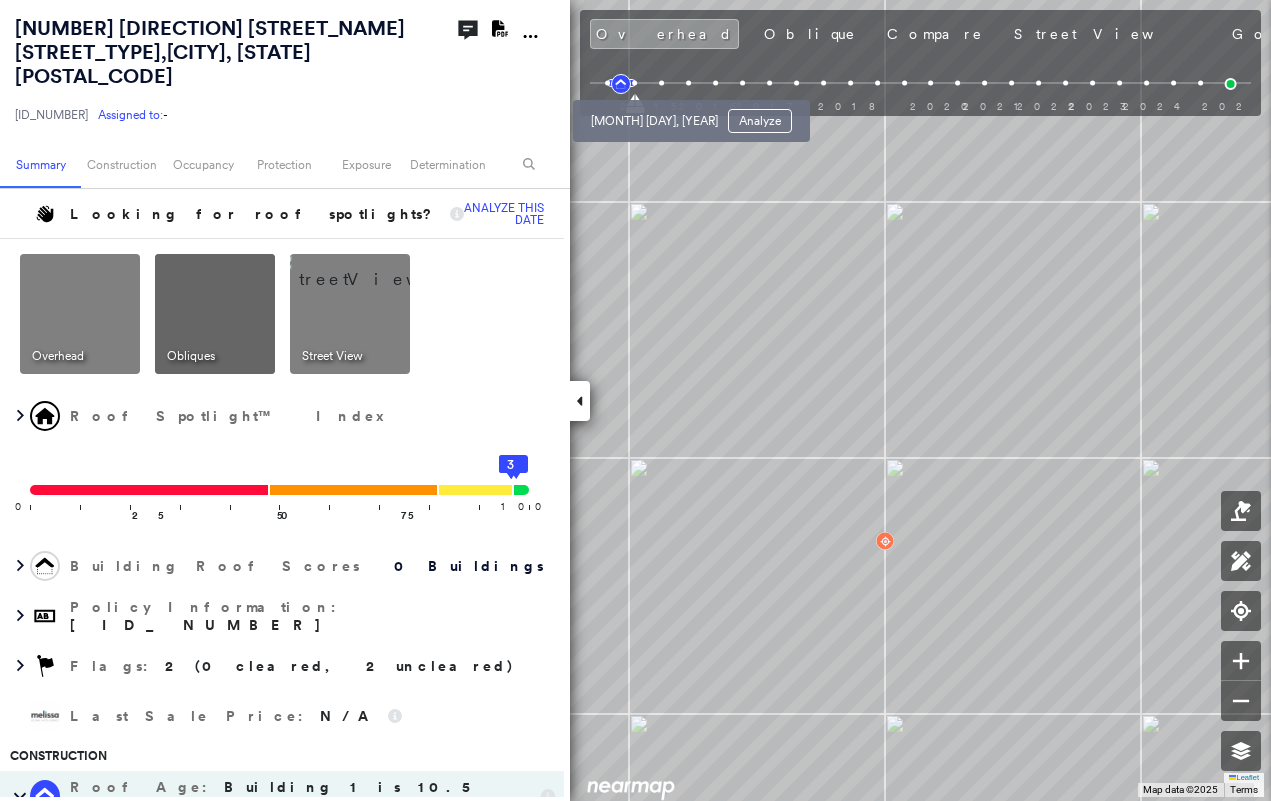 click at bounding box center [661, 83] 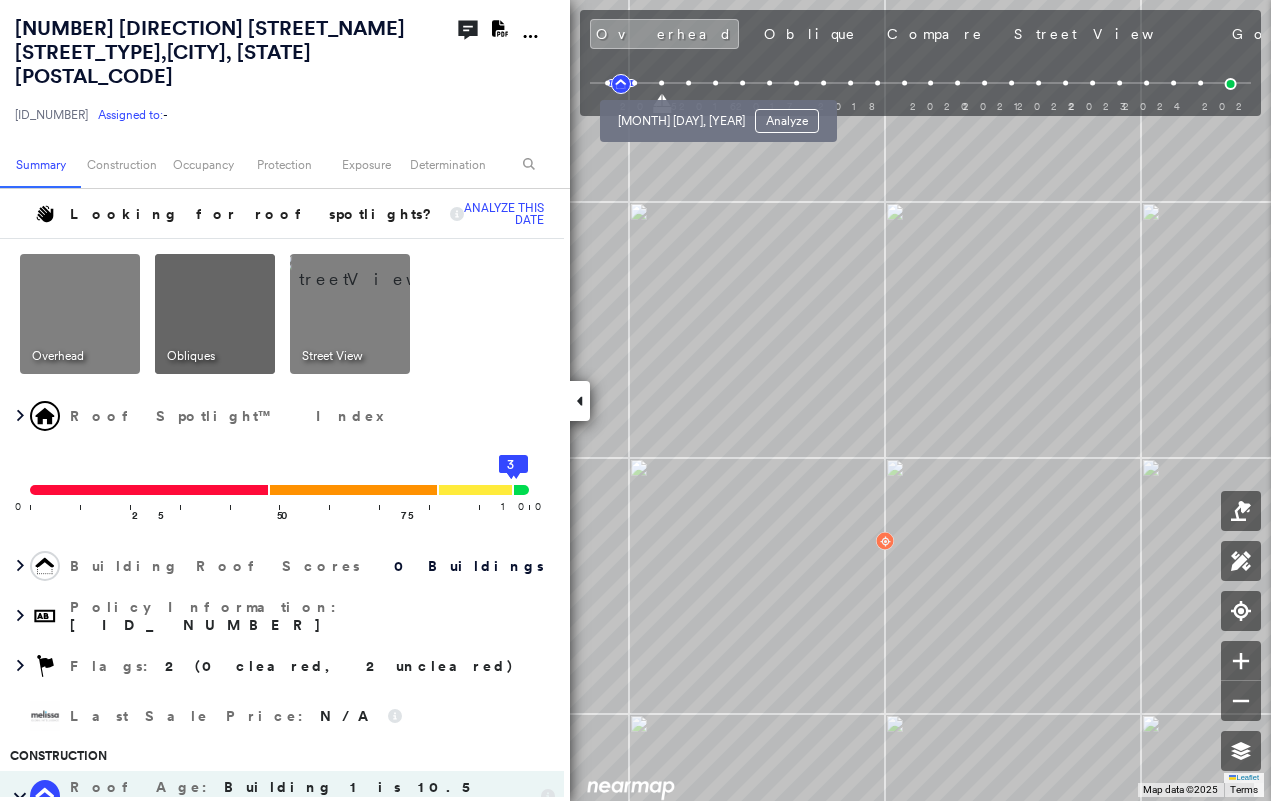 click at bounding box center (688, 83) 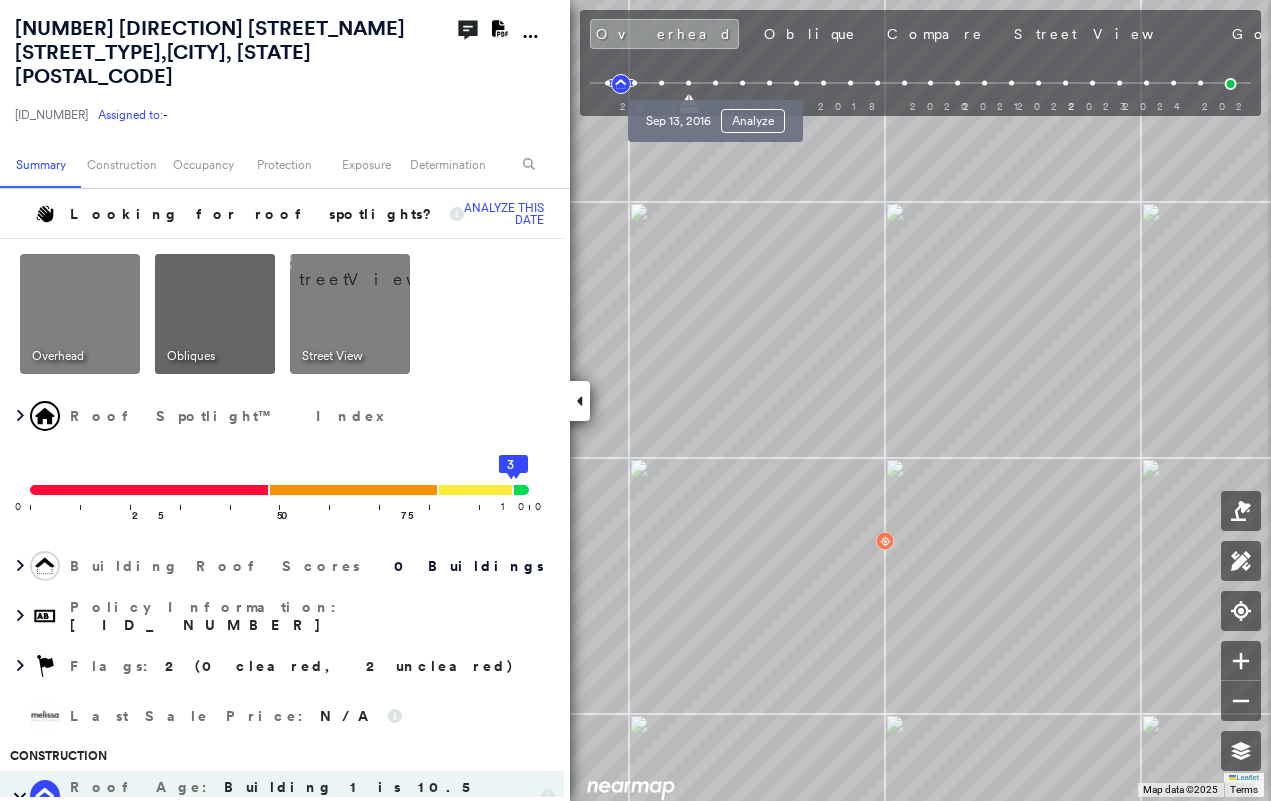 click at bounding box center [715, 83] 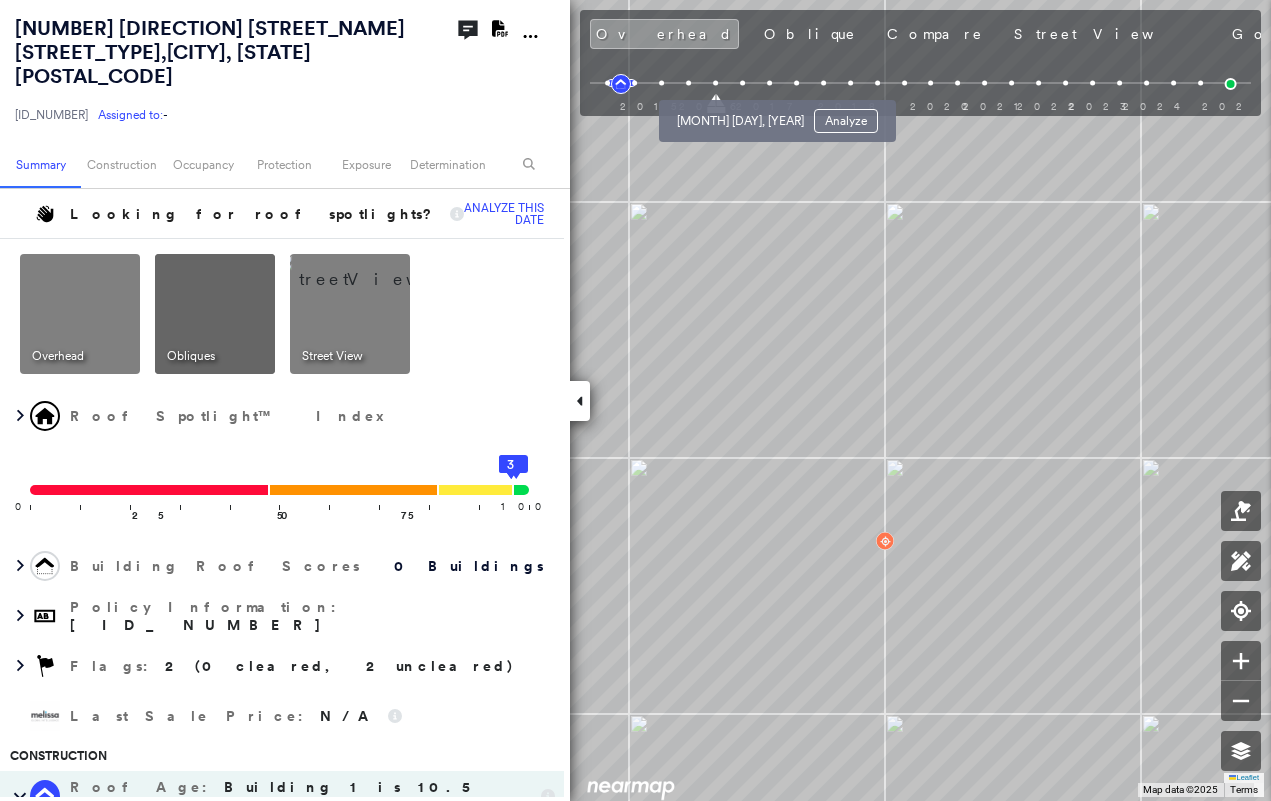 click at bounding box center (742, 83) 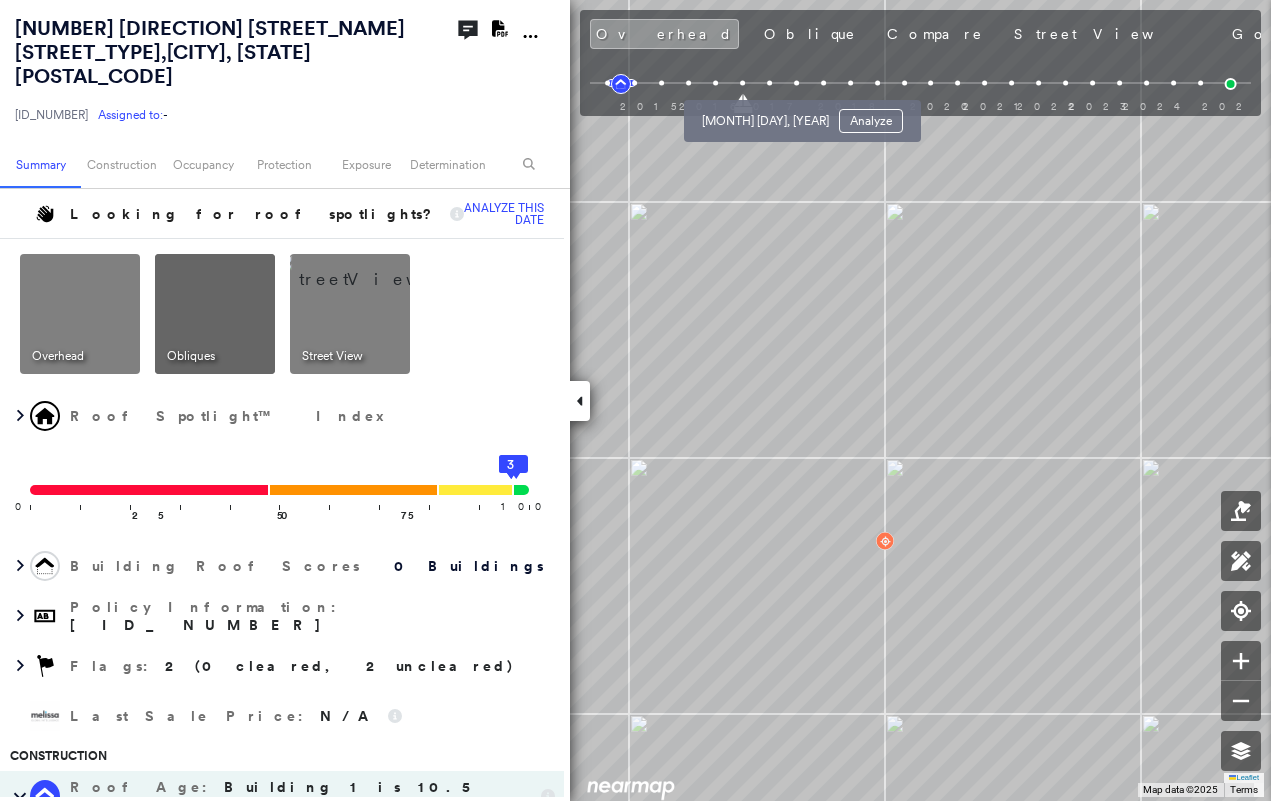 click at bounding box center (769, 83) 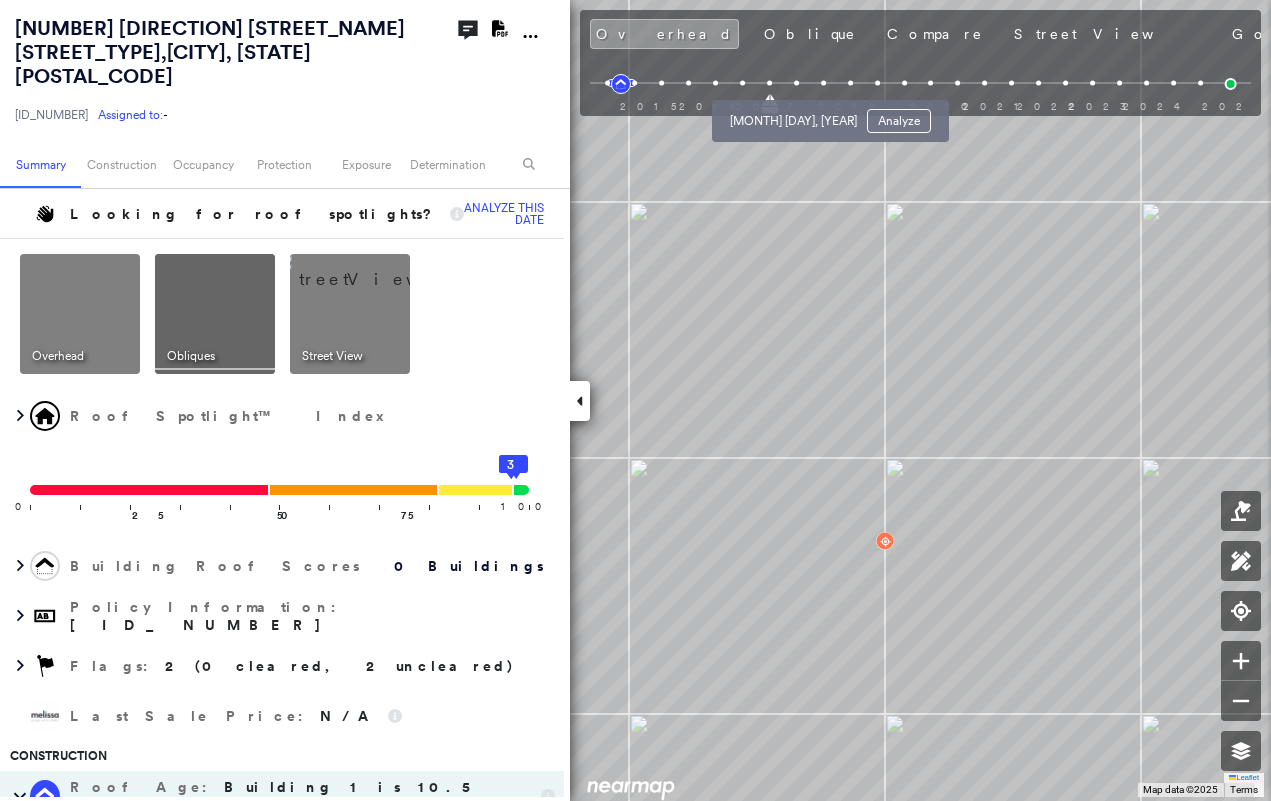 click at bounding box center (796, 83) 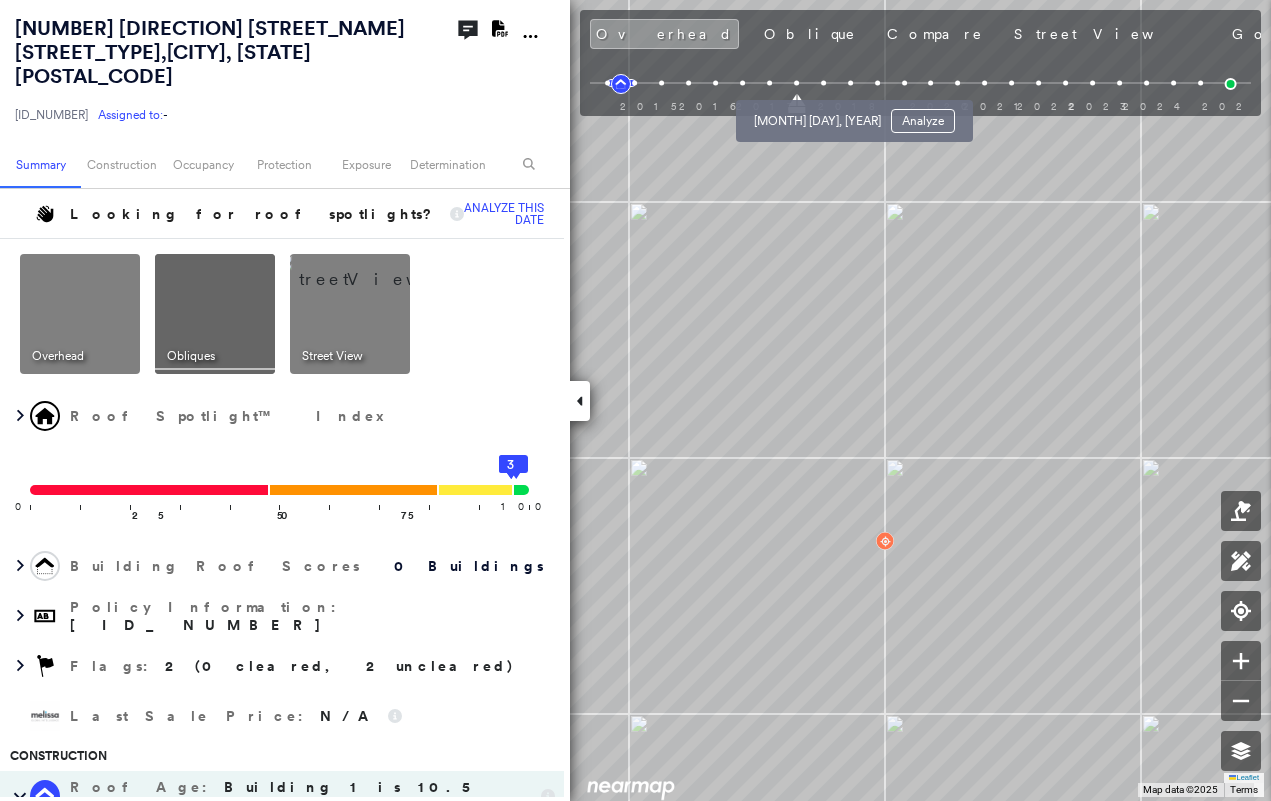 click at bounding box center (823, 83) 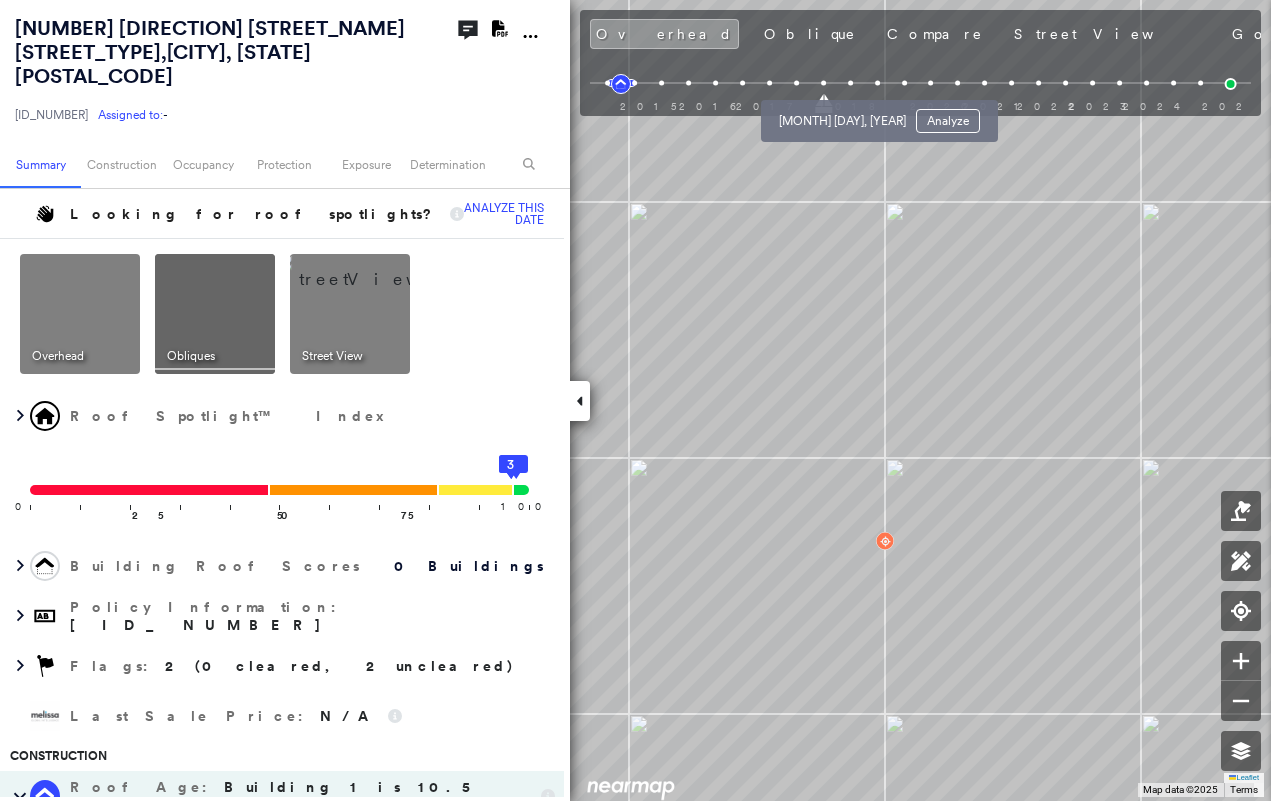 click at bounding box center [850, 83] 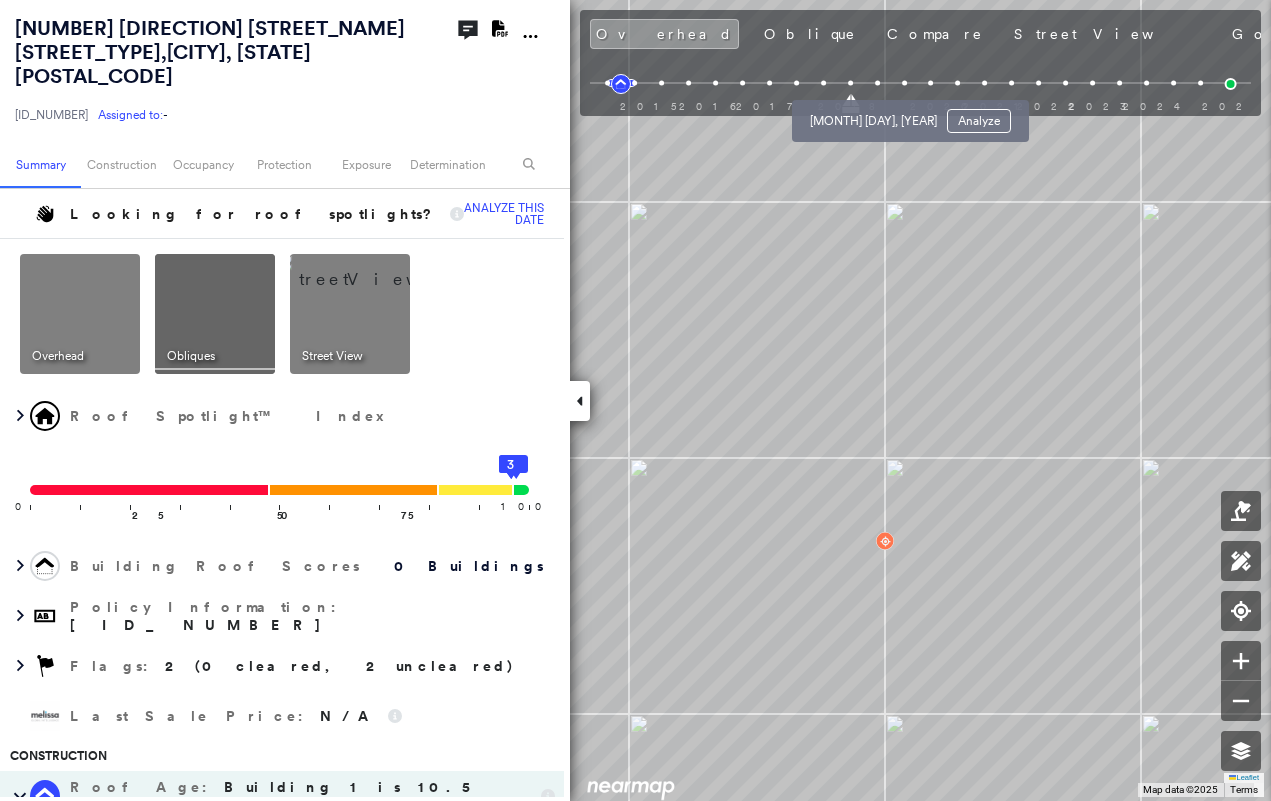 click at bounding box center (877, 83) 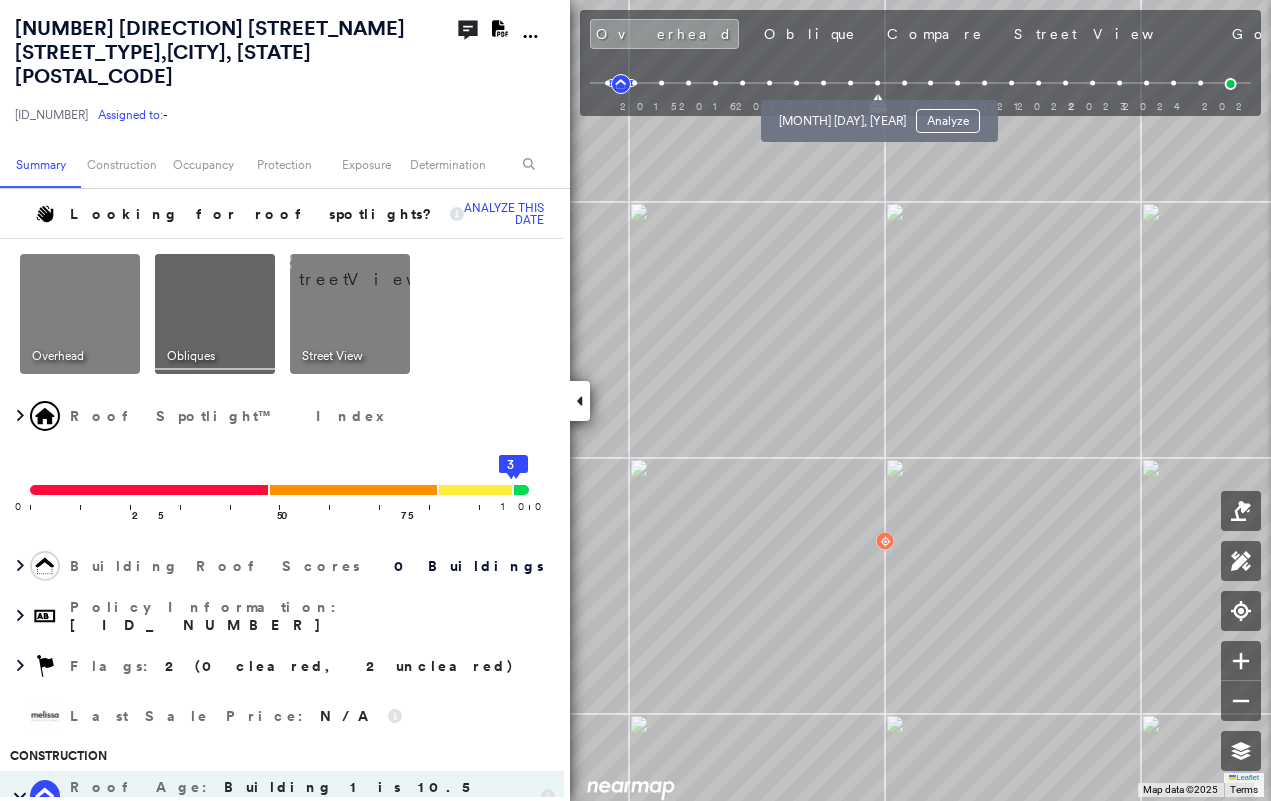 click at bounding box center [850, 83] 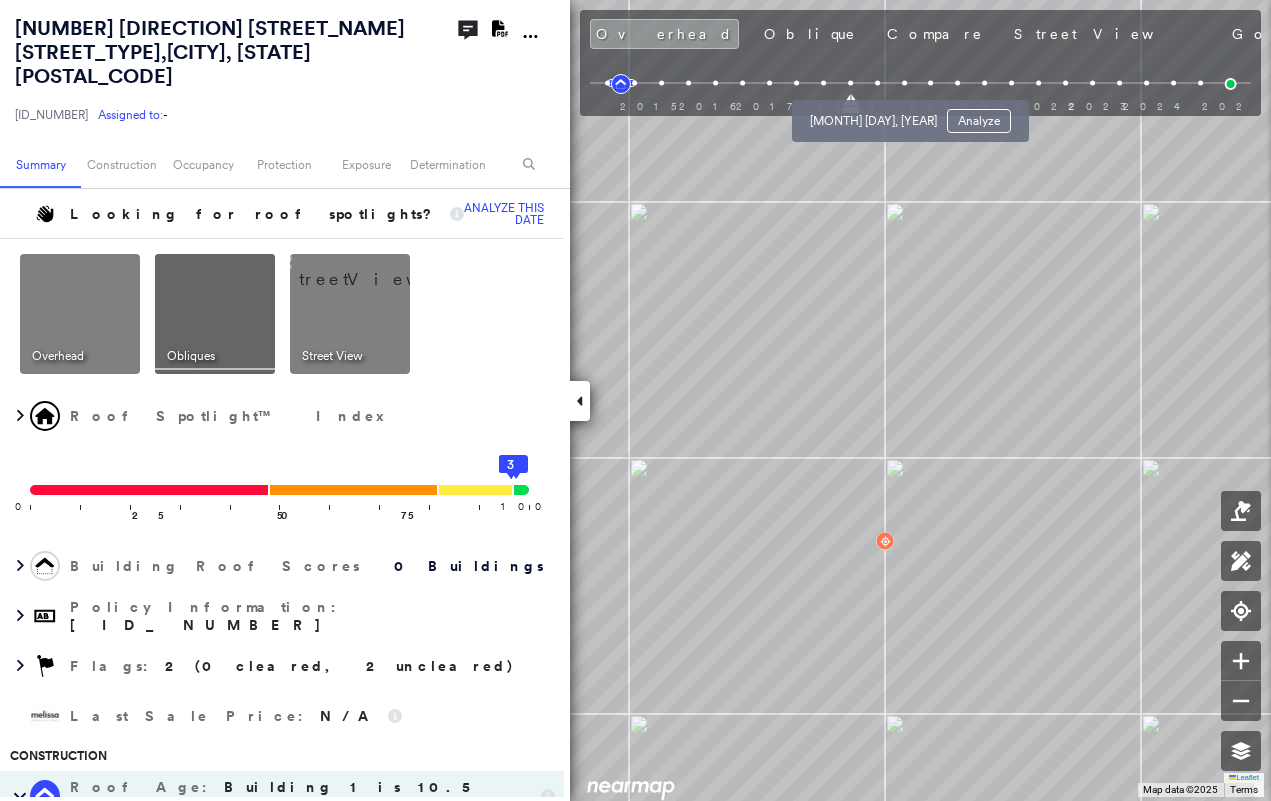 click at bounding box center [877, 83] 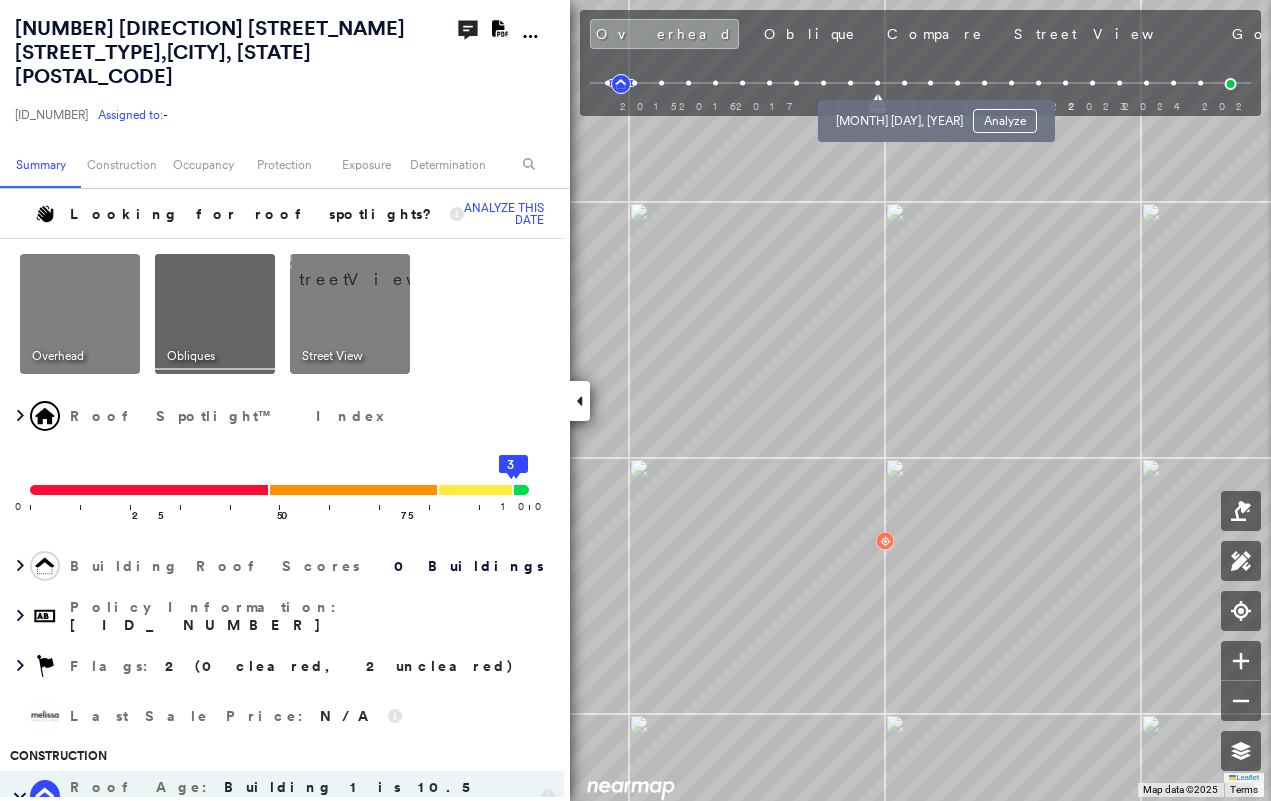 click at bounding box center [904, 83] 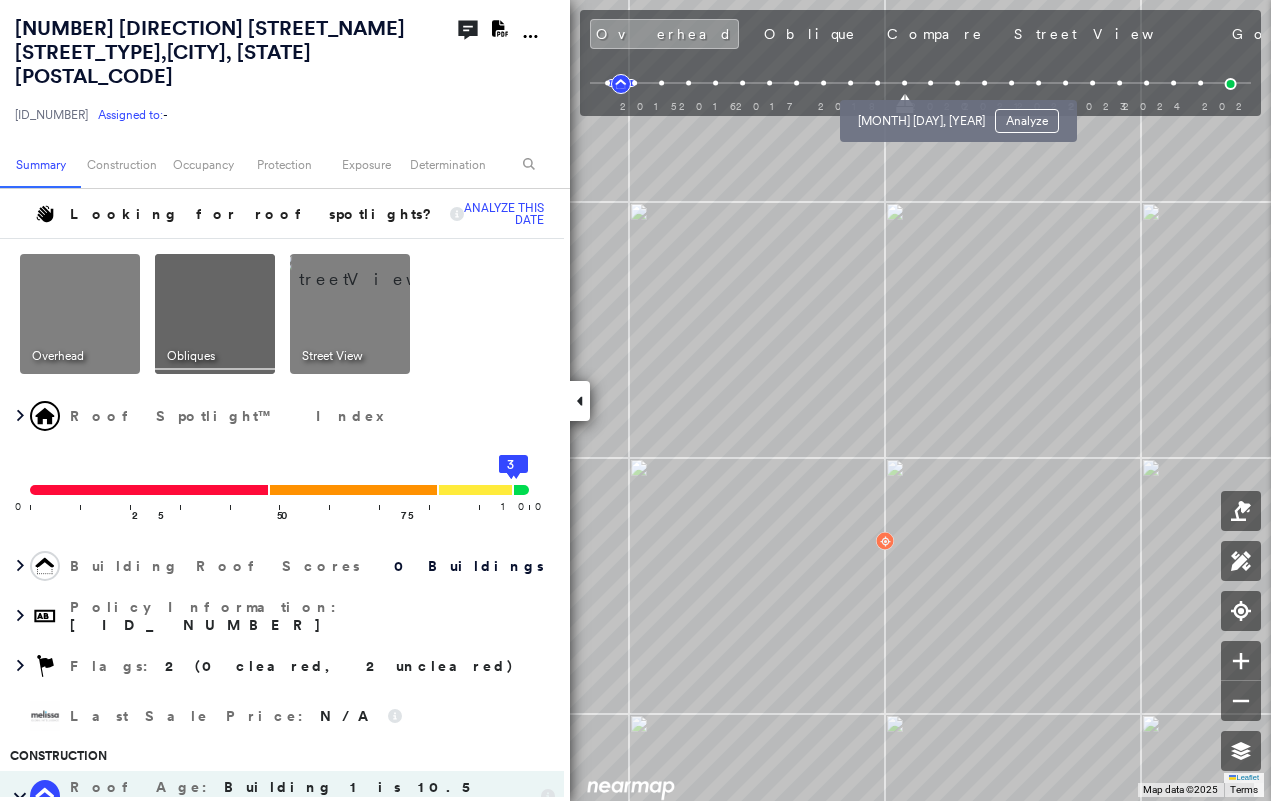 click at bounding box center [931, 83] 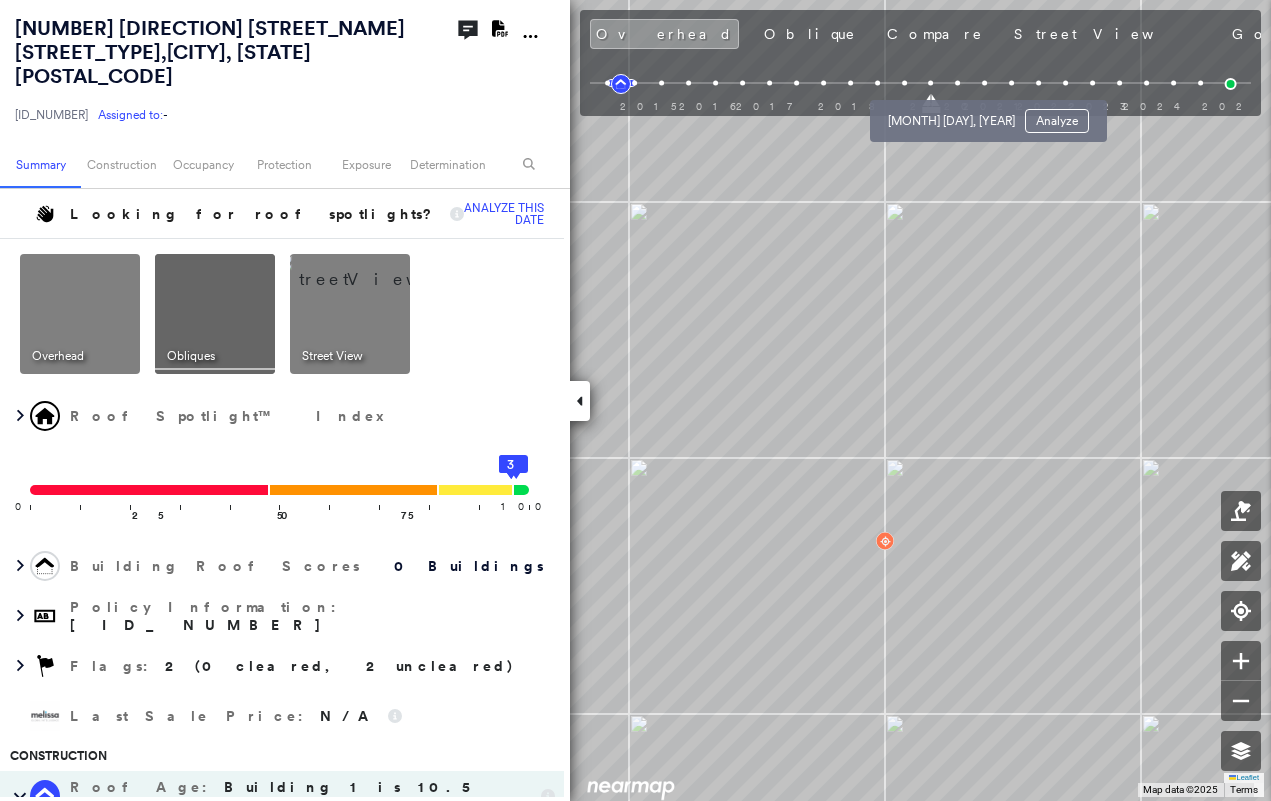 click at bounding box center [957, 83] 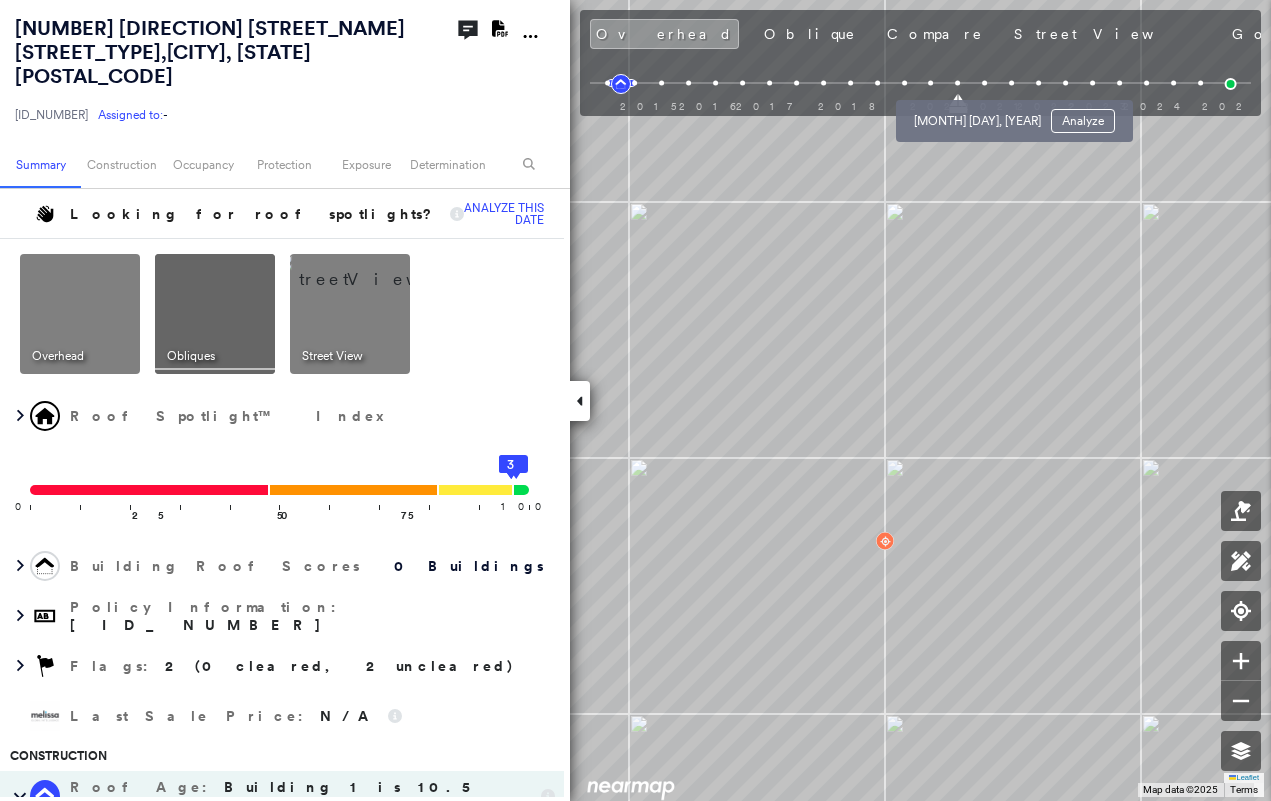 click at bounding box center (984, 83) 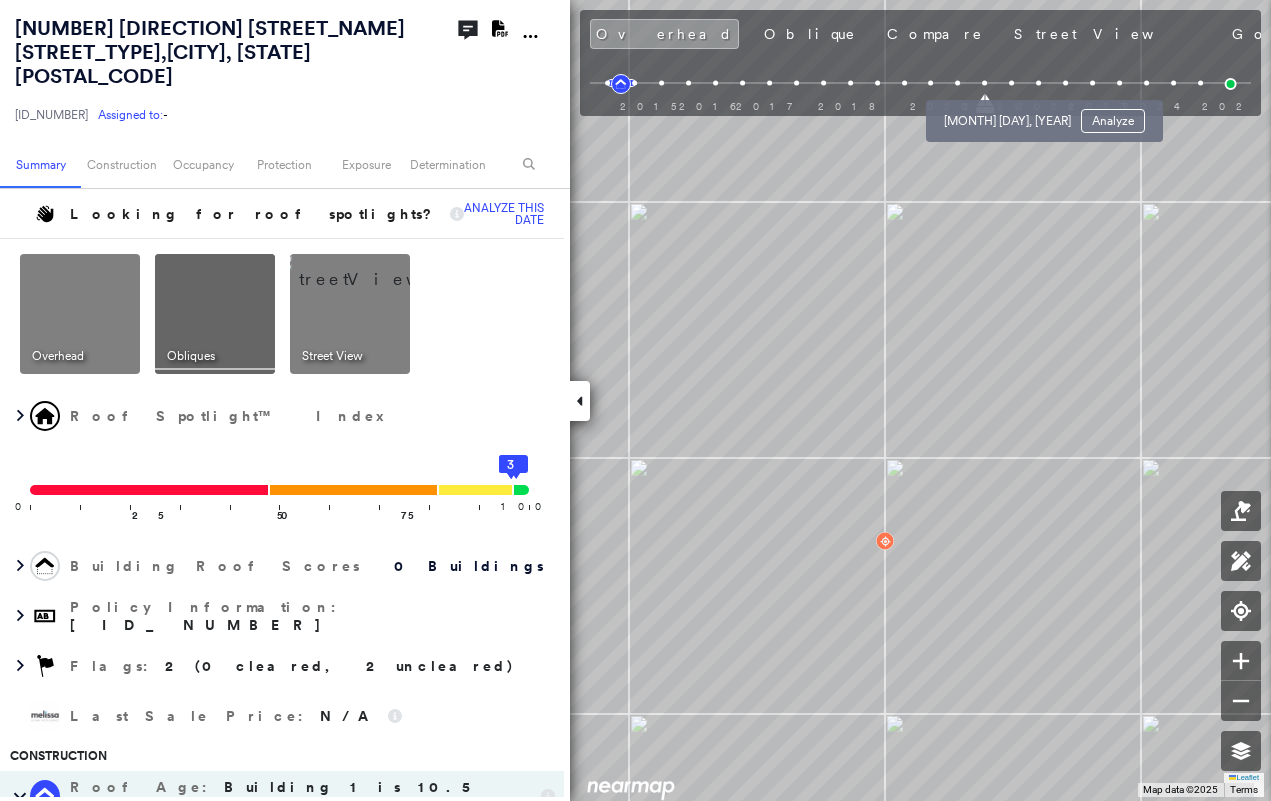 click at bounding box center (1011, 83) 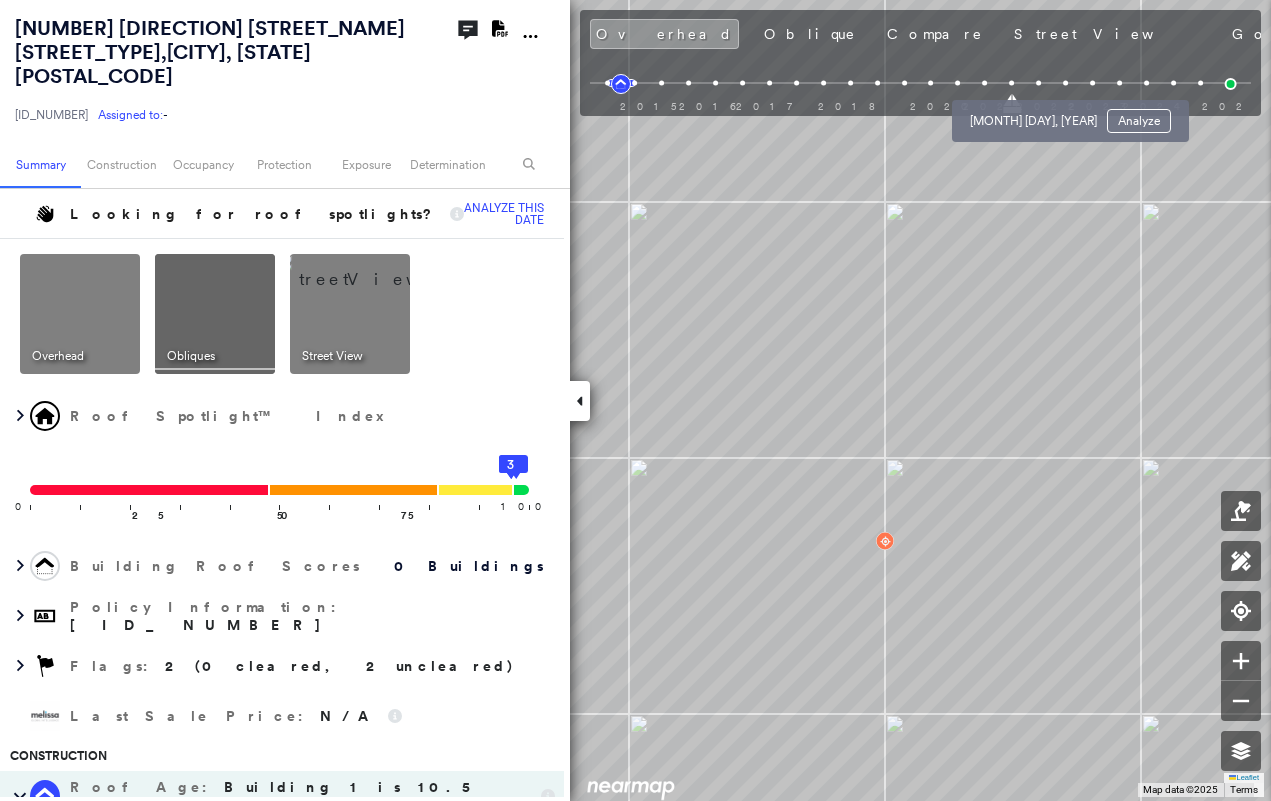 click at bounding box center (1038, 83) 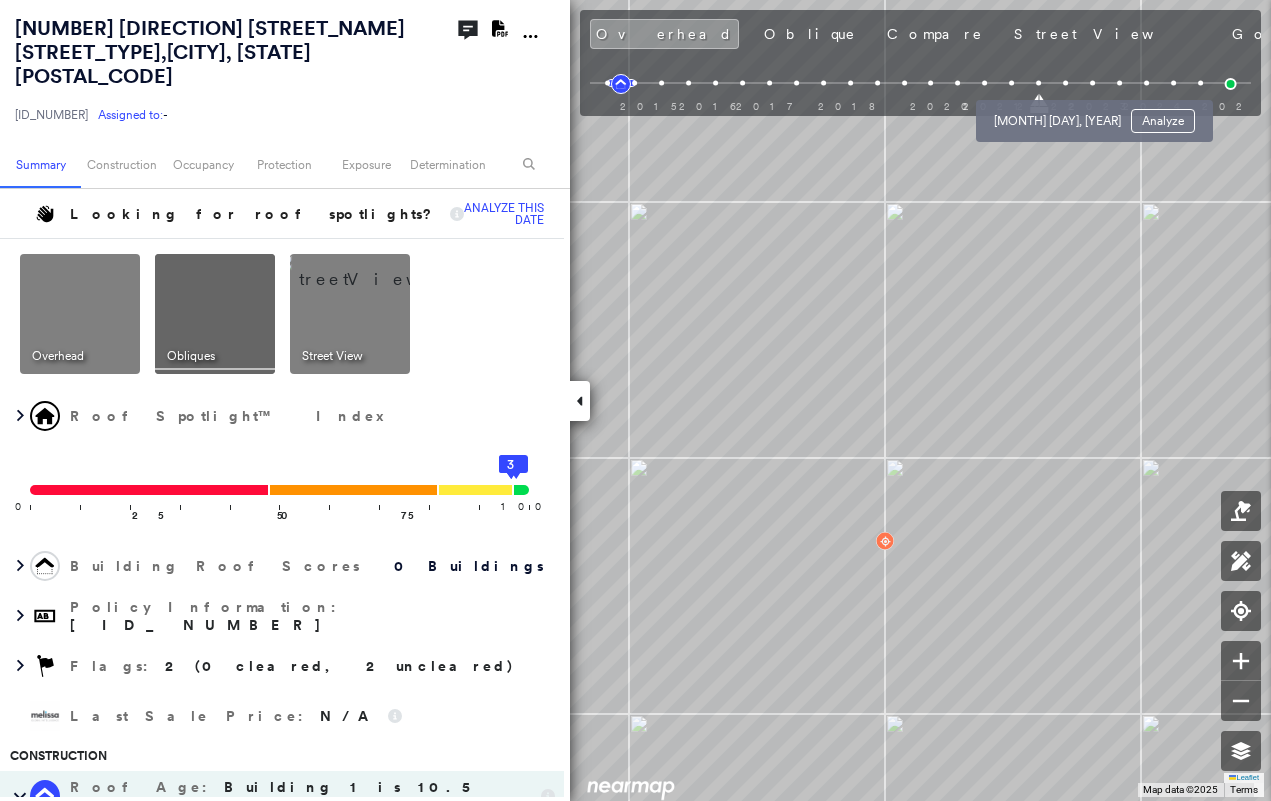 click at bounding box center (1065, 83) 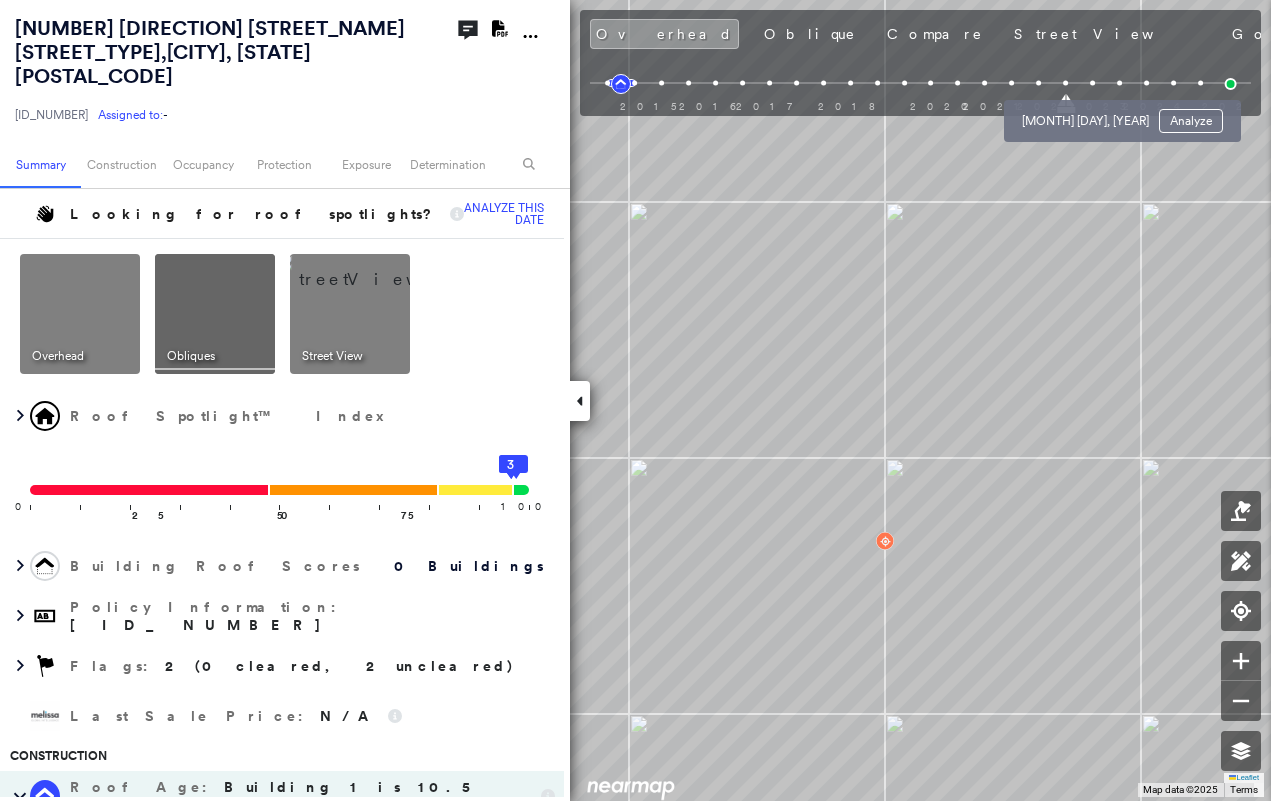 click at bounding box center [1092, 83] 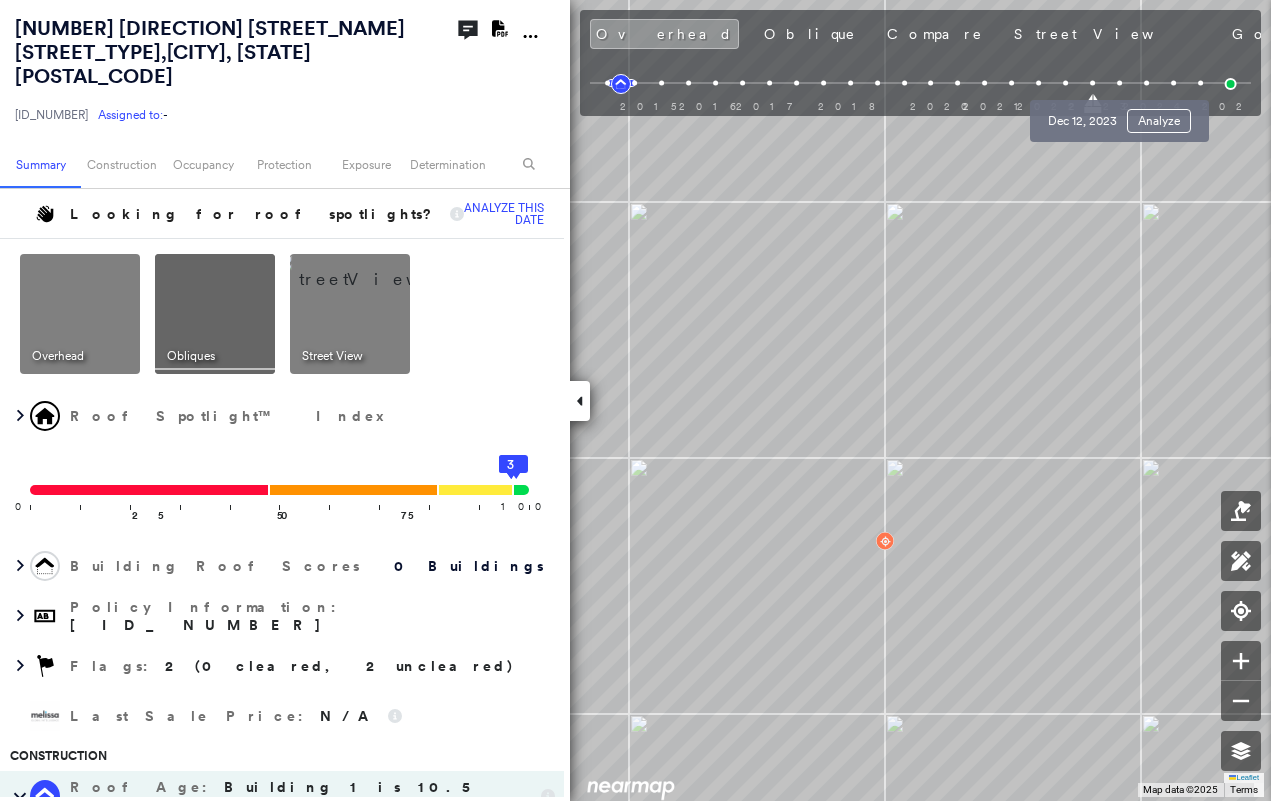 click at bounding box center (1119, 83) 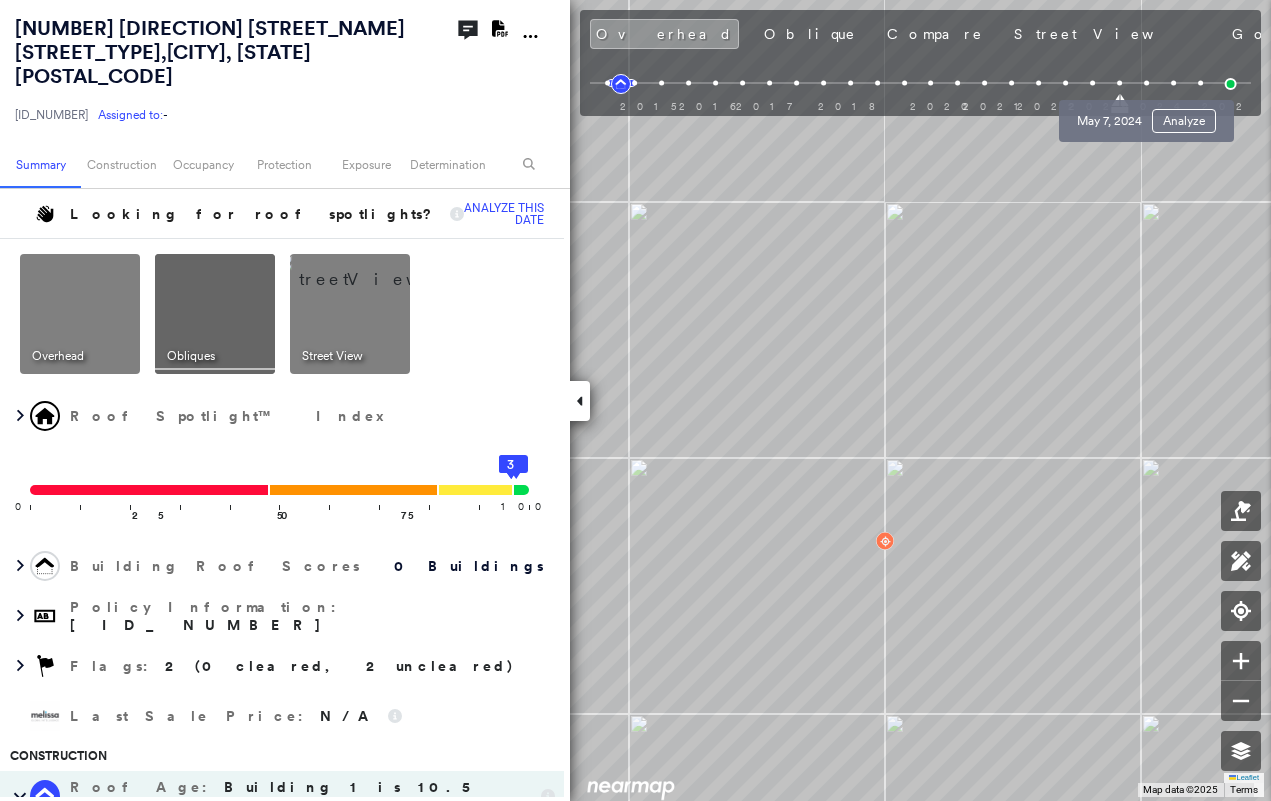 click at bounding box center (1146, 83) 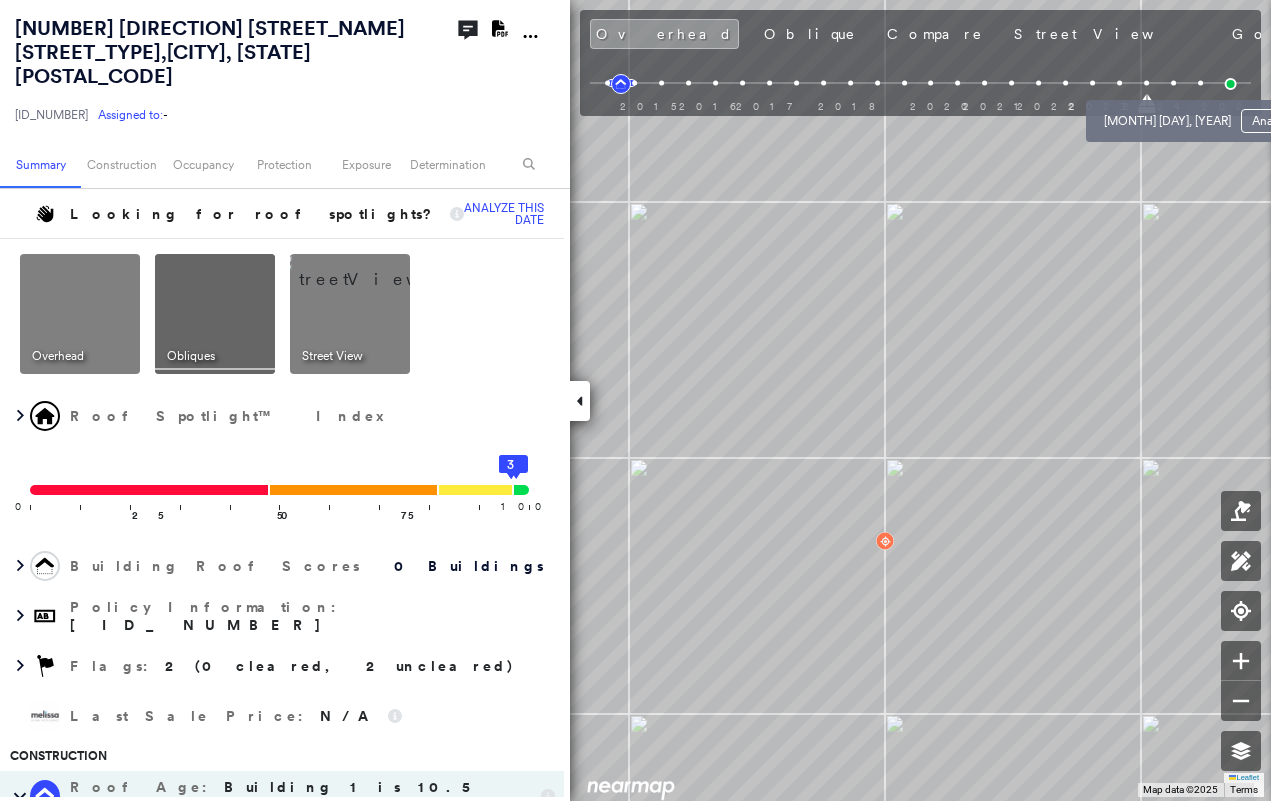 click at bounding box center (1173, 83) 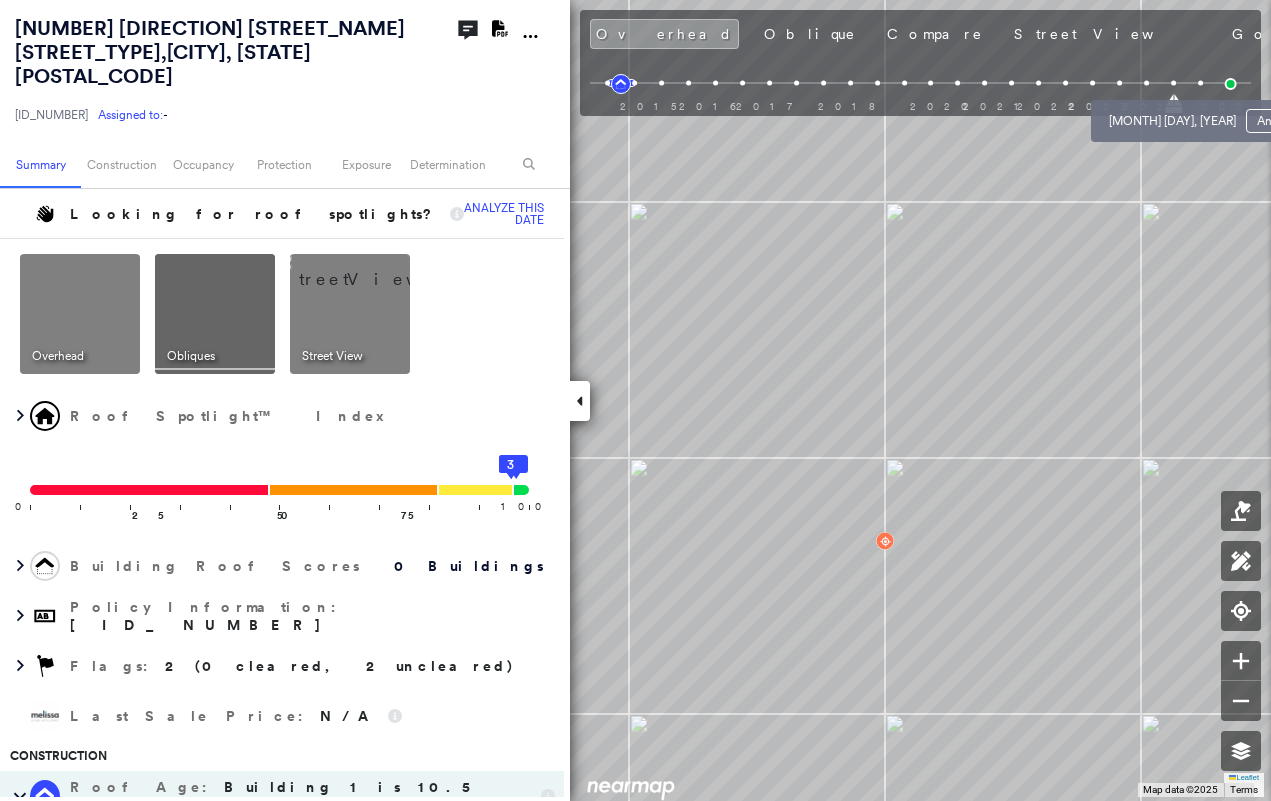 click at bounding box center (1200, 83) 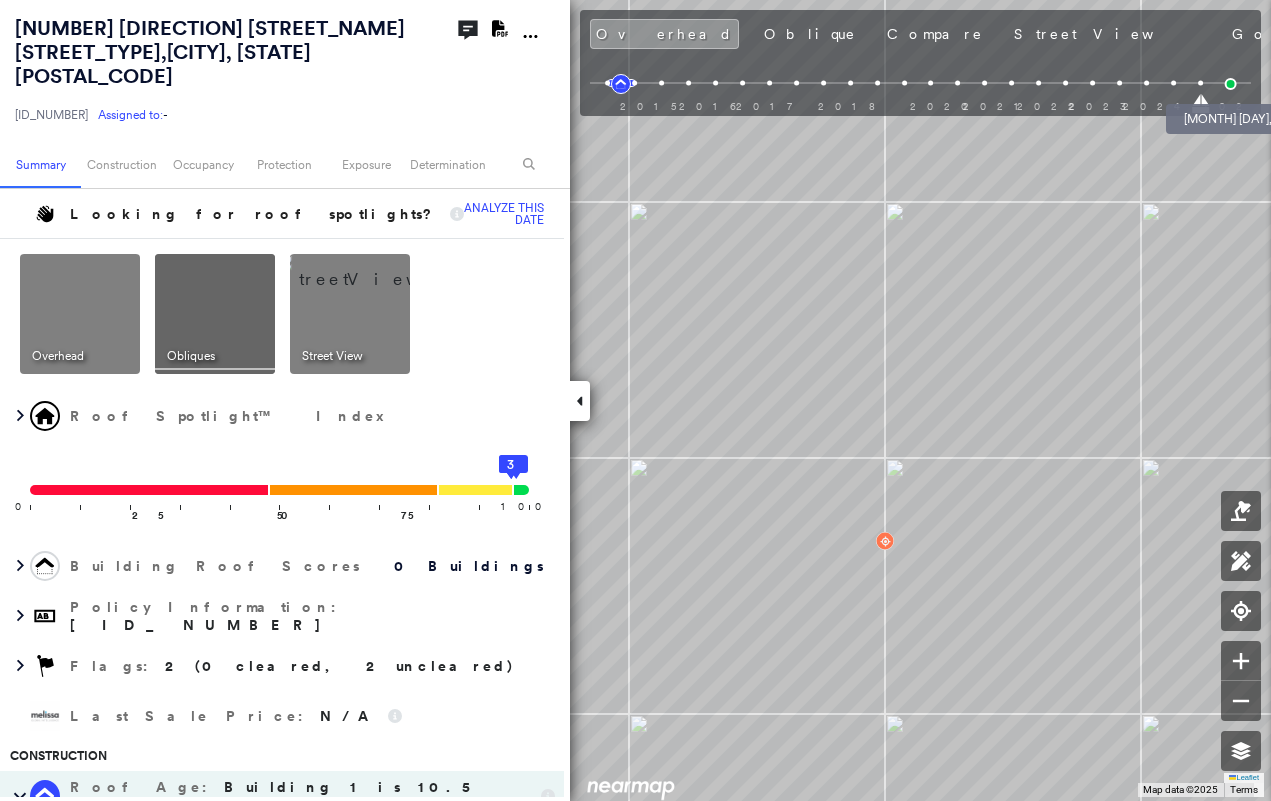 click at bounding box center [1231, 84] 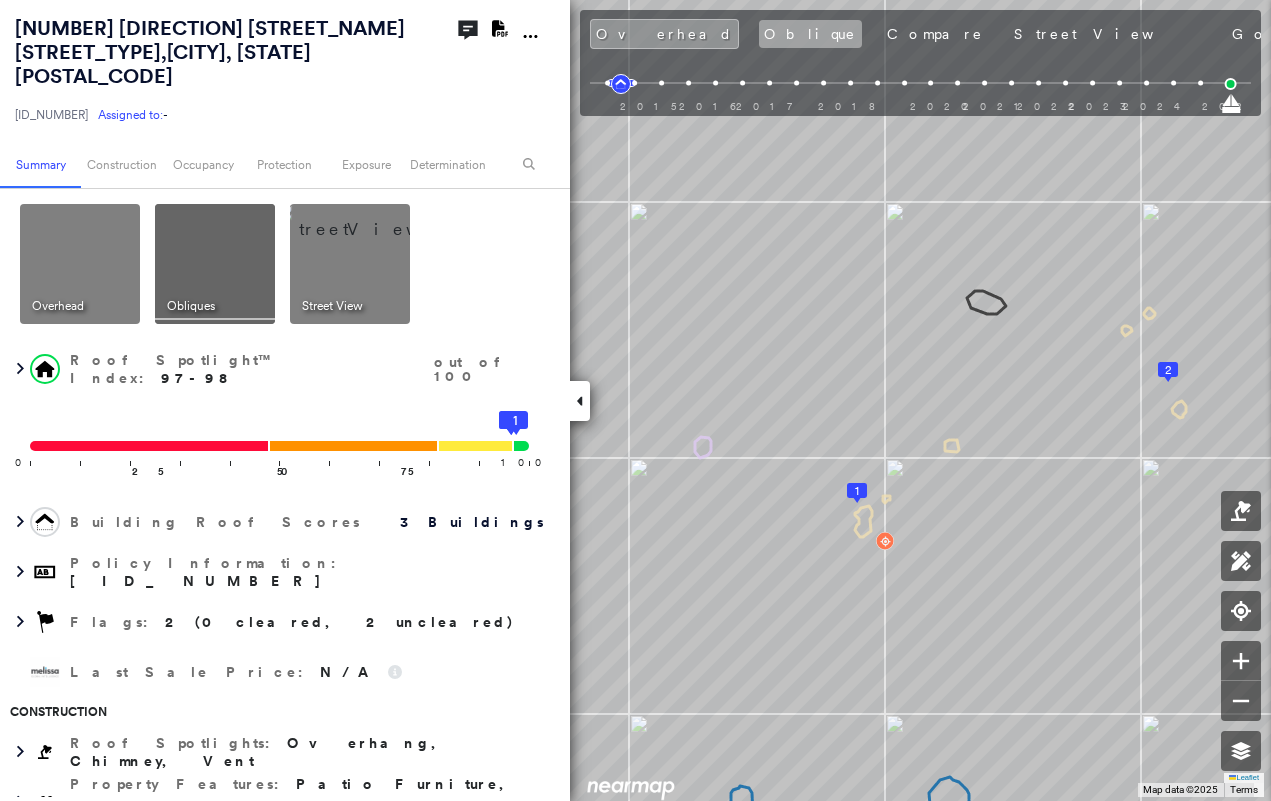 click on "Oblique" at bounding box center (810, 34) 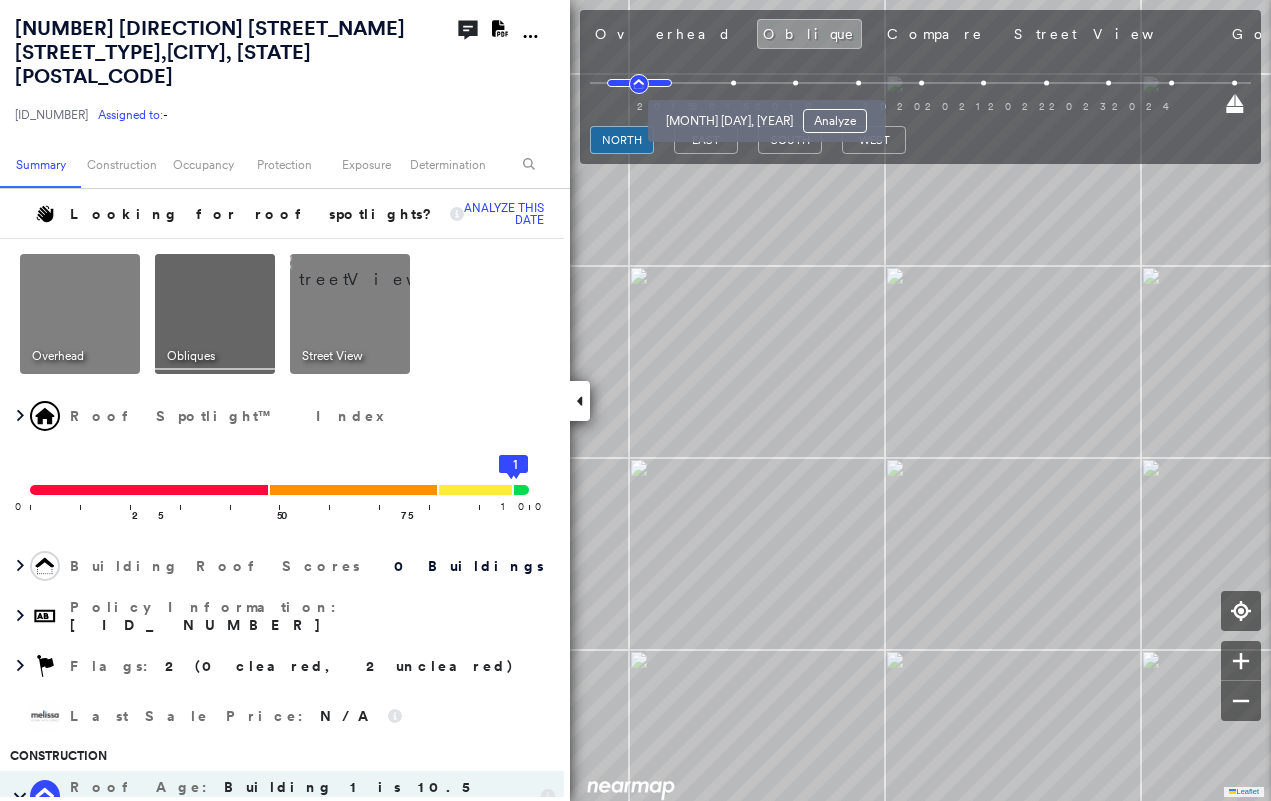 click at bounding box center [733, 83] 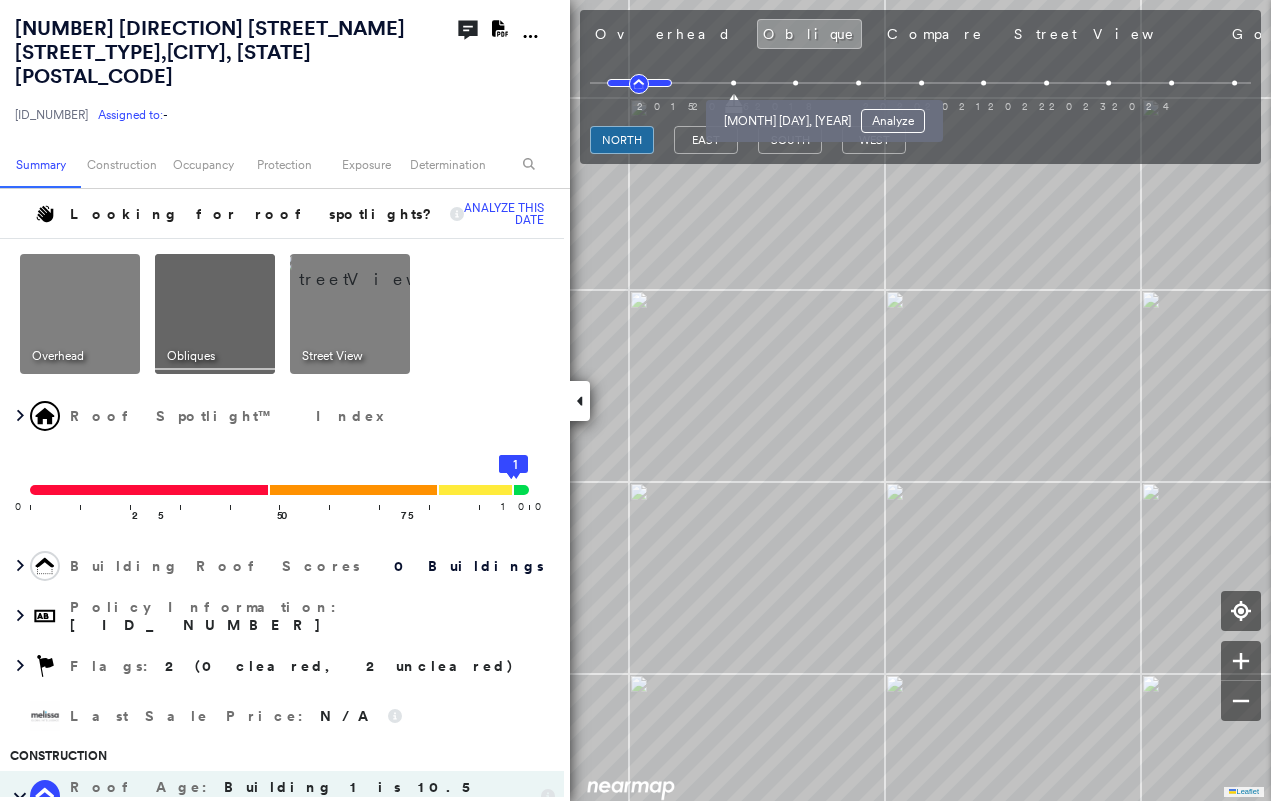 click at bounding box center (795, 83) 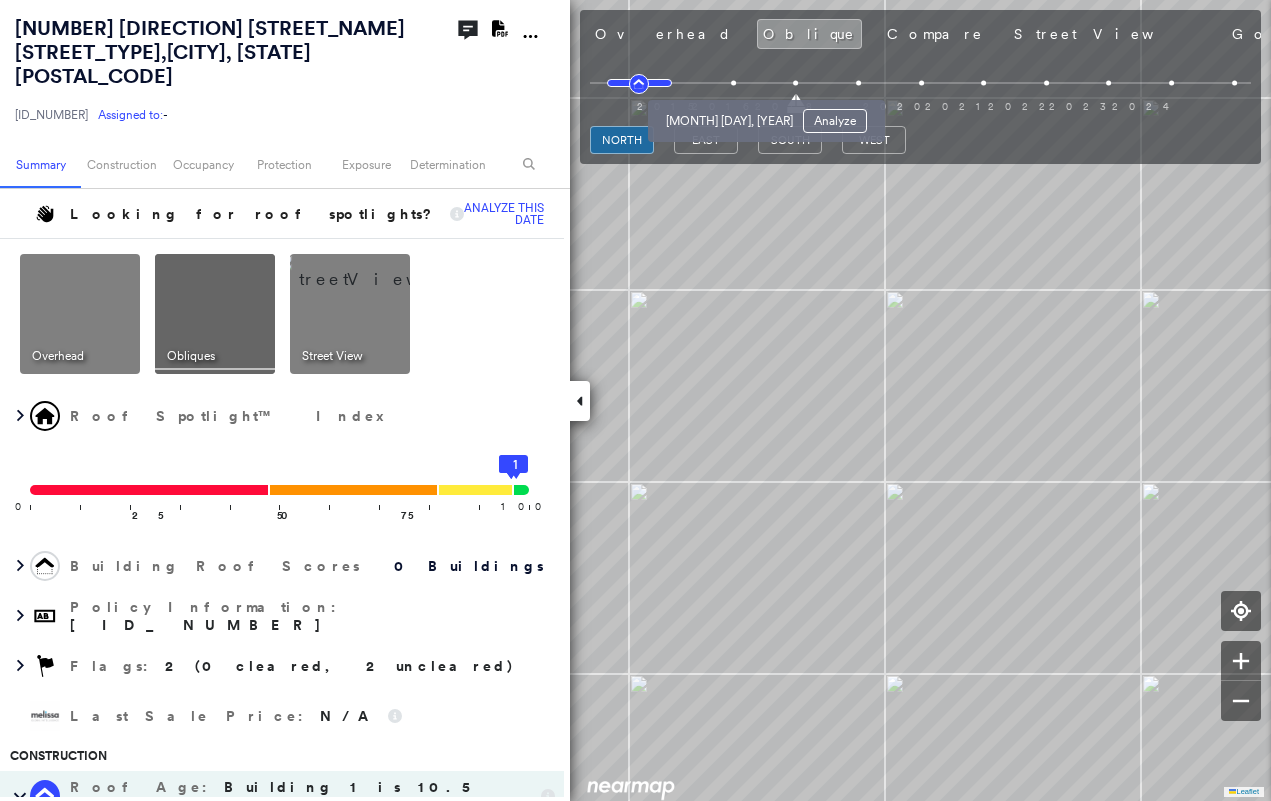 click at bounding box center (733, 83) 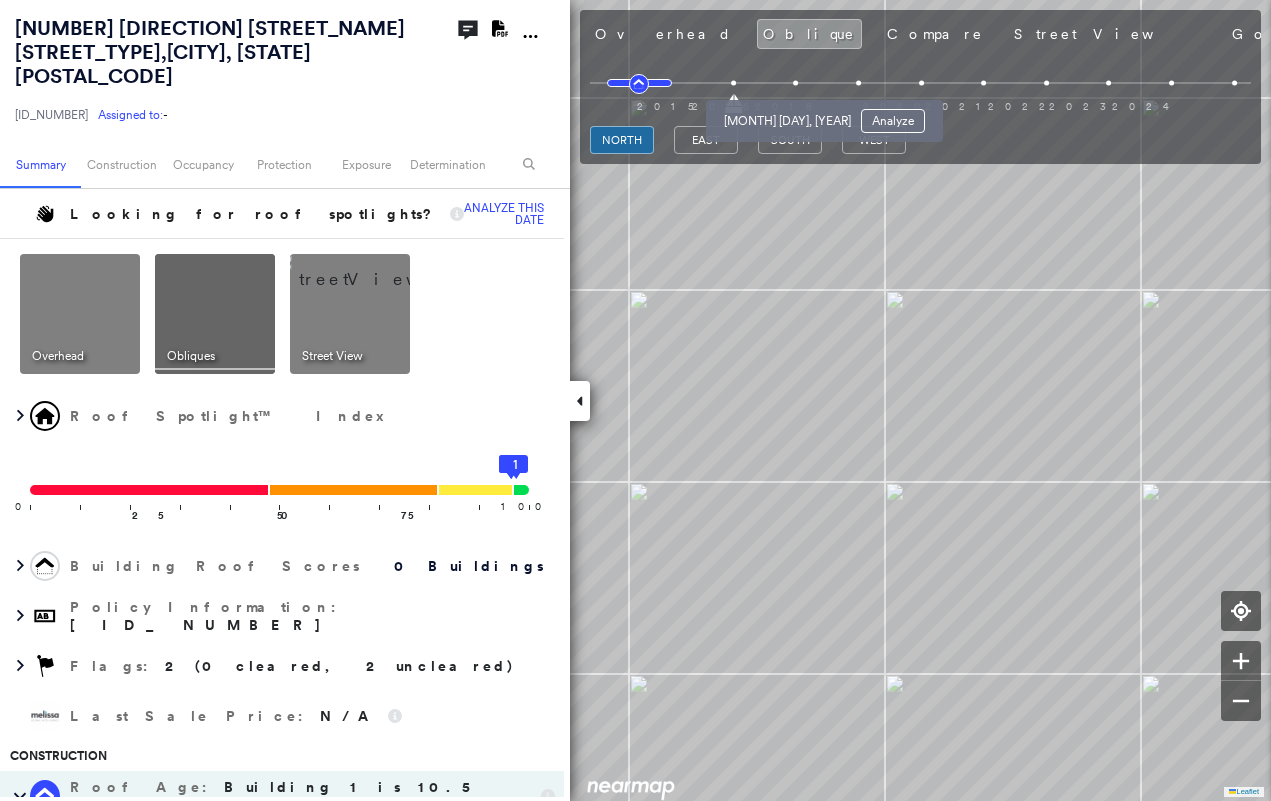 click at bounding box center (795, 83) 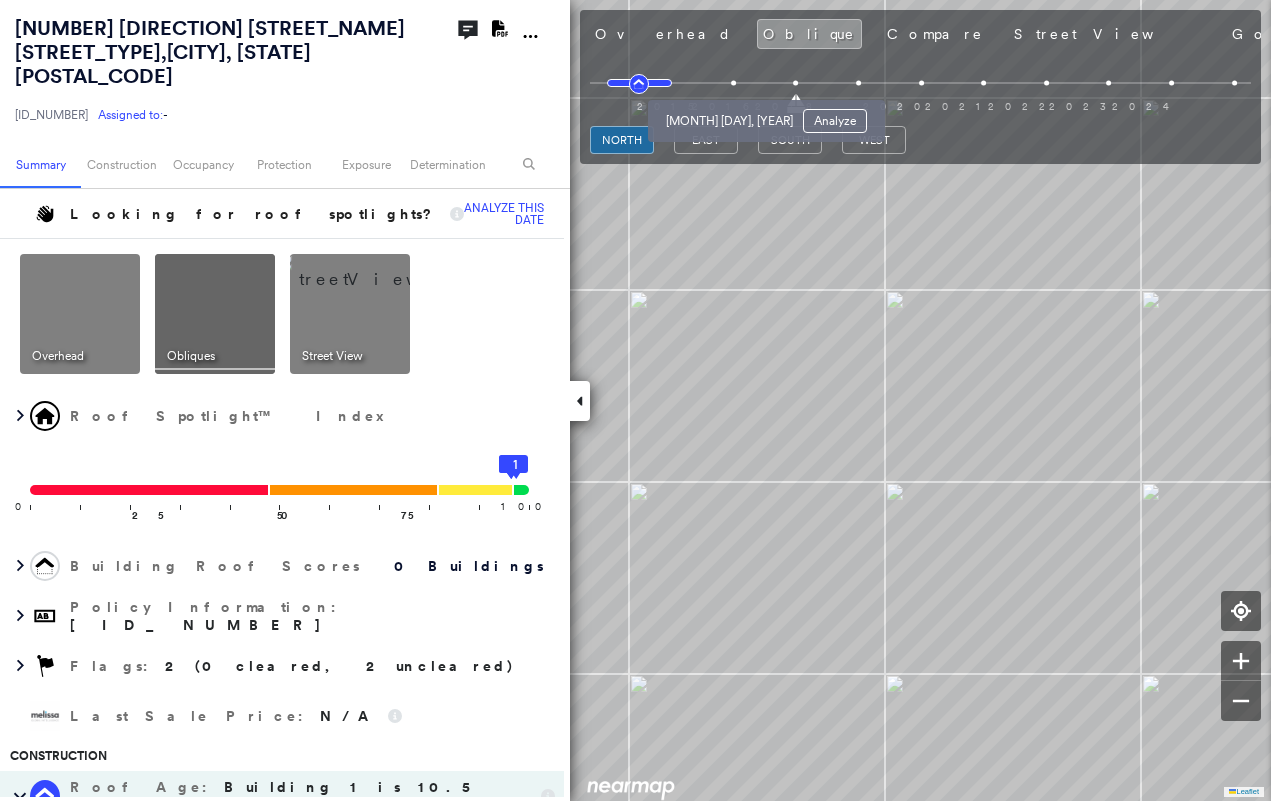 click at bounding box center (733, 83) 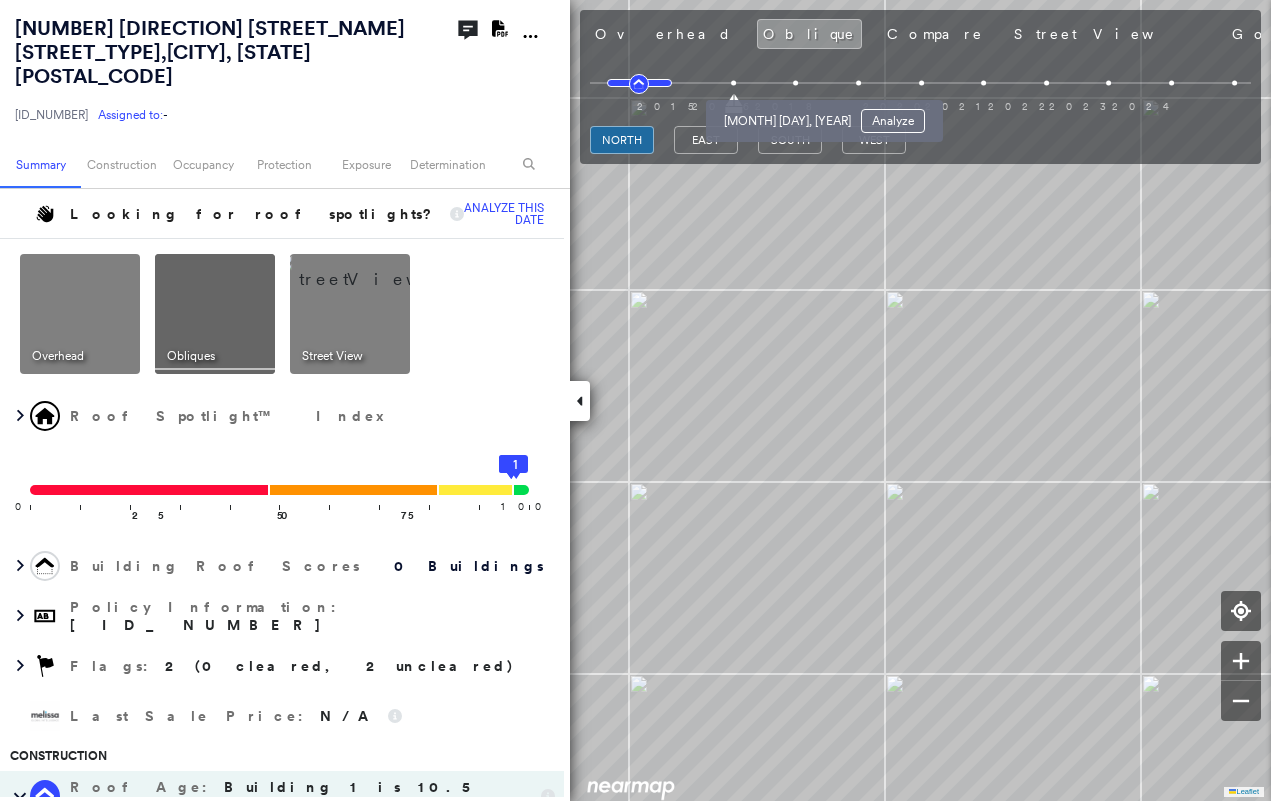 click at bounding box center (795, 83) 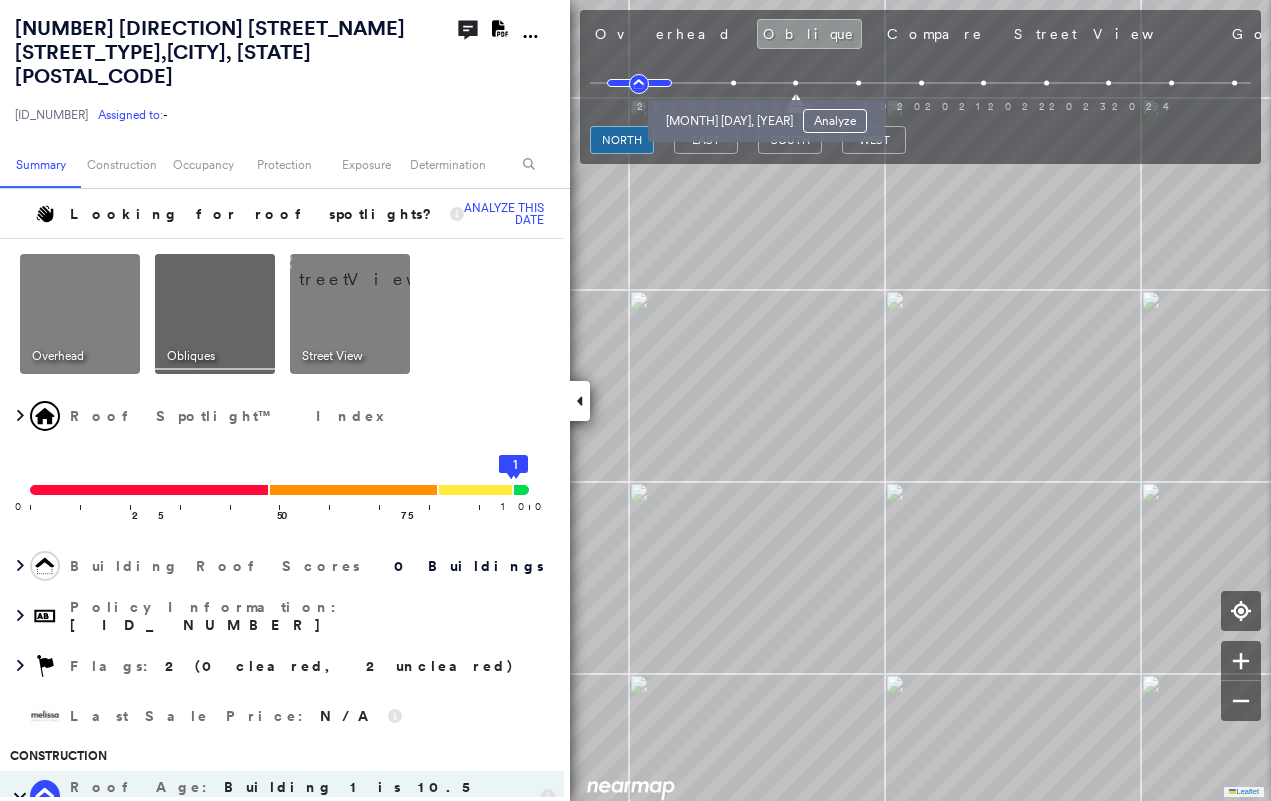 click at bounding box center (733, 83) 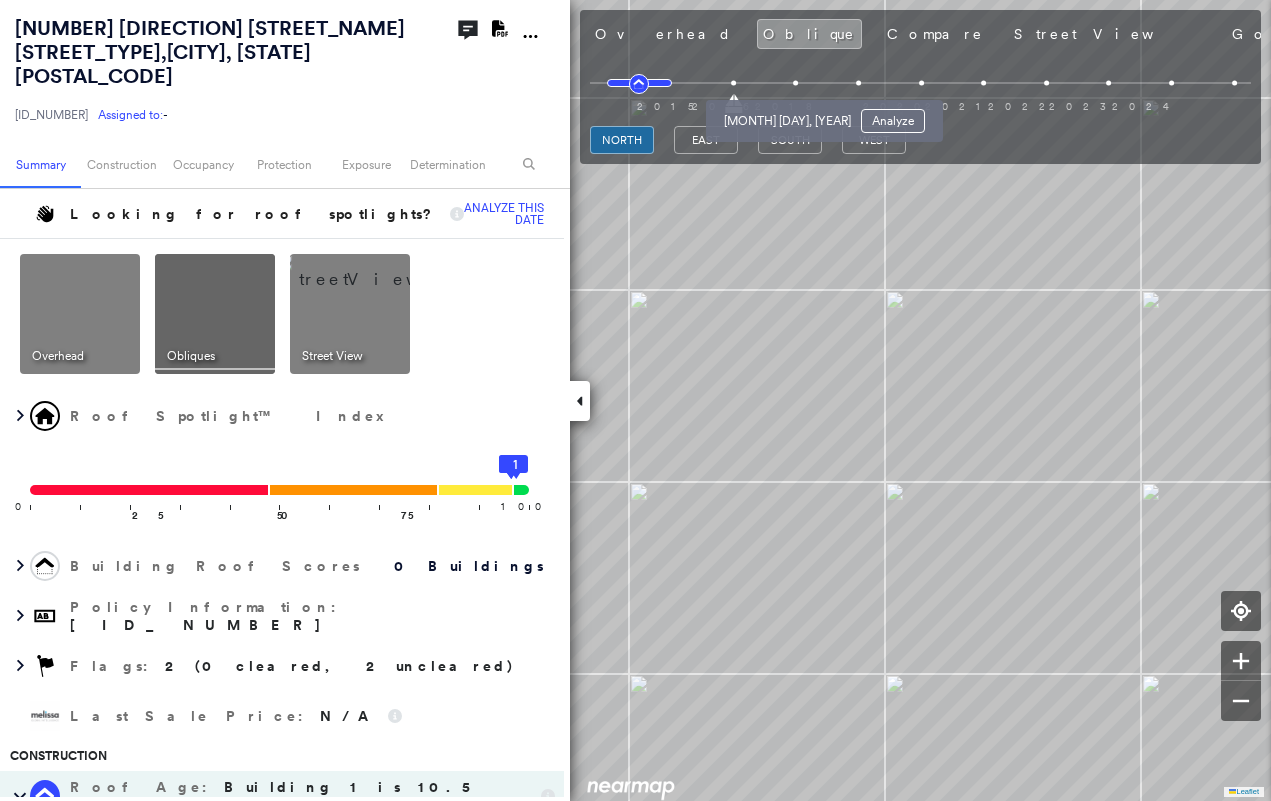 click at bounding box center (795, 83) 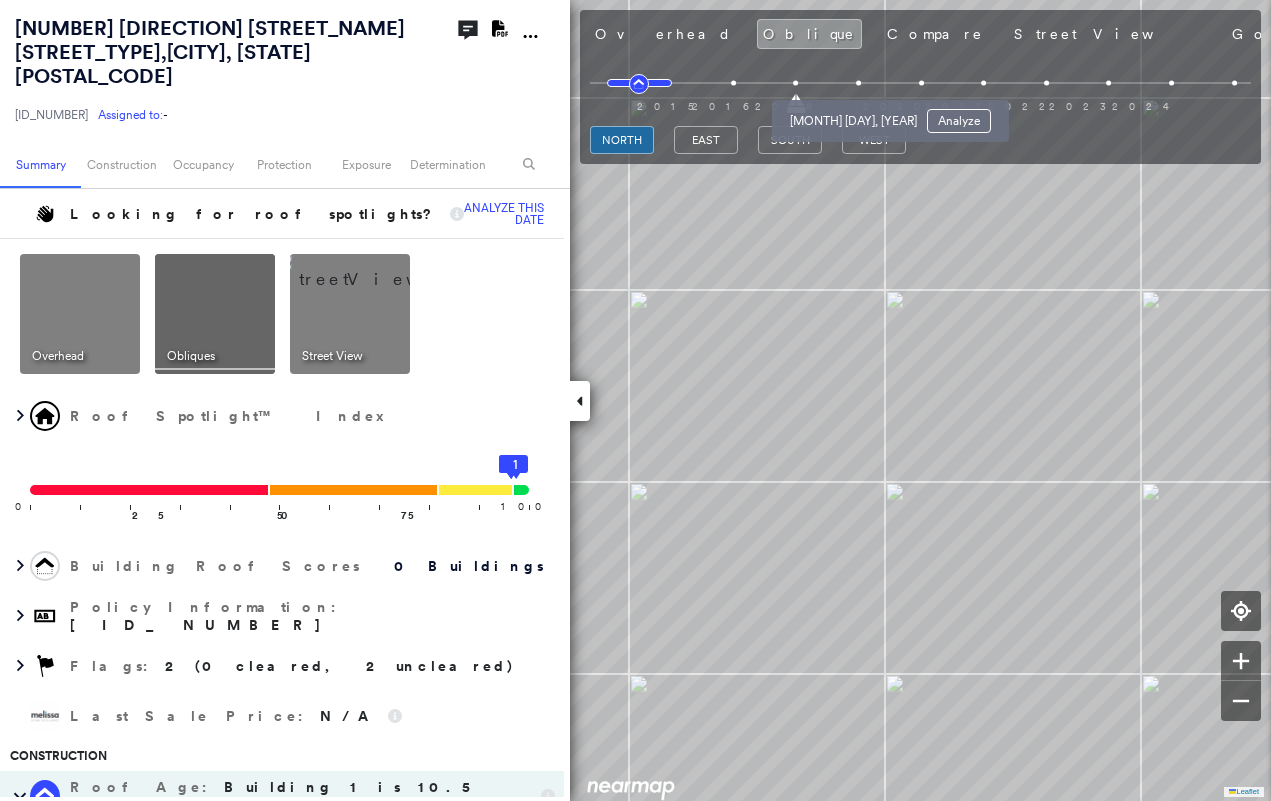 click at bounding box center [858, 83] 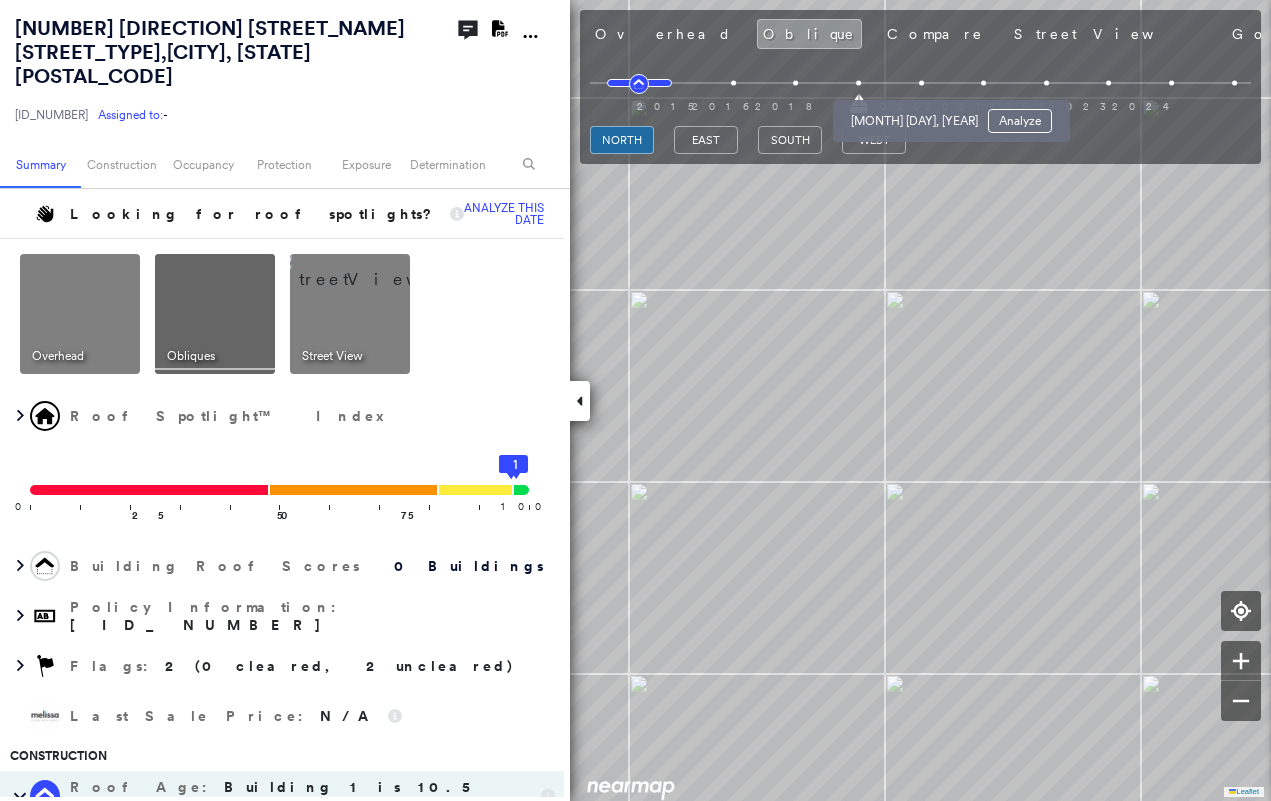 click at bounding box center [921, 83] 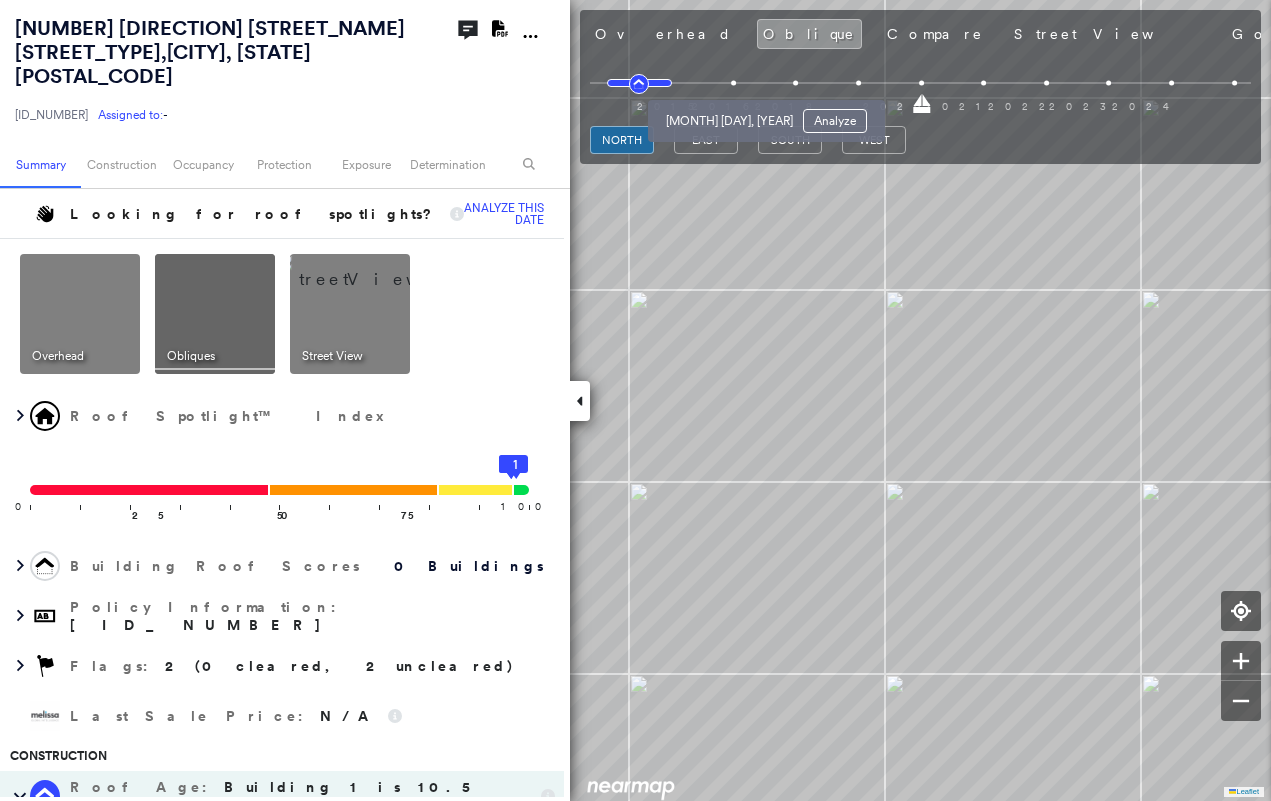 click at bounding box center (733, 83) 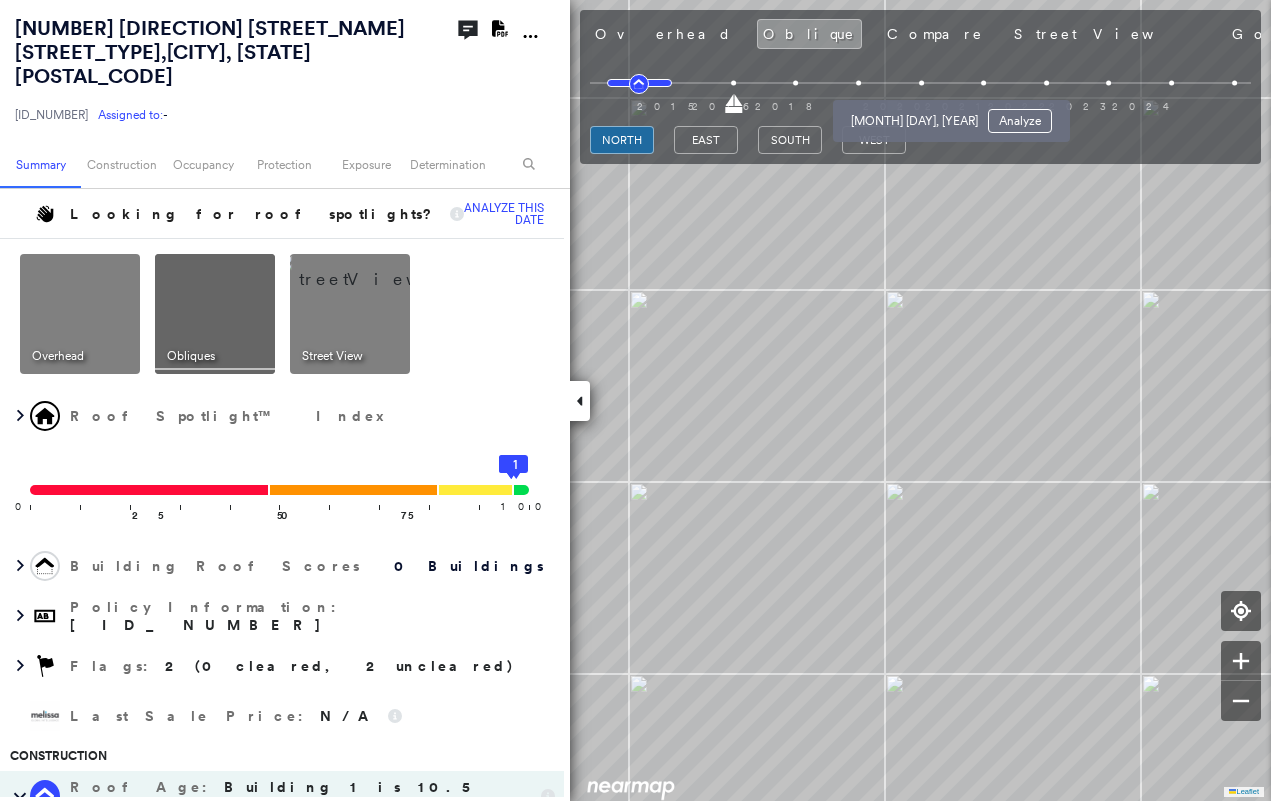 click at bounding box center (921, 83) 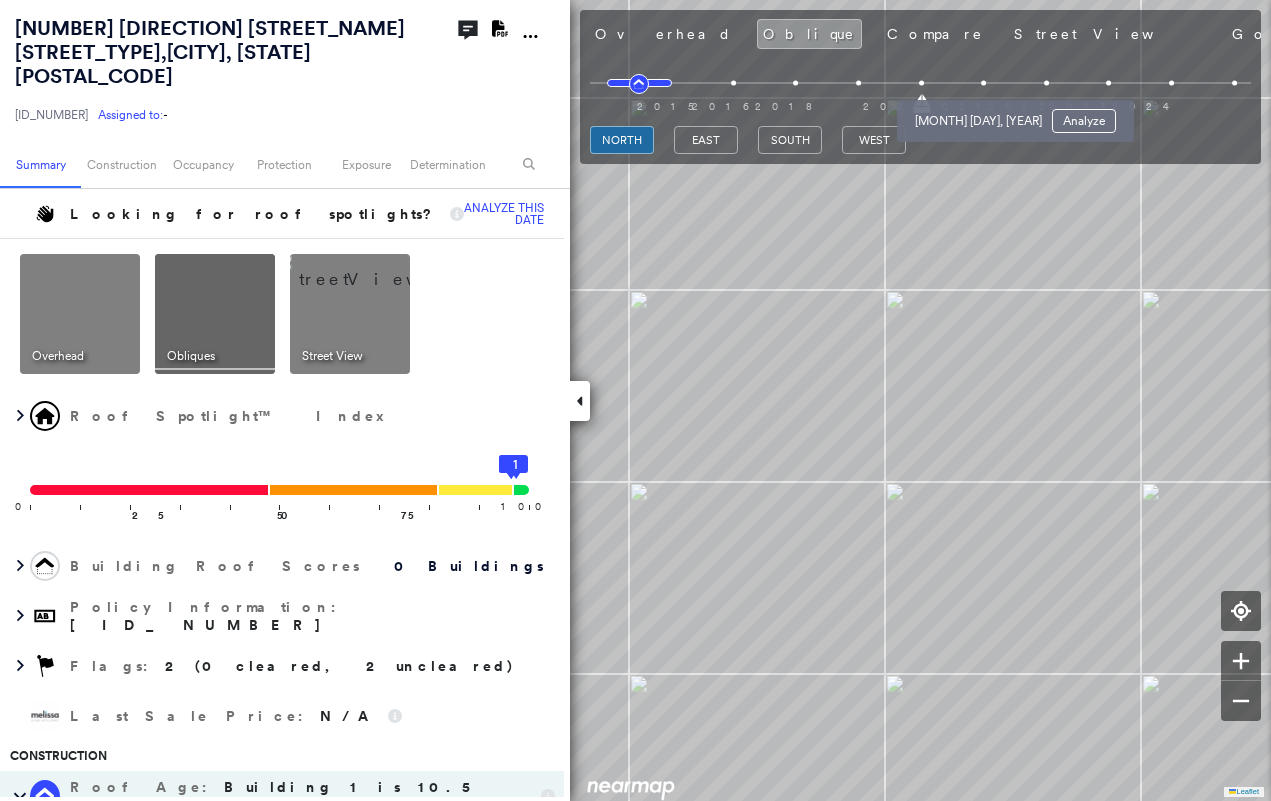click at bounding box center [983, 83] 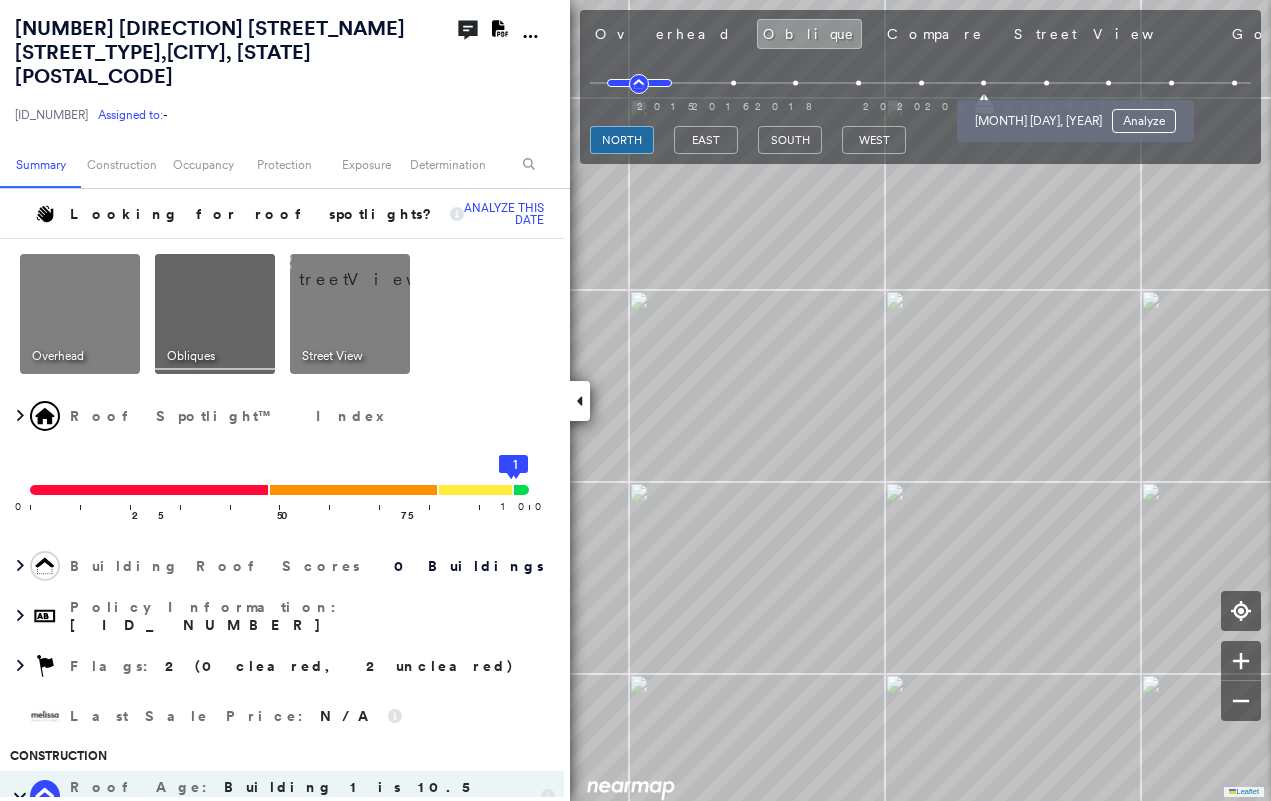 click at bounding box center [1046, 83] 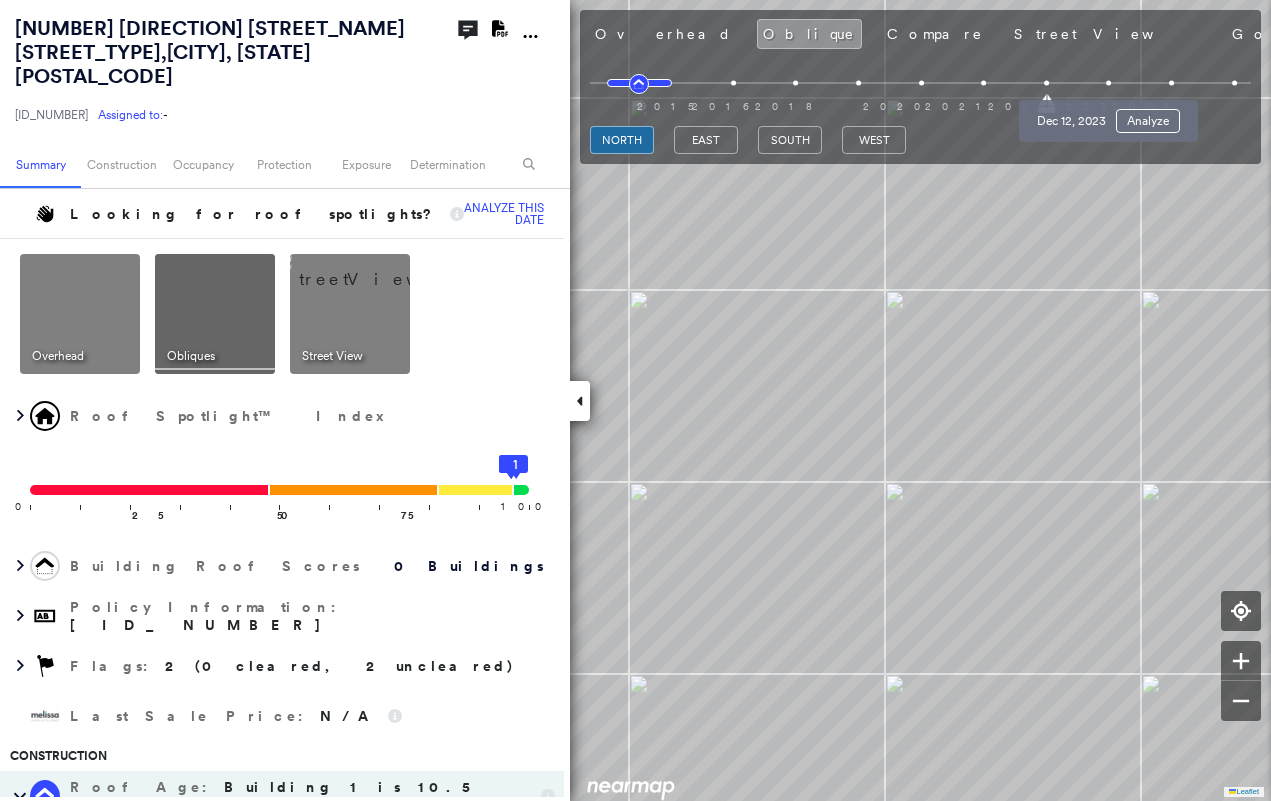 click at bounding box center [1108, 83] 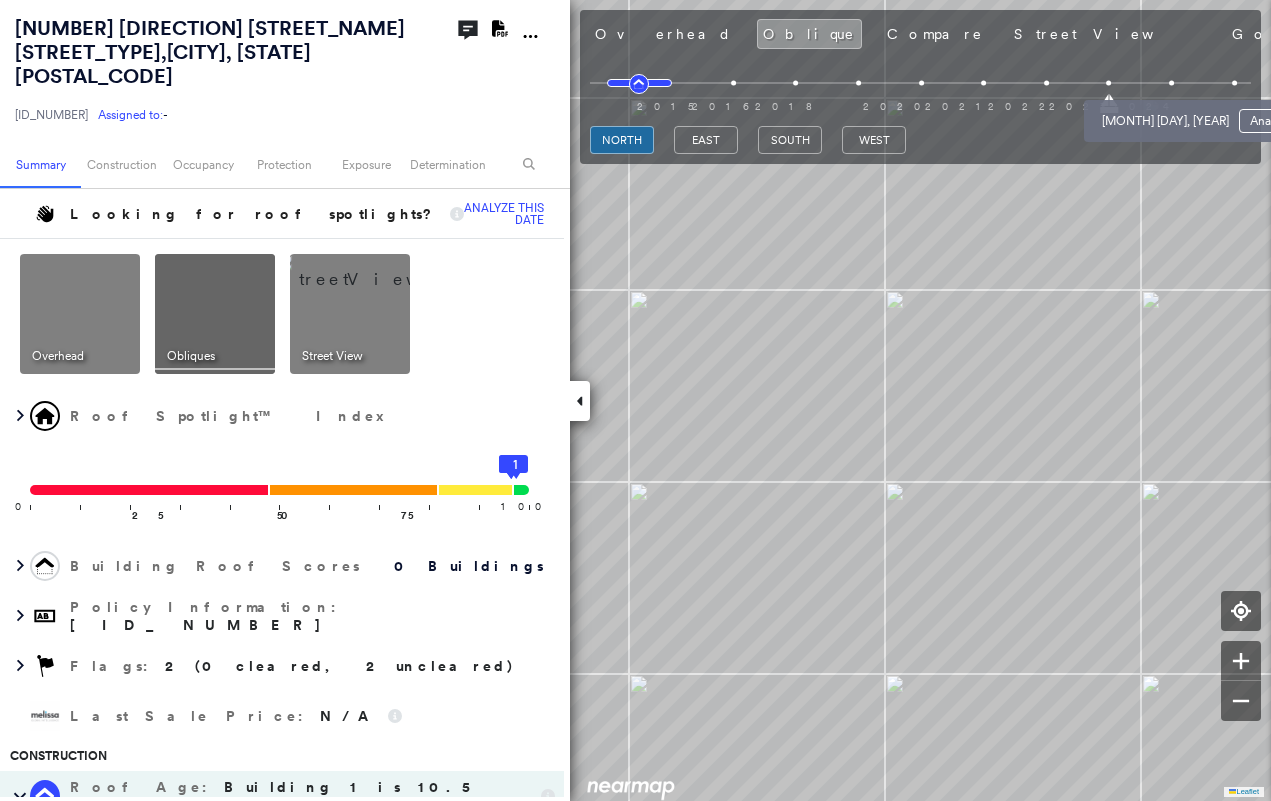 click at bounding box center (1171, 83) 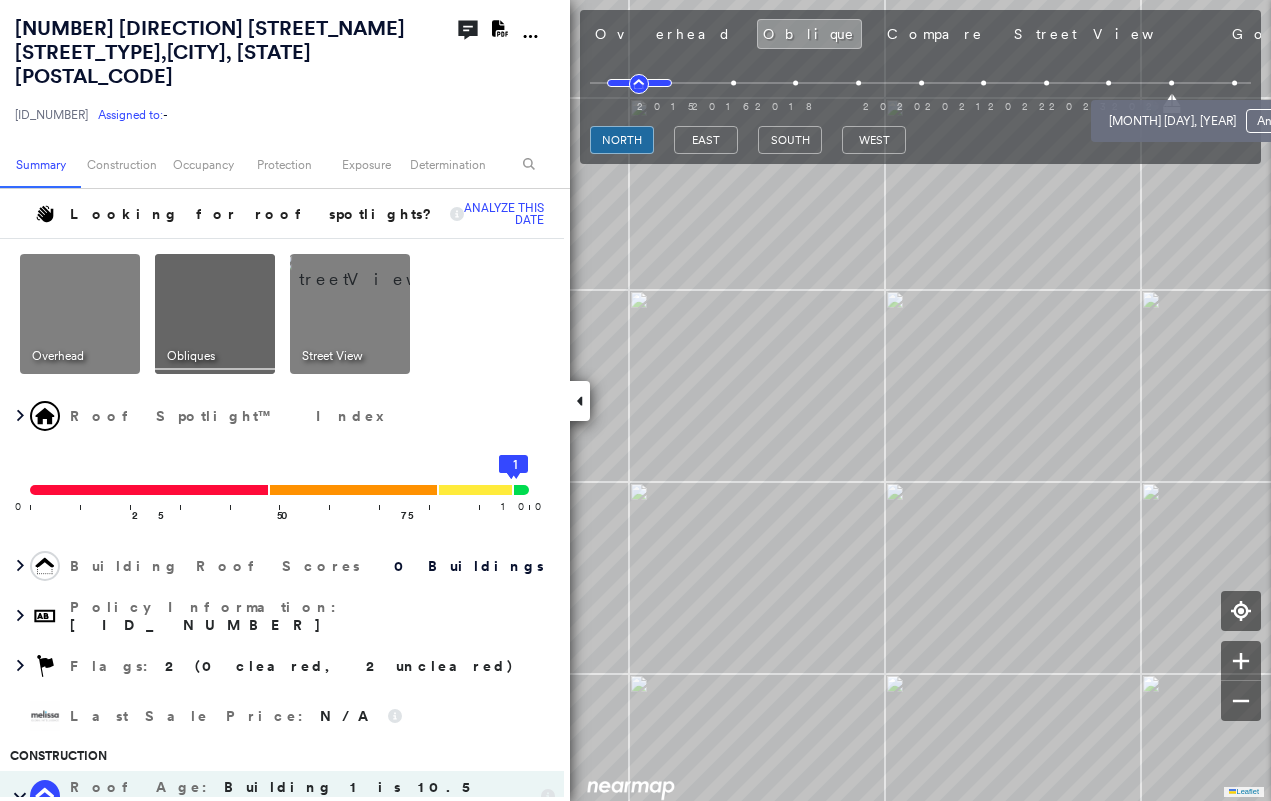 click at bounding box center [1234, 83] 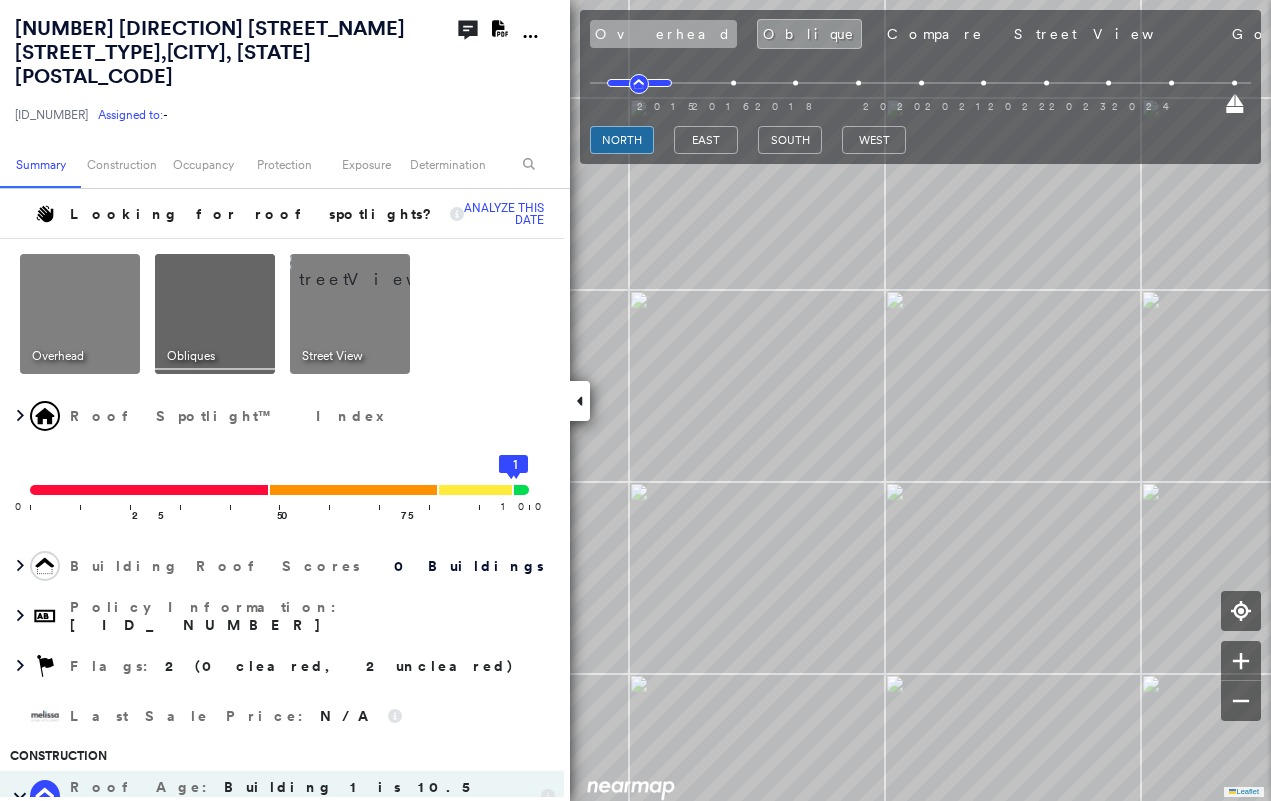 click on "Overhead" at bounding box center (663, 34) 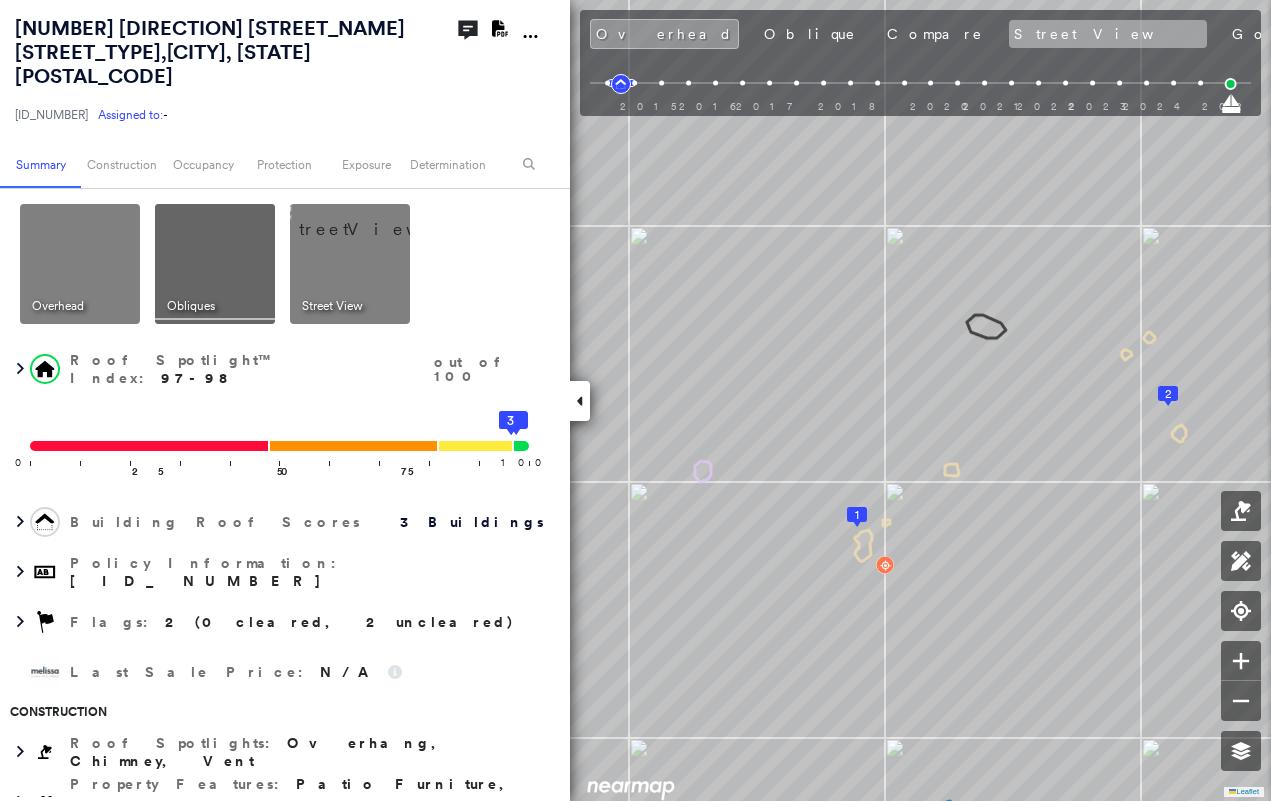 click on "Street View" at bounding box center [1108, 34] 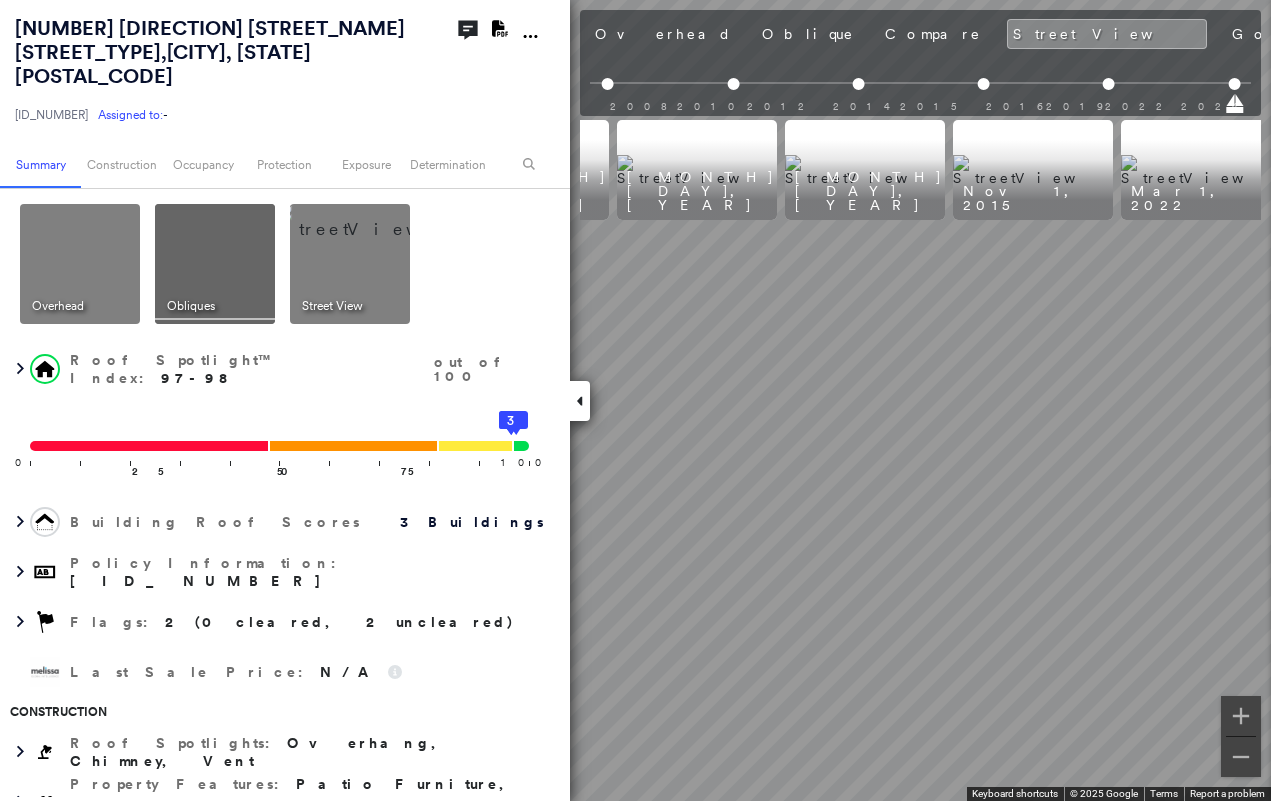 scroll, scrollTop: 0, scrollLeft: 327, axis: horizontal 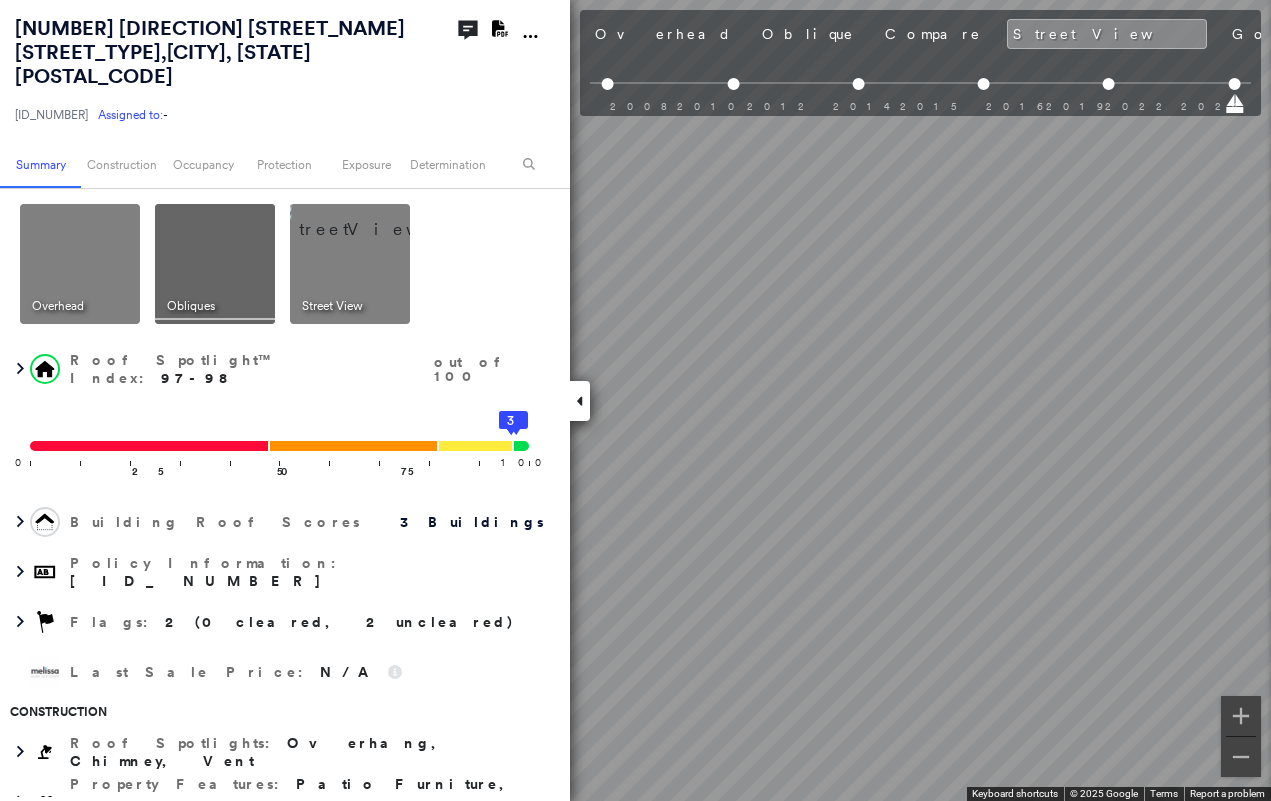 click 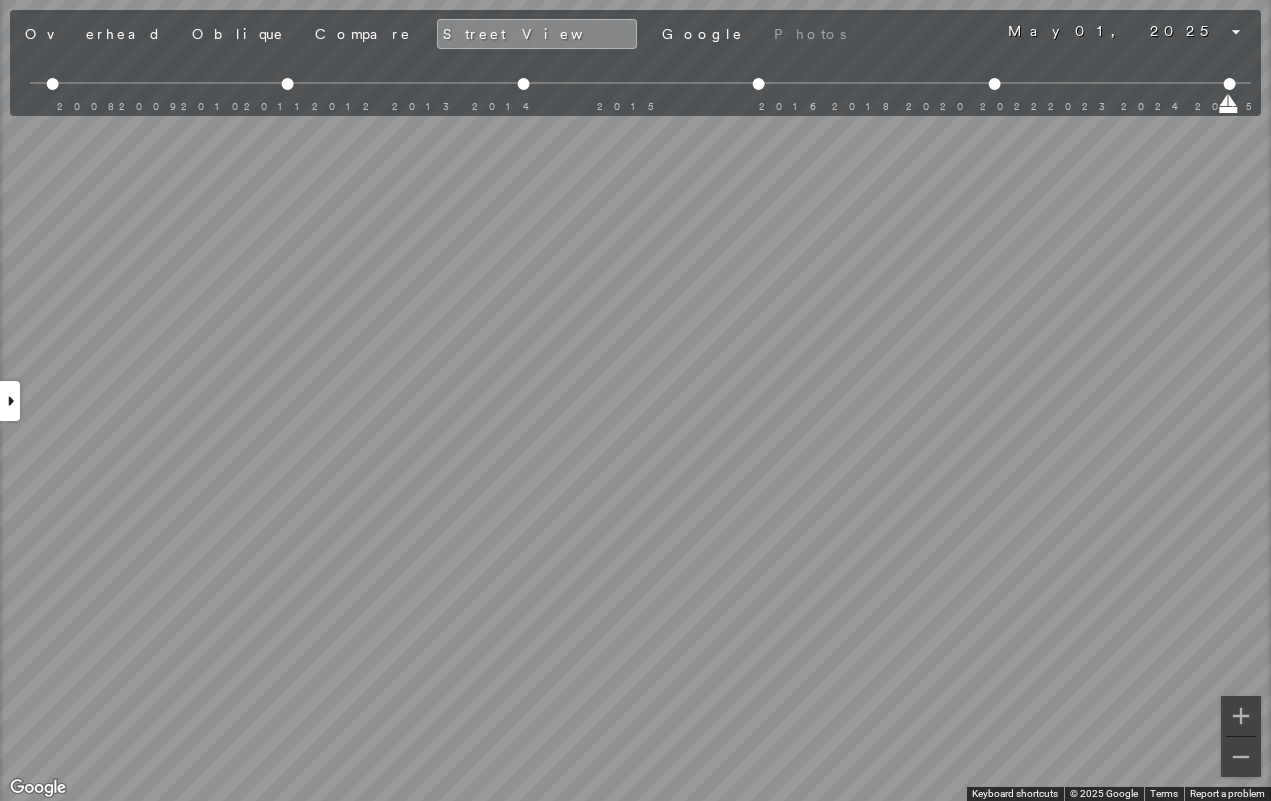 scroll, scrollTop: 0, scrollLeft: 0, axis: both 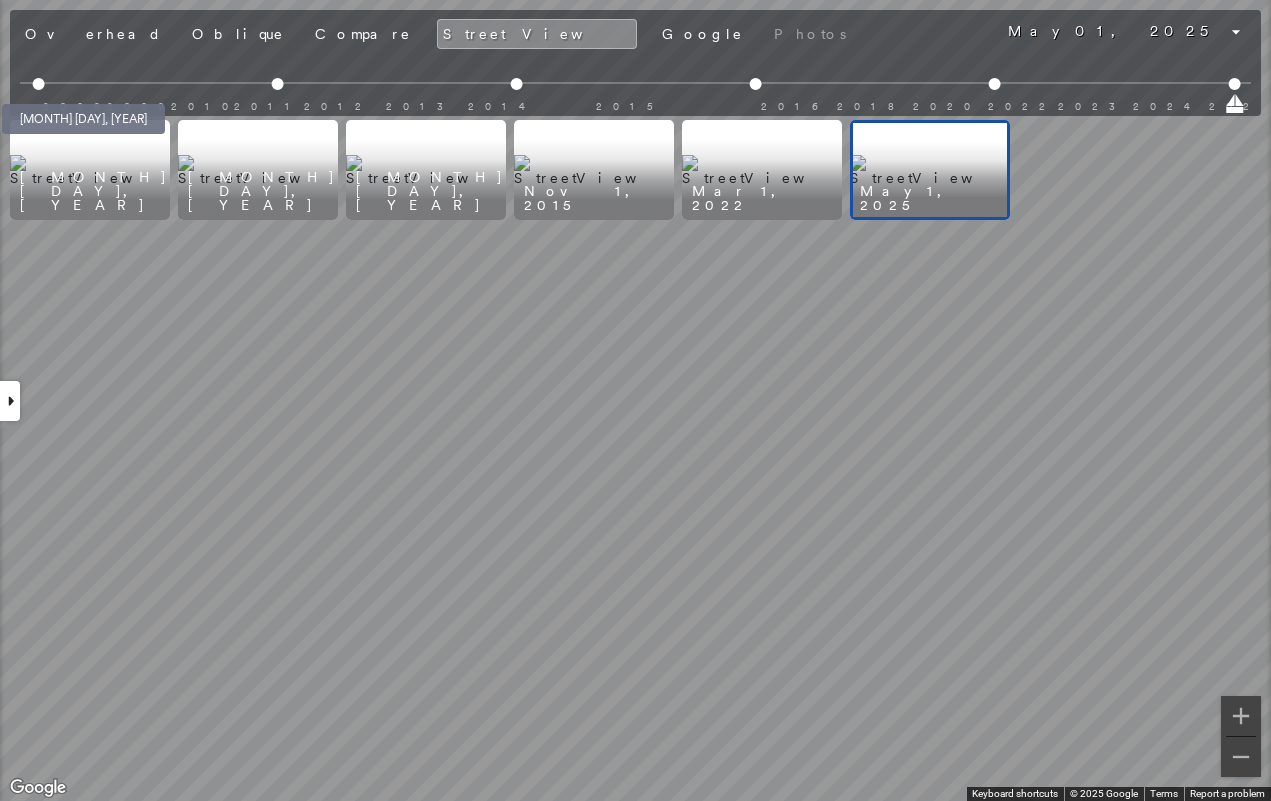 click at bounding box center [38, 84] 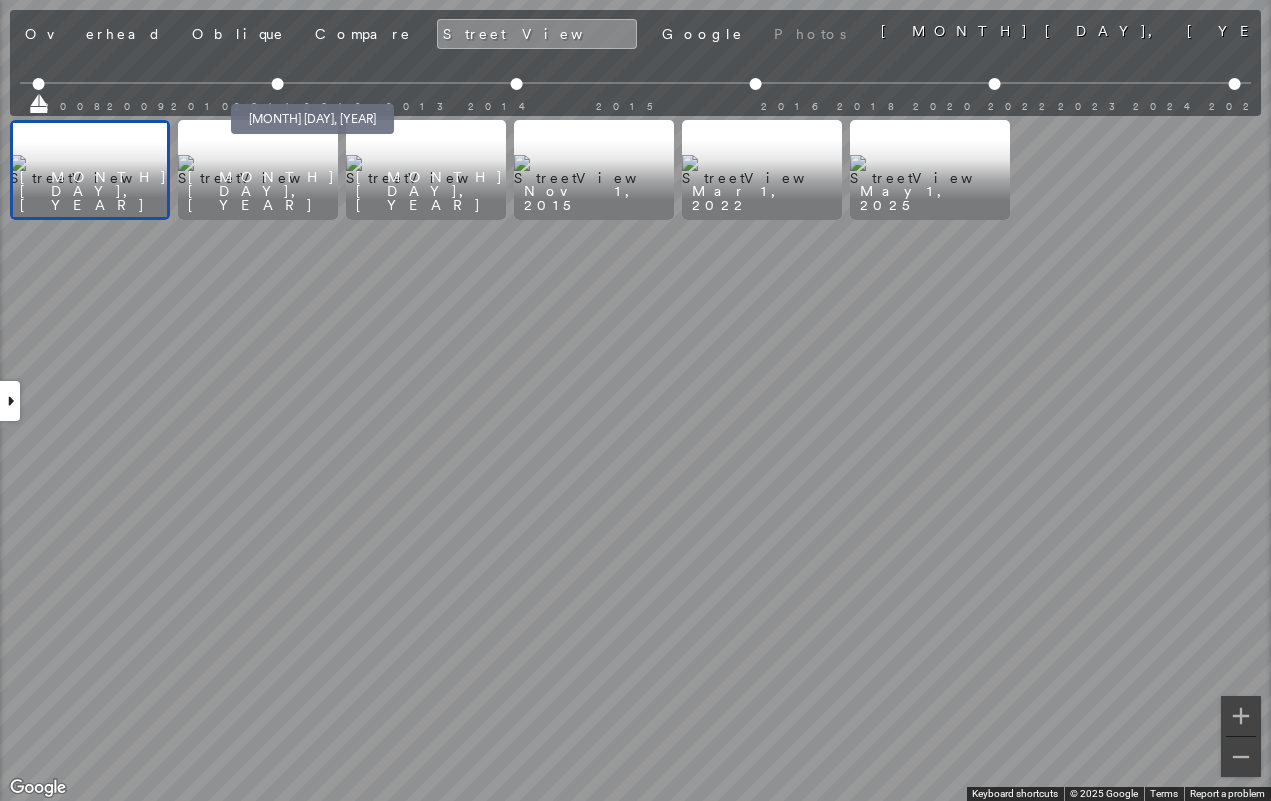 click at bounding box center (277, 84) 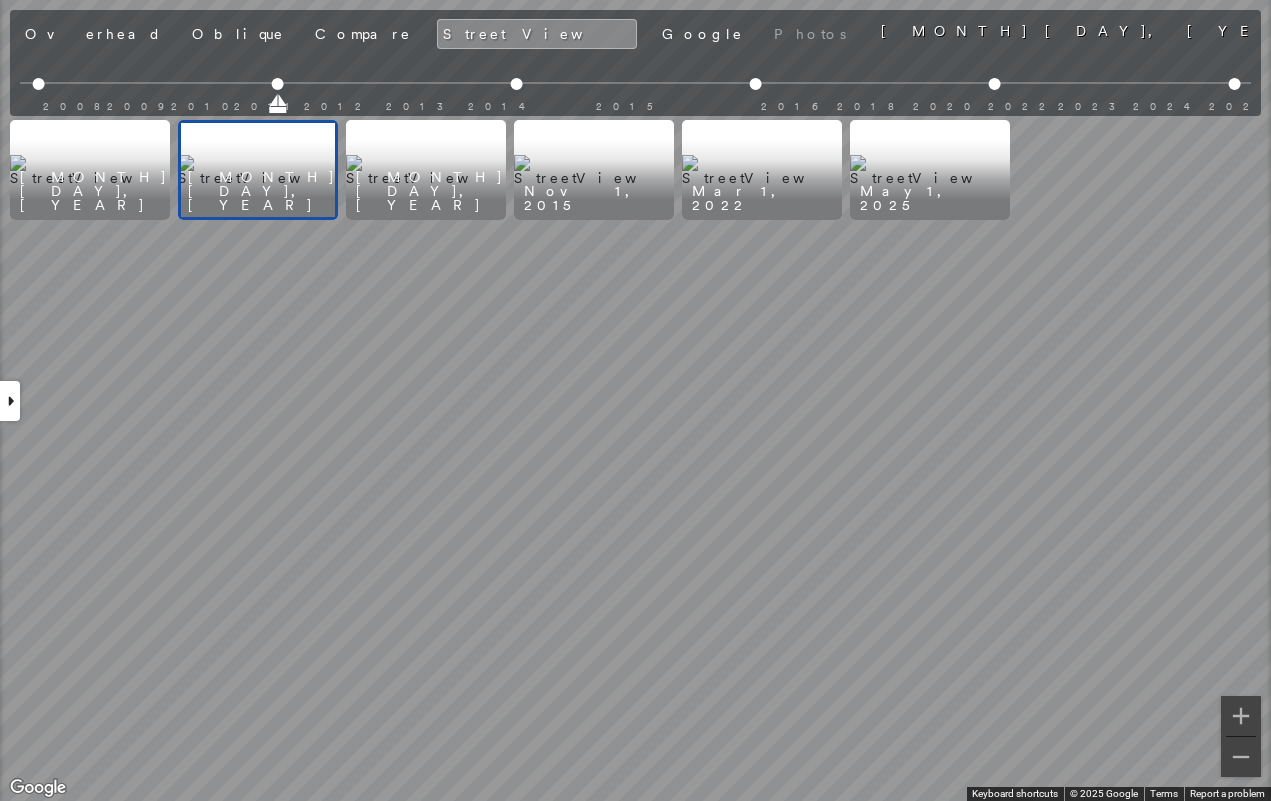 click at bounding box center [426, 170] 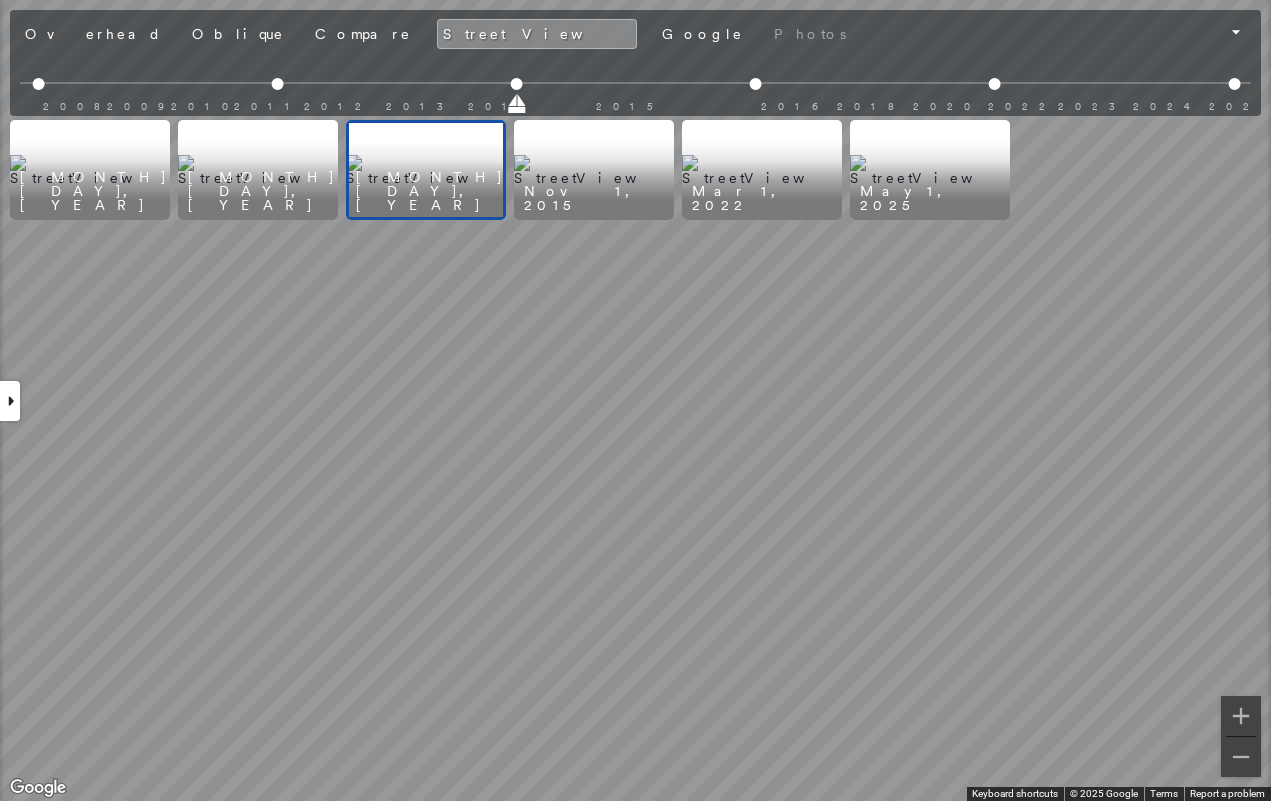 click at bounding box center [594, 170] 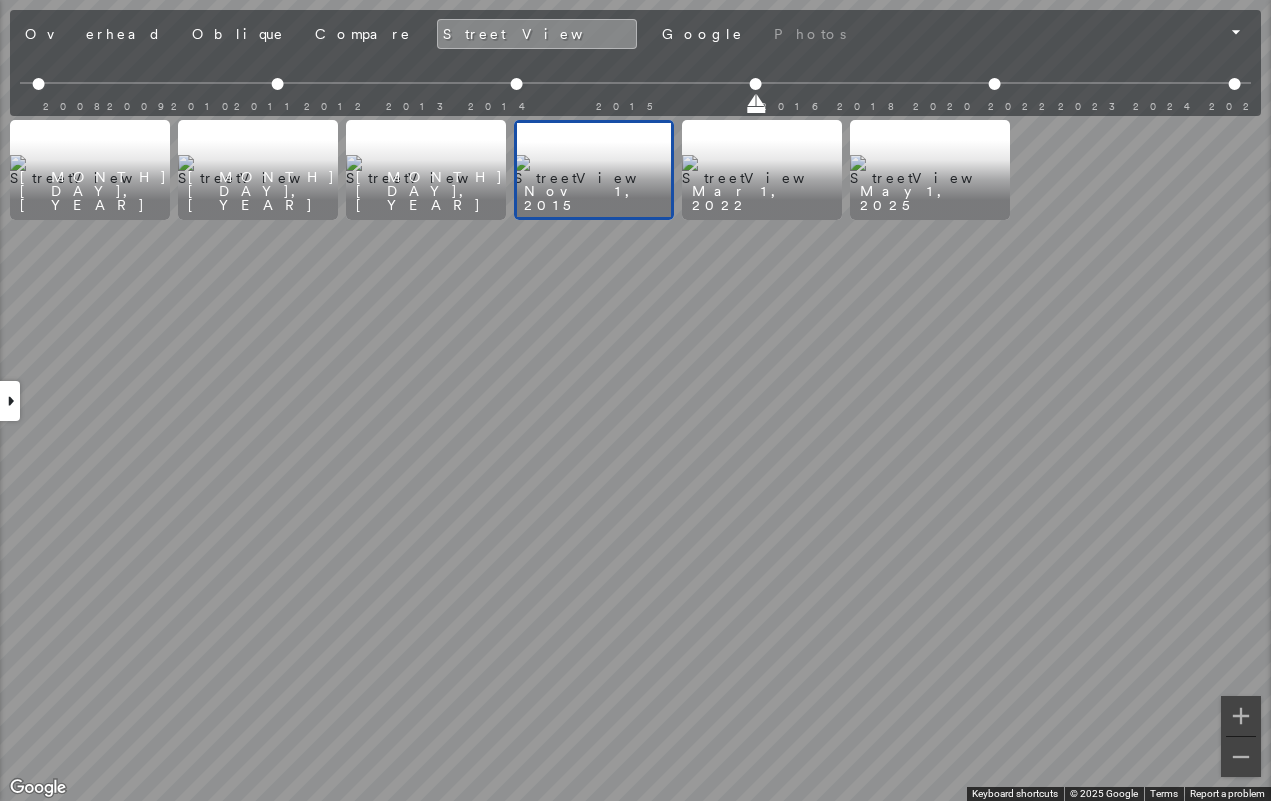 click at bounding box center (762, 170) 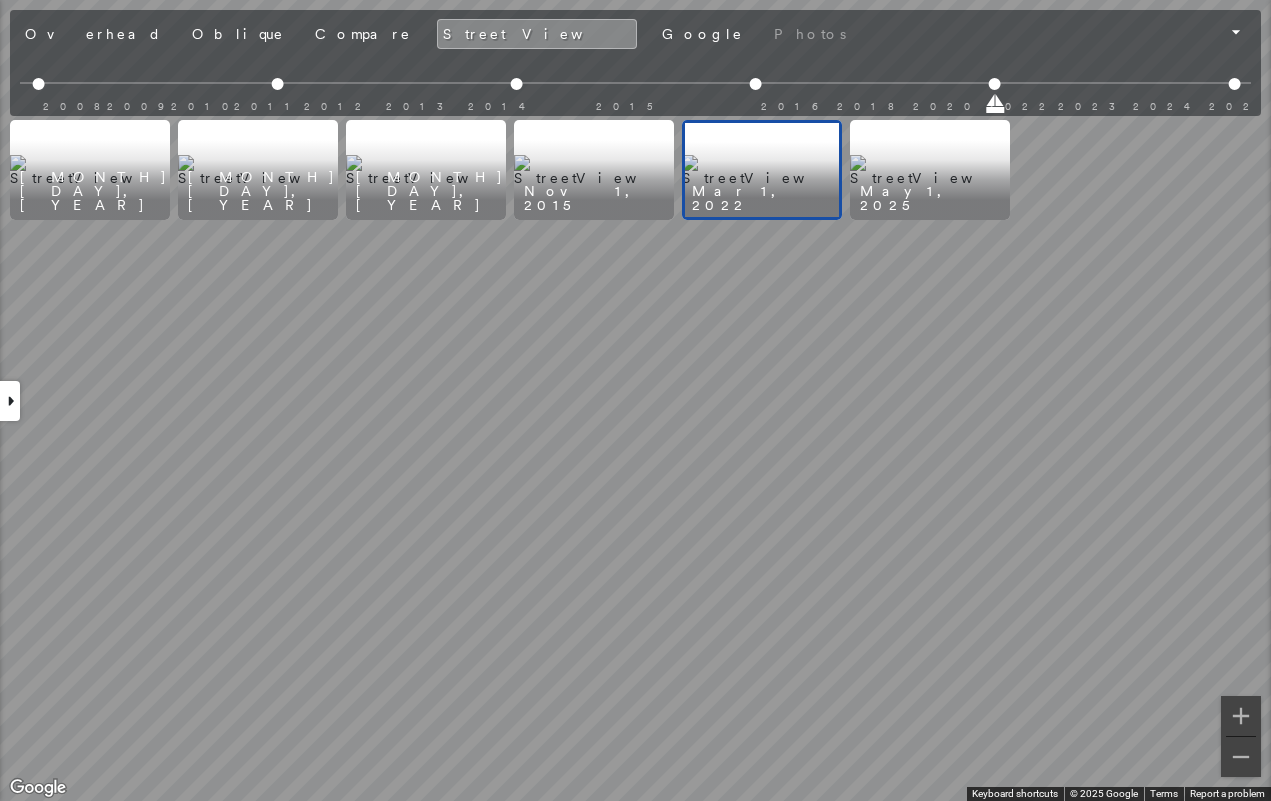 click at bounding box center (762, 170) 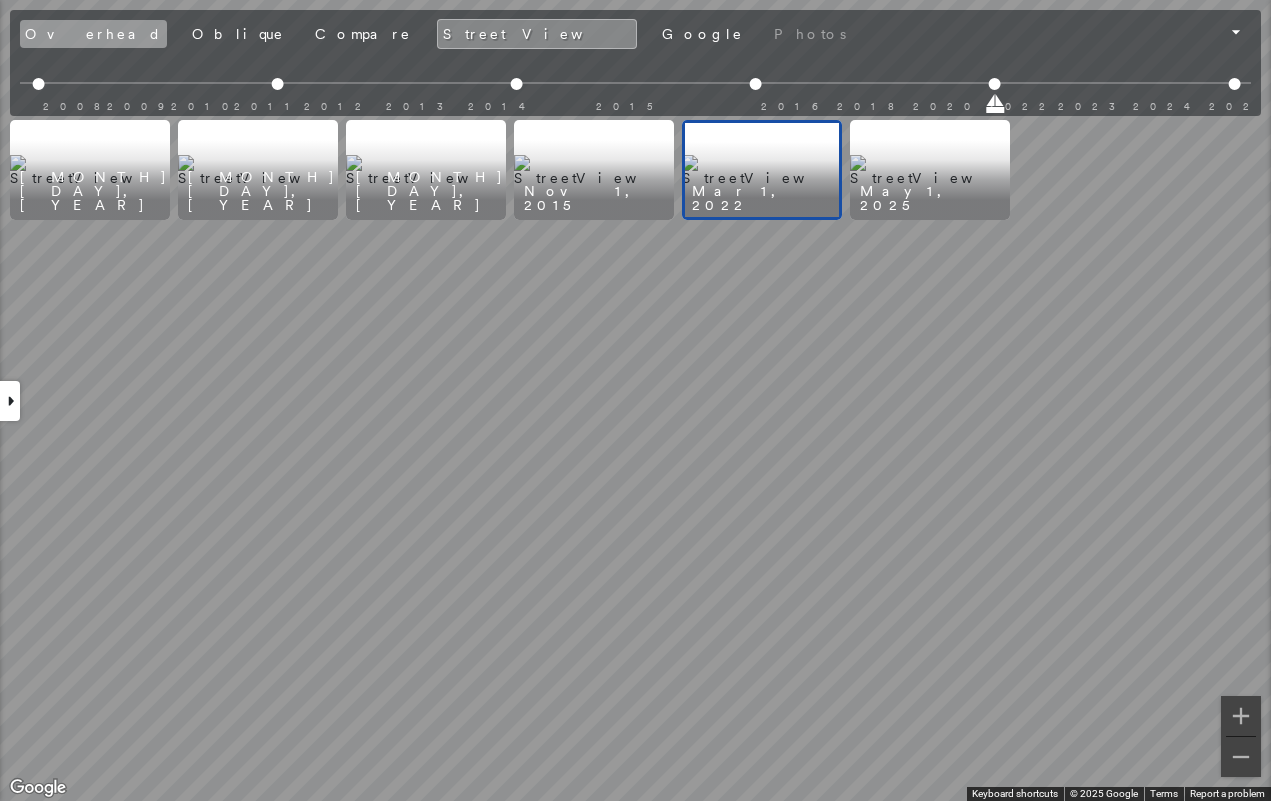 click on "Overhead" at bounding box center [93, 34] 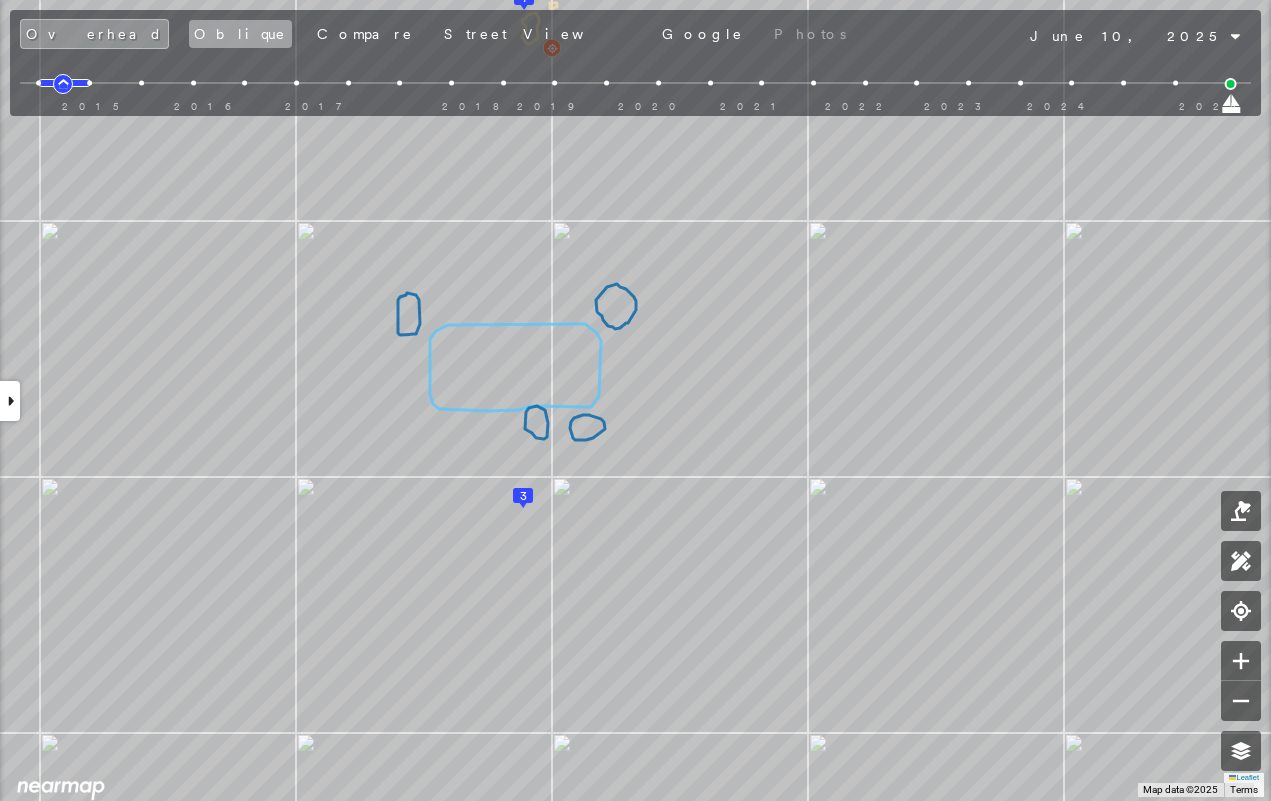 click on "Oblique" at bounding box center [240, 34] 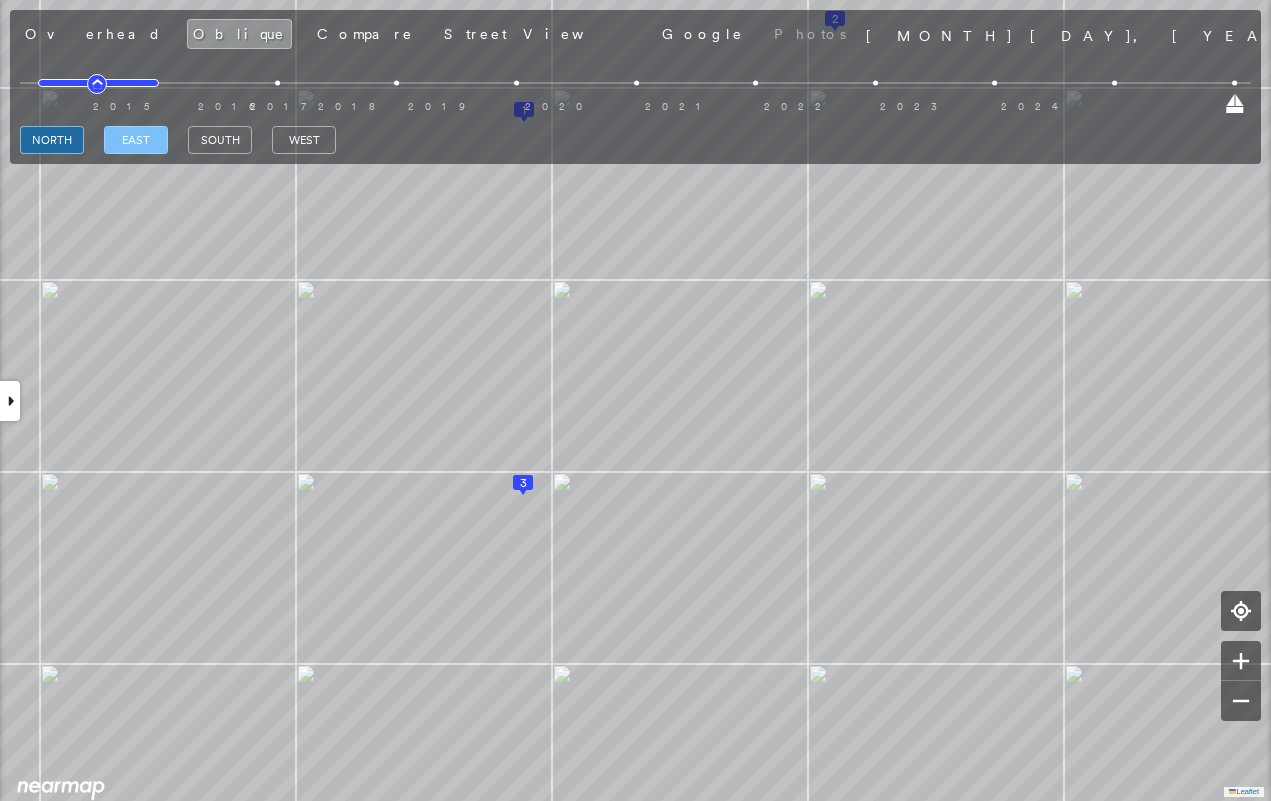 click on "east" at bounding box center (136, 140) 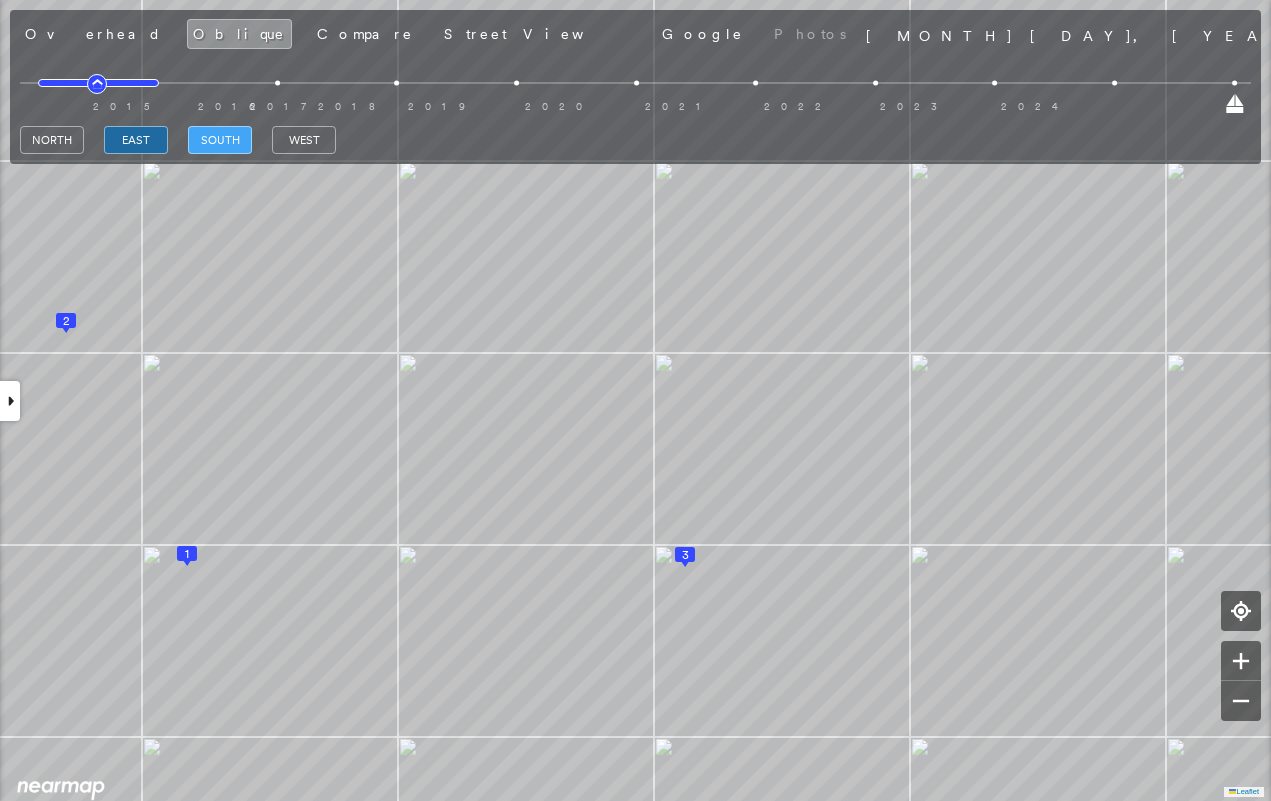 click on "south" at bounding box center (220, 140) 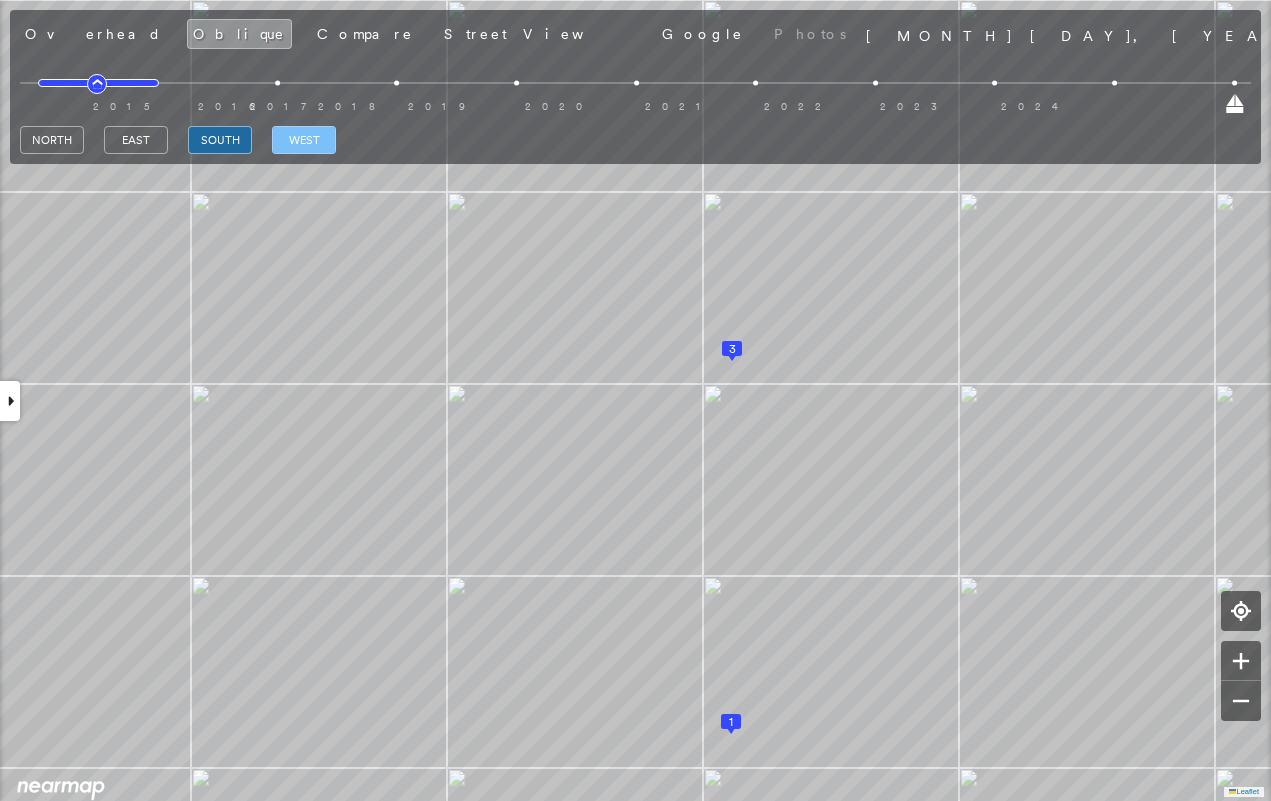 click on "west" at bounding box center (304, 140) 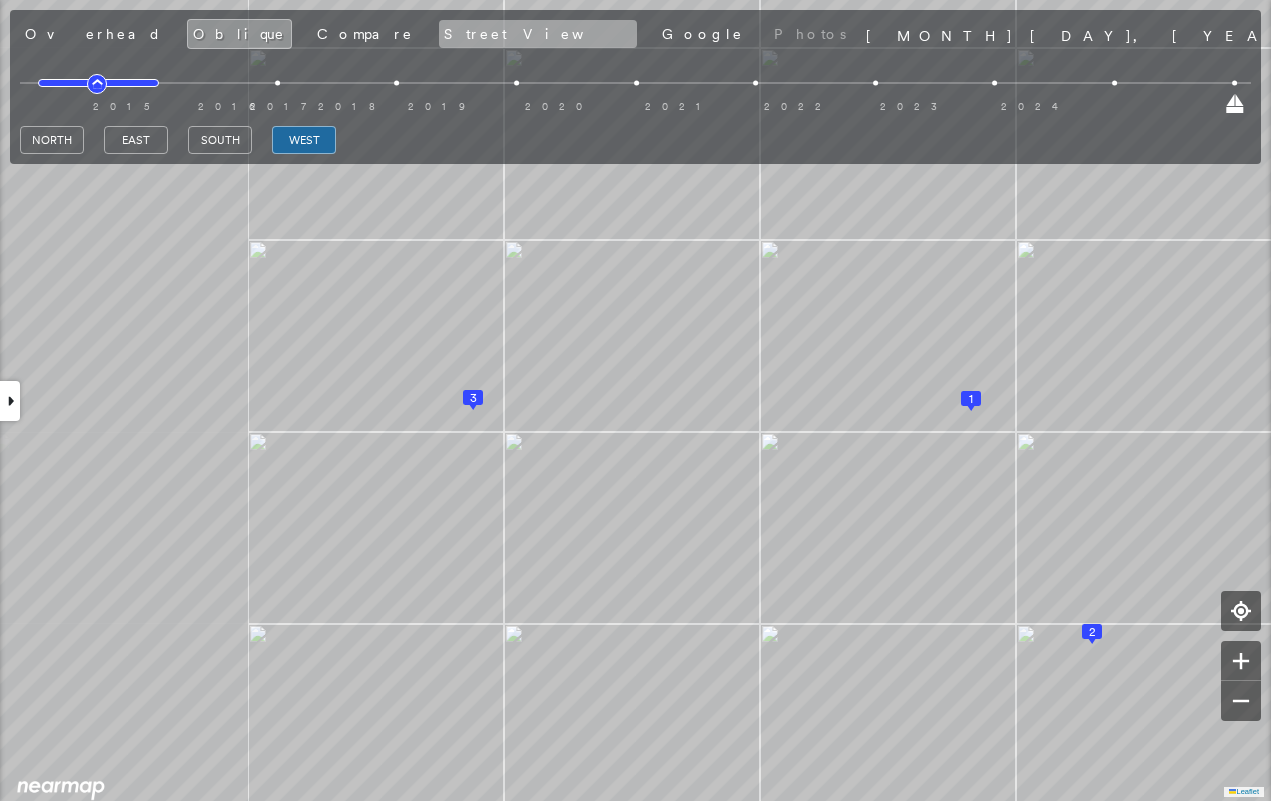 click on "Street View" at bounding box center (538, 34) 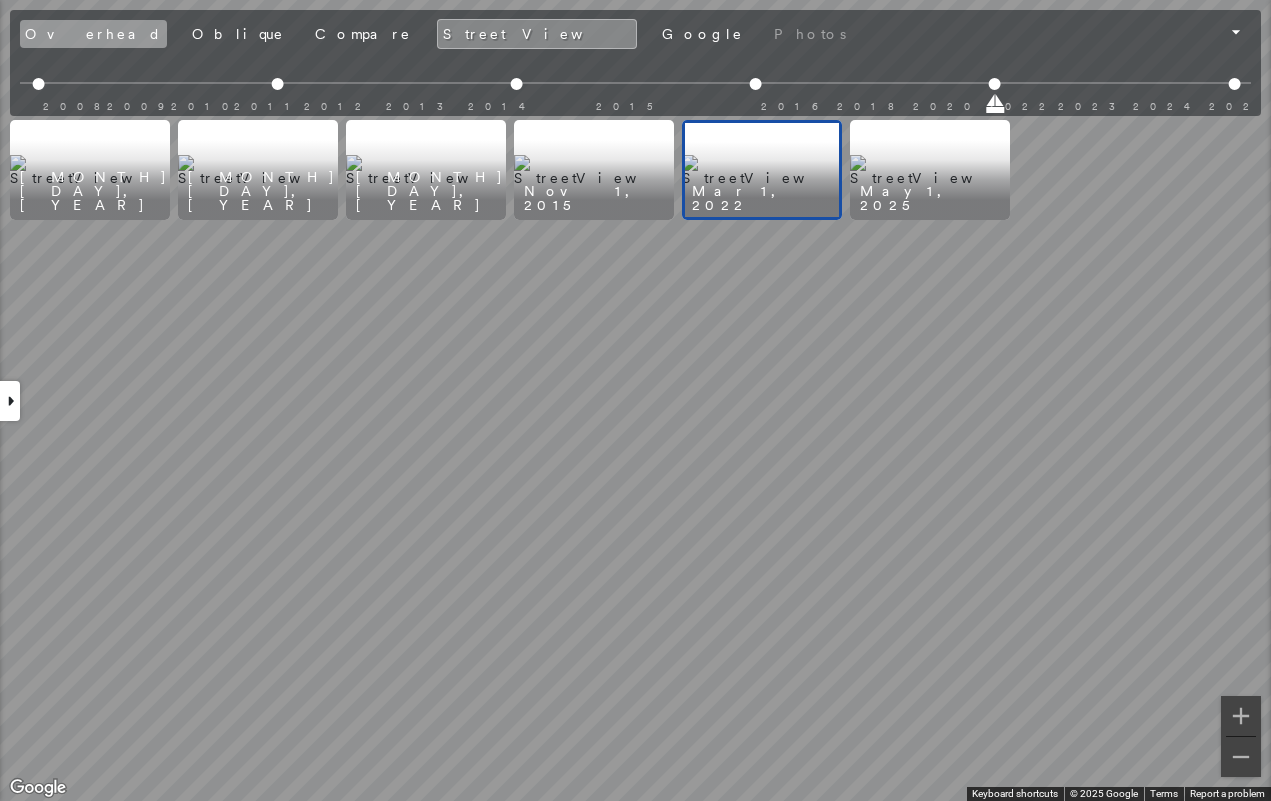 click on "Overhead" at bounding box center [93, 34] 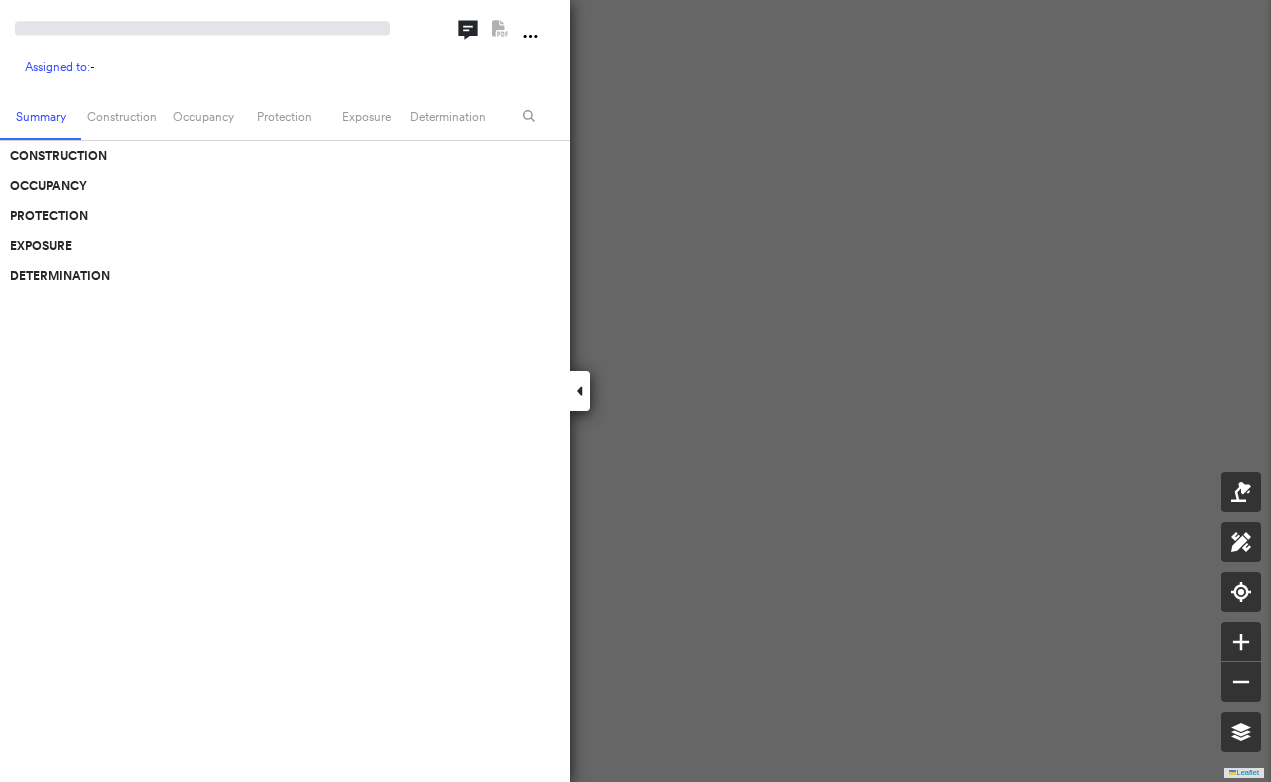 scroll, scrollTop: 0, scrollLeft: 0, axis: both 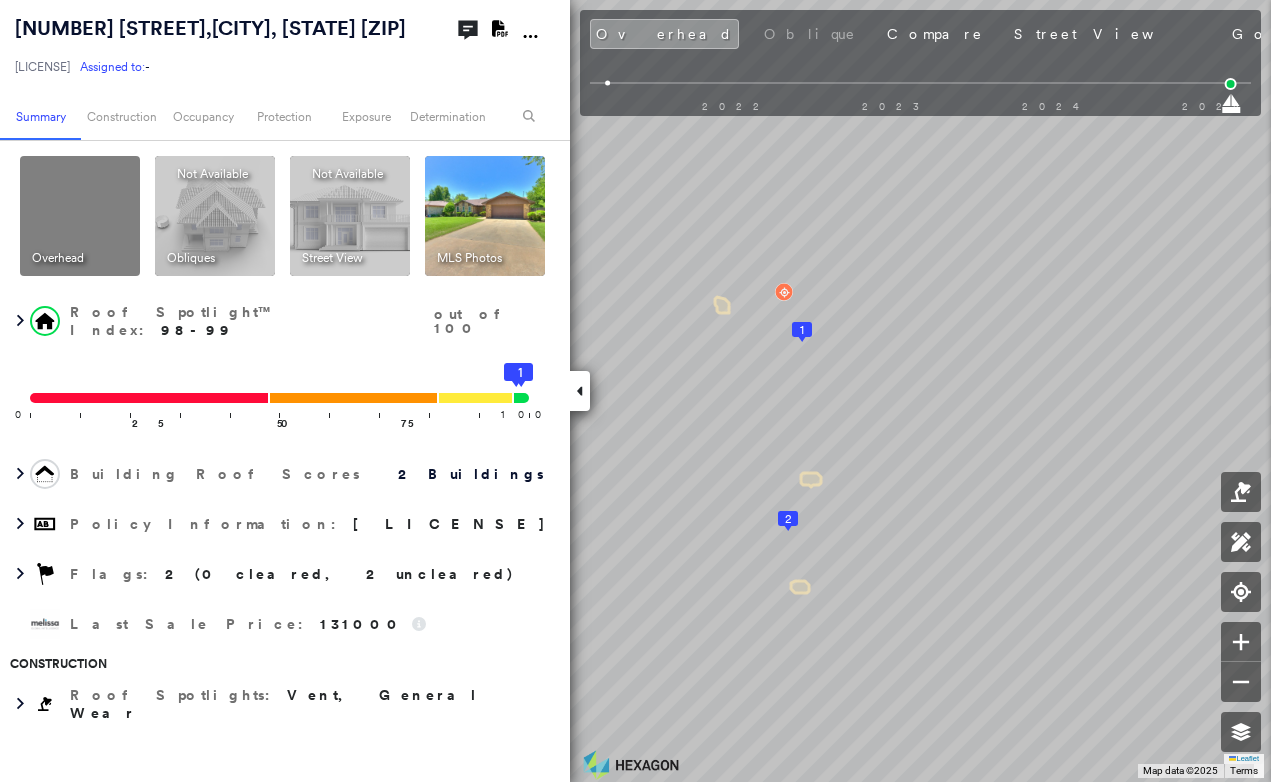 click on "Photos" at bounding box center (1380, 34) 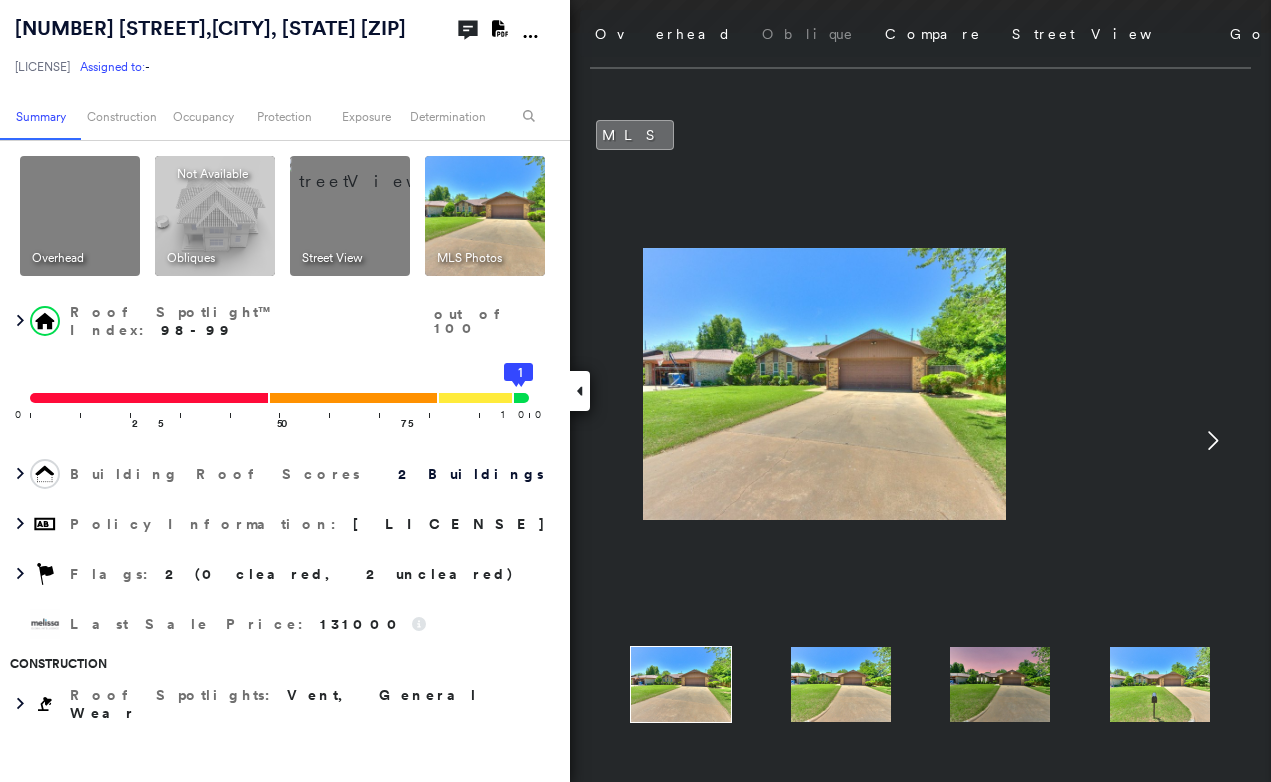 click at bounding box center [580, 391] 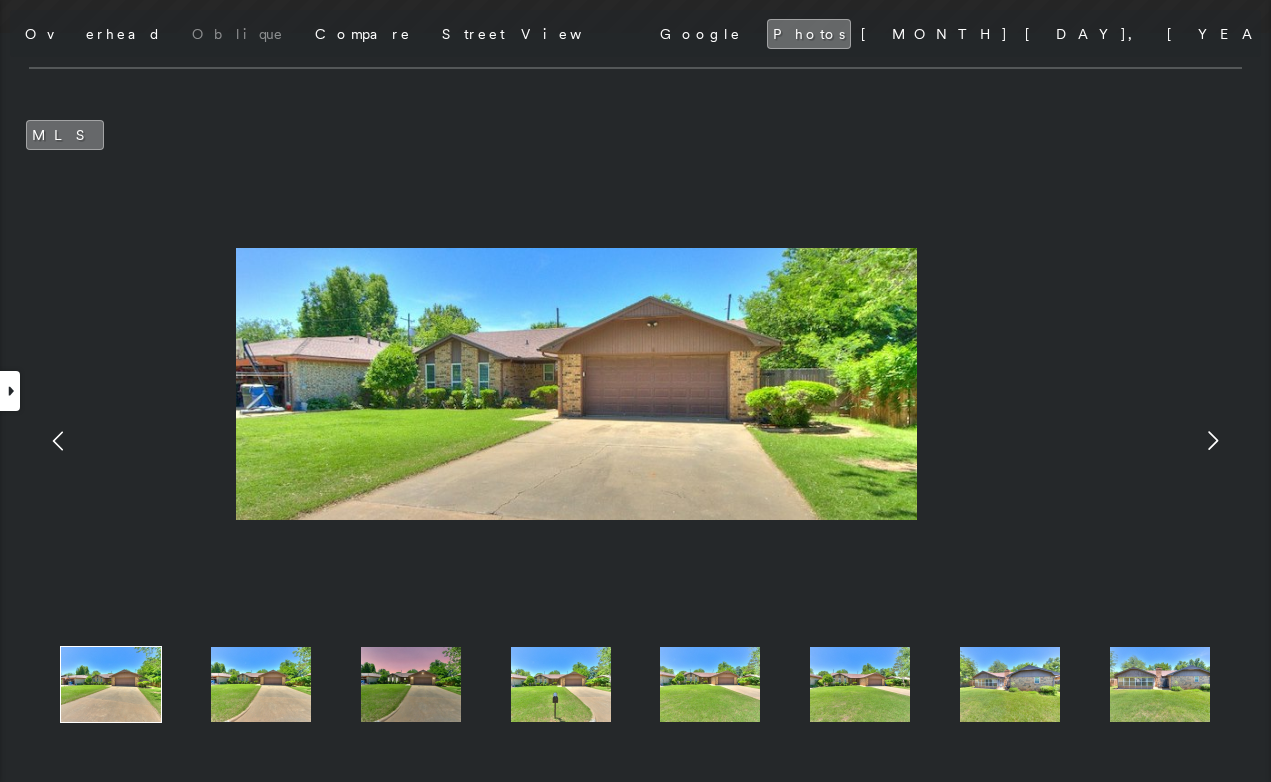 click 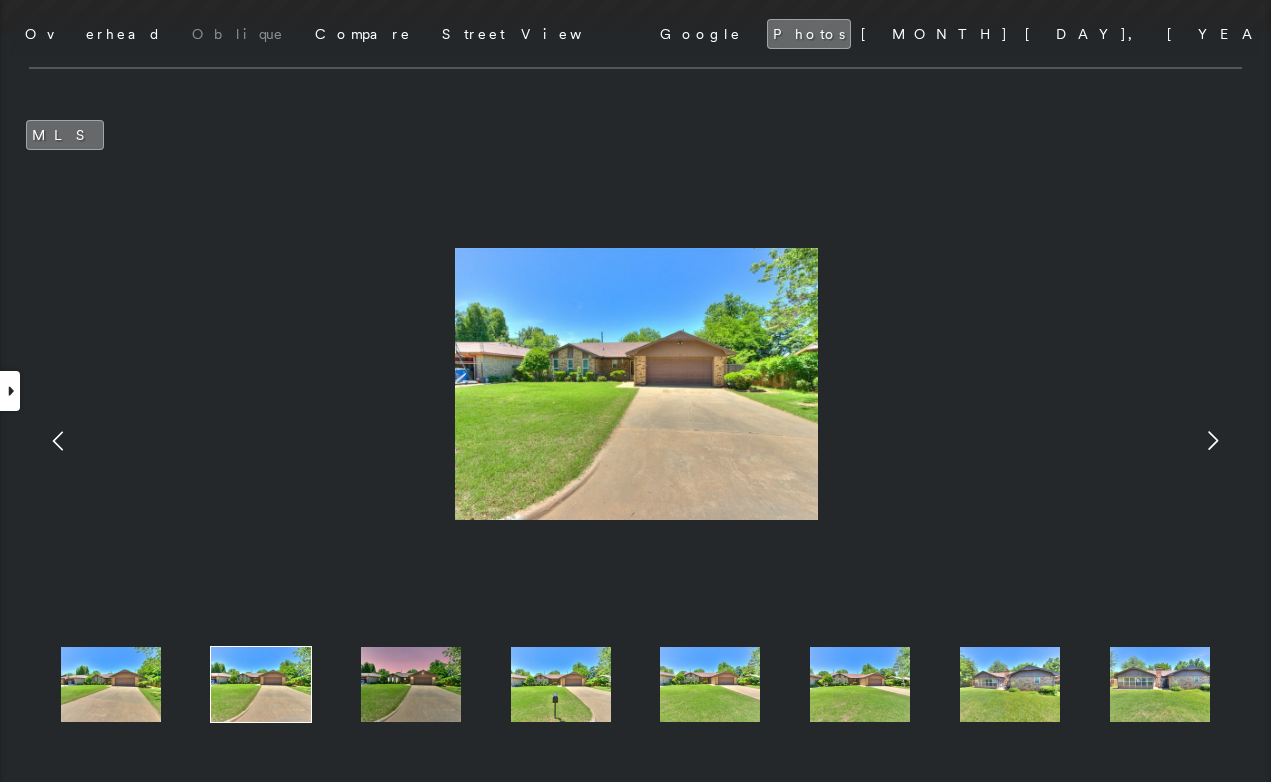 click 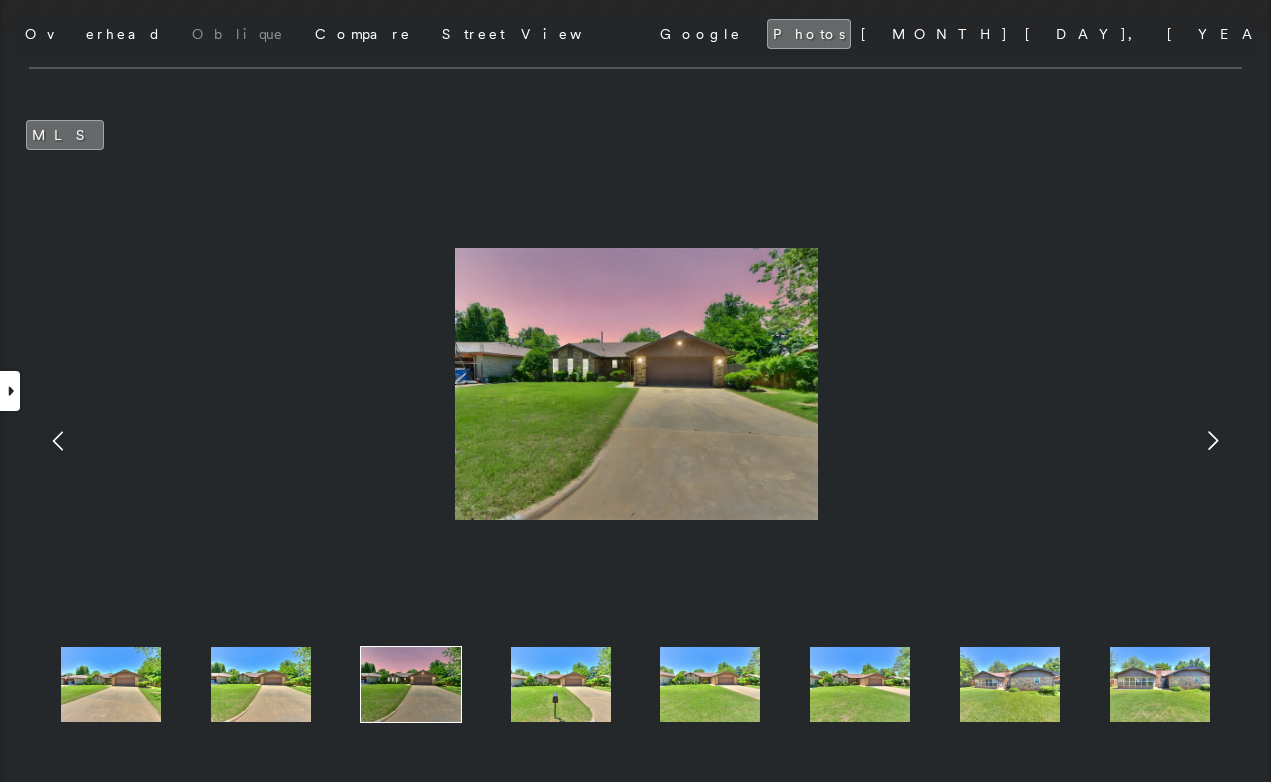 click 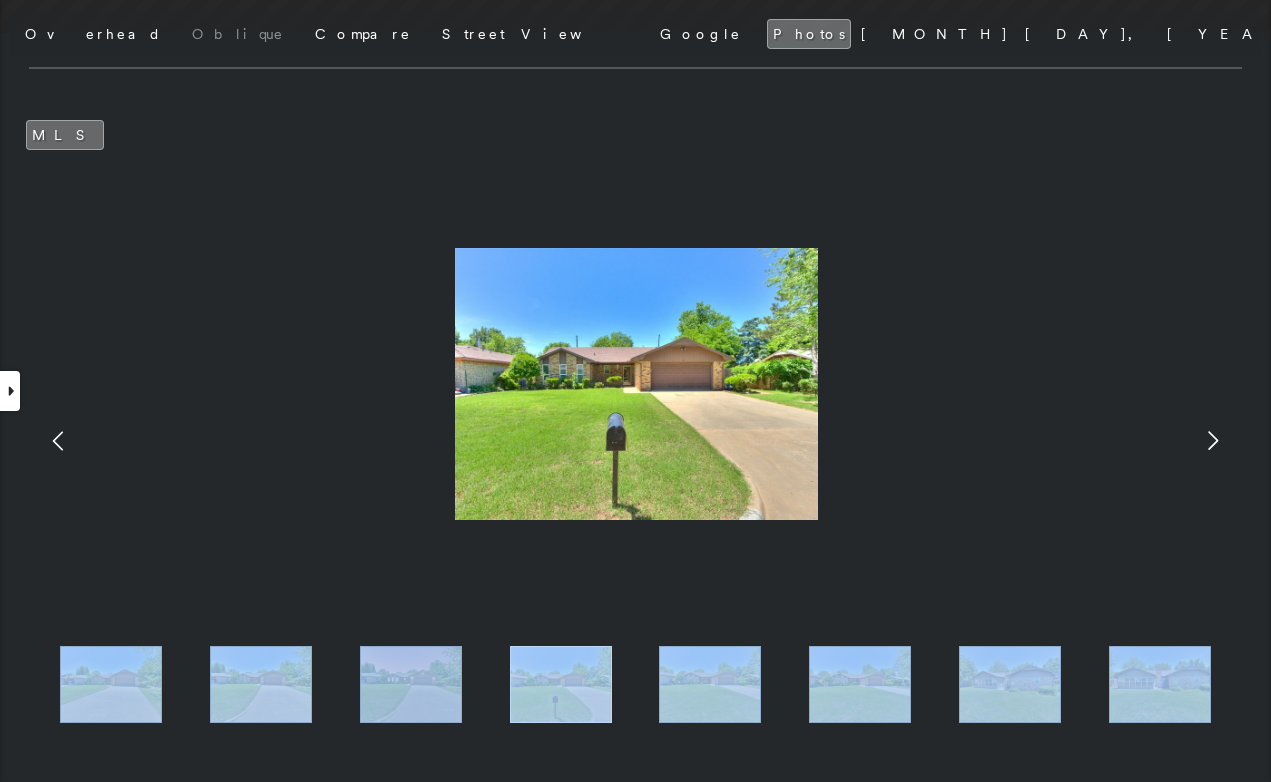 click 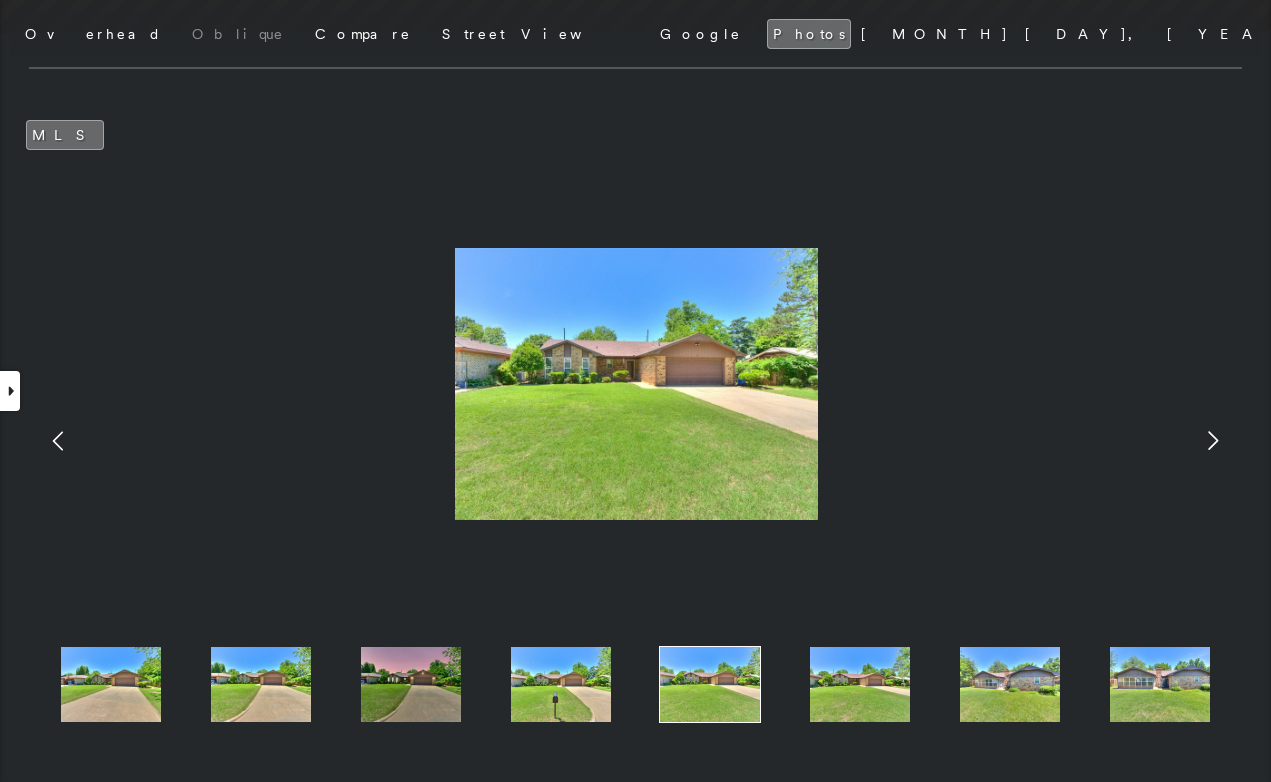 click 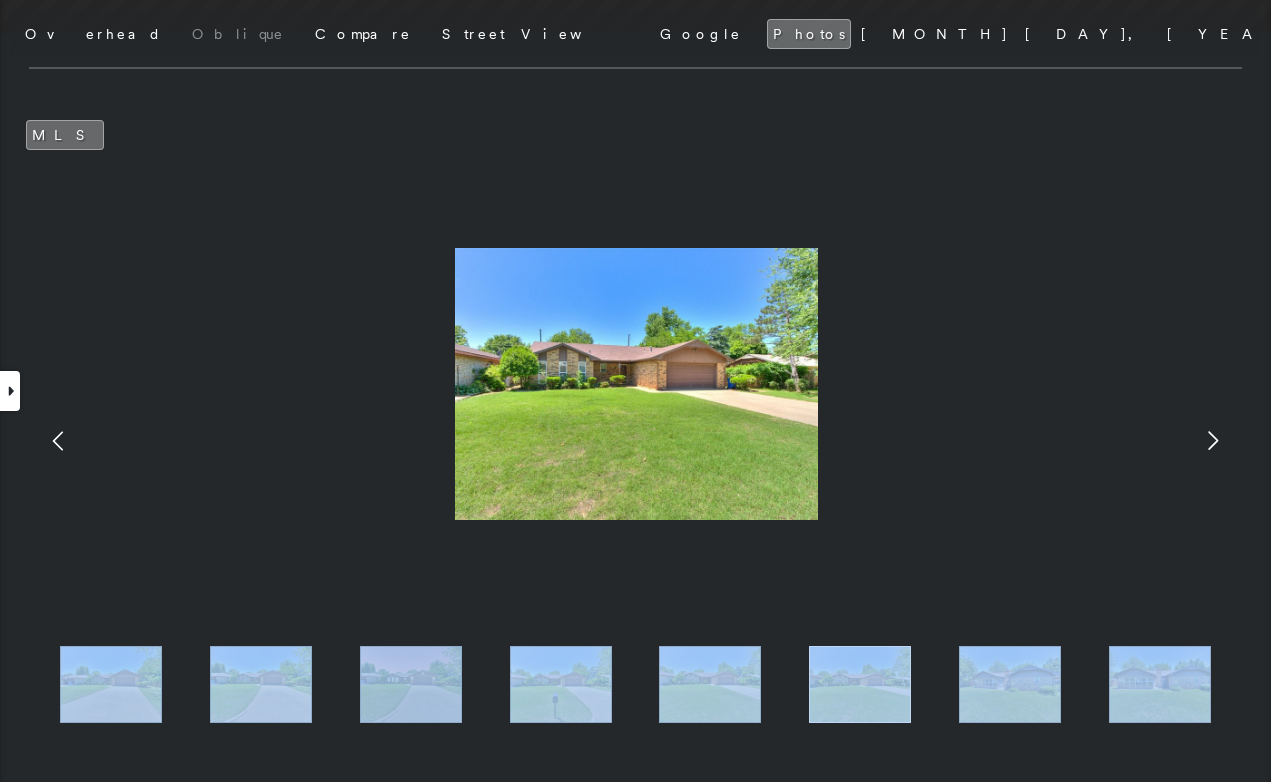 click 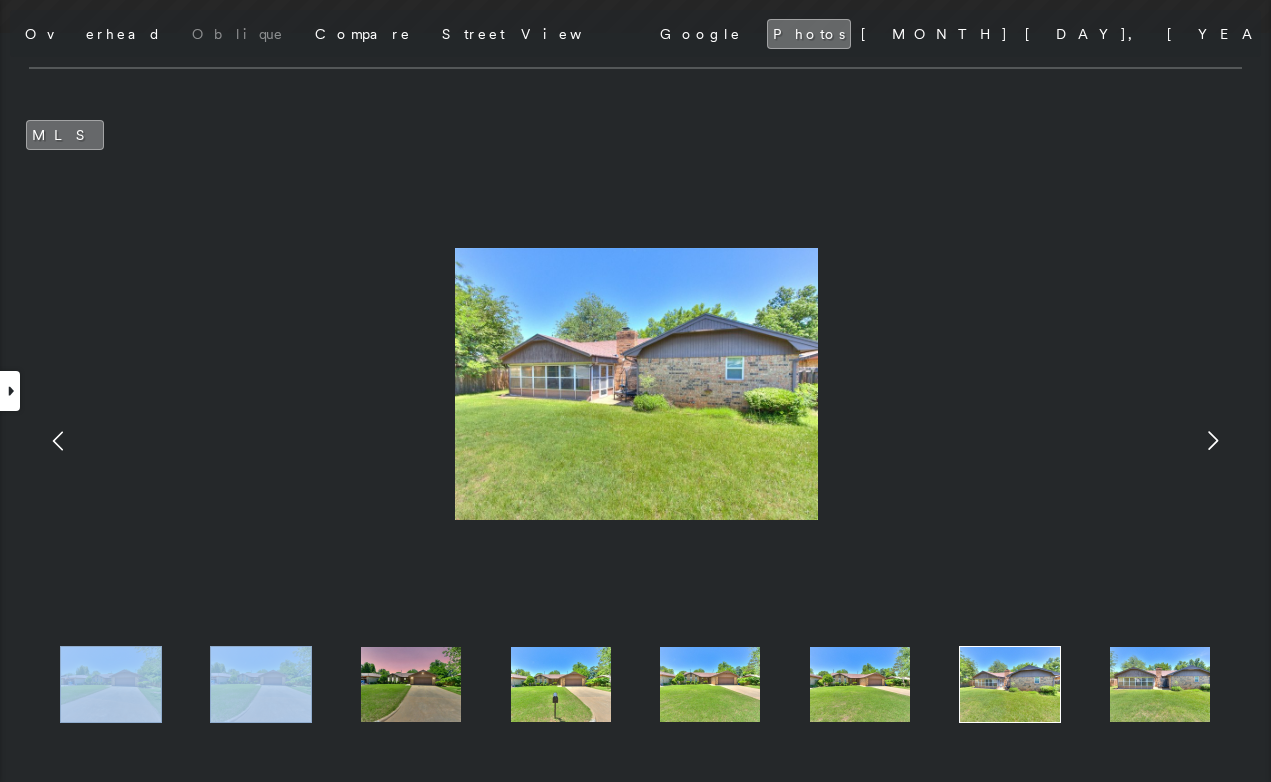 click 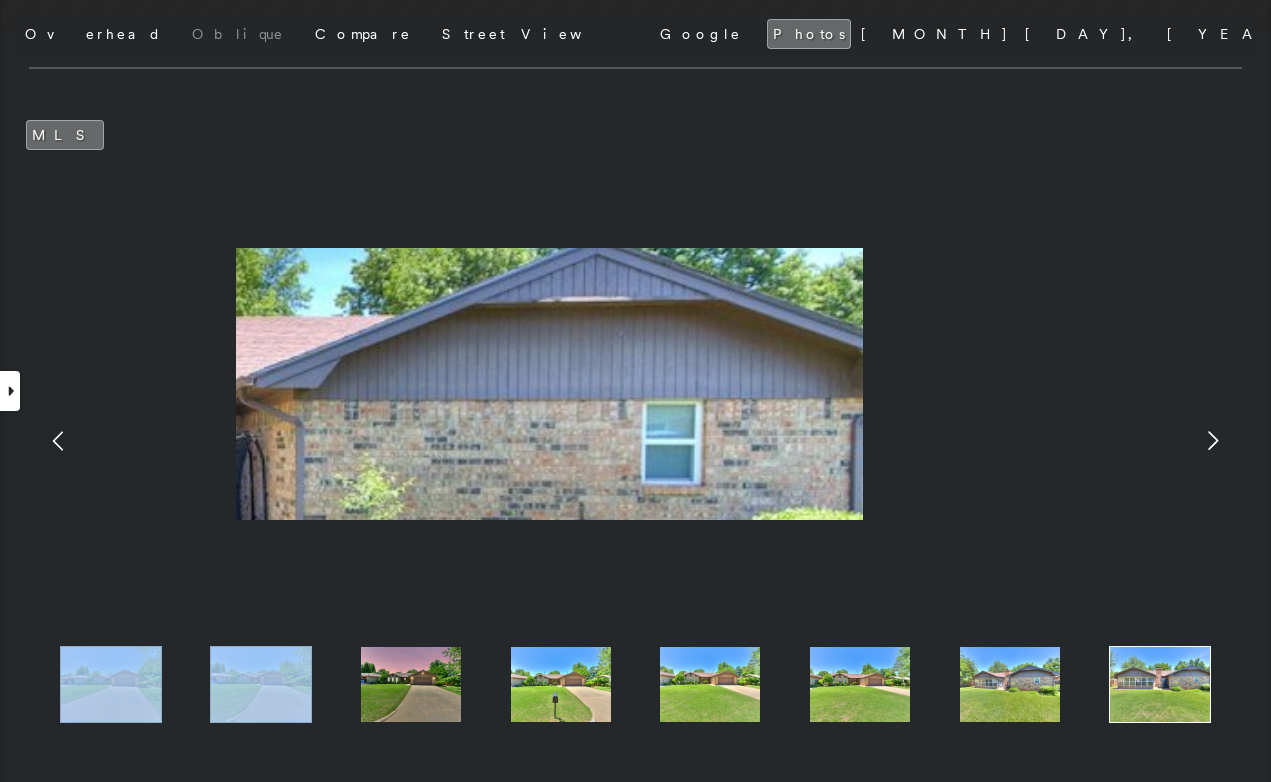 drag, startPoint x: 748, startPoint y: 335, endPoint x: 735, endPoint y: 453, distance: 118.71394 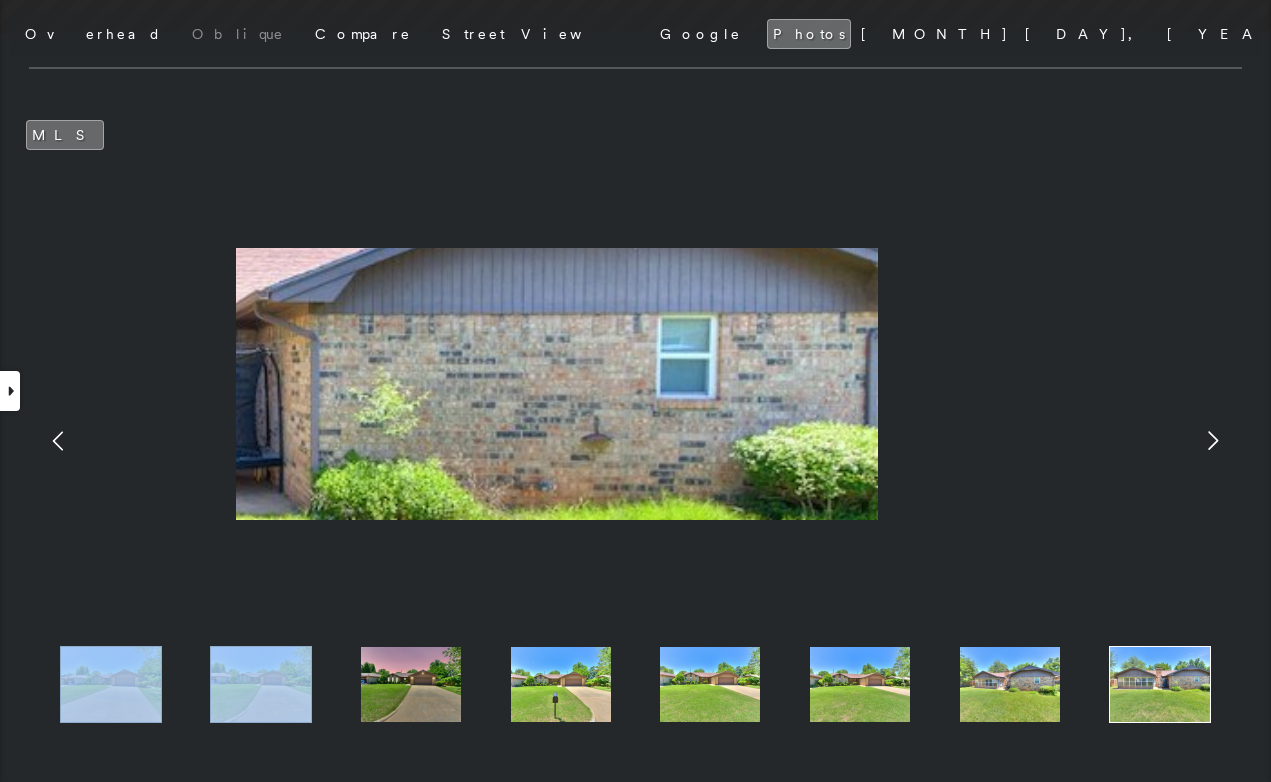 drag, startPoint x: 735, startPoint y: 453, endPoint x: 754, endPoint y: 334, distance: 120.50726 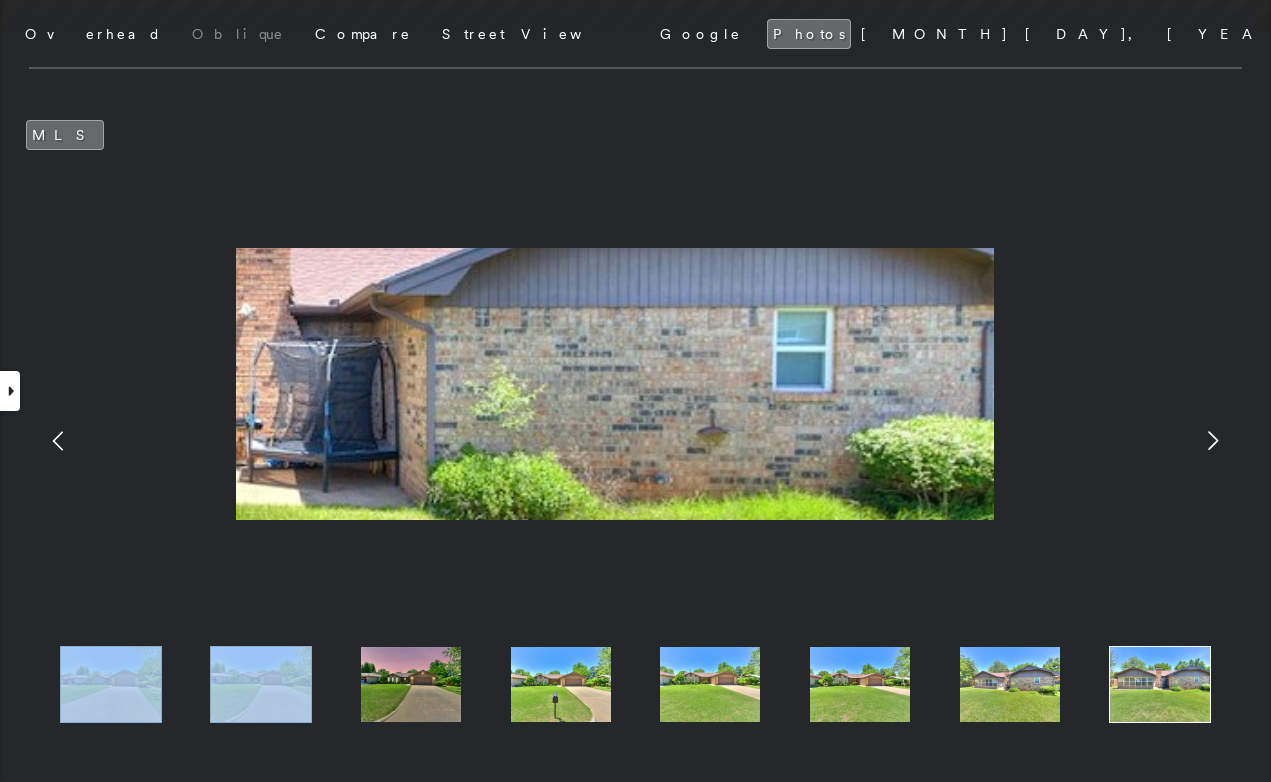 drag, startPoint x: 700, startPoint y: 382, endPoint x: 836, endPoint y: 363, distance: 137.32079 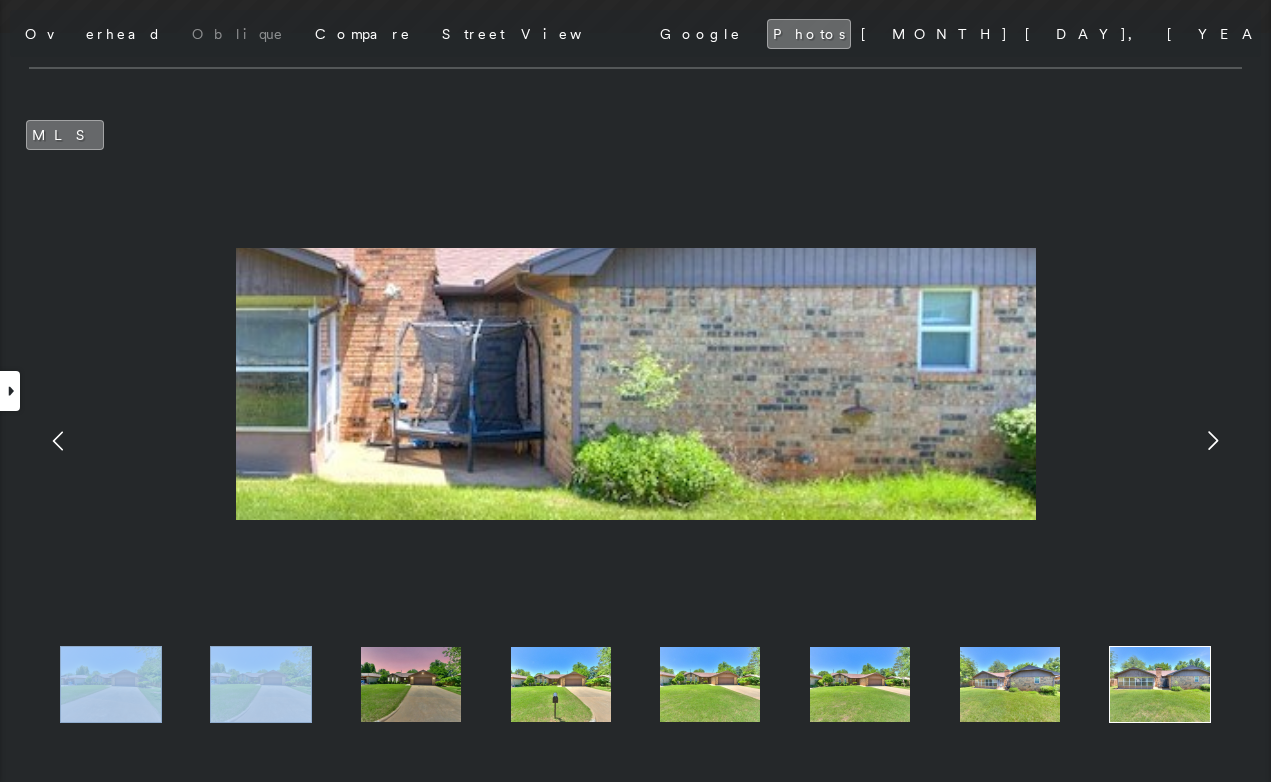 drag, startPoint x: 575, startPoint y: 399, endPoint x: 762, endPoint y: 383, distance: 187.68324 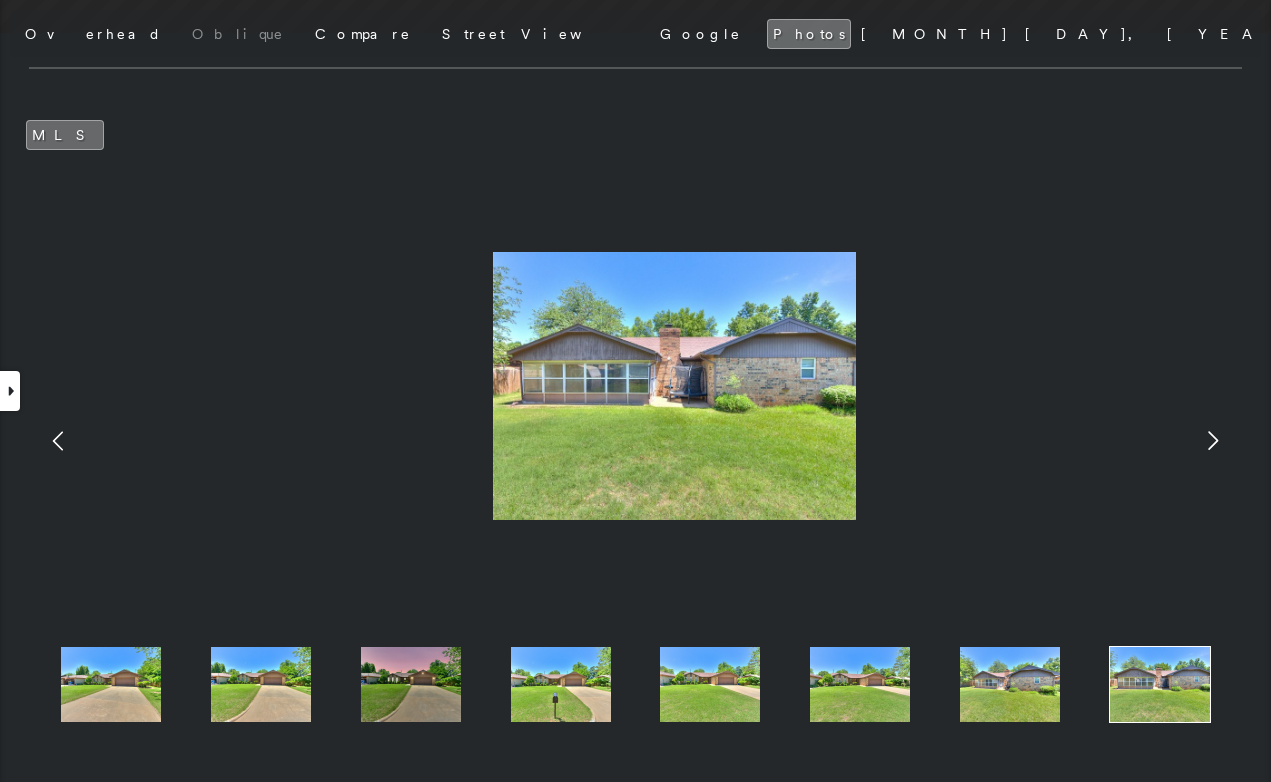 click 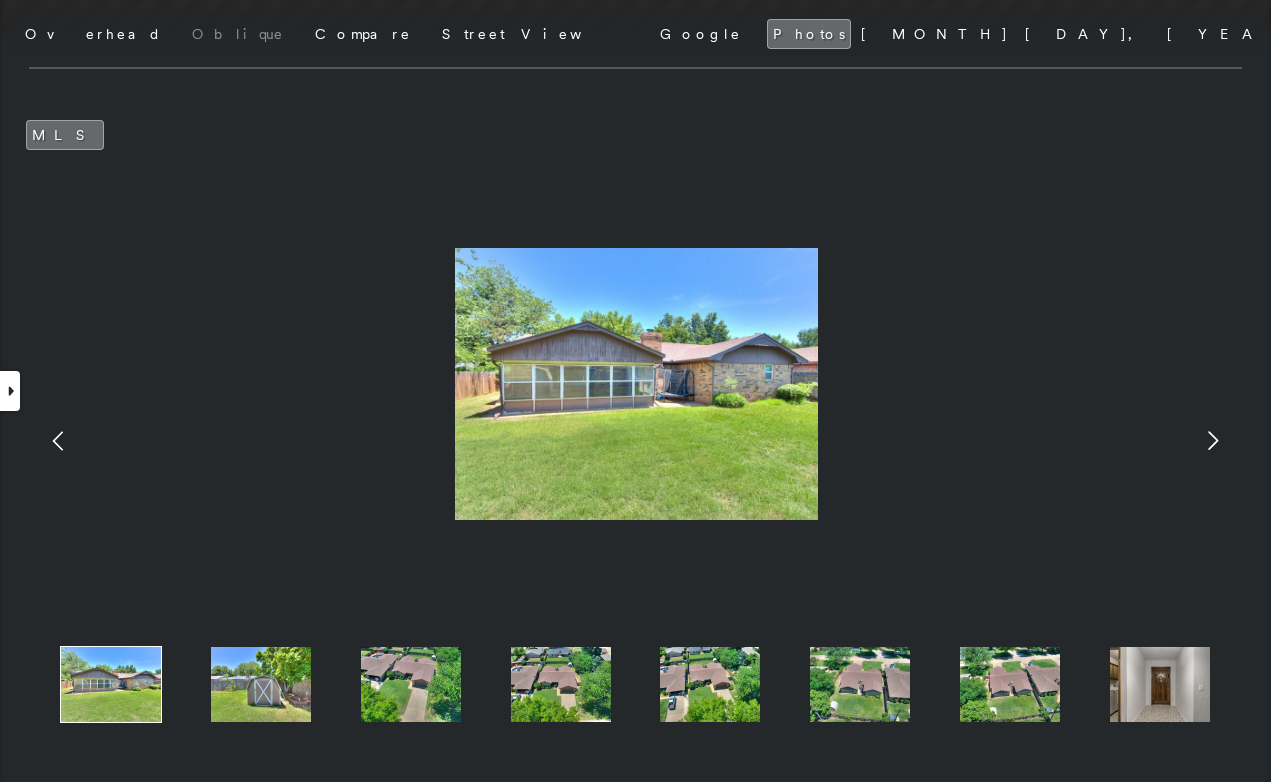 click 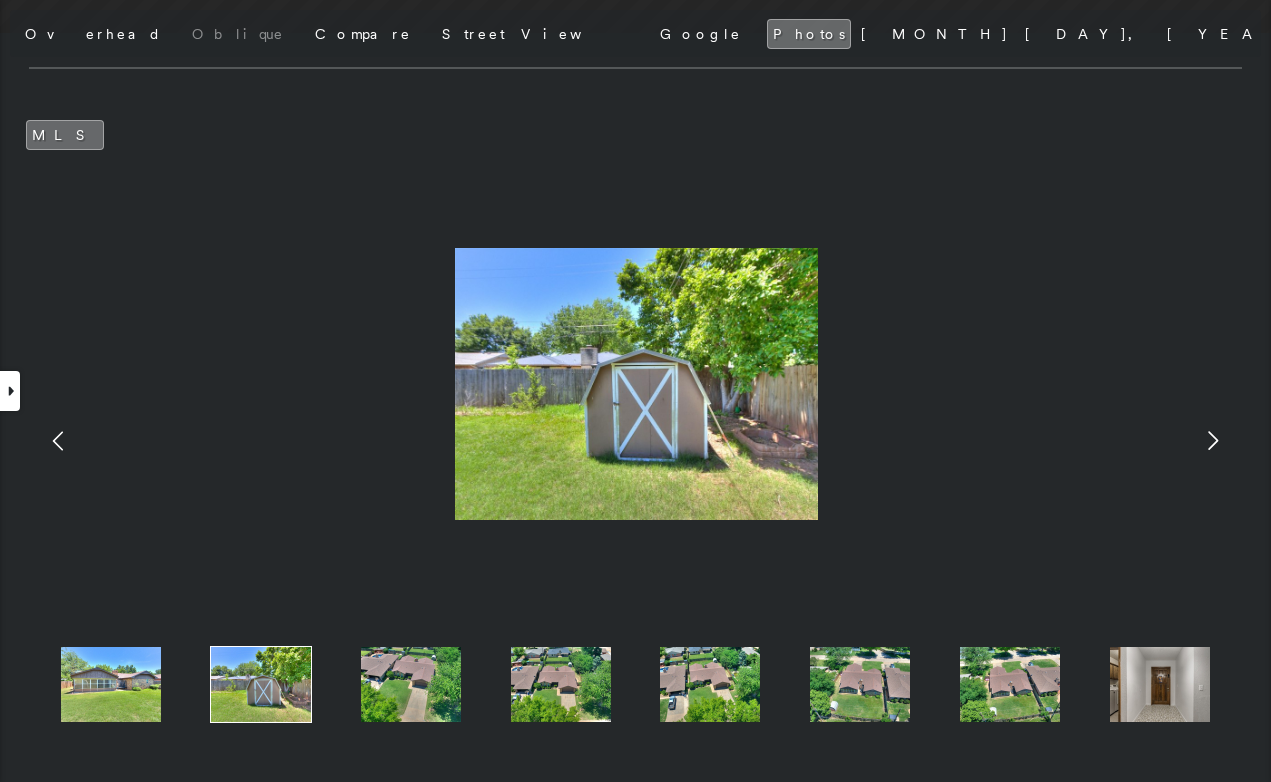 click 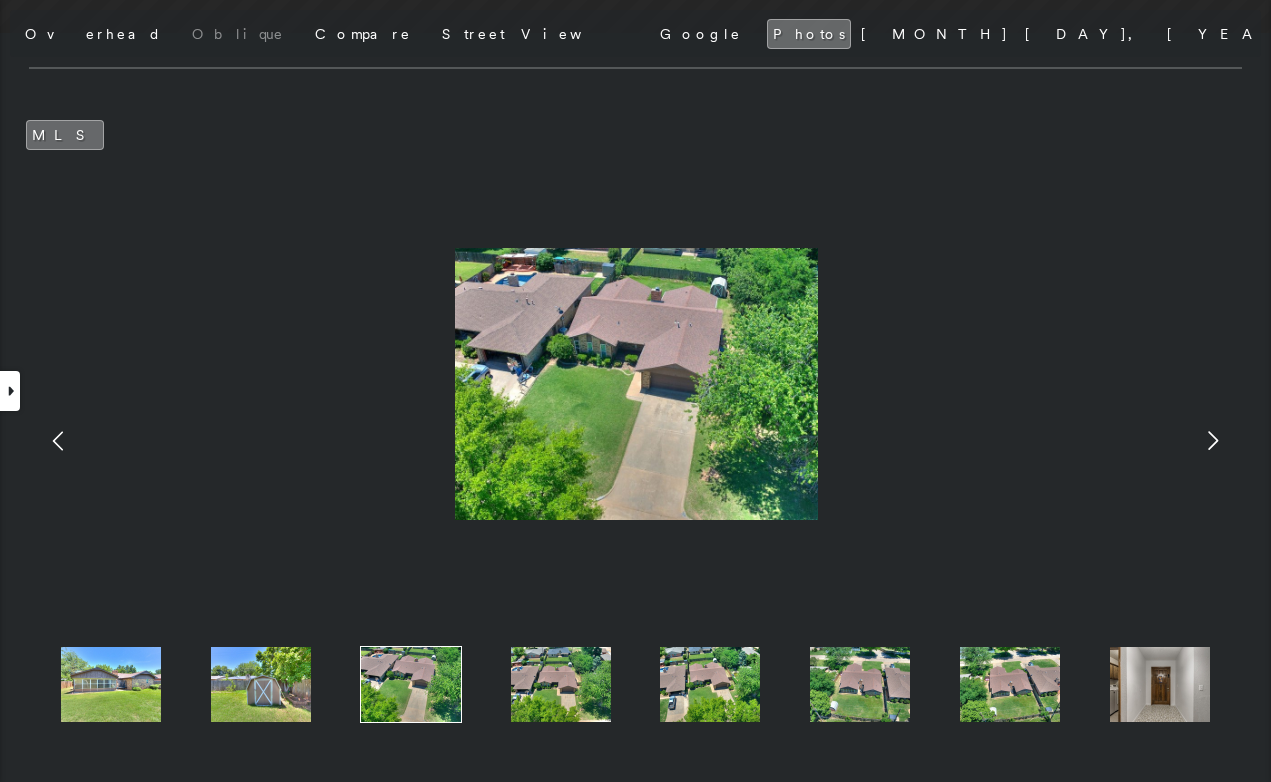 click 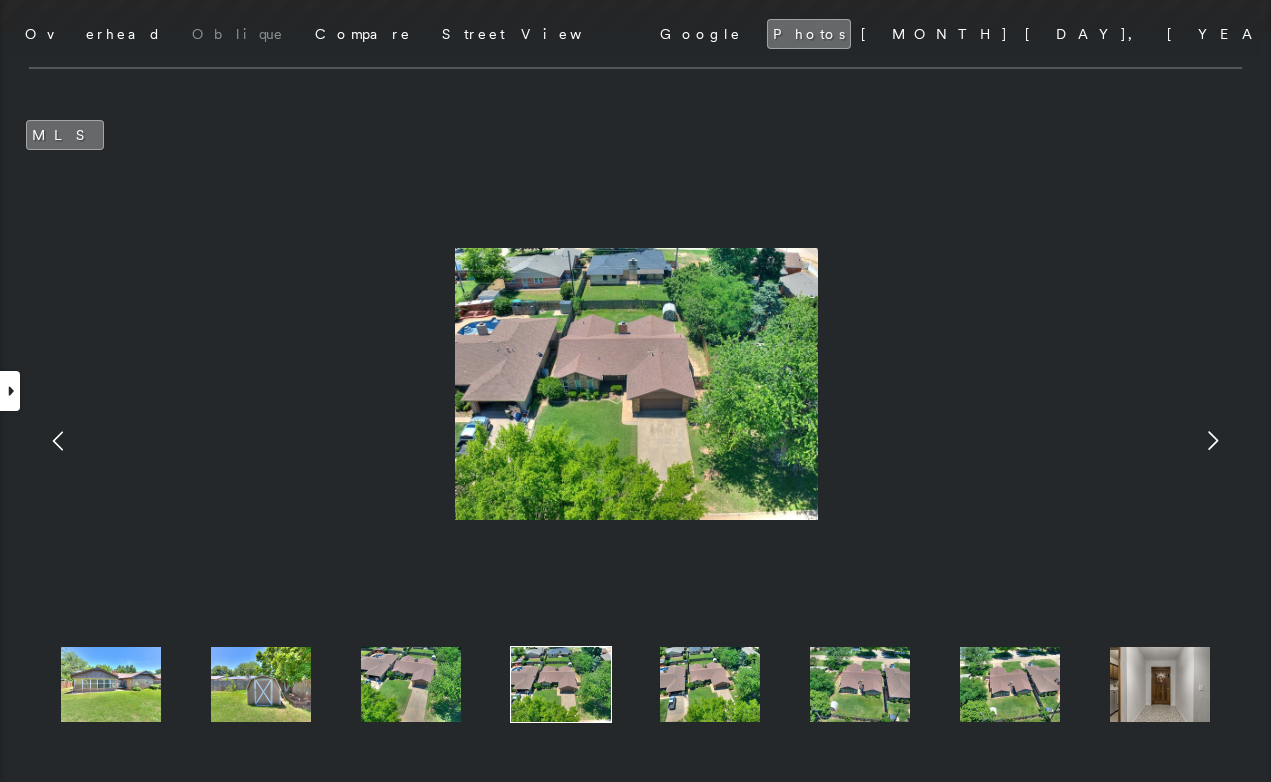 click 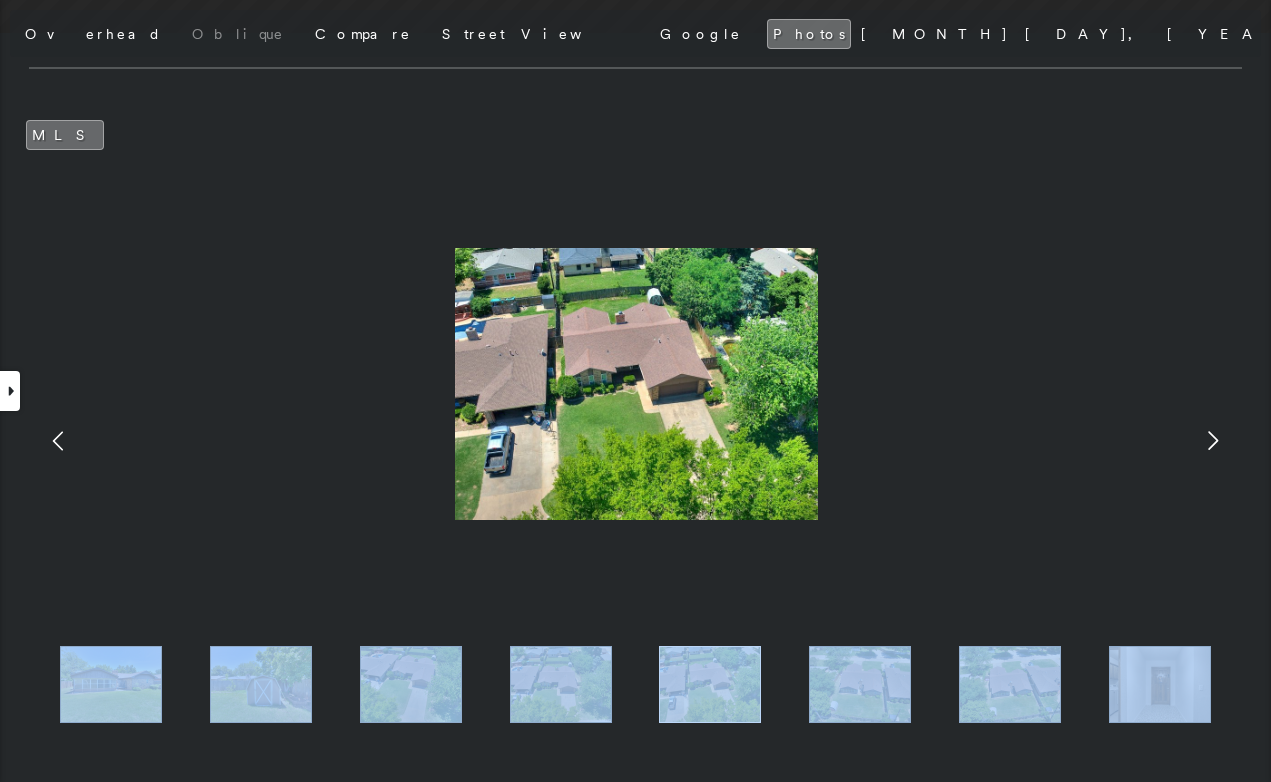 click 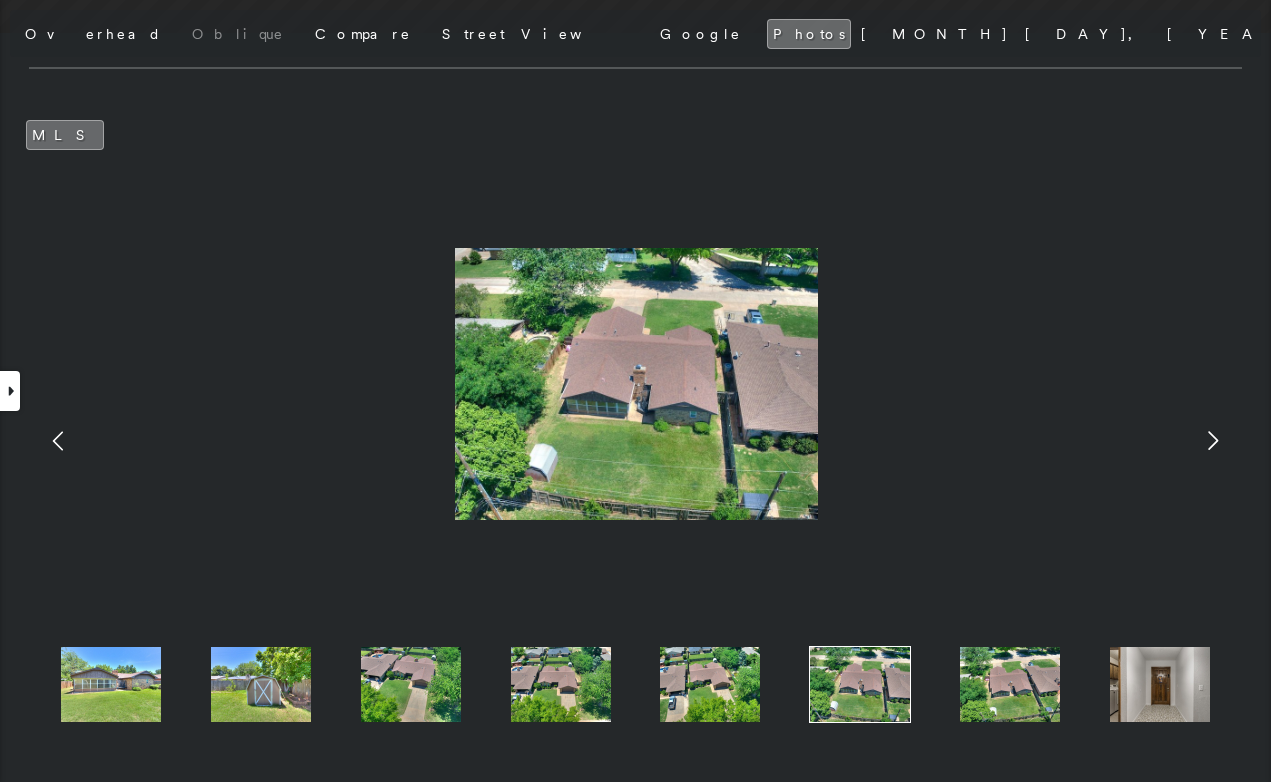 click 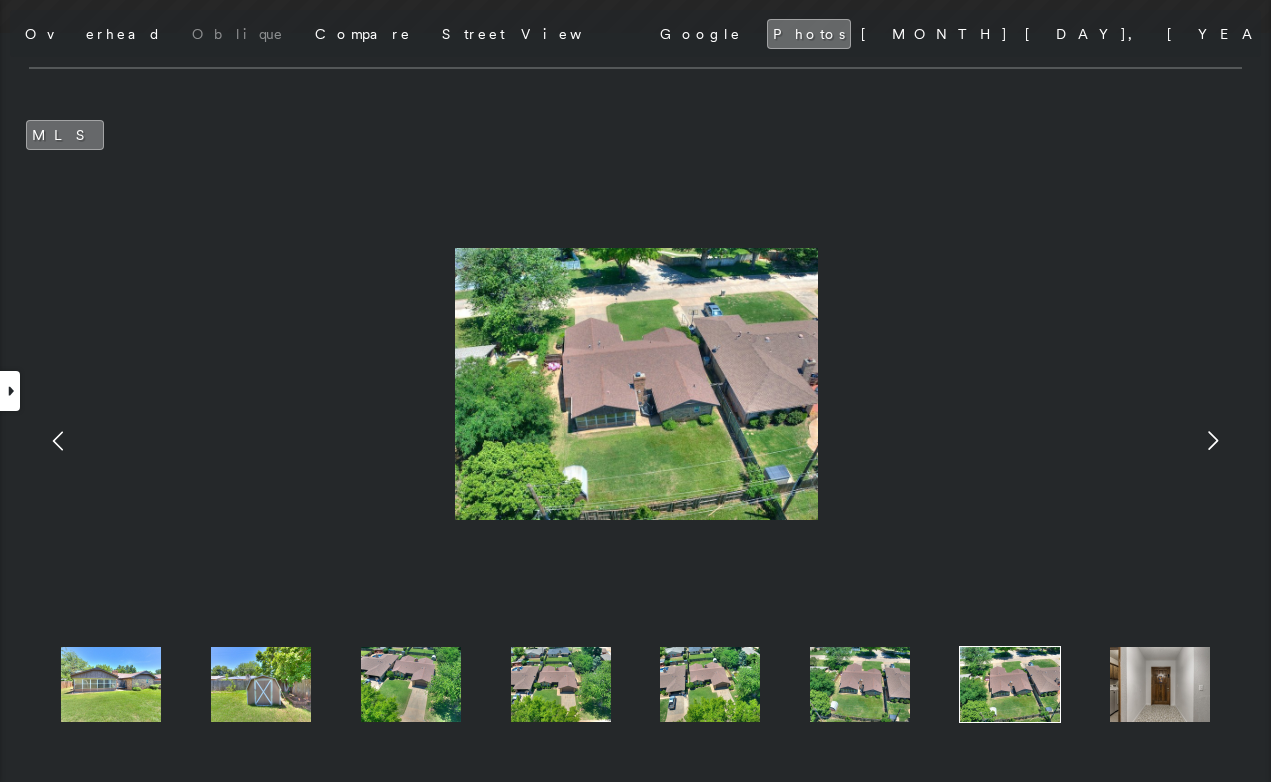 click 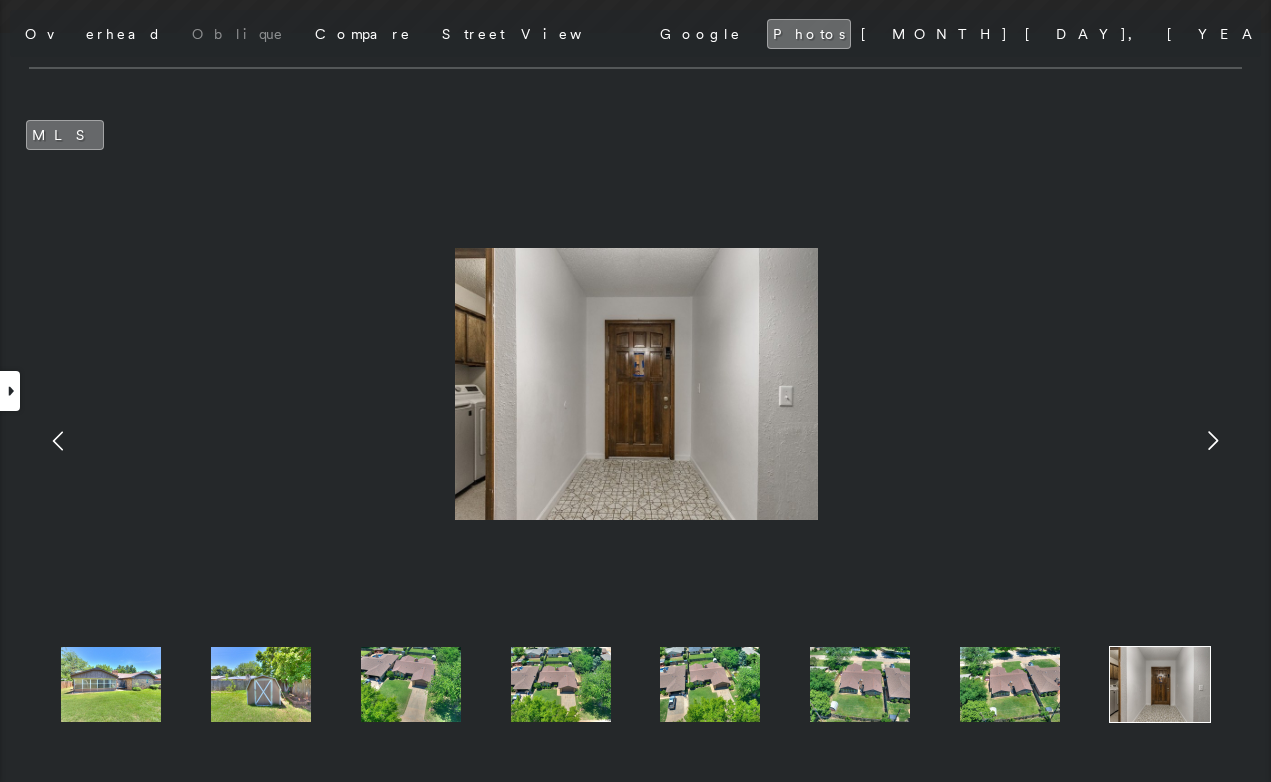 click 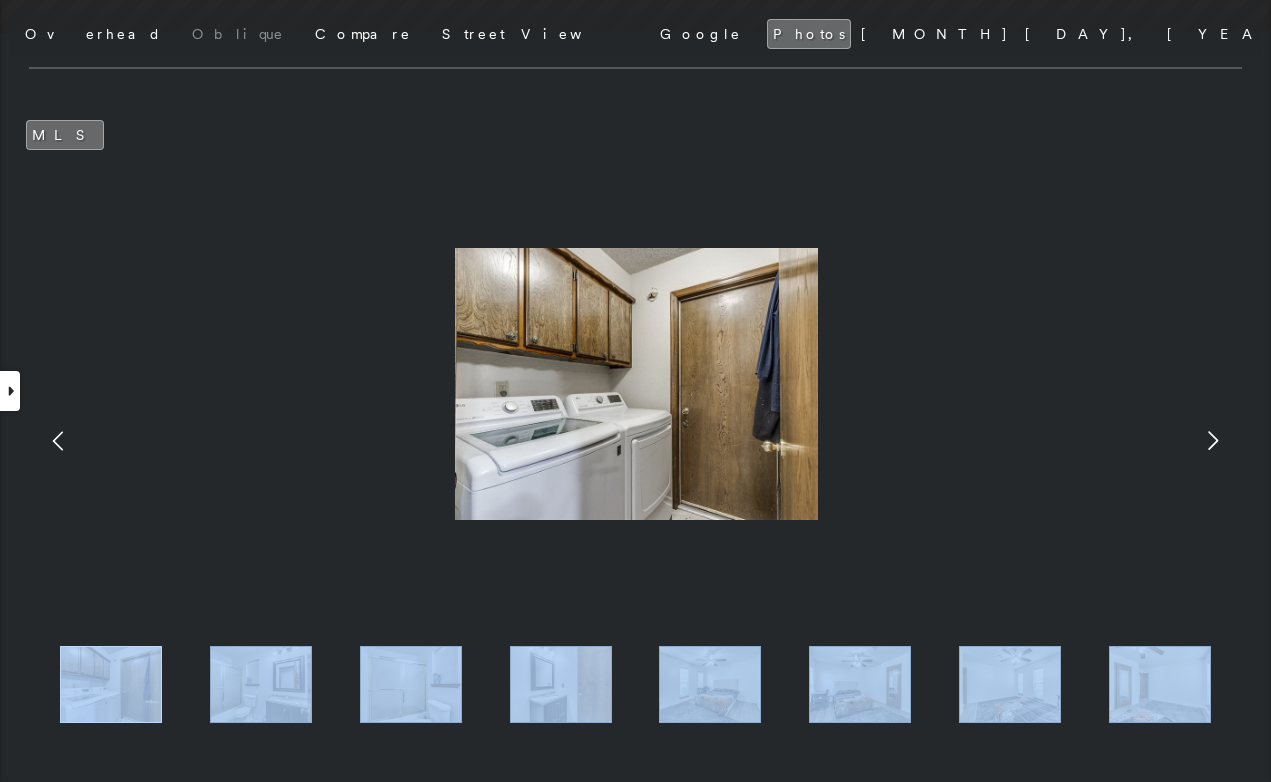click 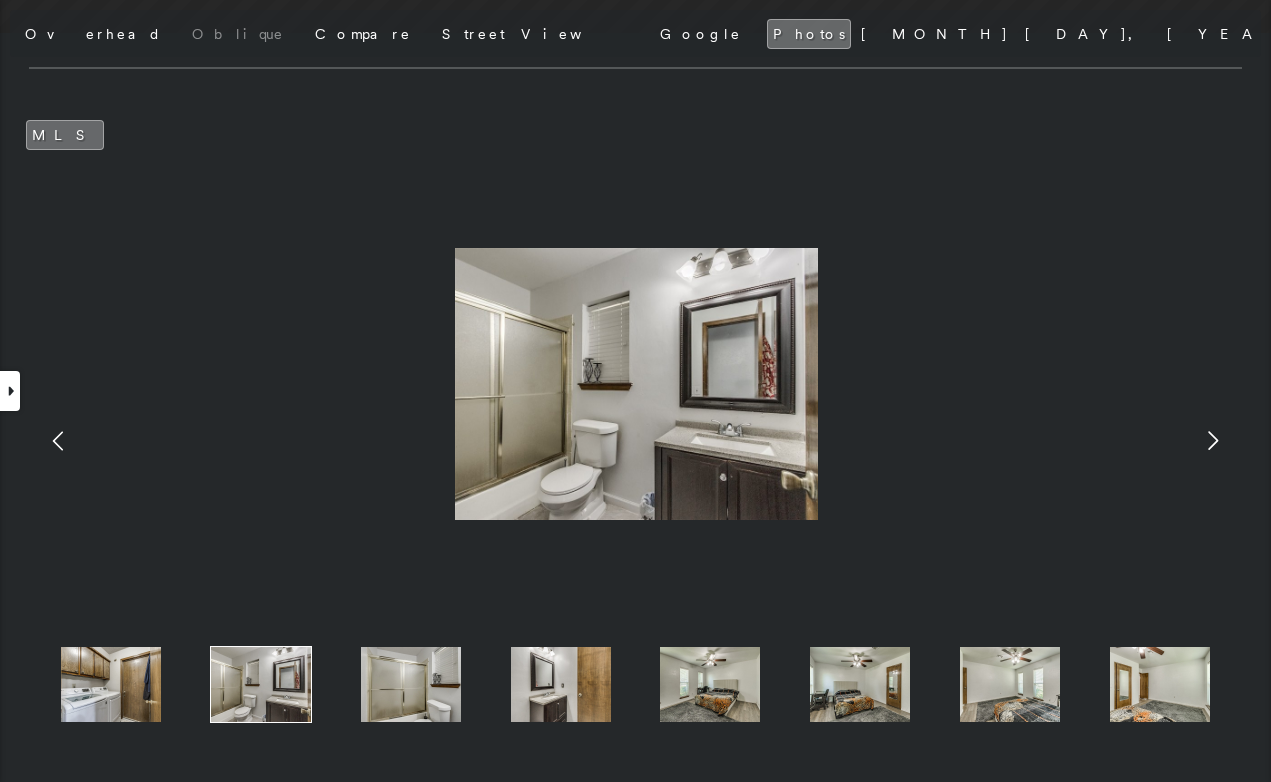 click 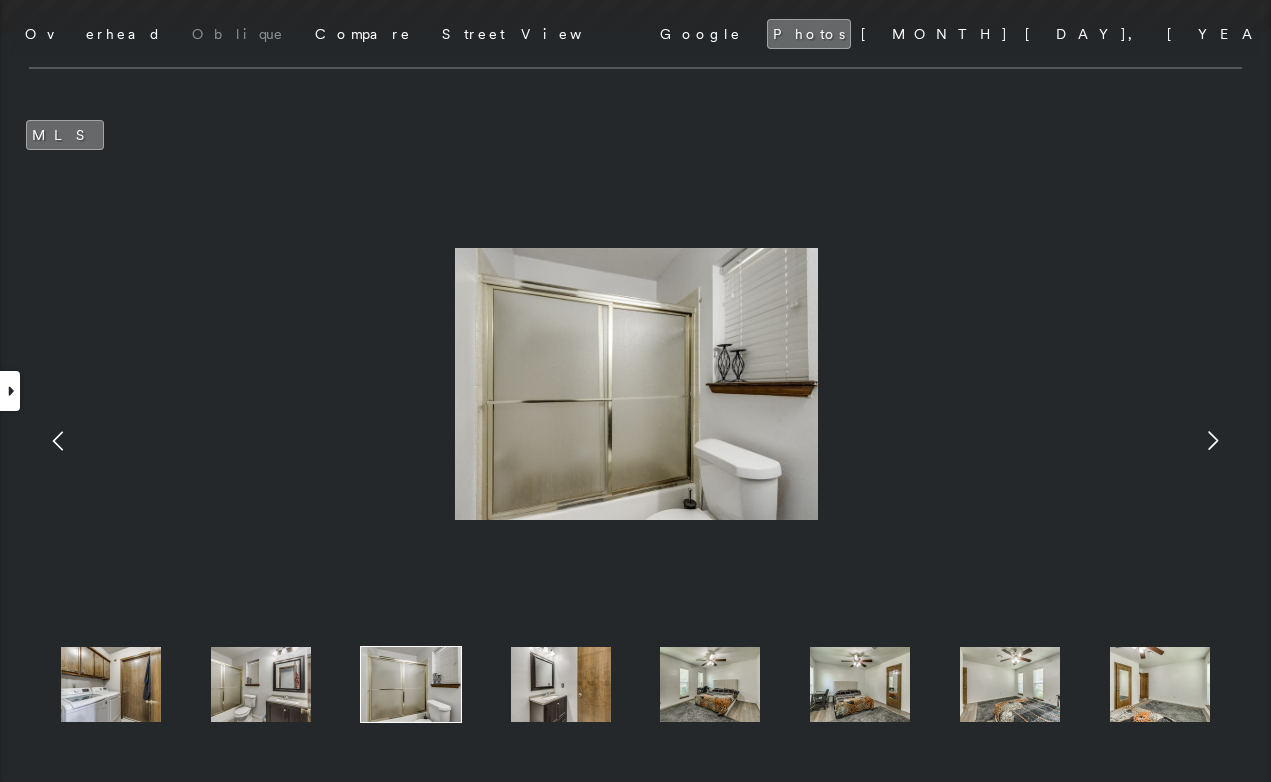 click 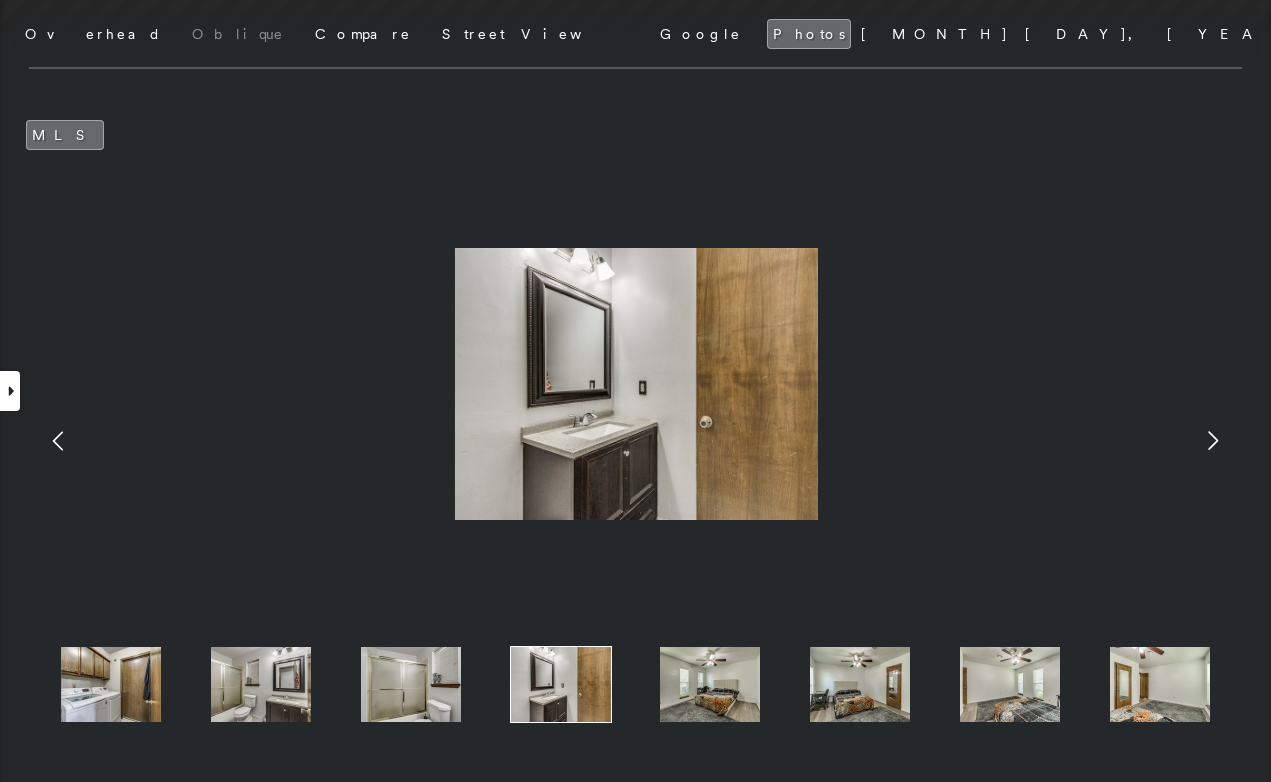 click 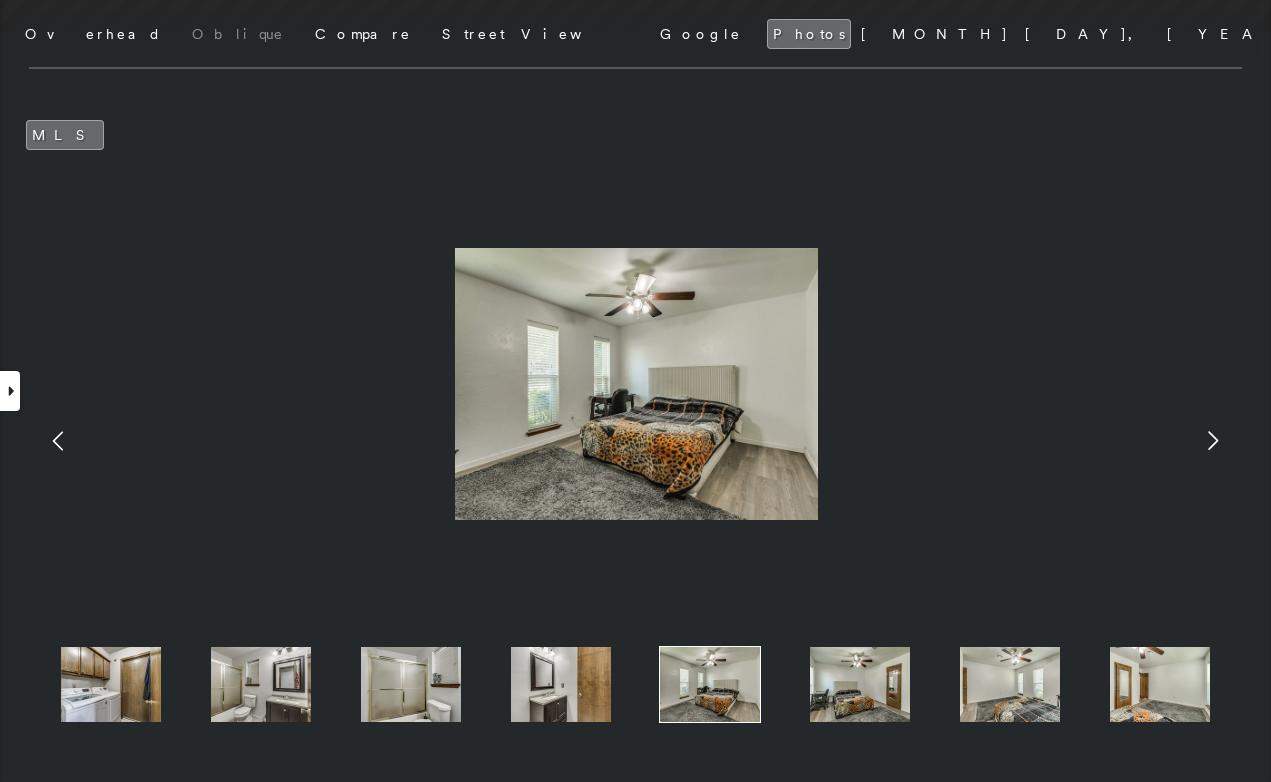click 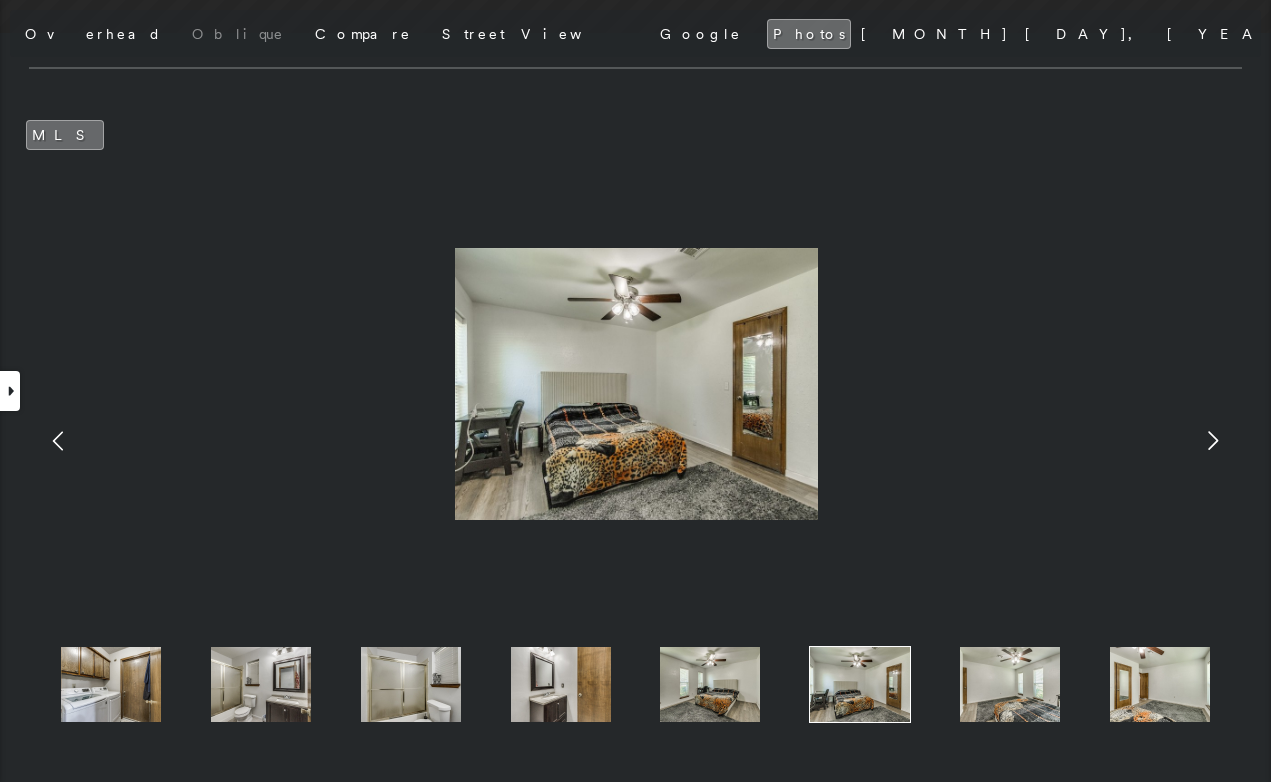 click 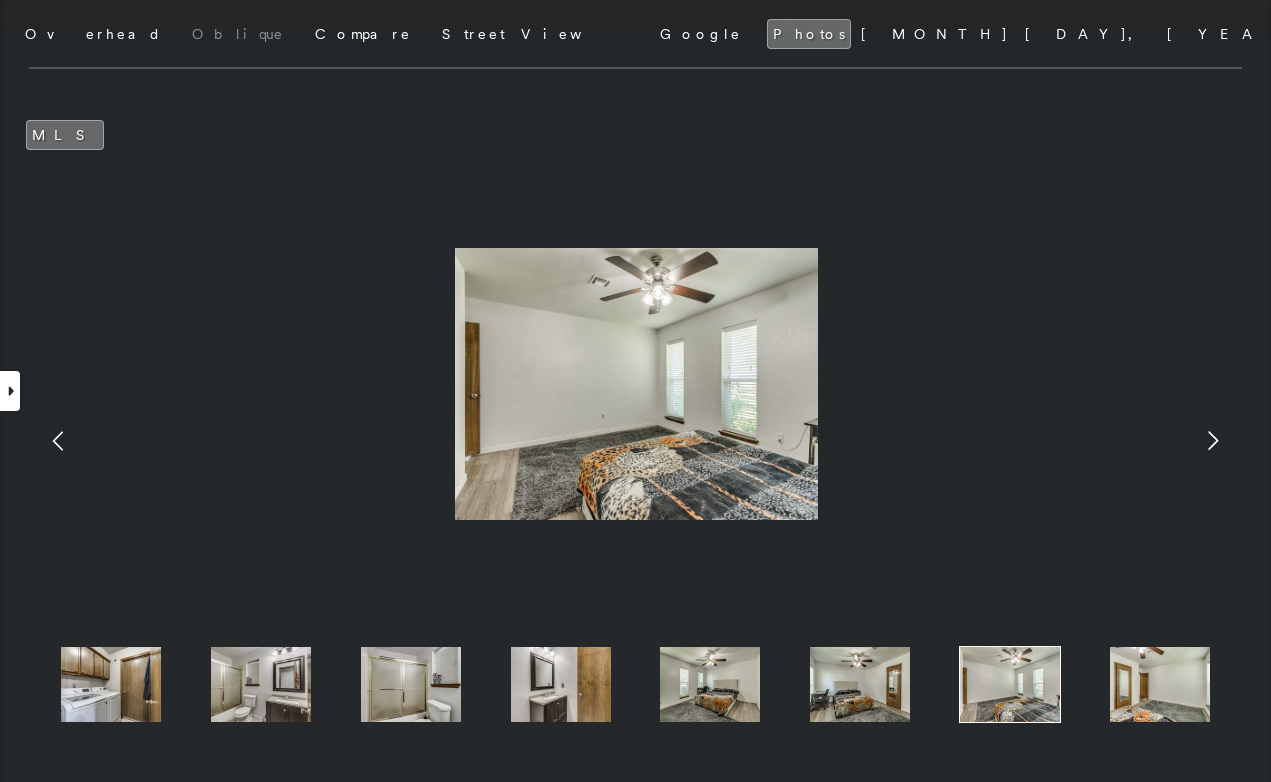 click 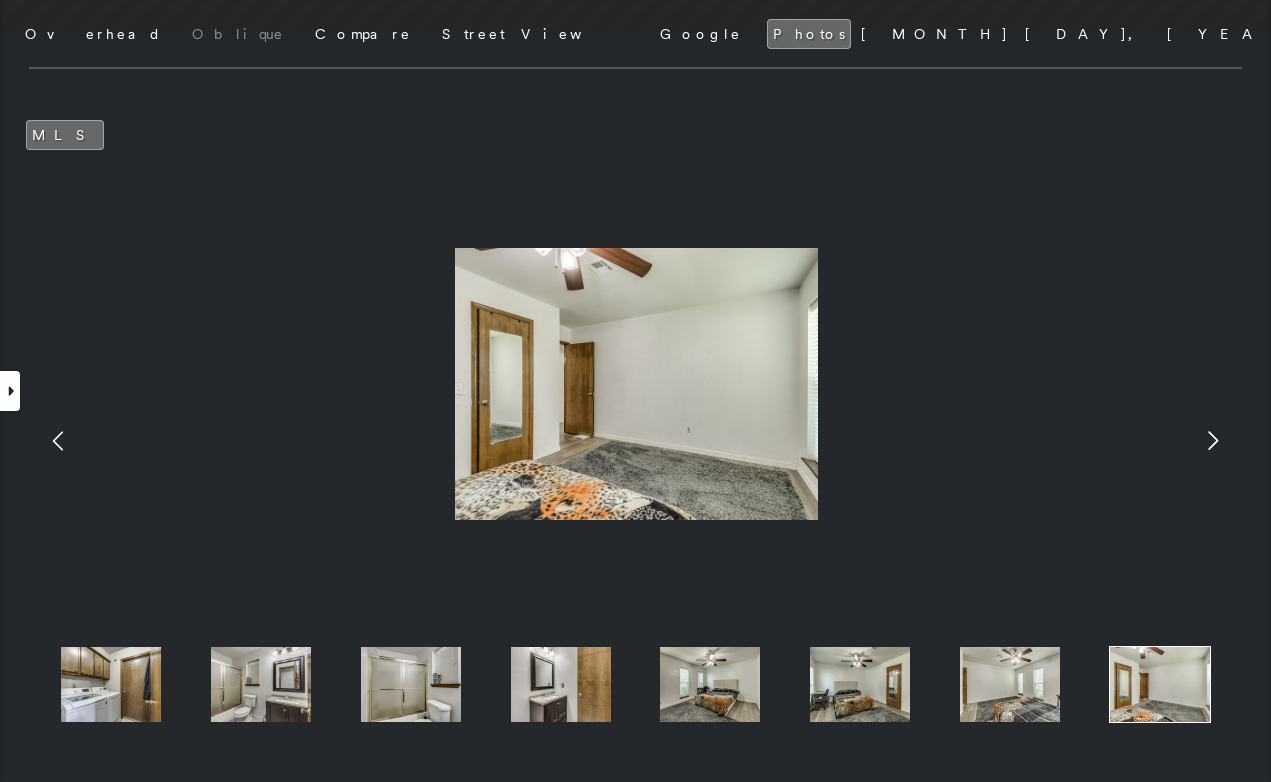 click 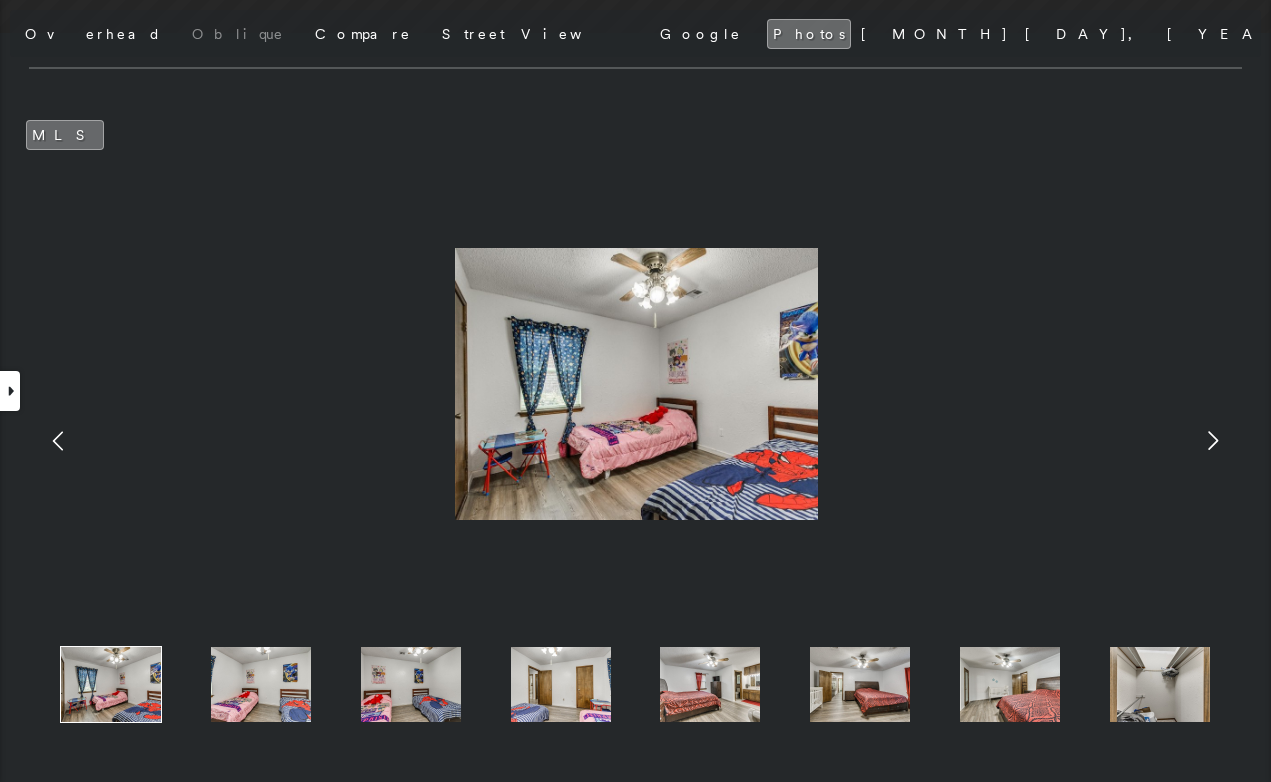 click 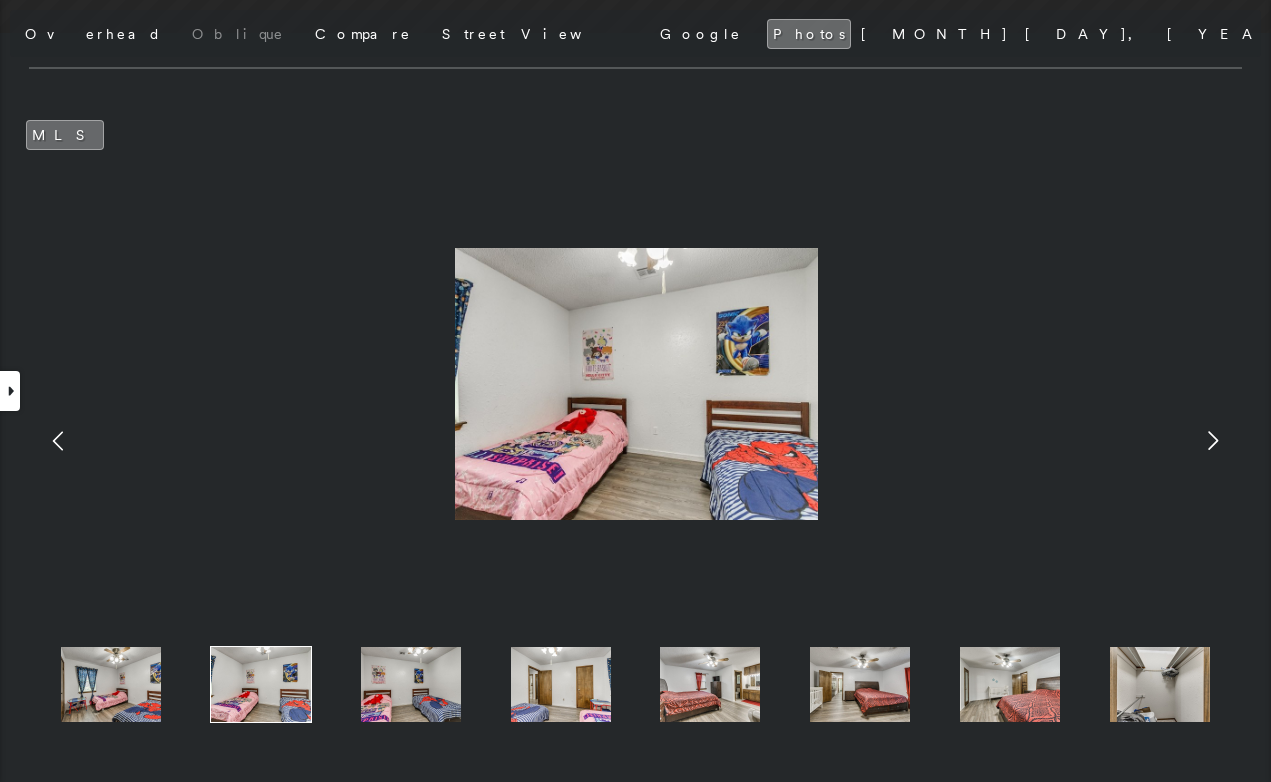 click 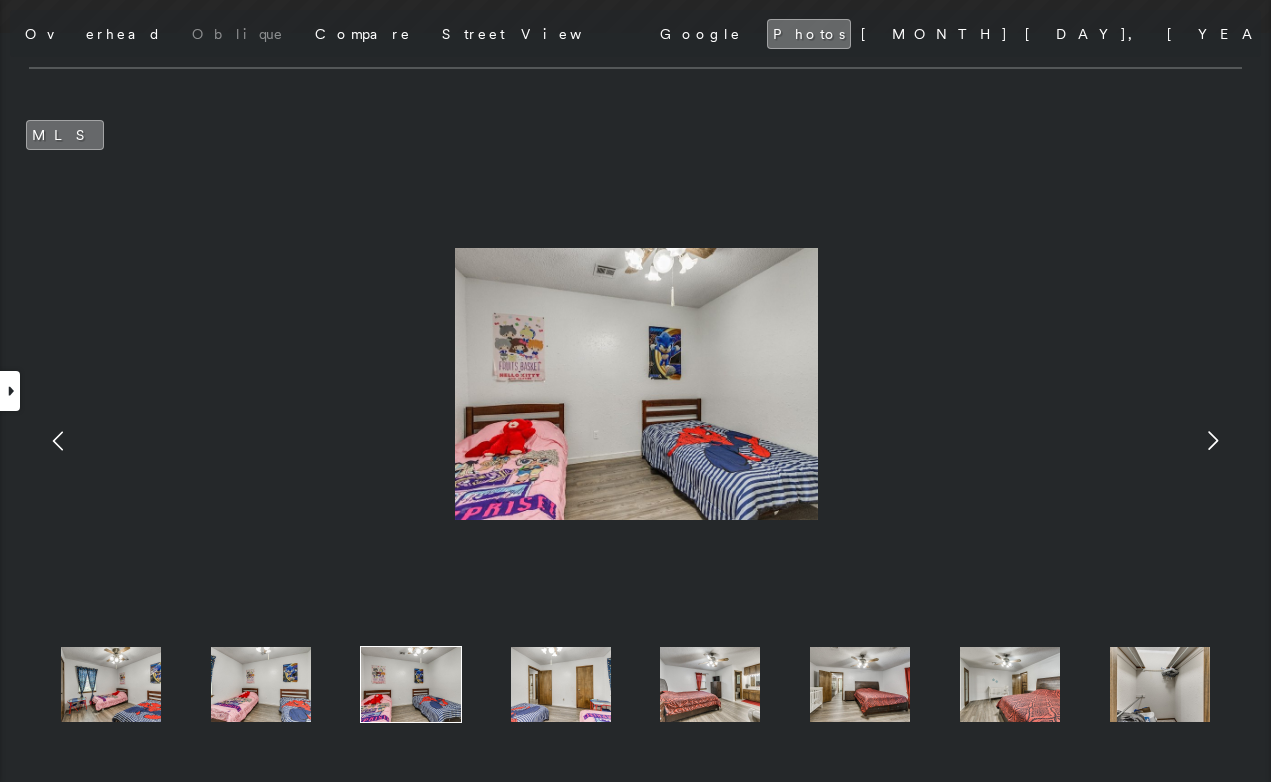 click 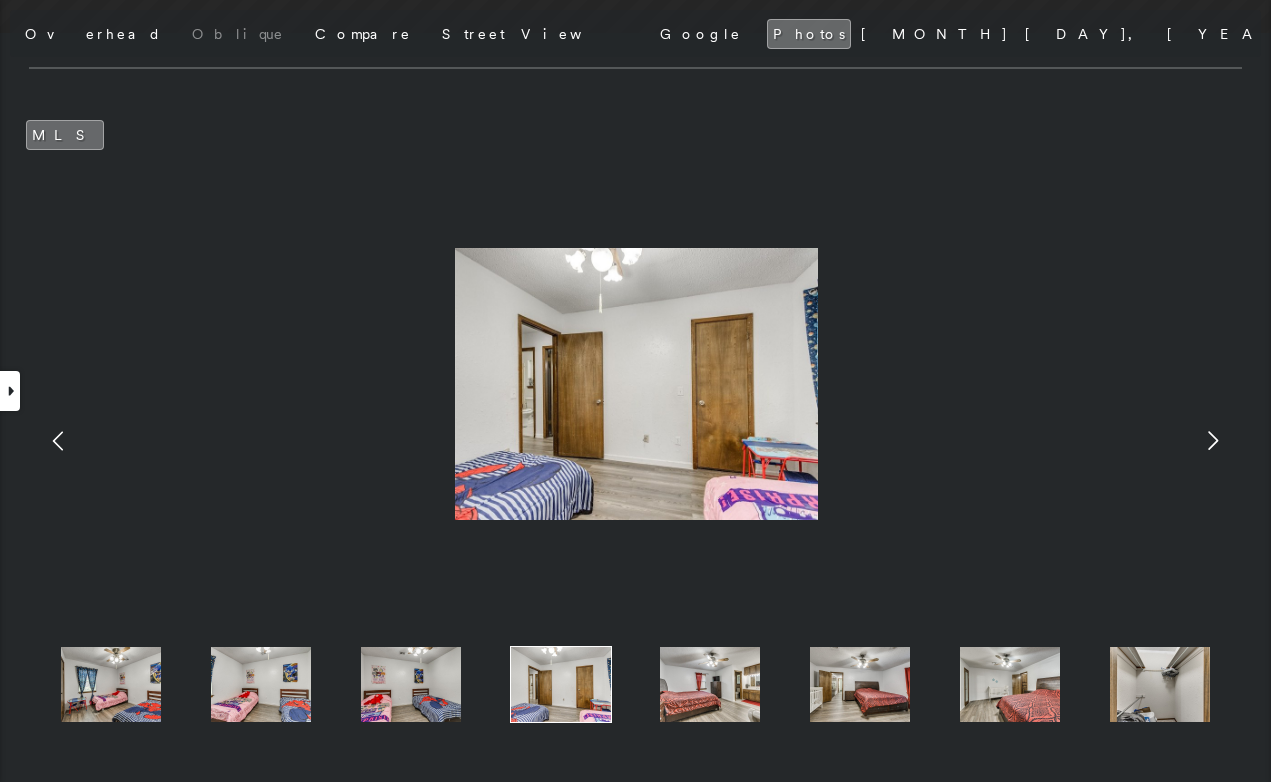 click 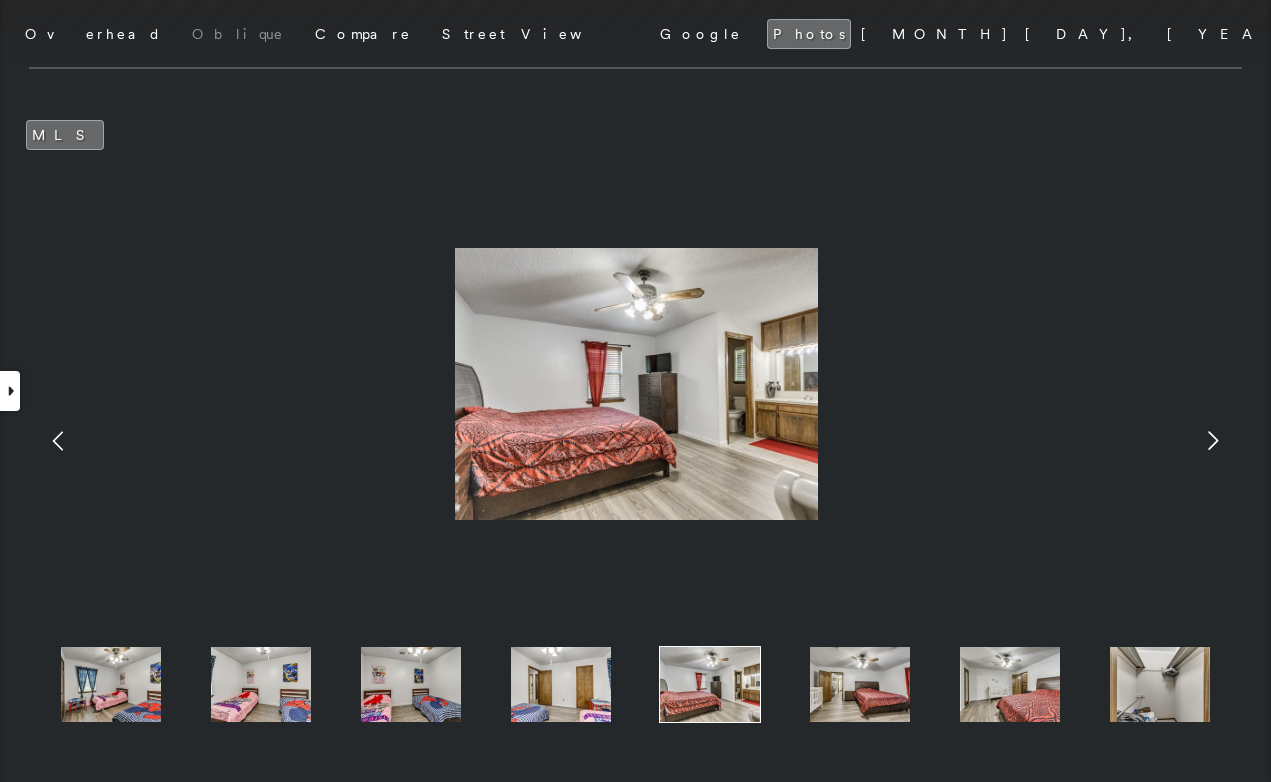 click 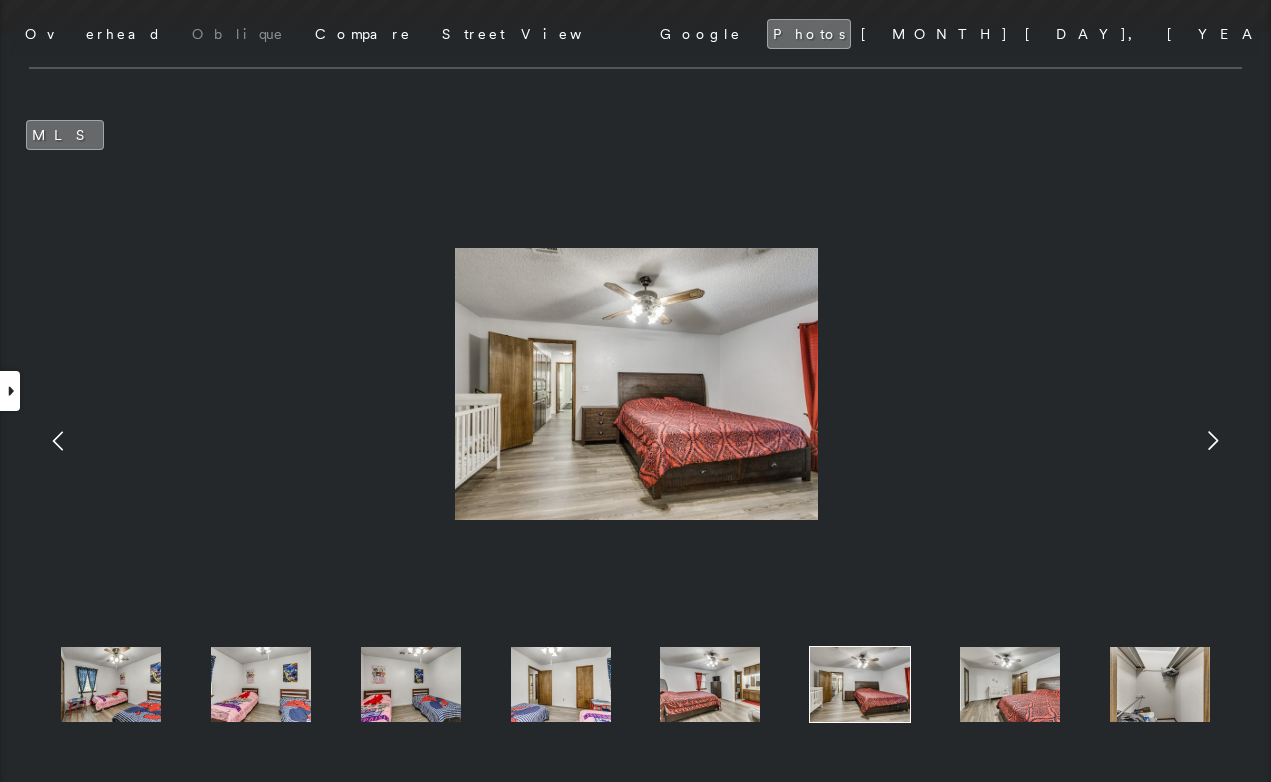 click 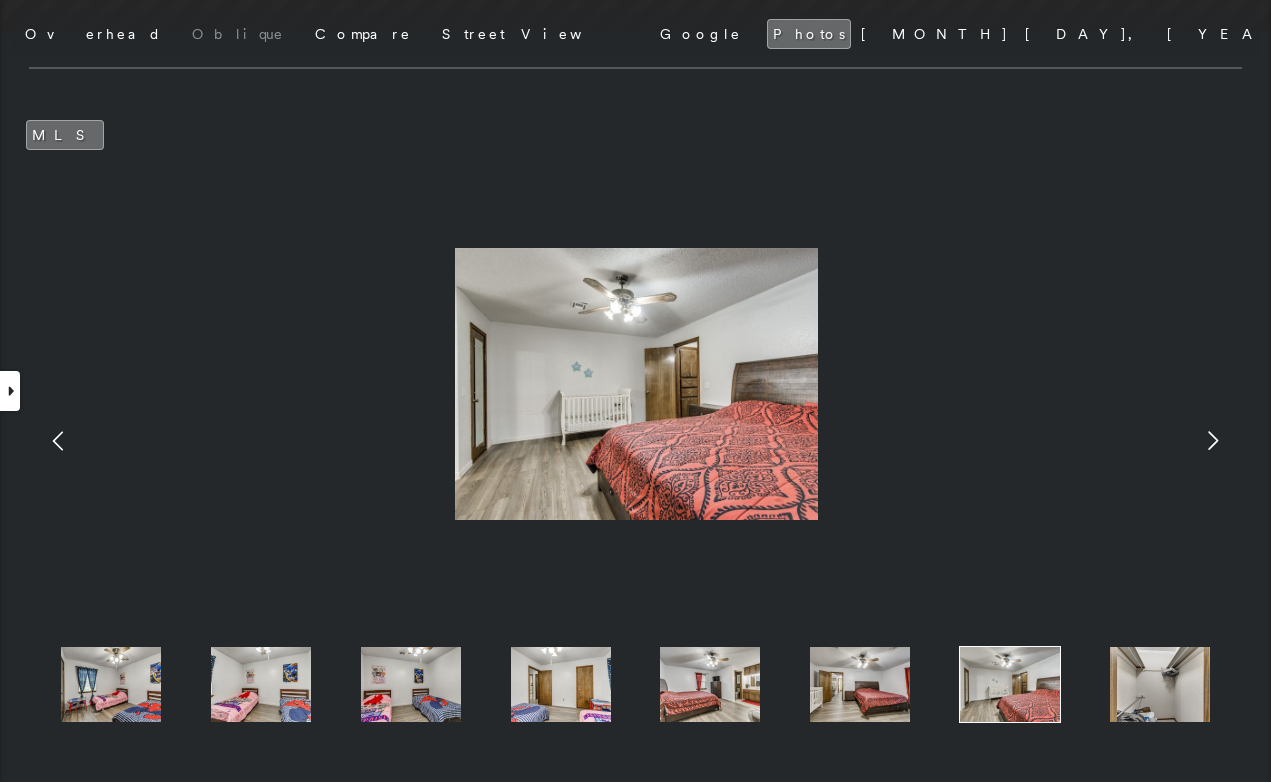 click 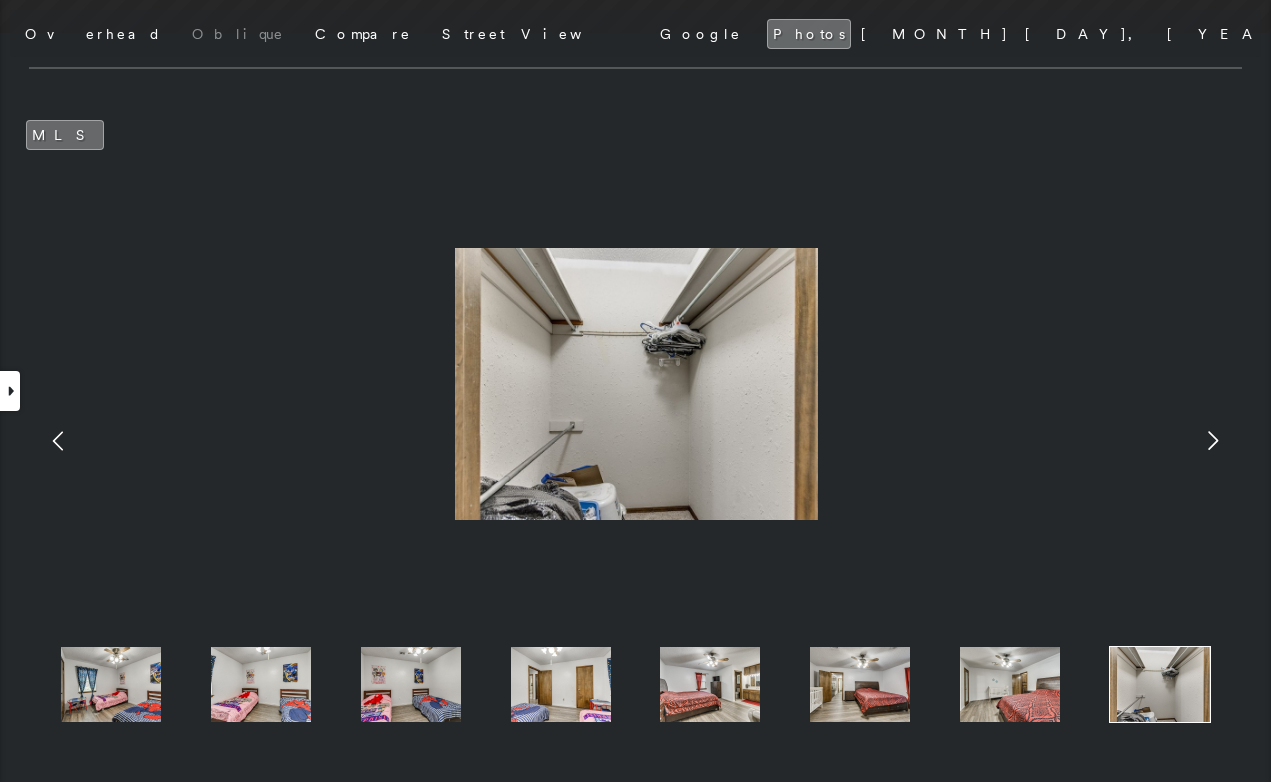 click 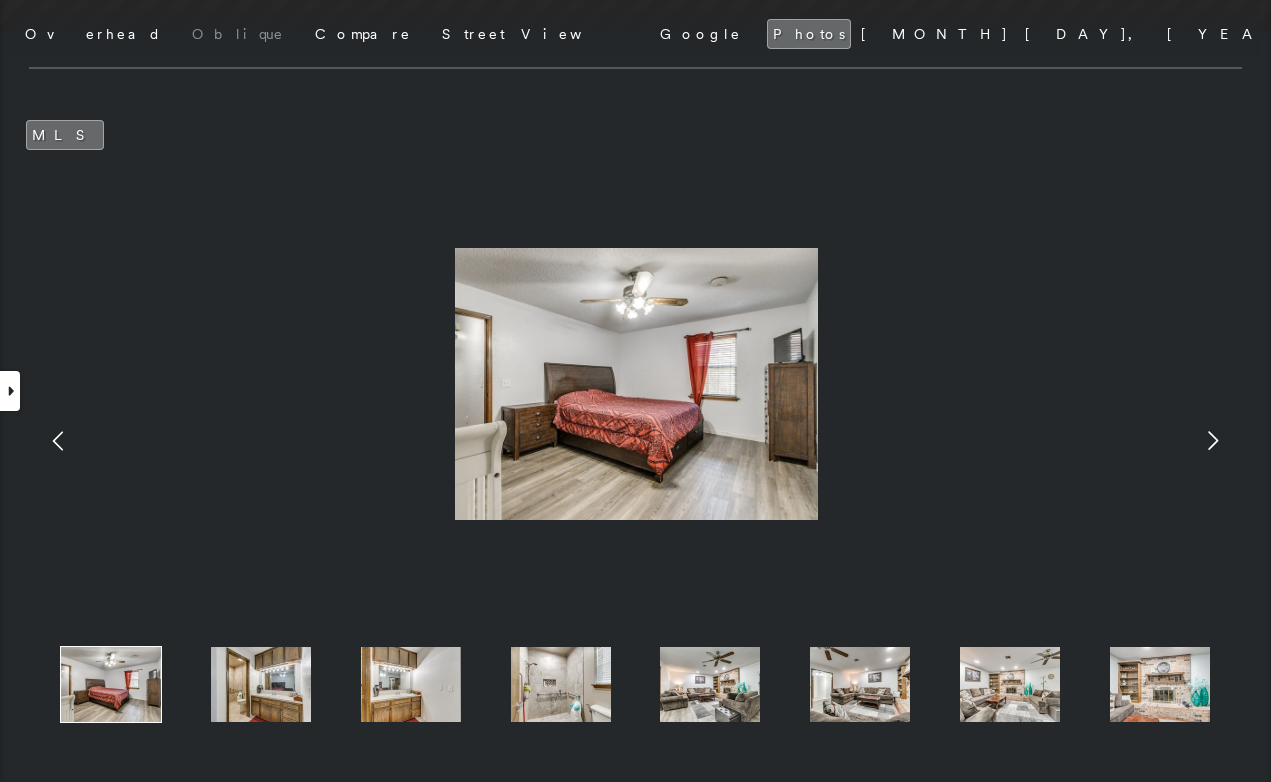 click 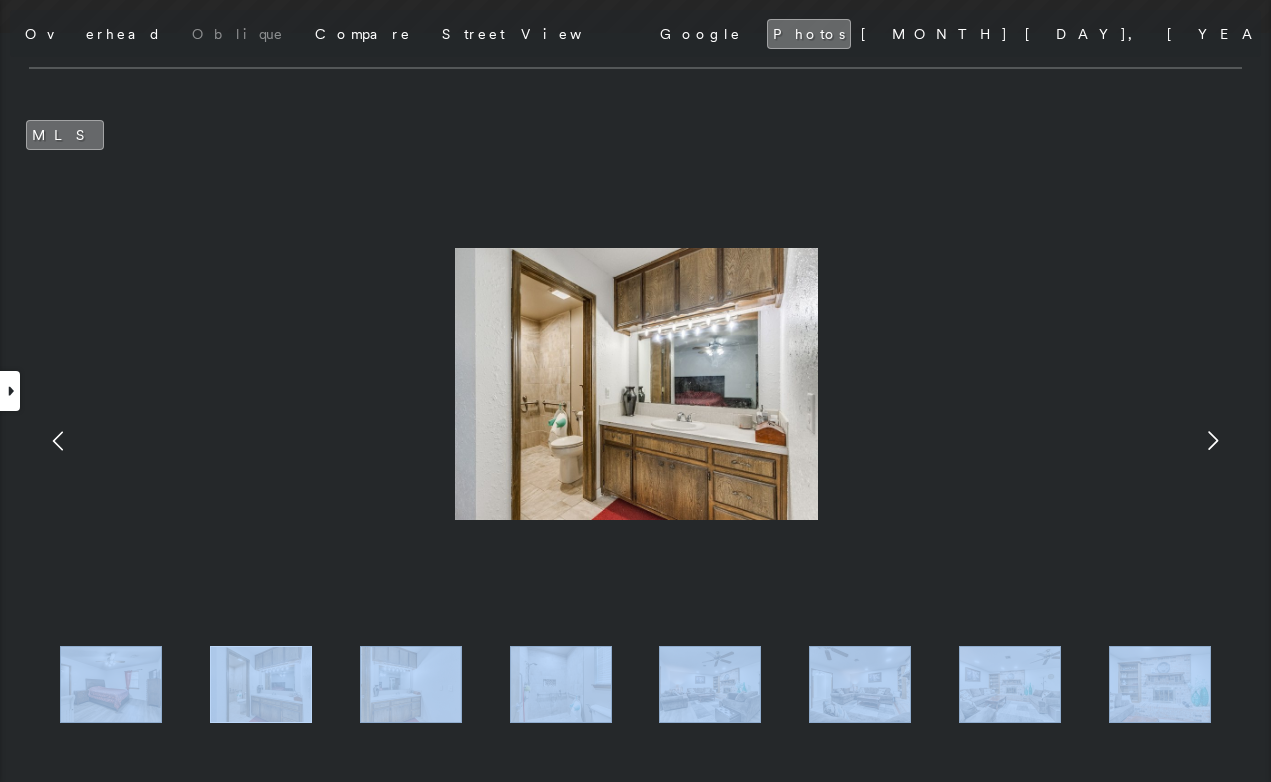 click 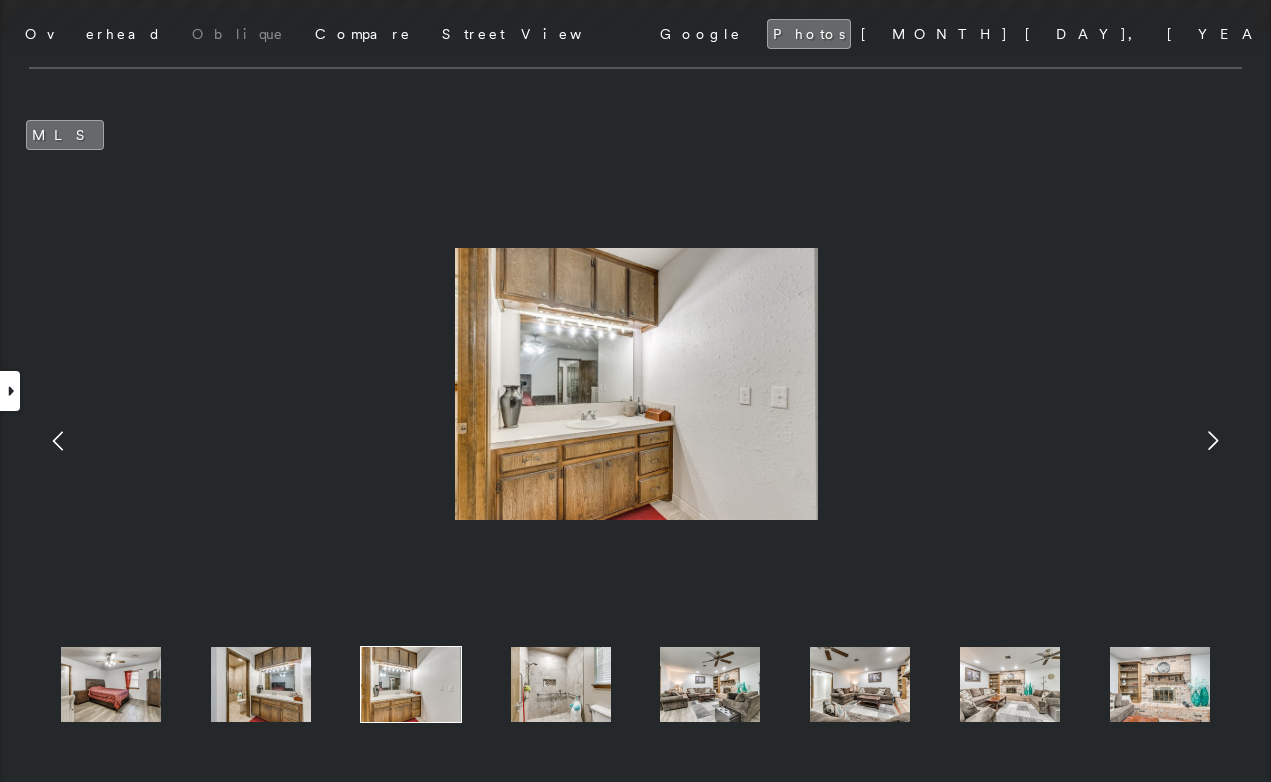 click 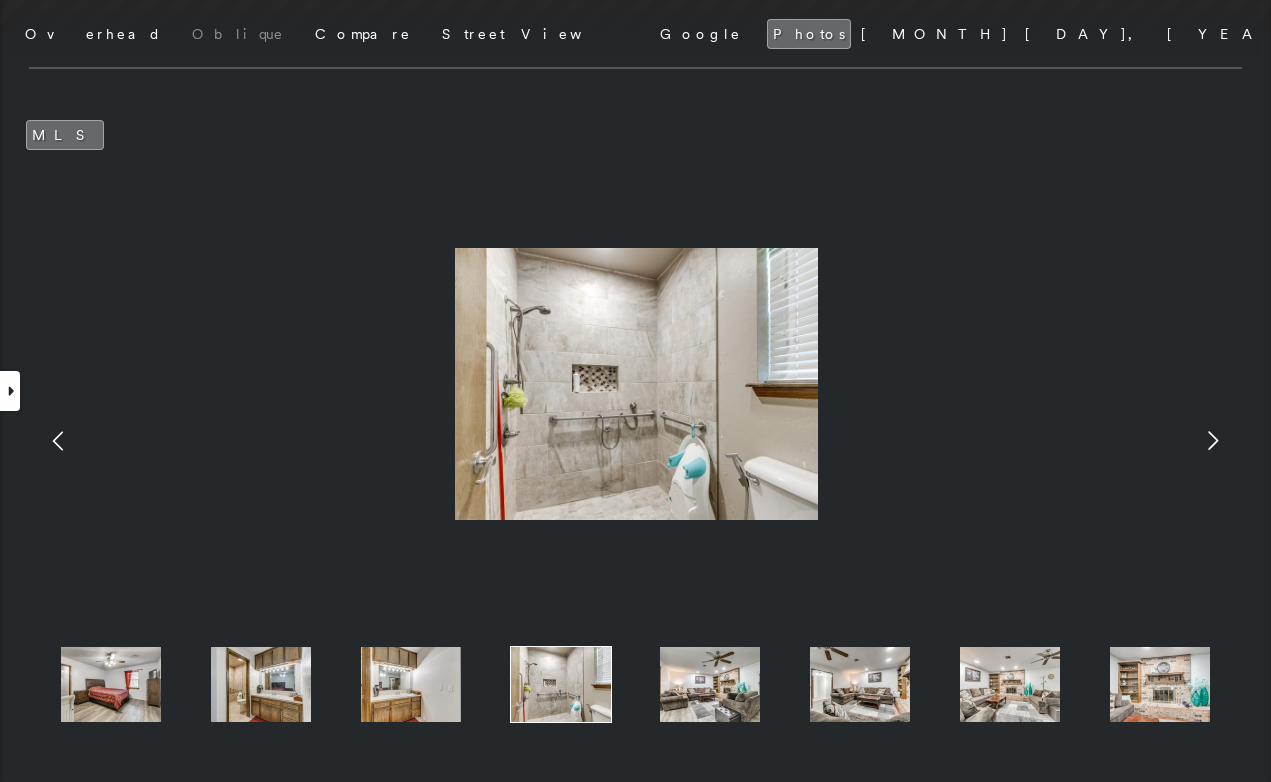 click 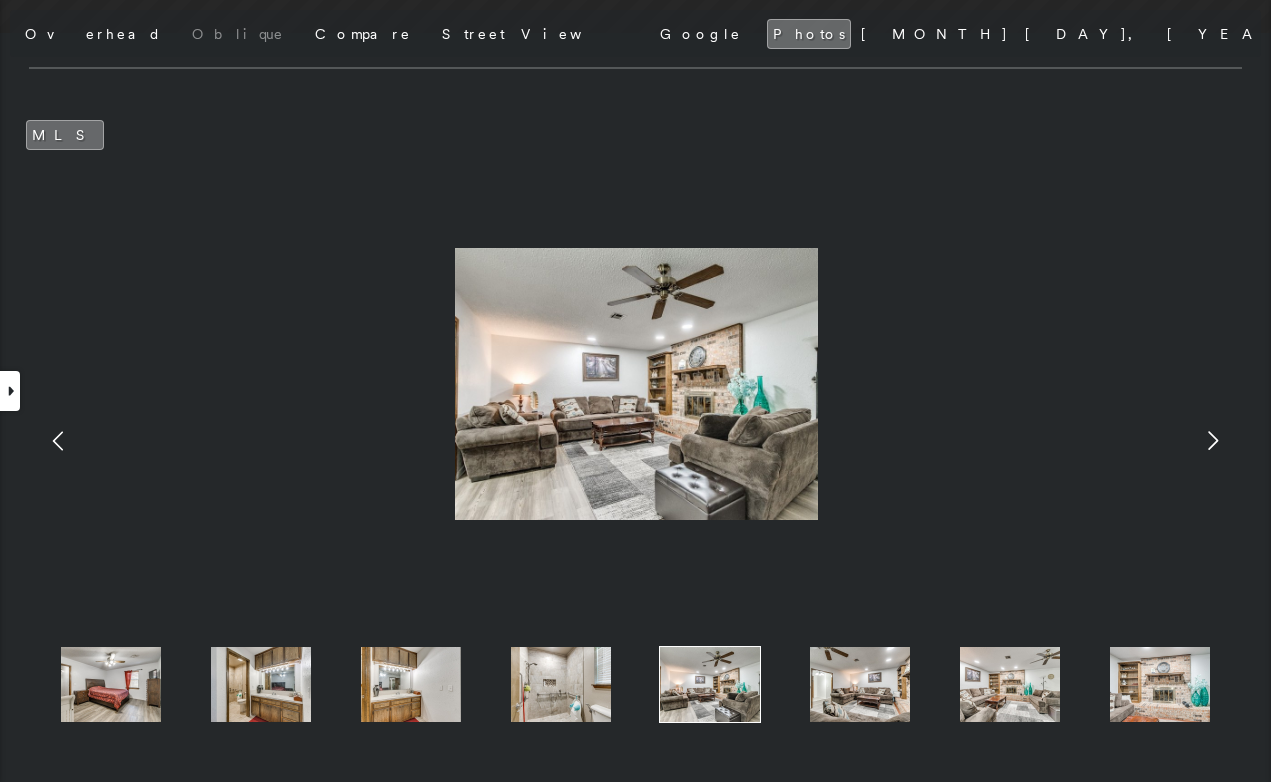 click 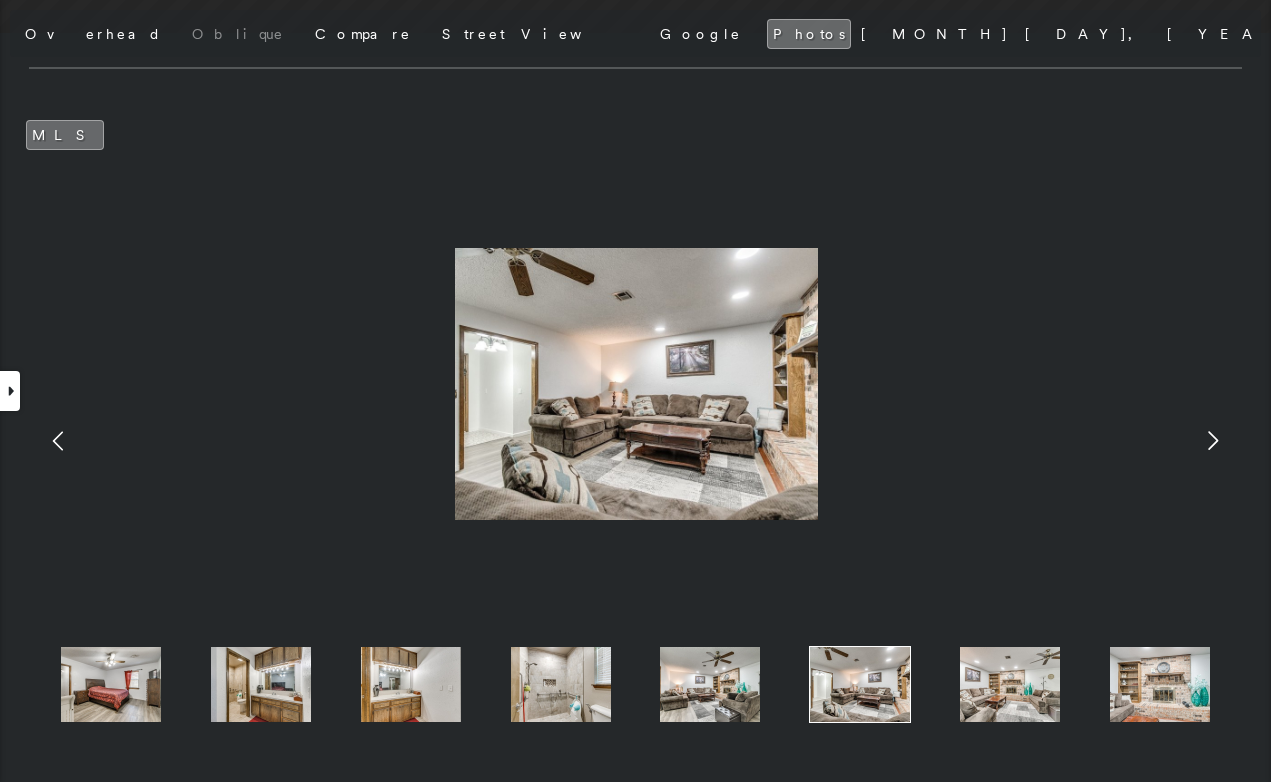click 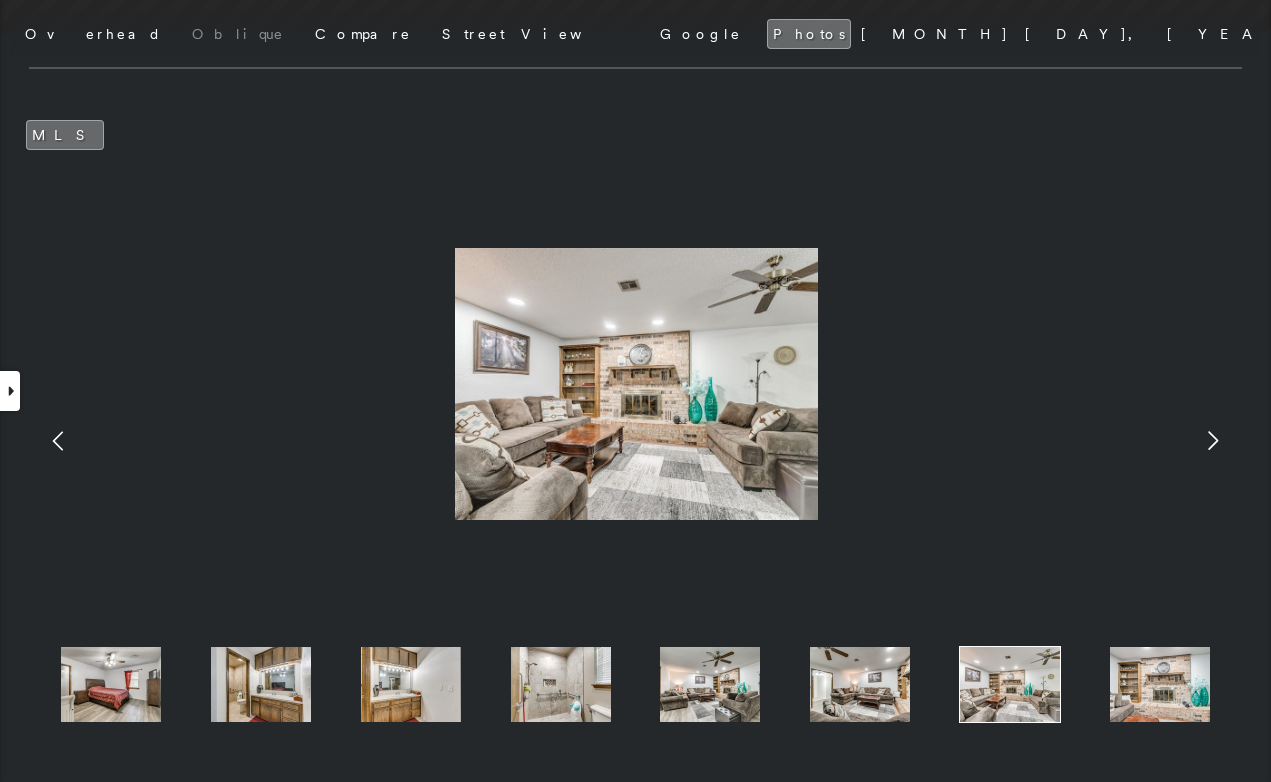 click 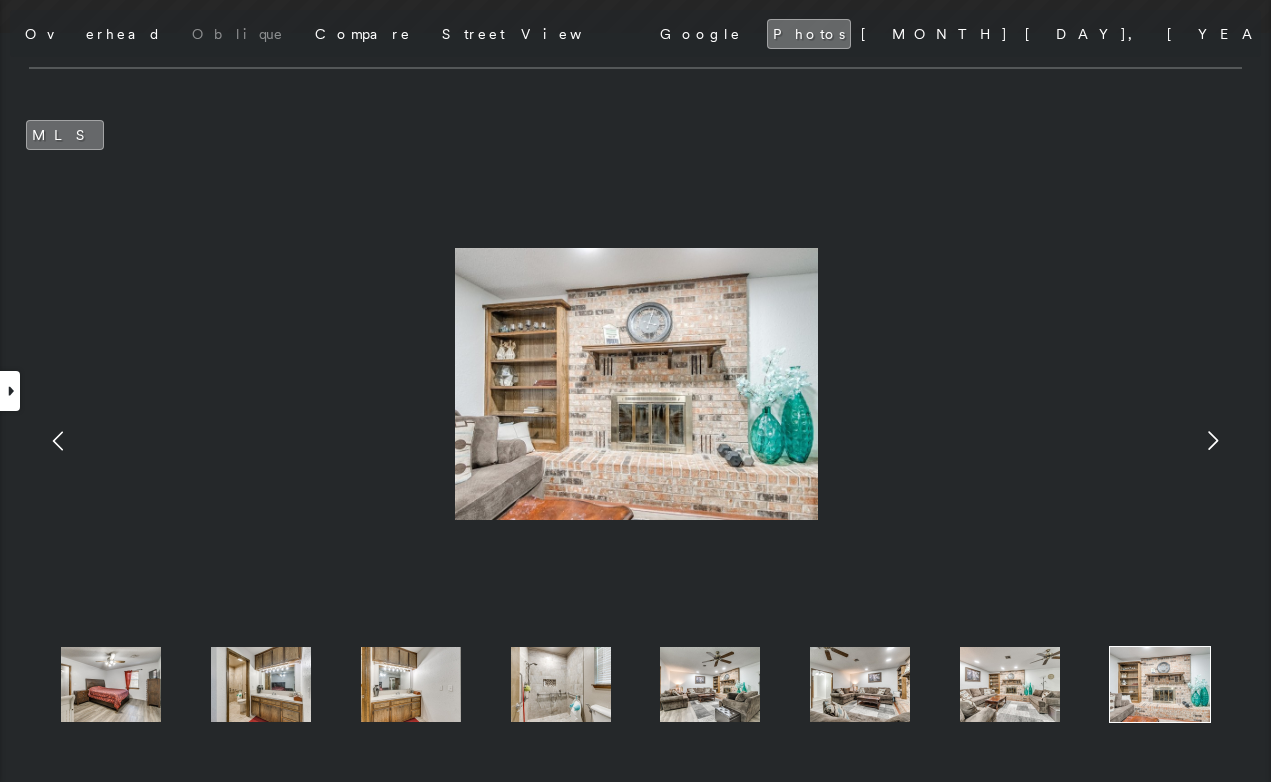 click 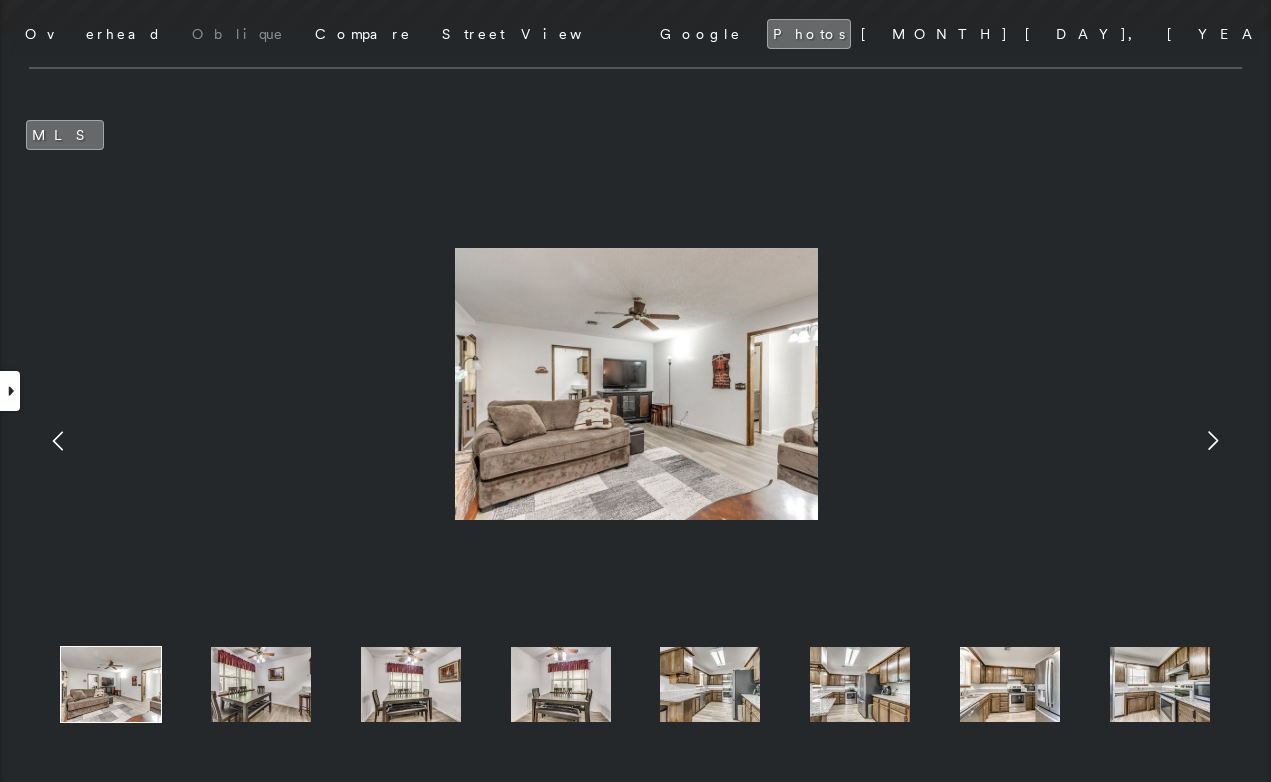 click 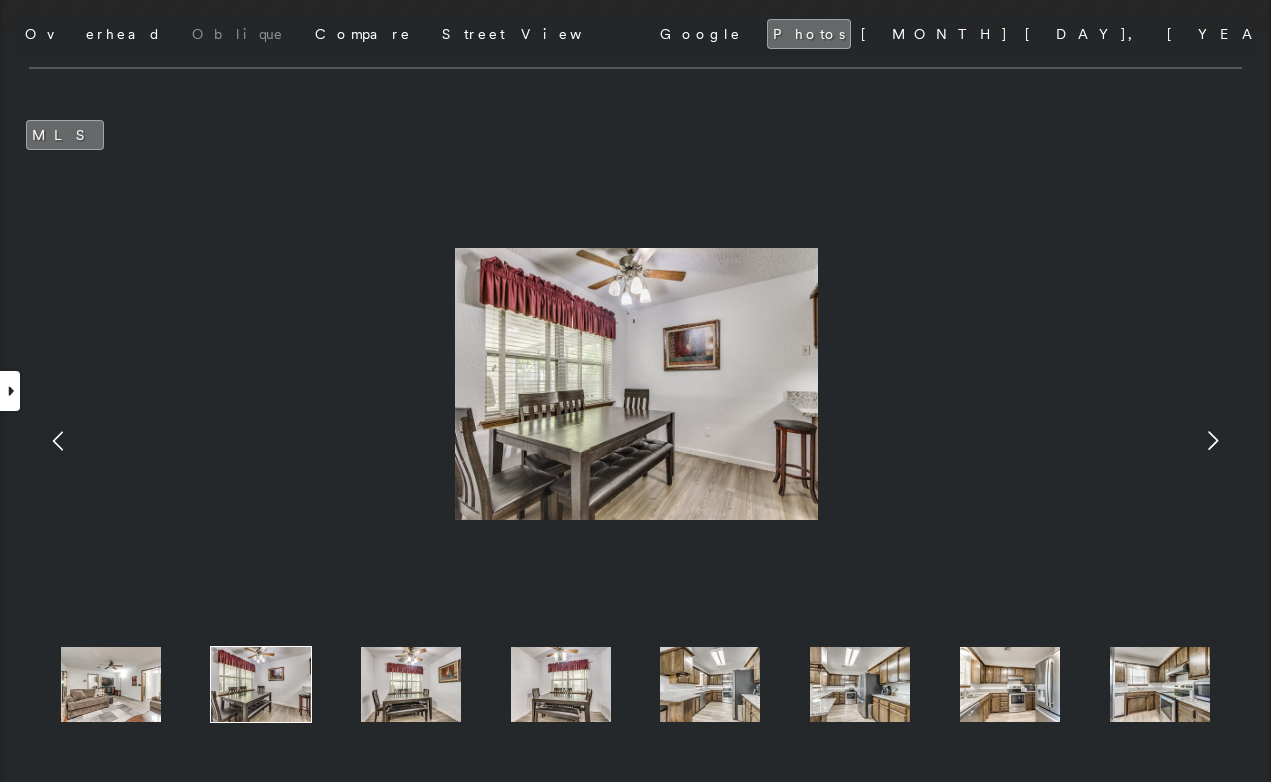 click 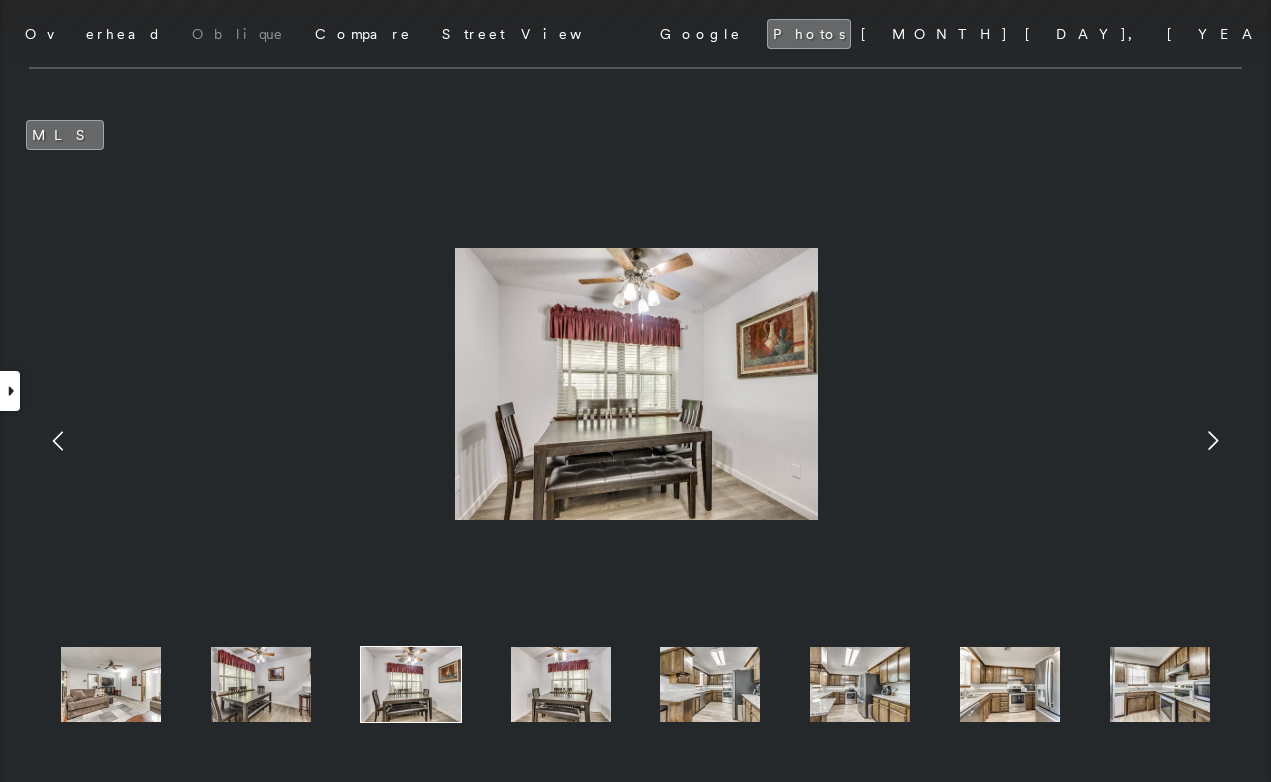 click 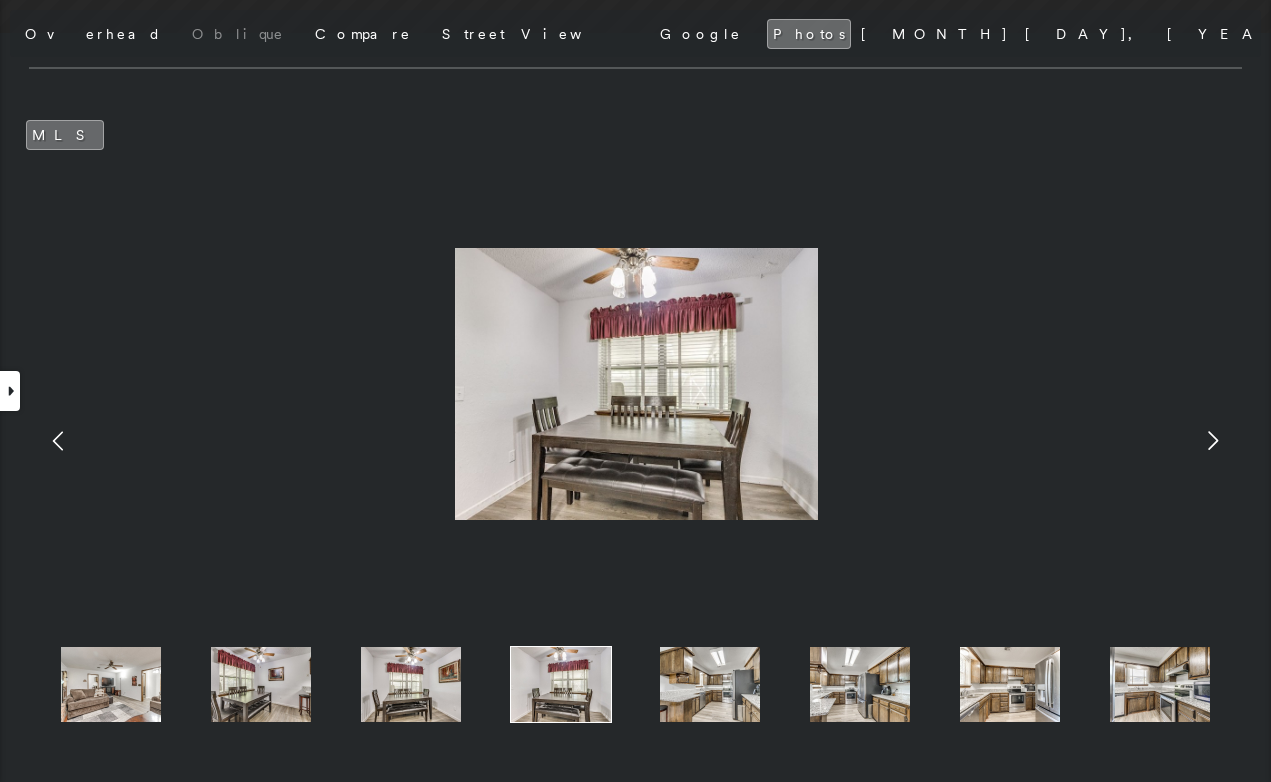 click 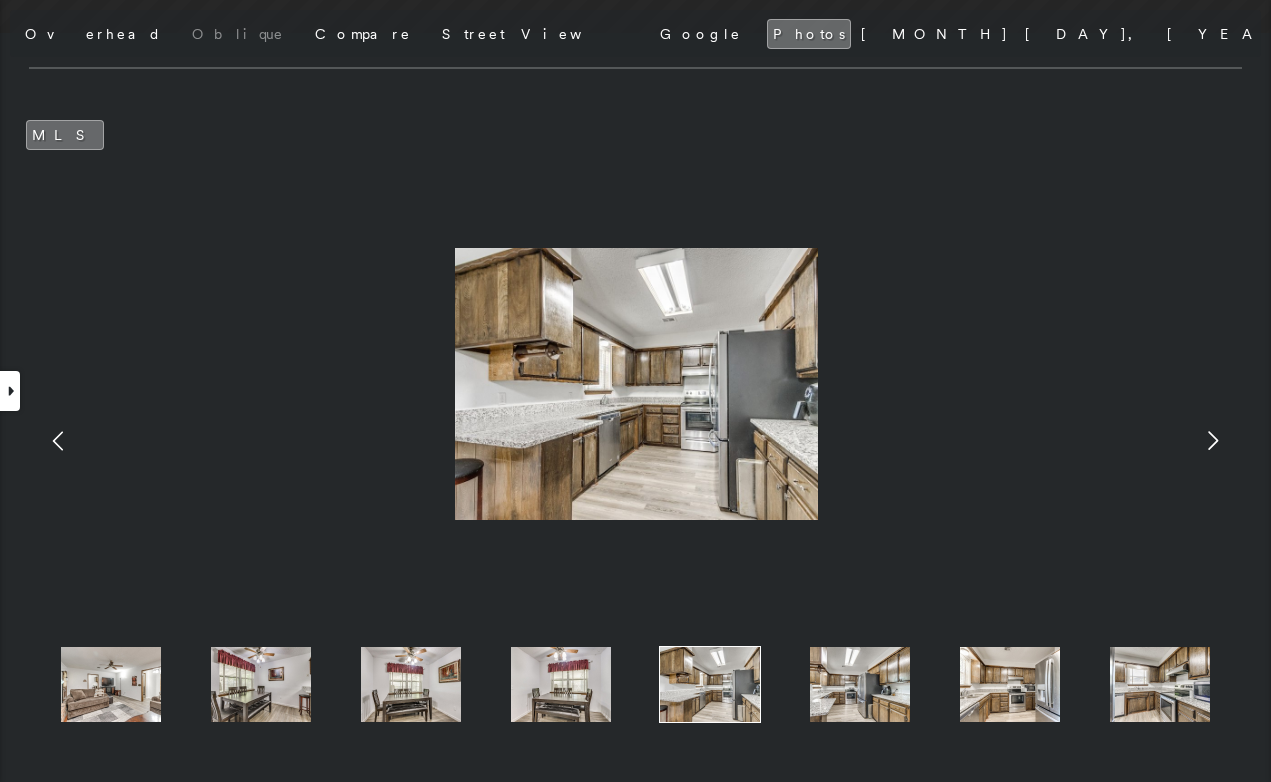 click 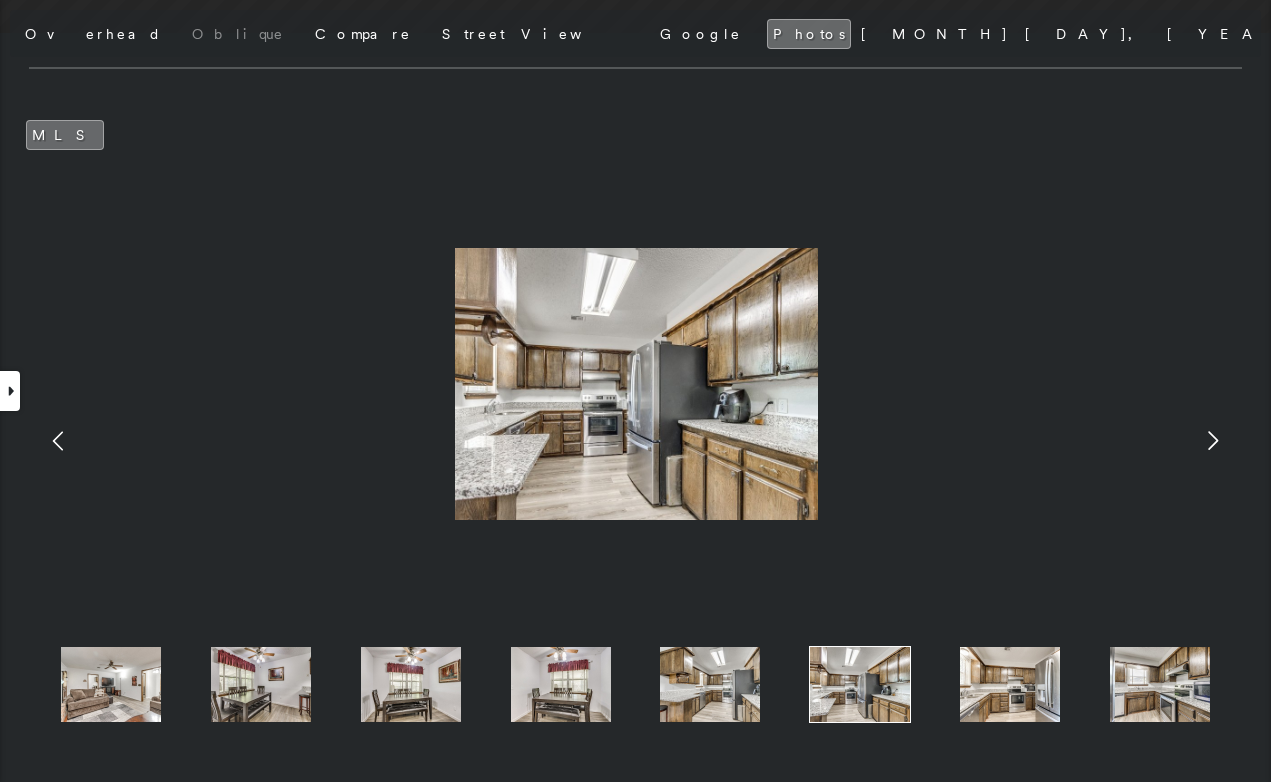 click 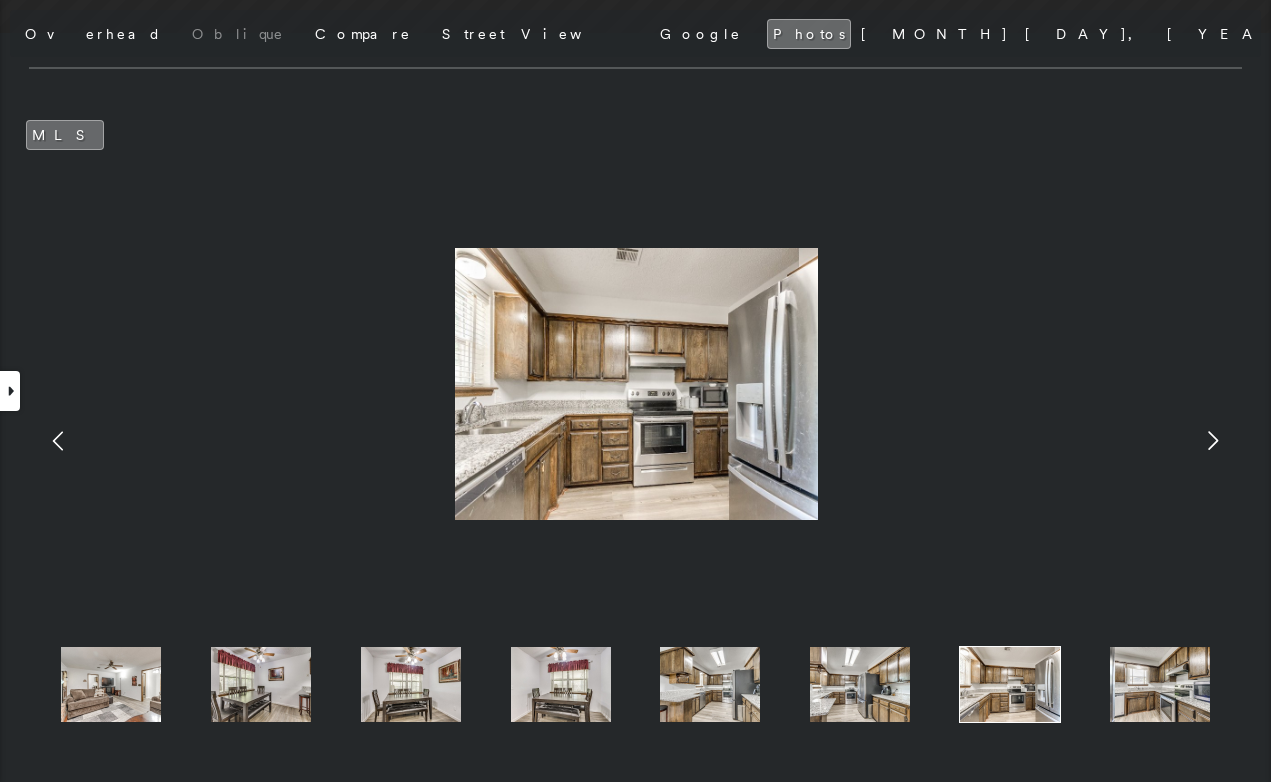 click 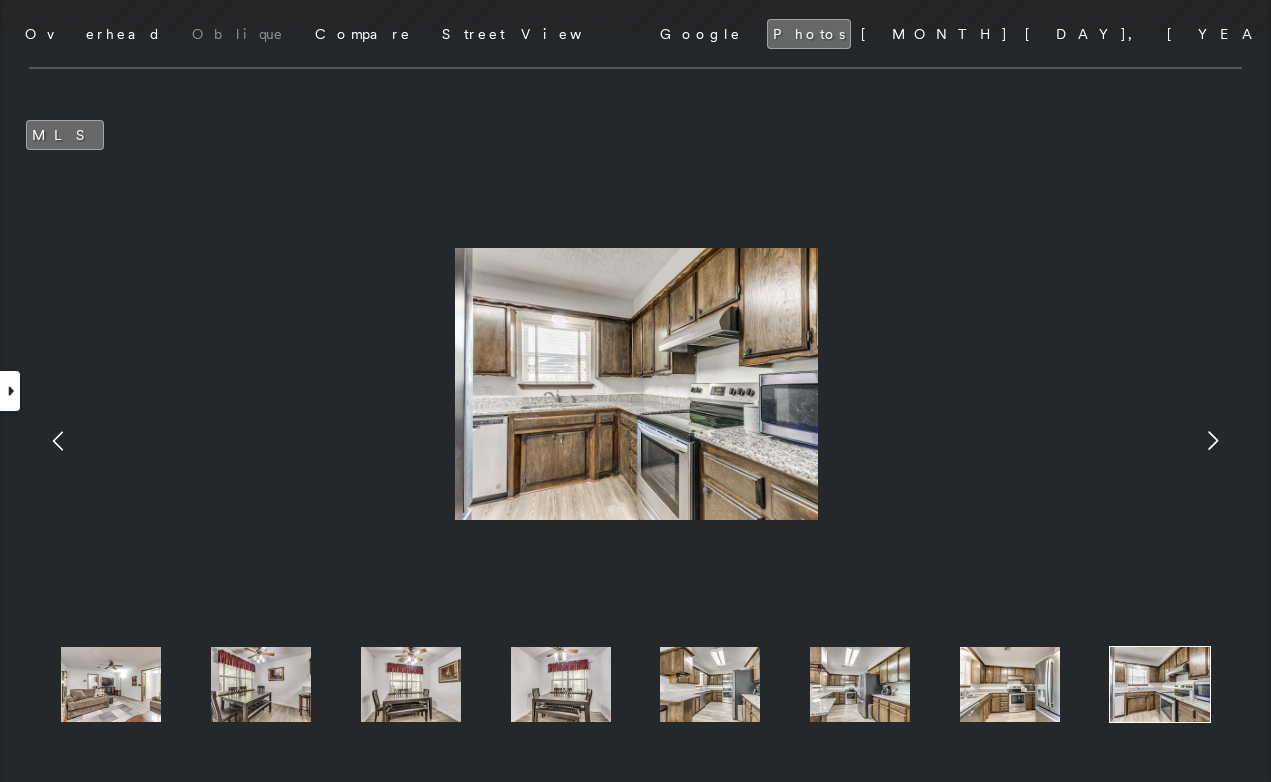 click 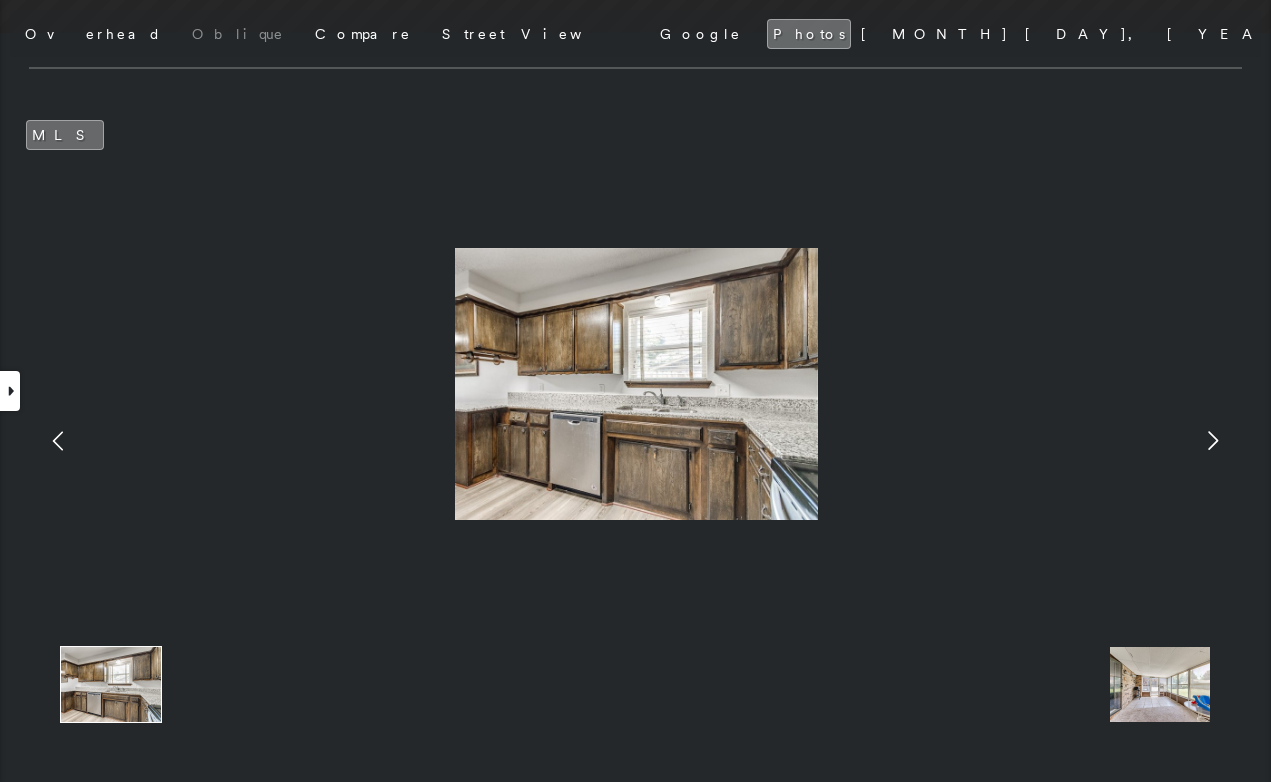 click 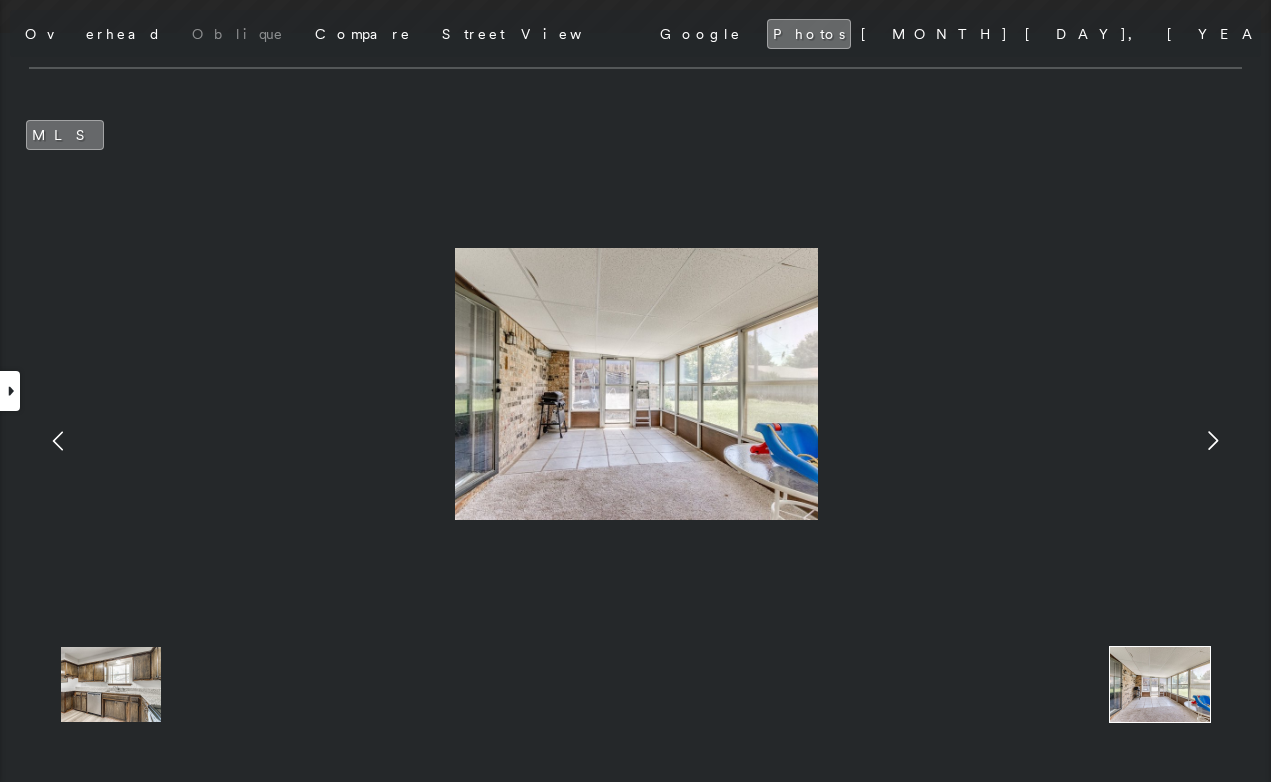 click 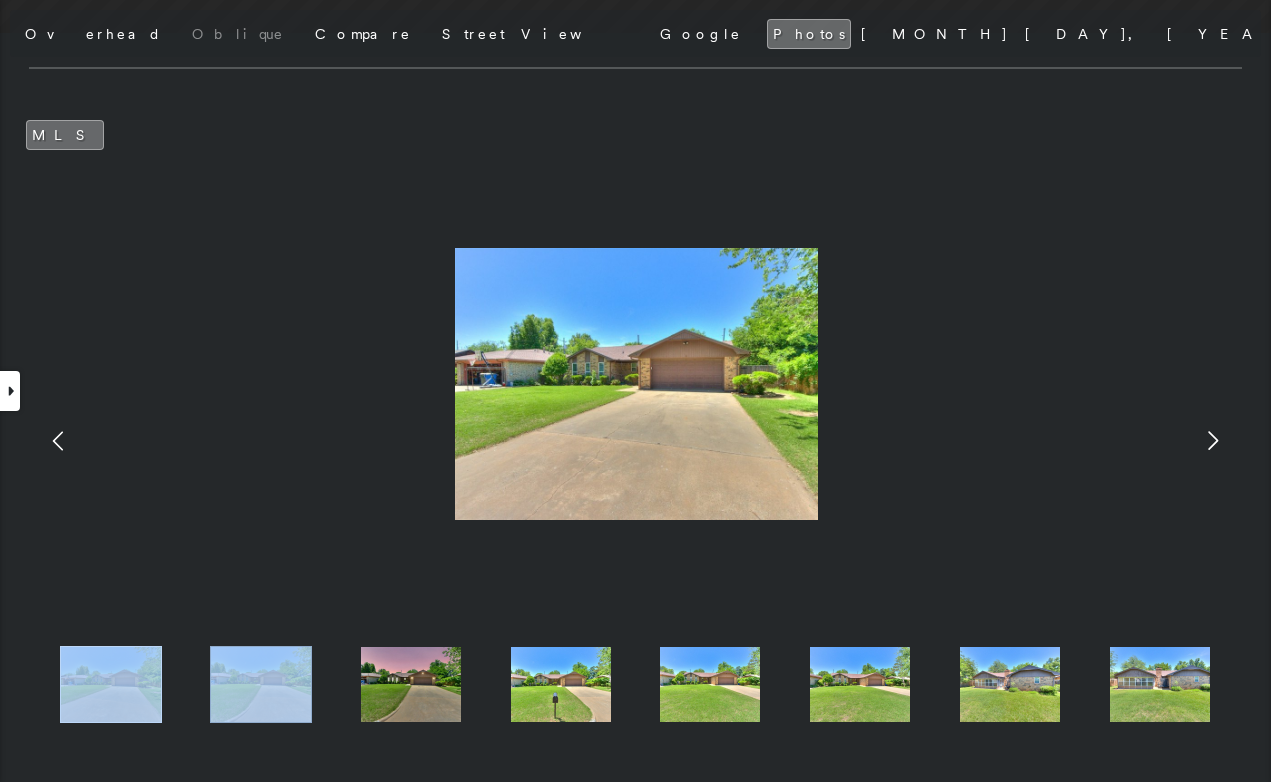 click 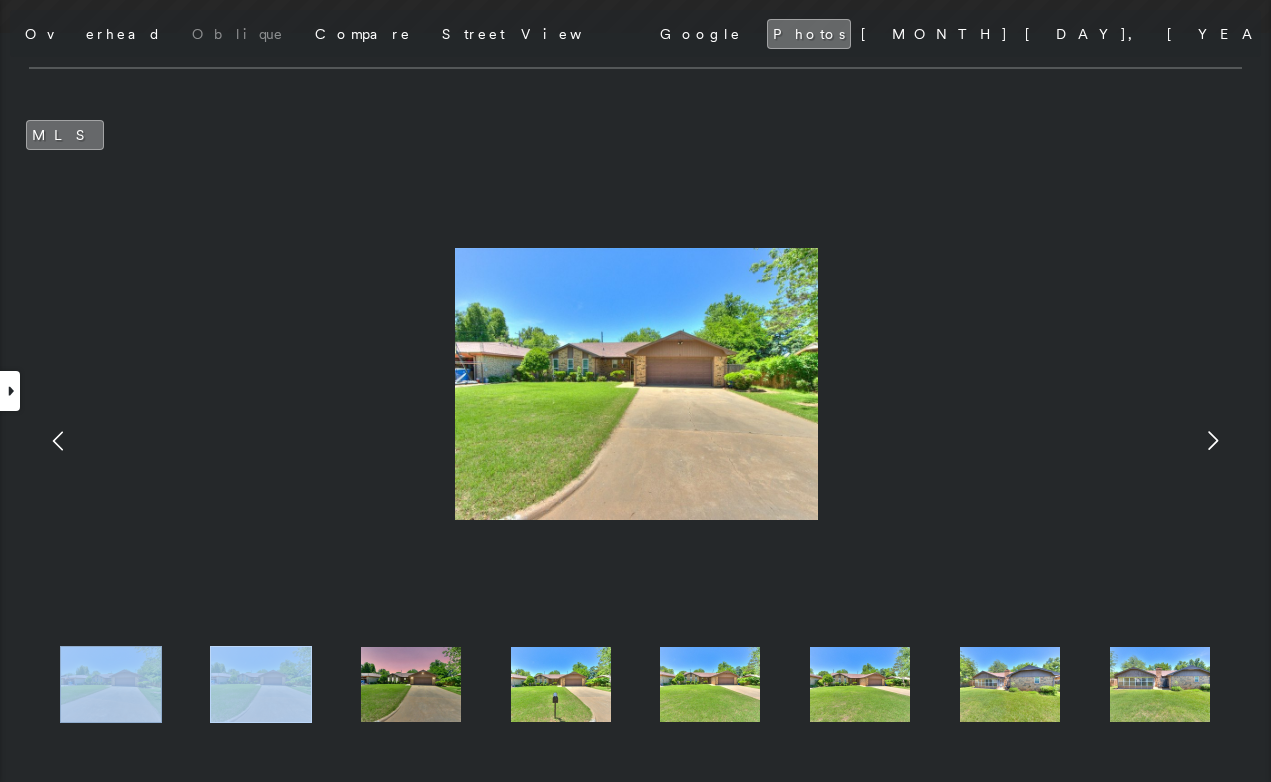 click 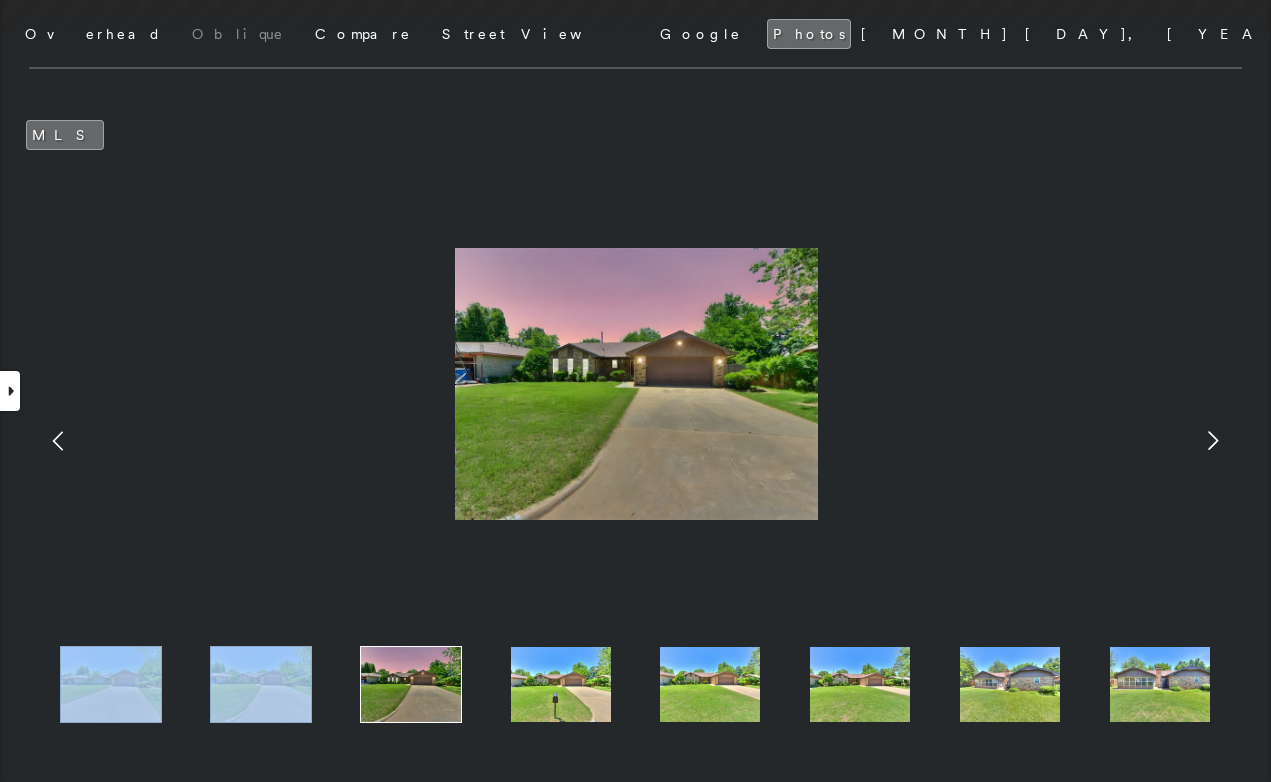 click 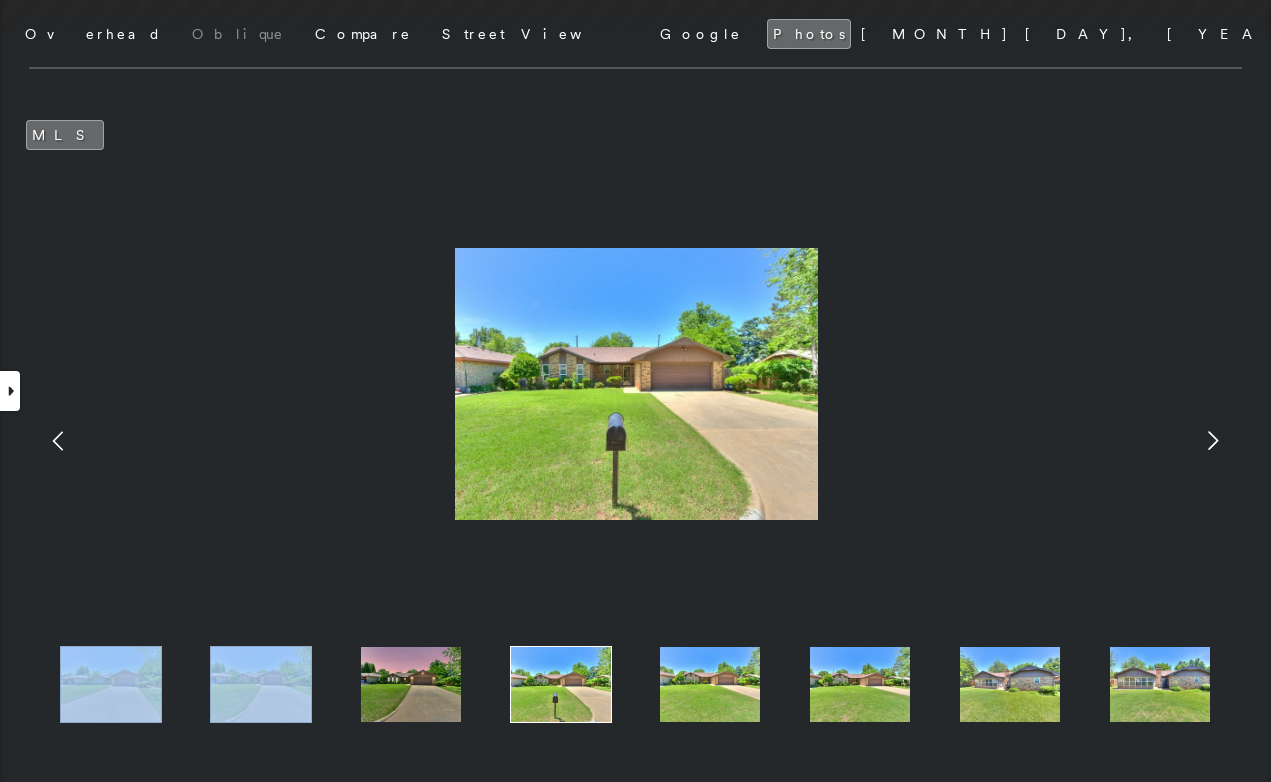 click 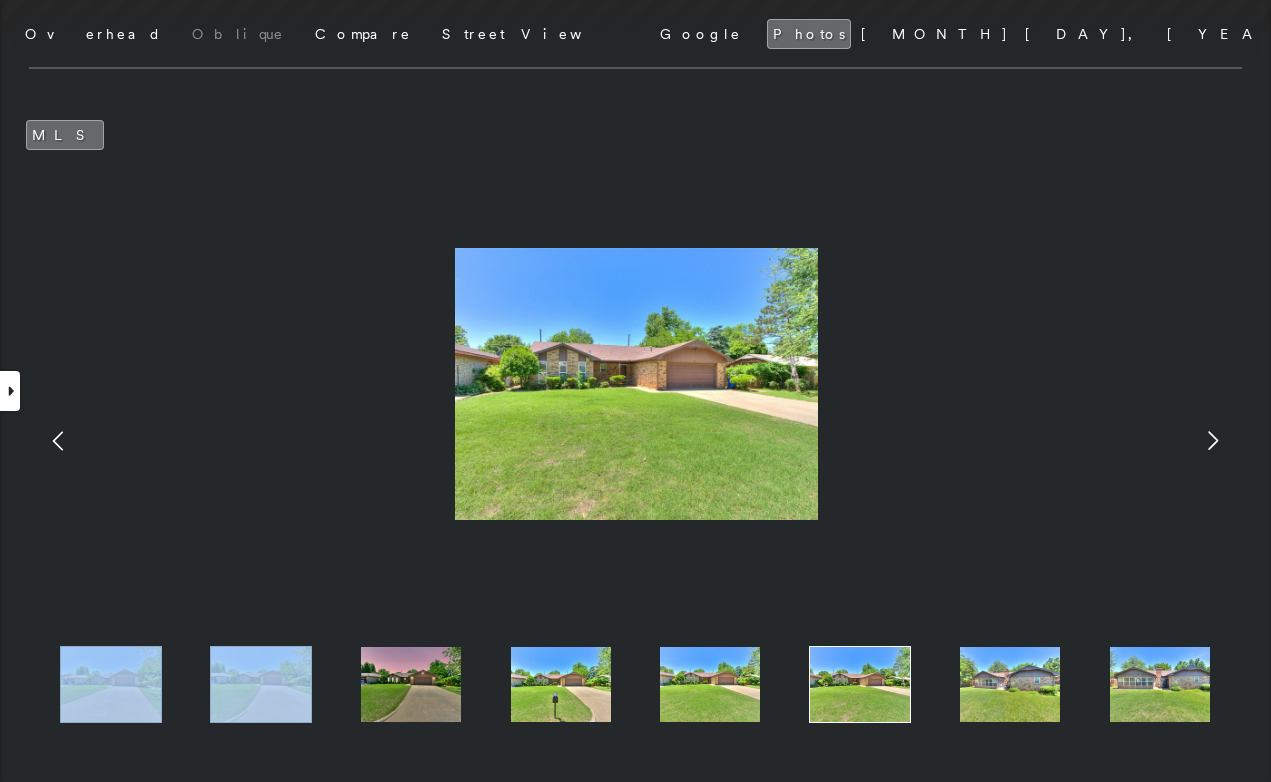 click 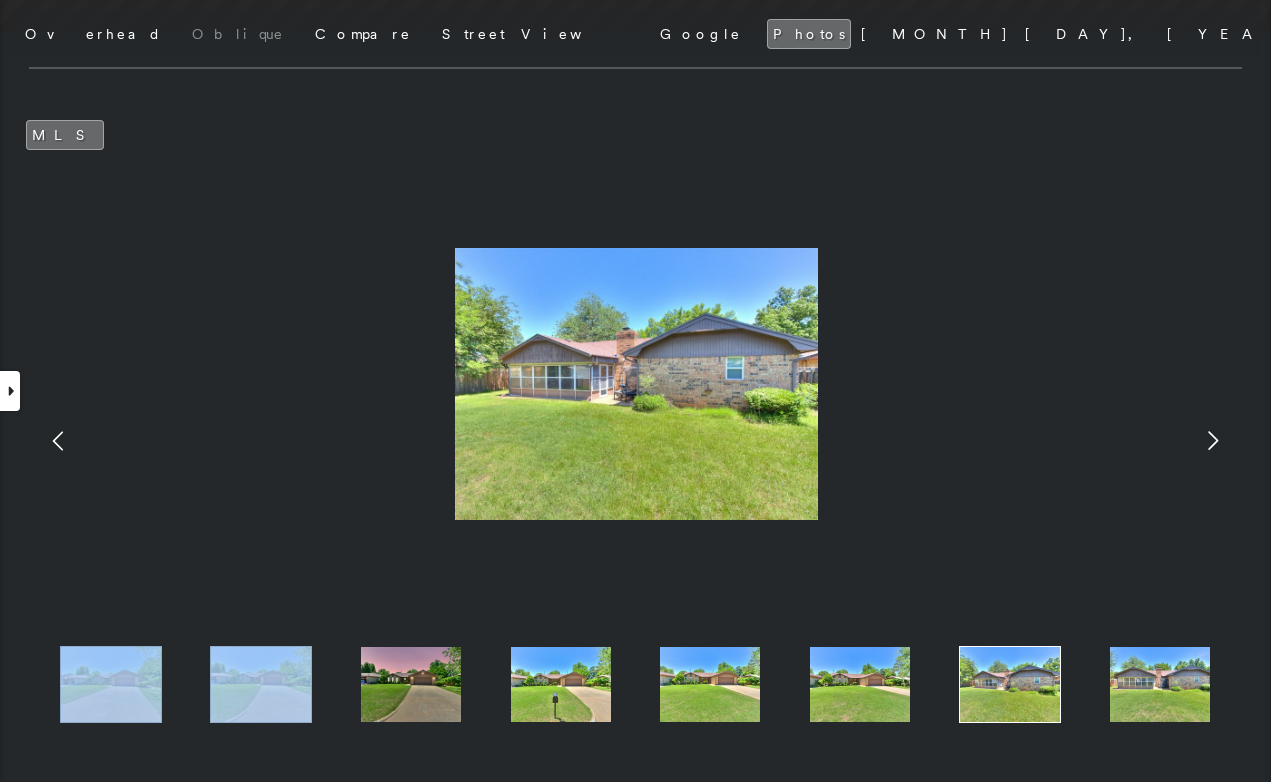 click 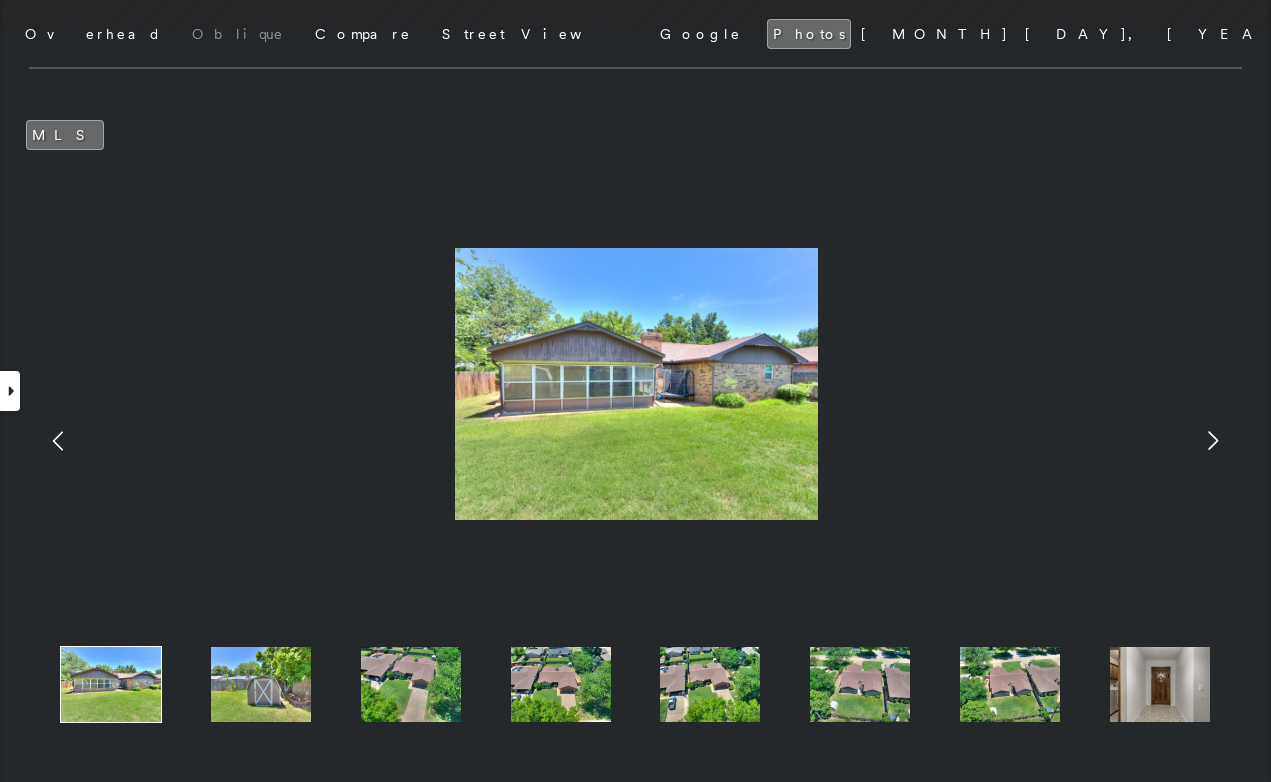 click 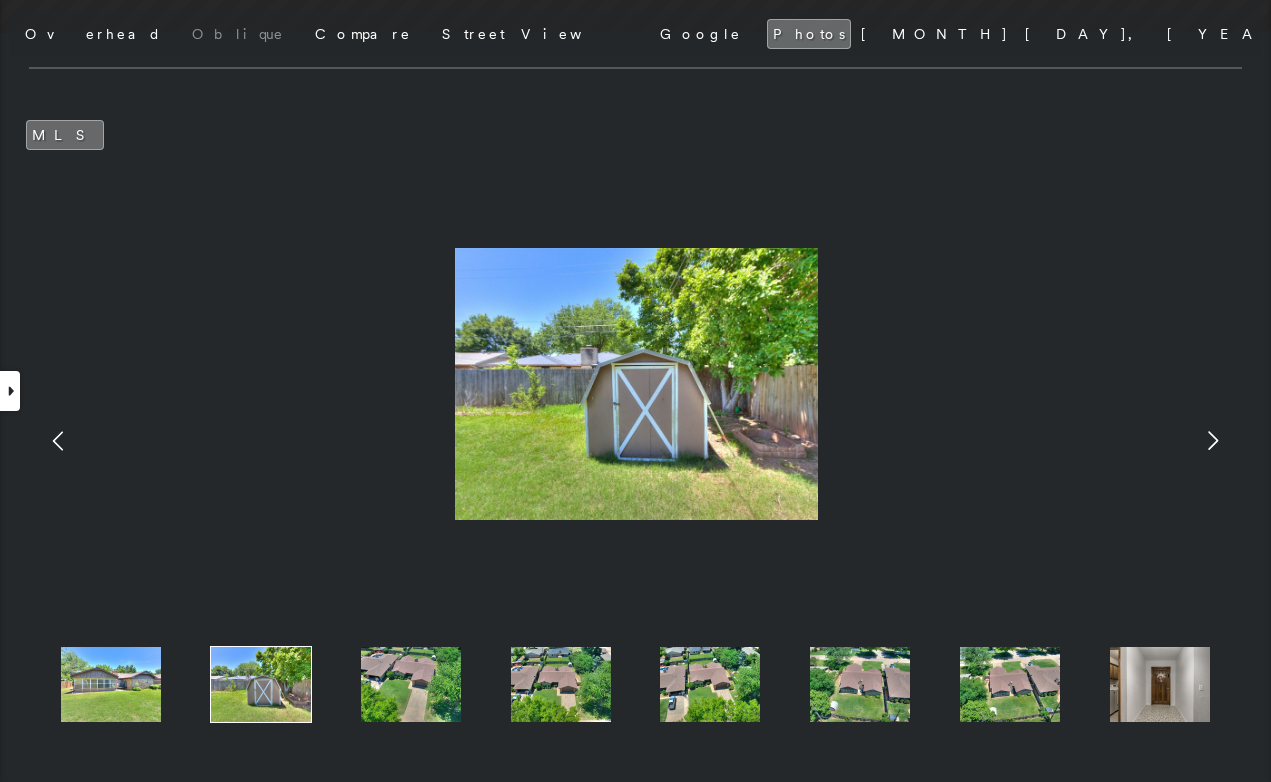 click 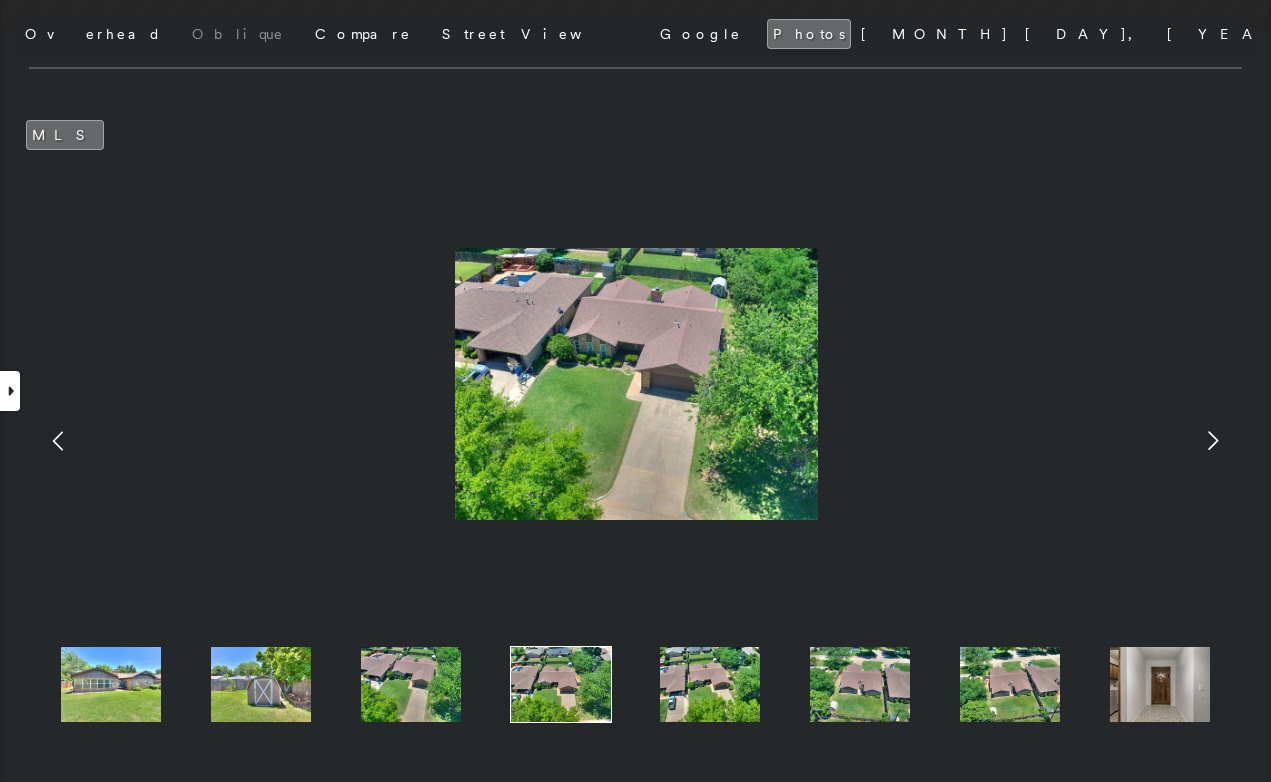 click 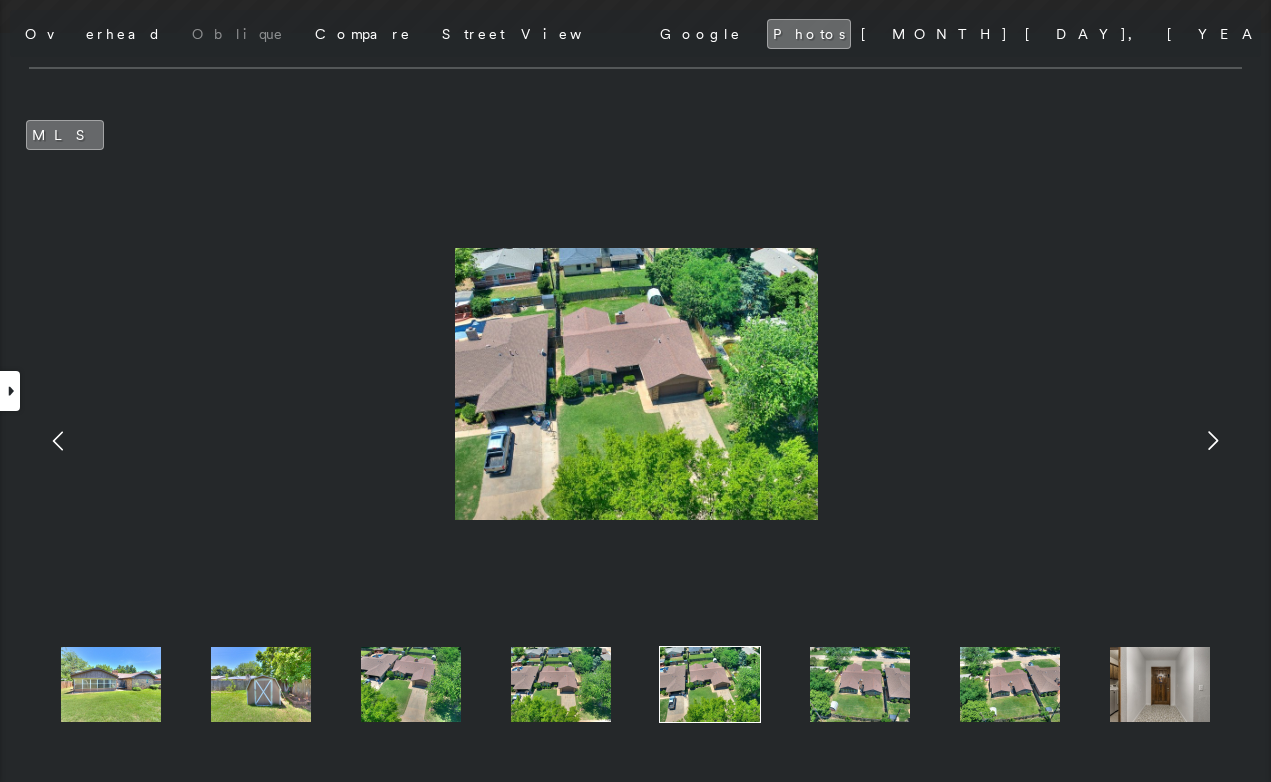 click 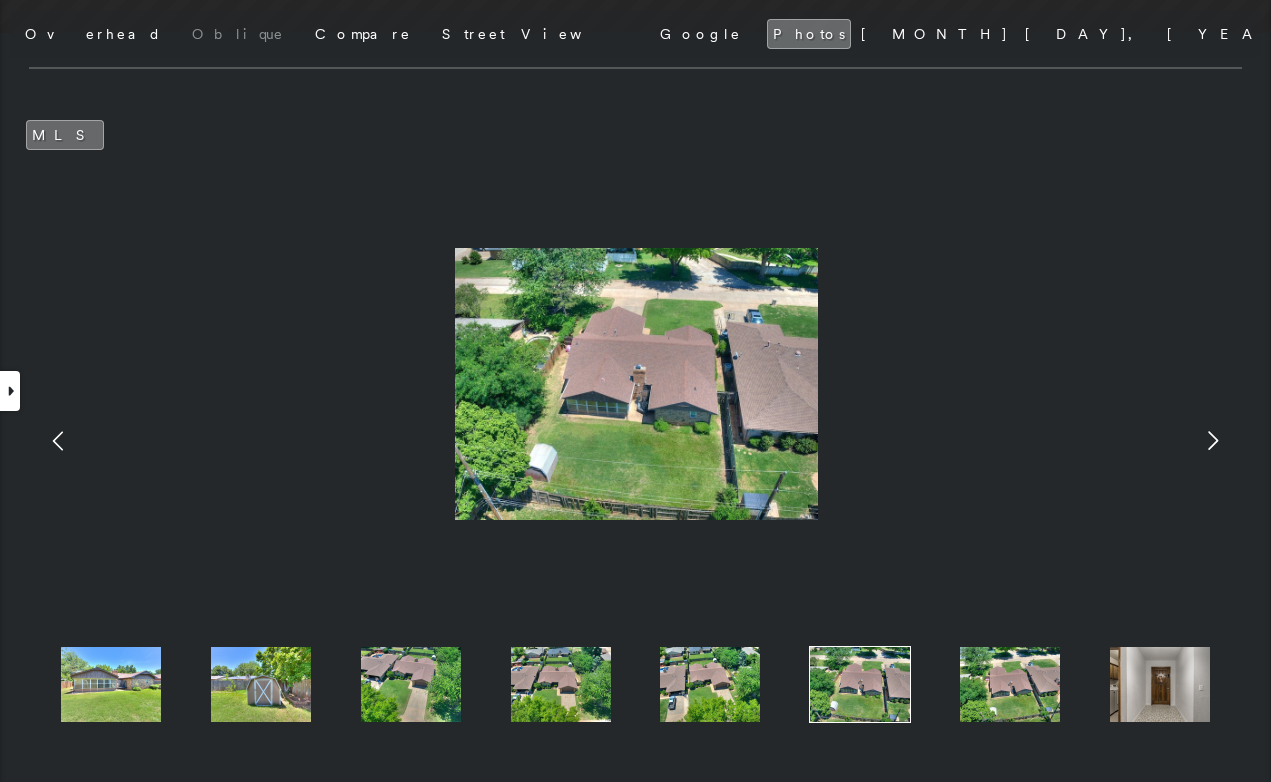 click 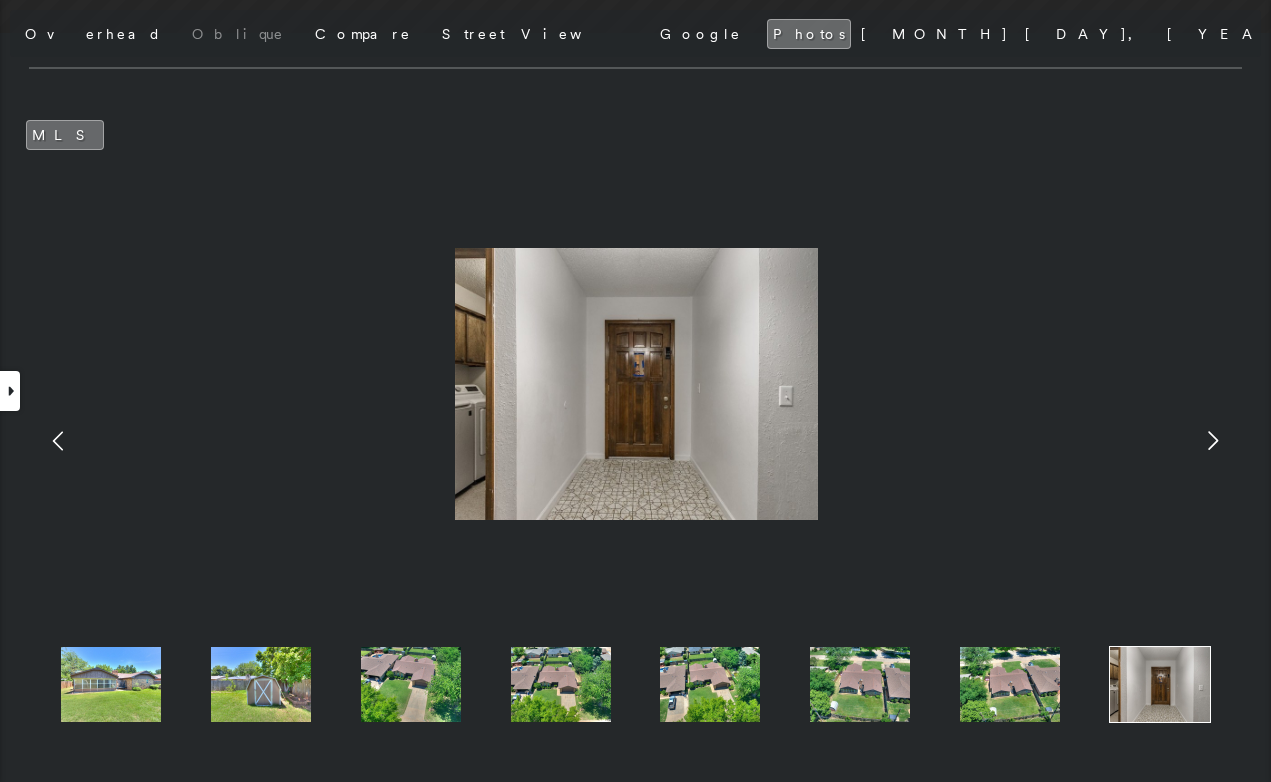 click 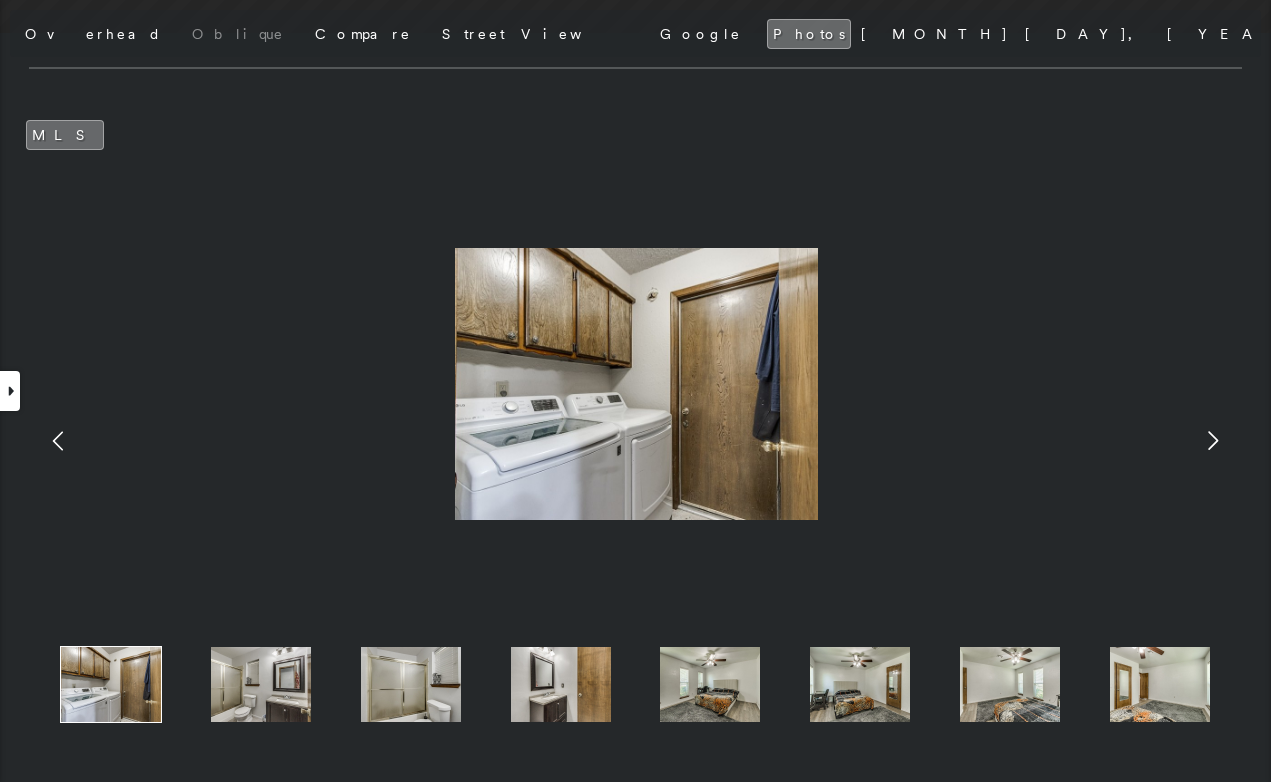 click 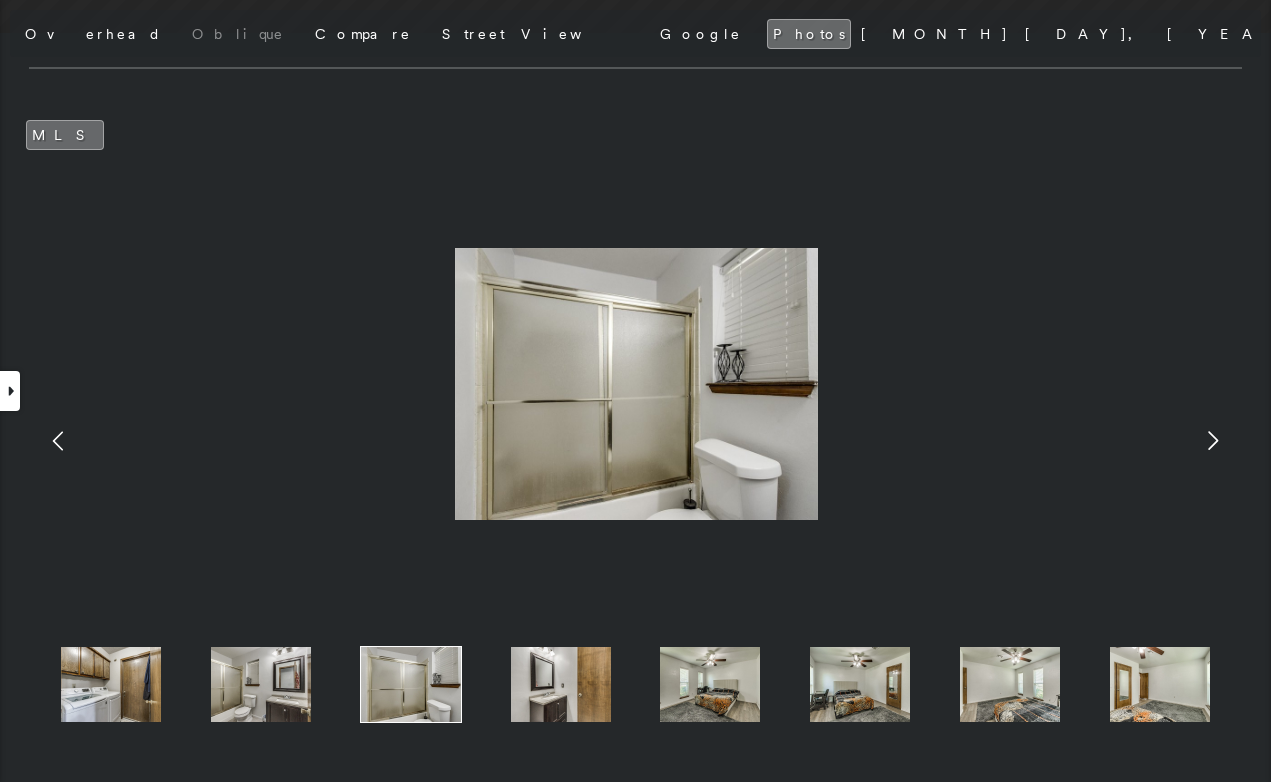 click 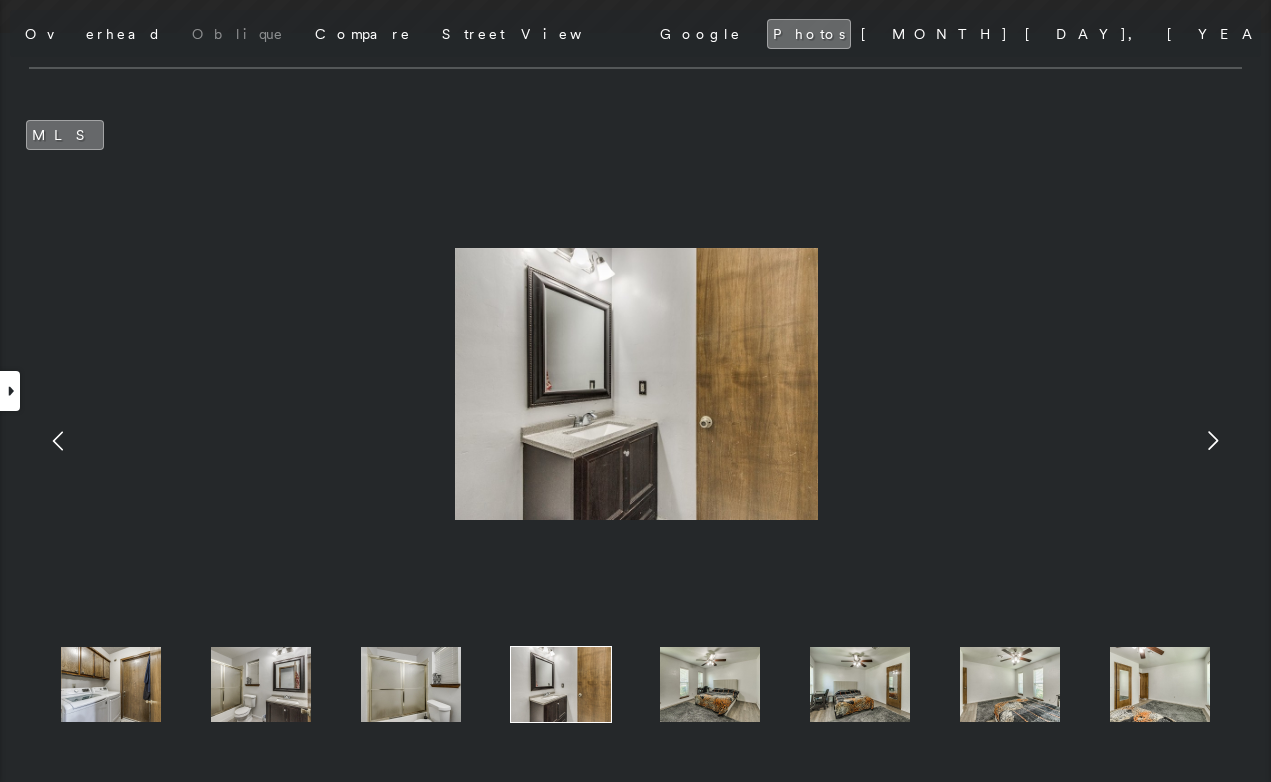 click 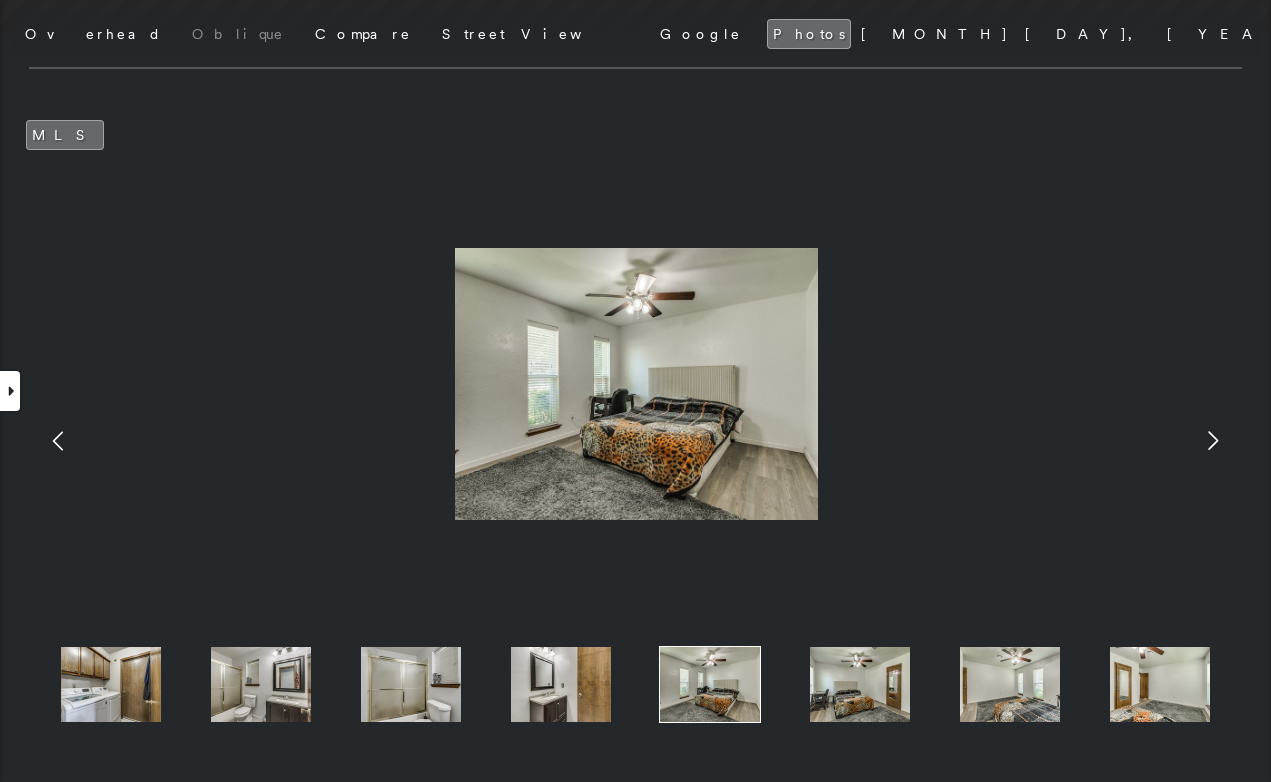 click 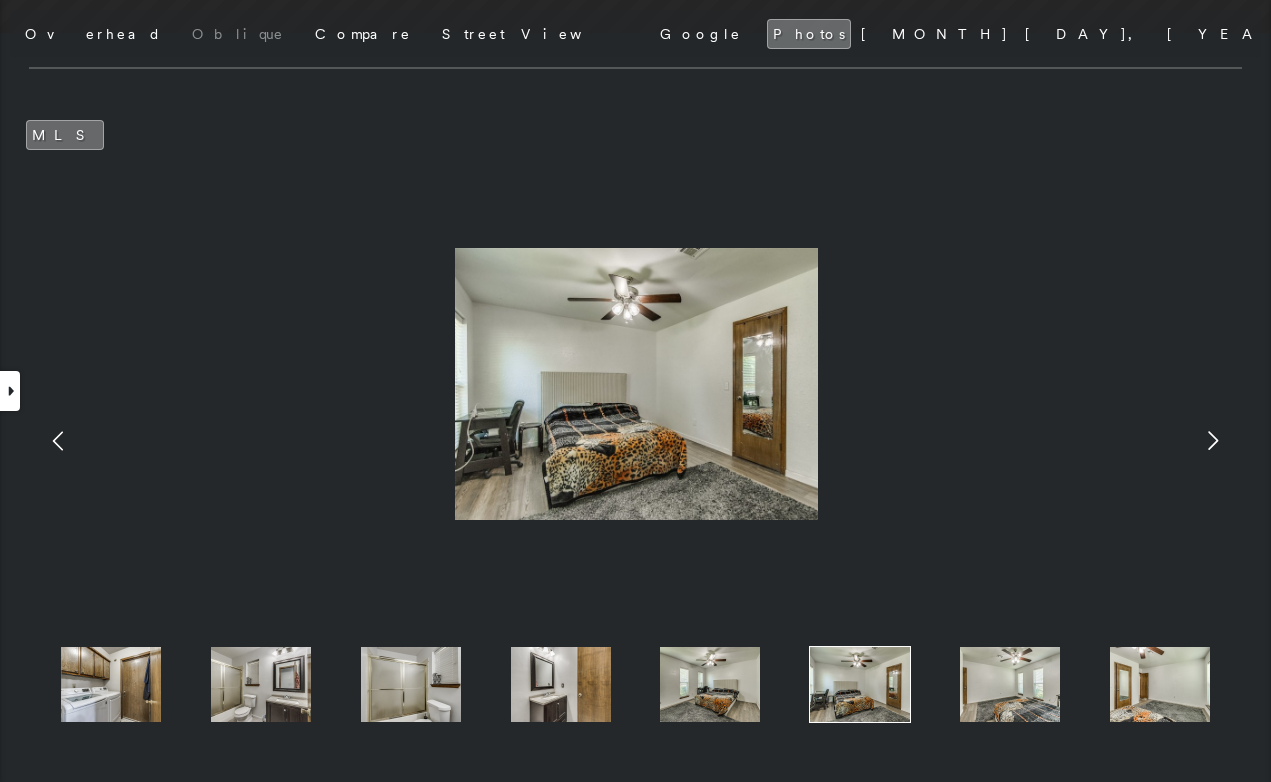 click 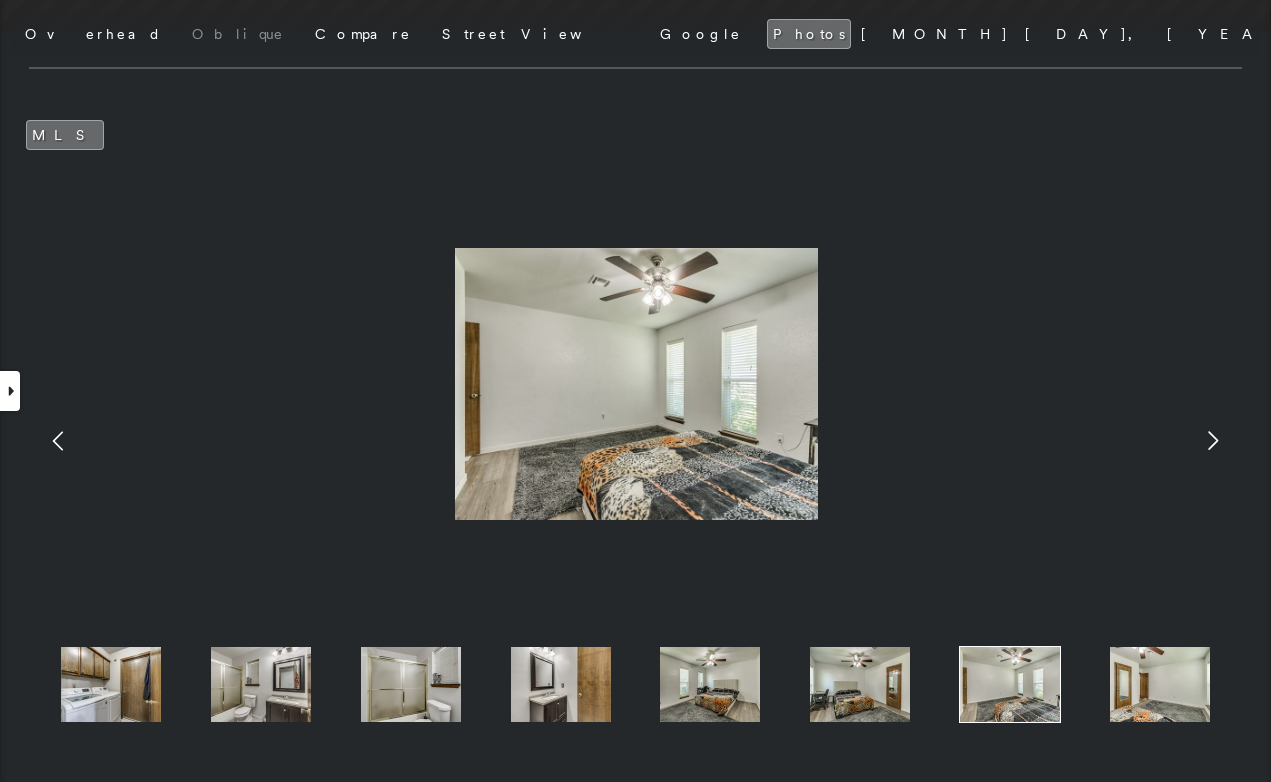 click 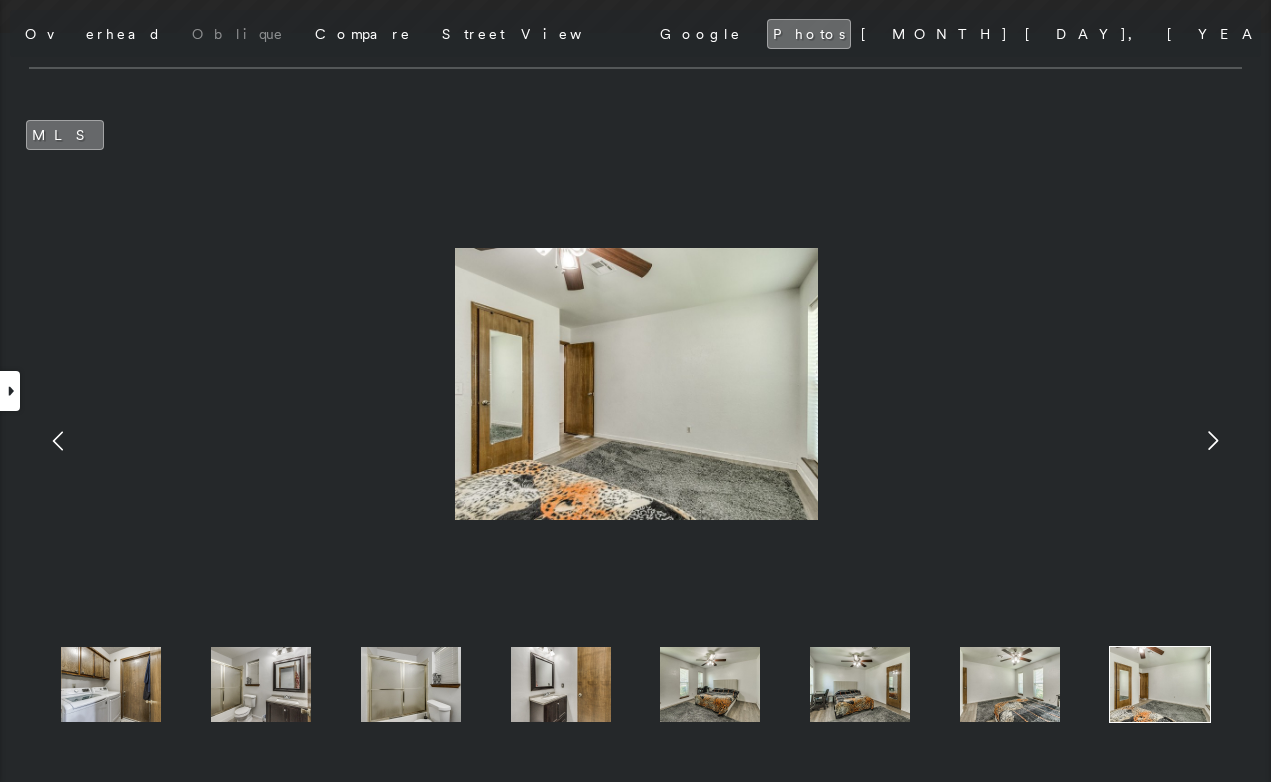 click 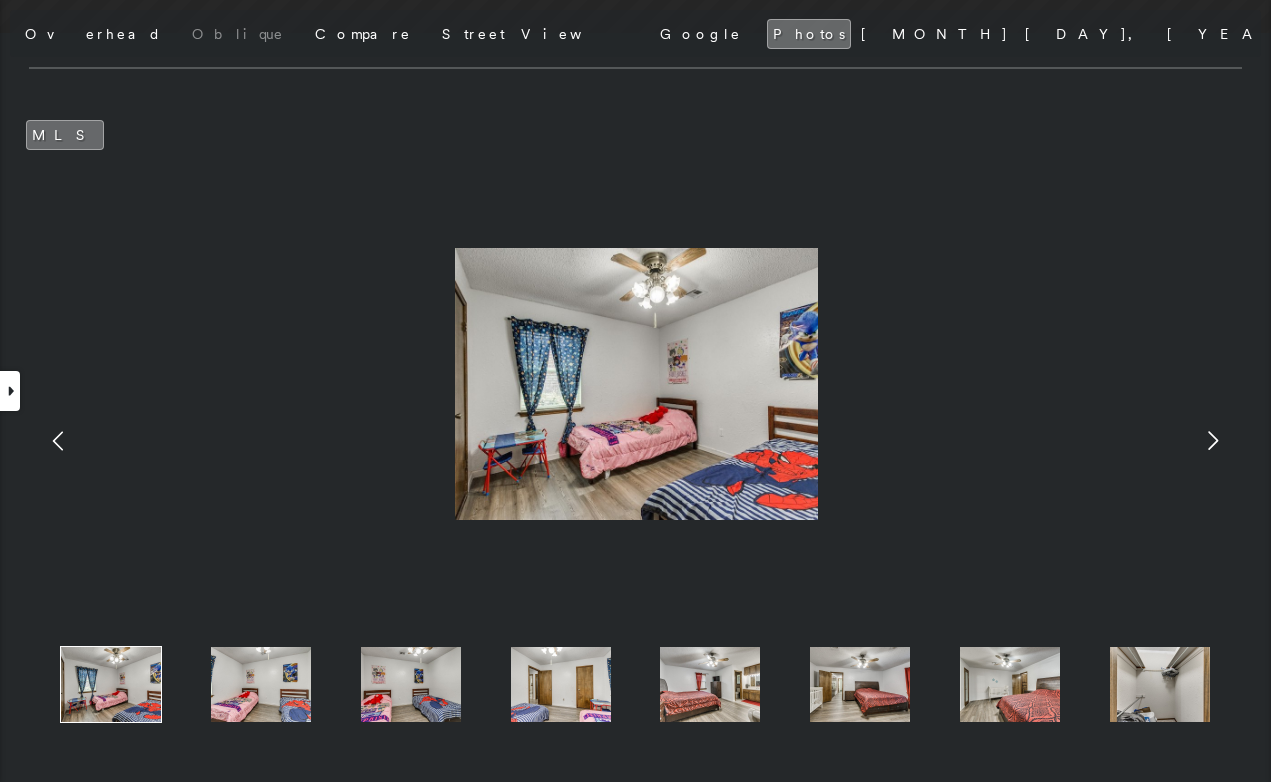 click 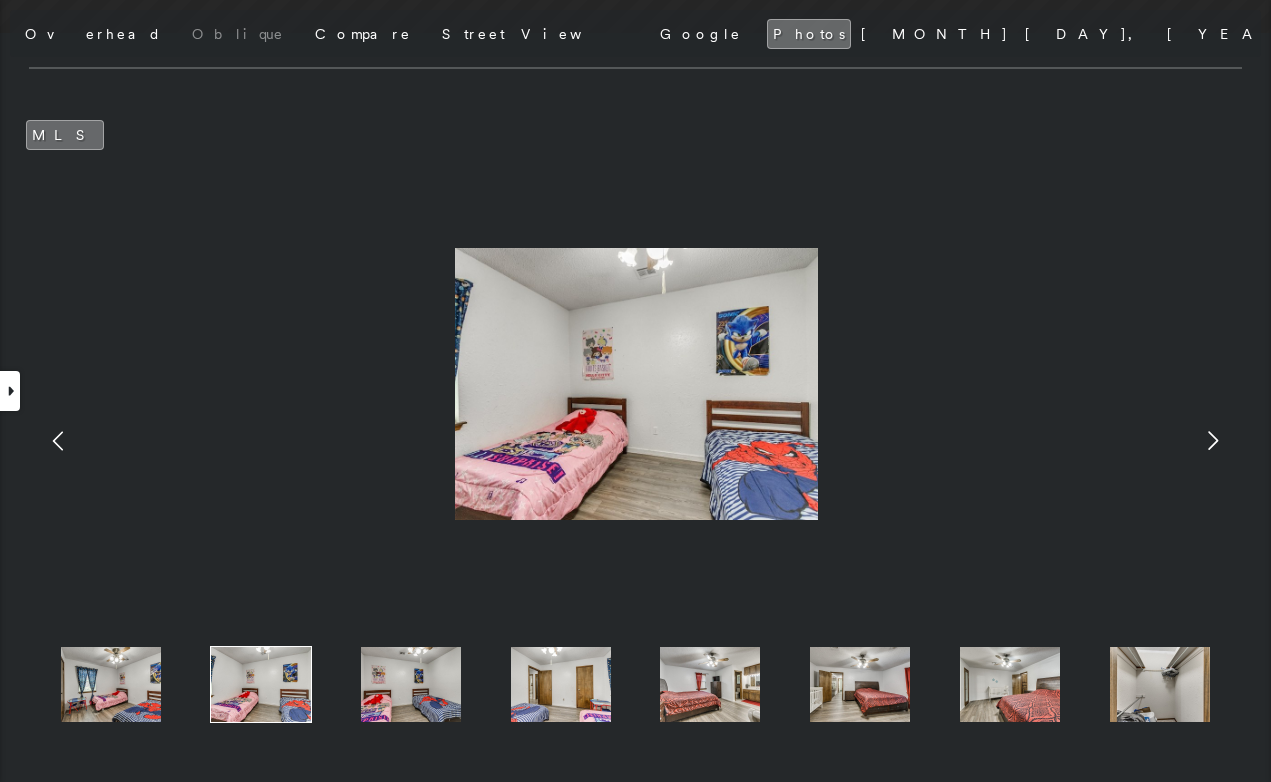 click 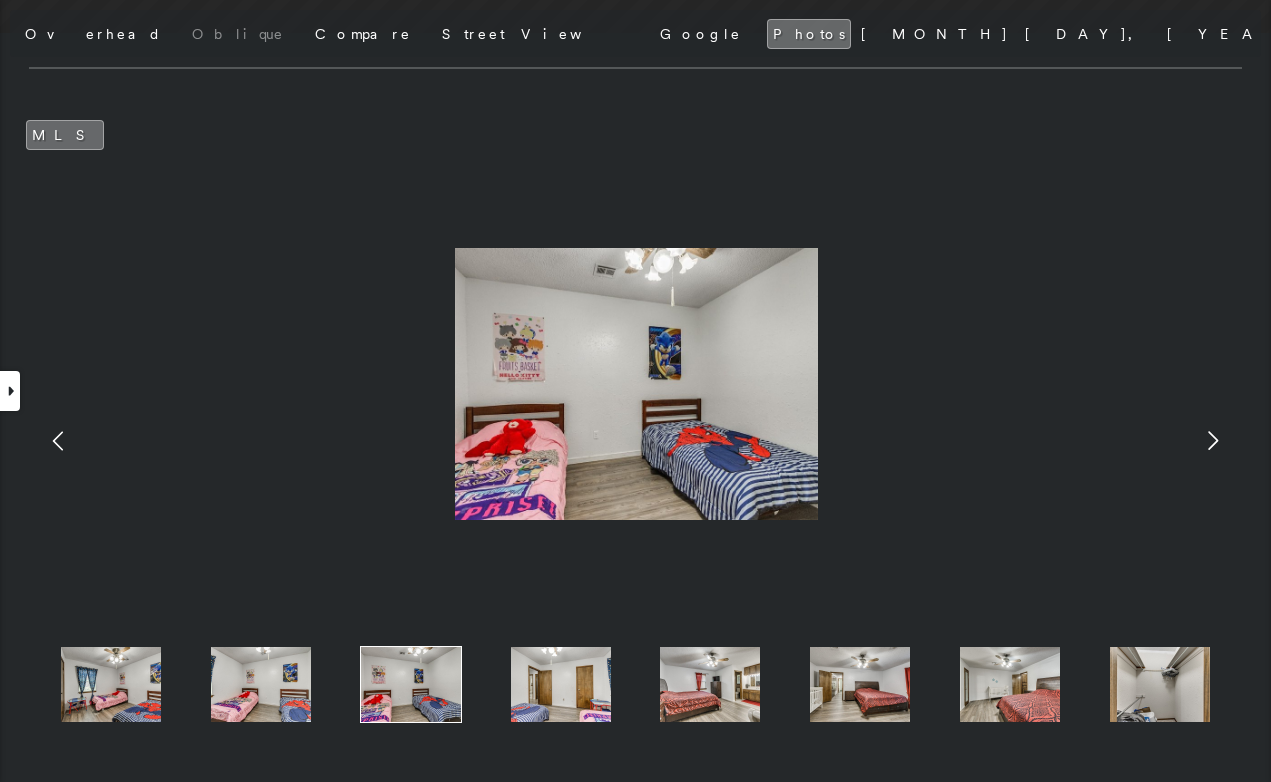 click 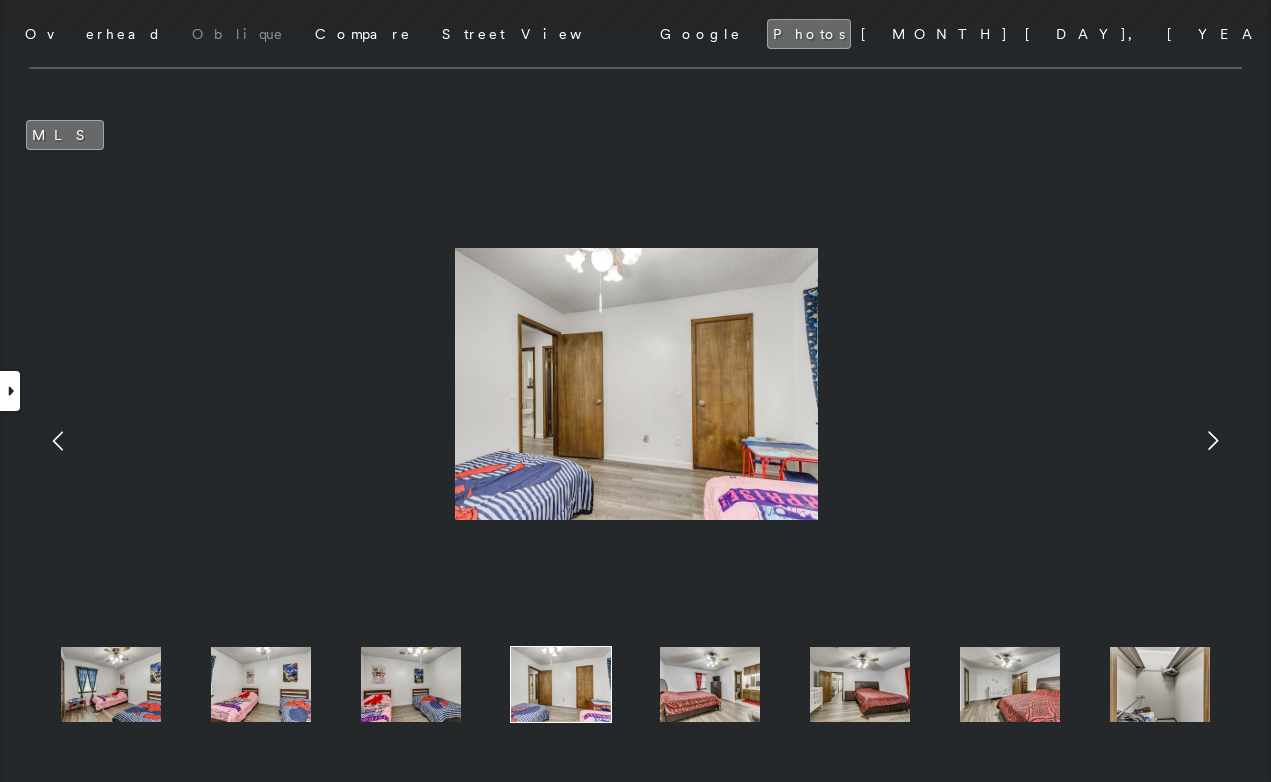 click 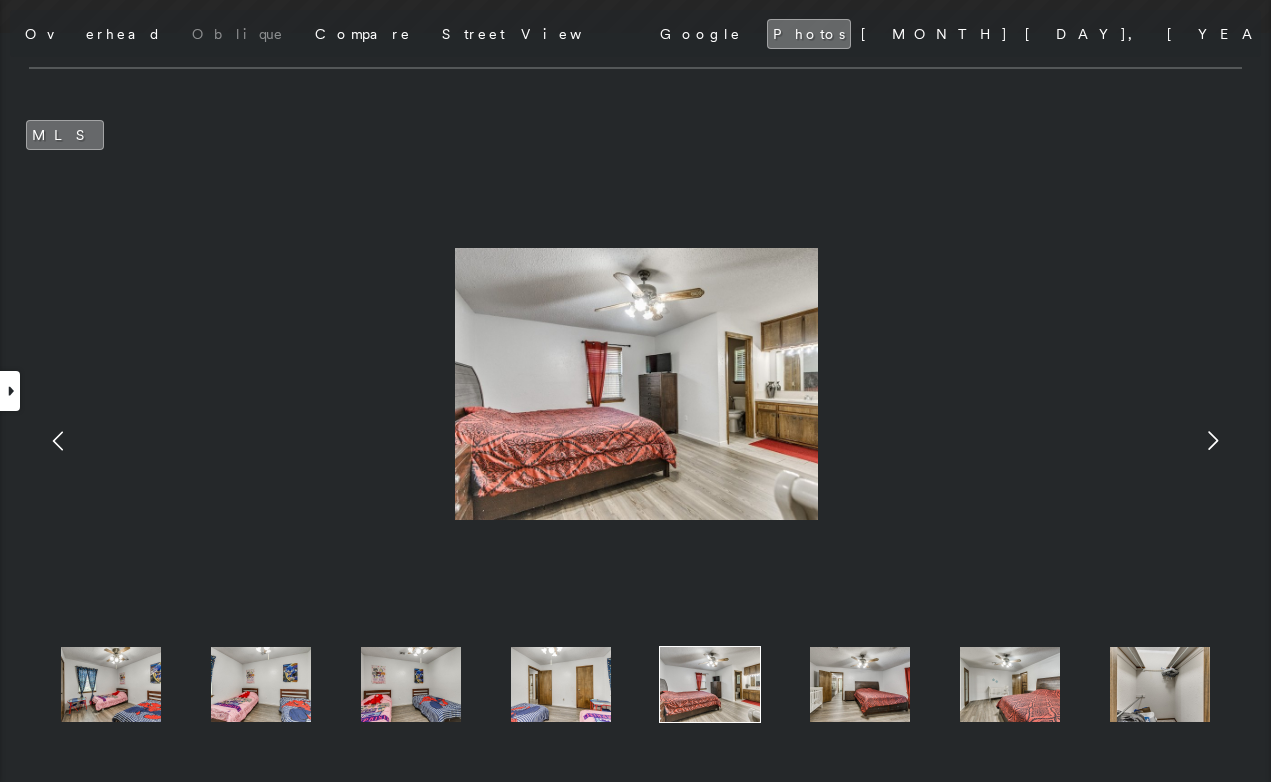 click 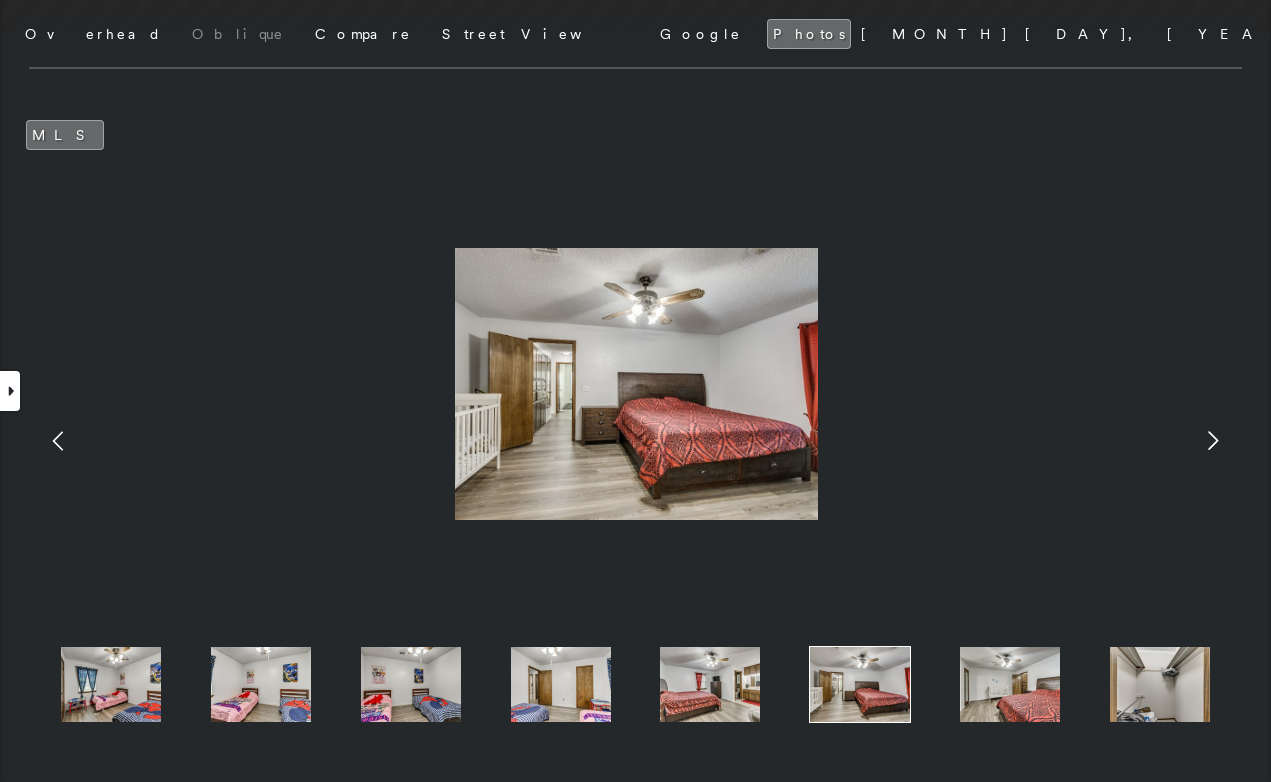 click 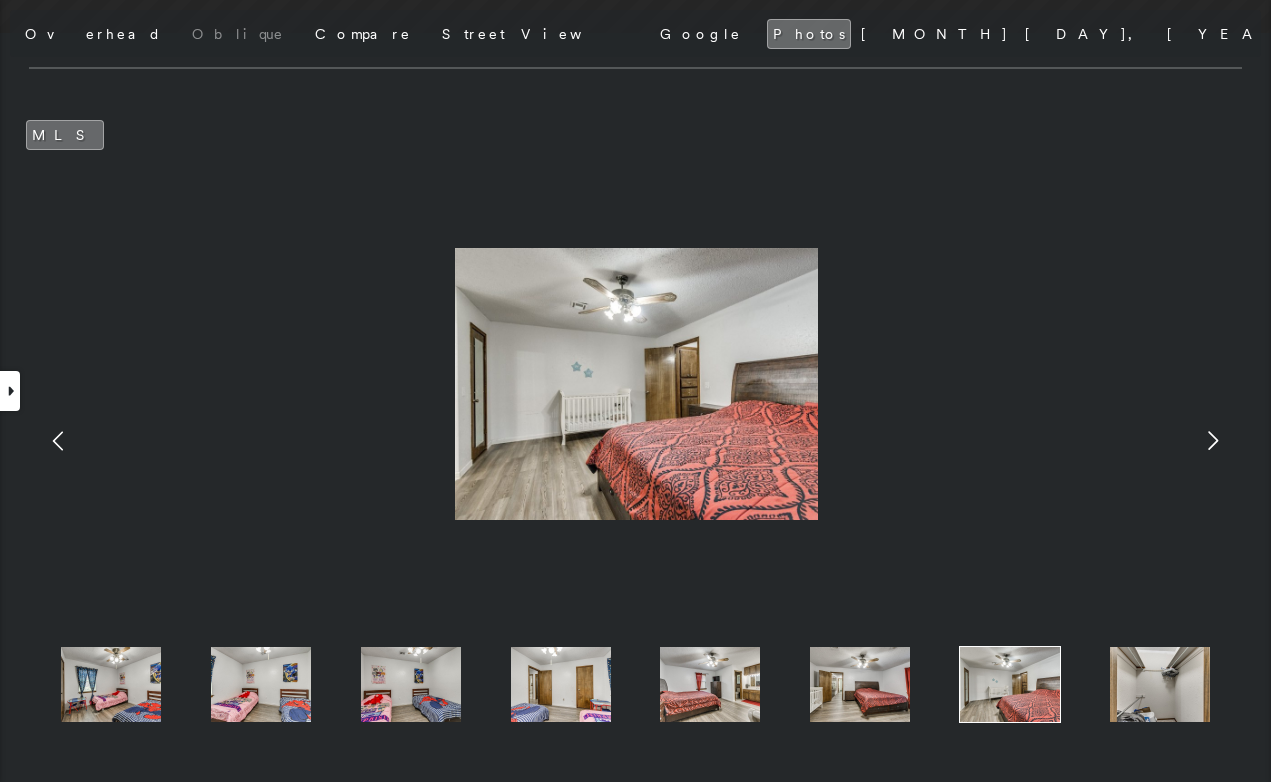 click 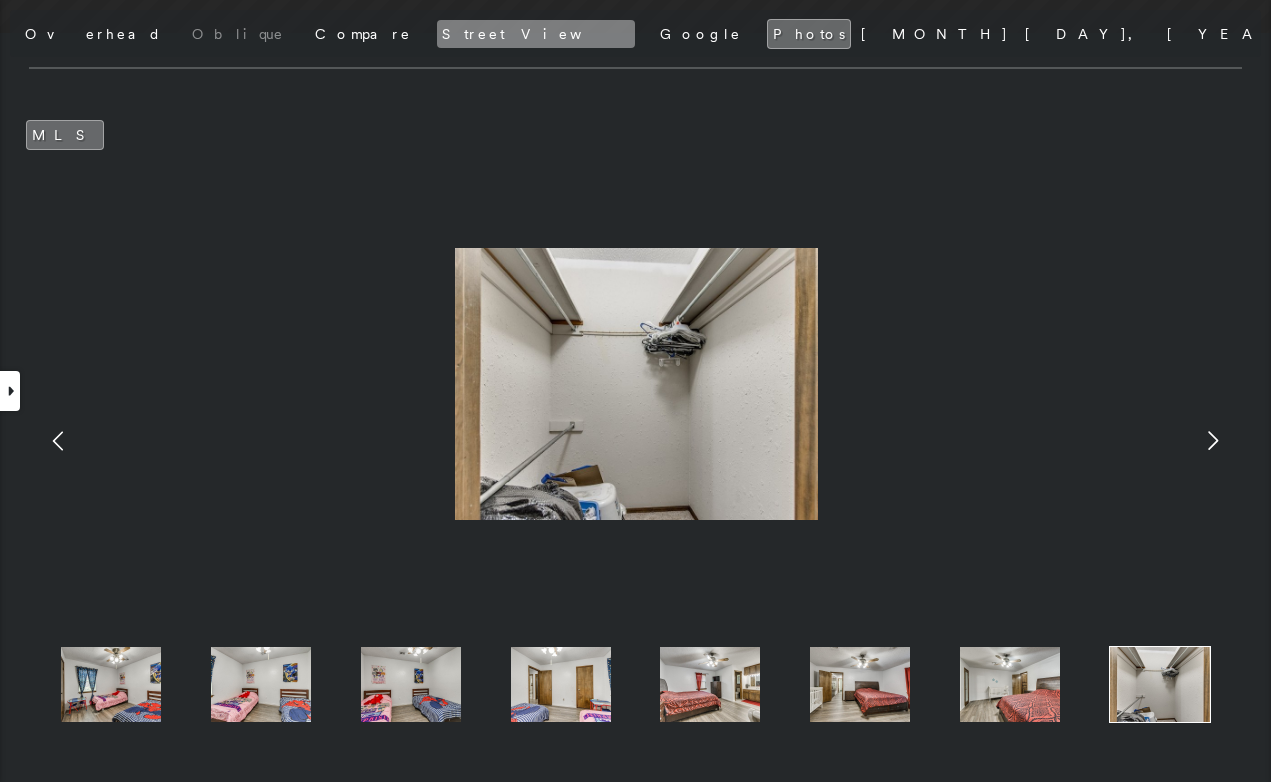 click on "Street View" at bounding box center [536, 34] 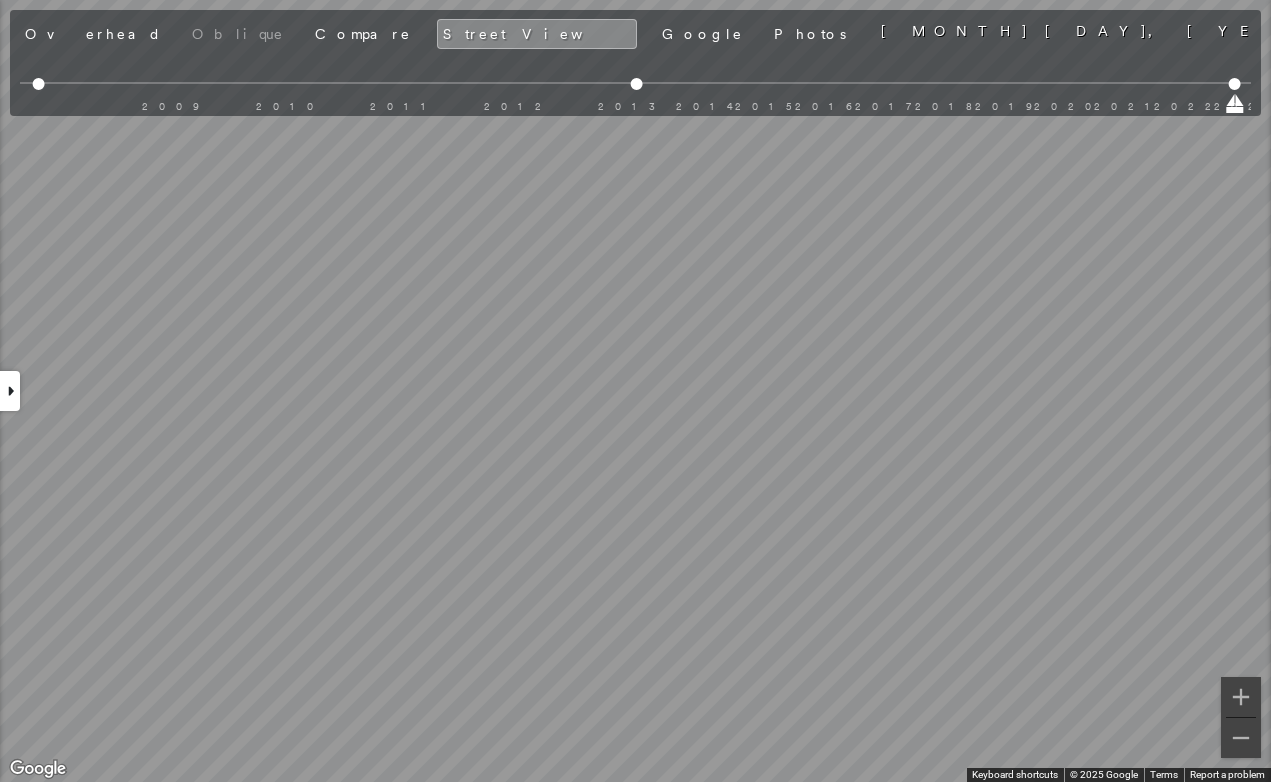 click at bounding box center [10, 391] 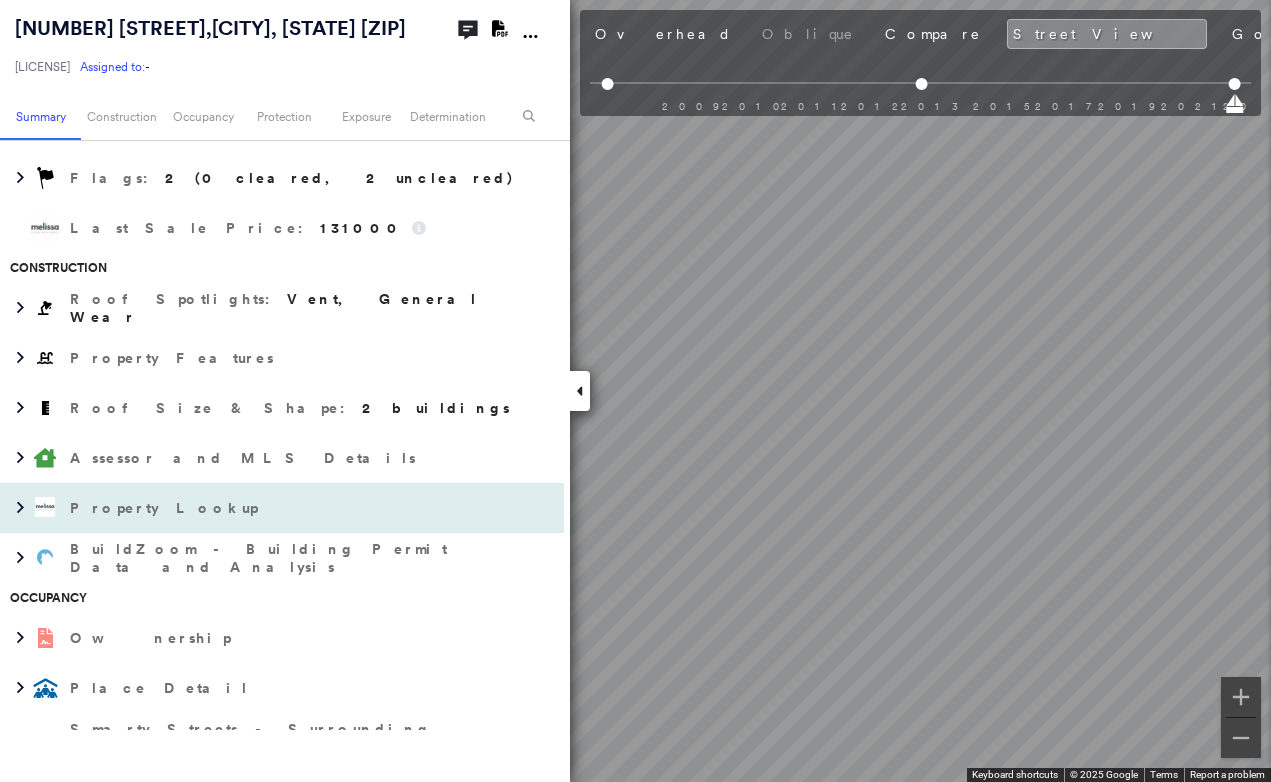 scroll, scrollTop: 400, scrollLeft: 0, axis: vertical 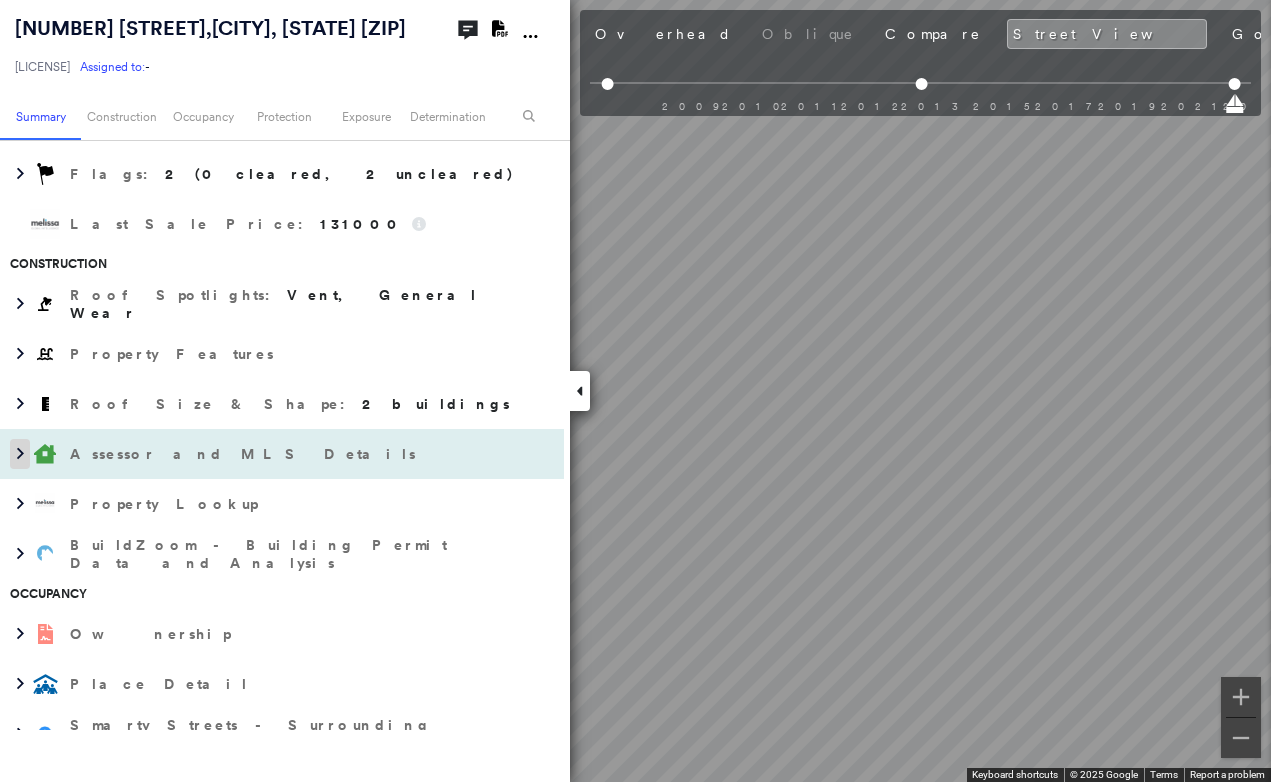 click at bounding box center (20, 454) 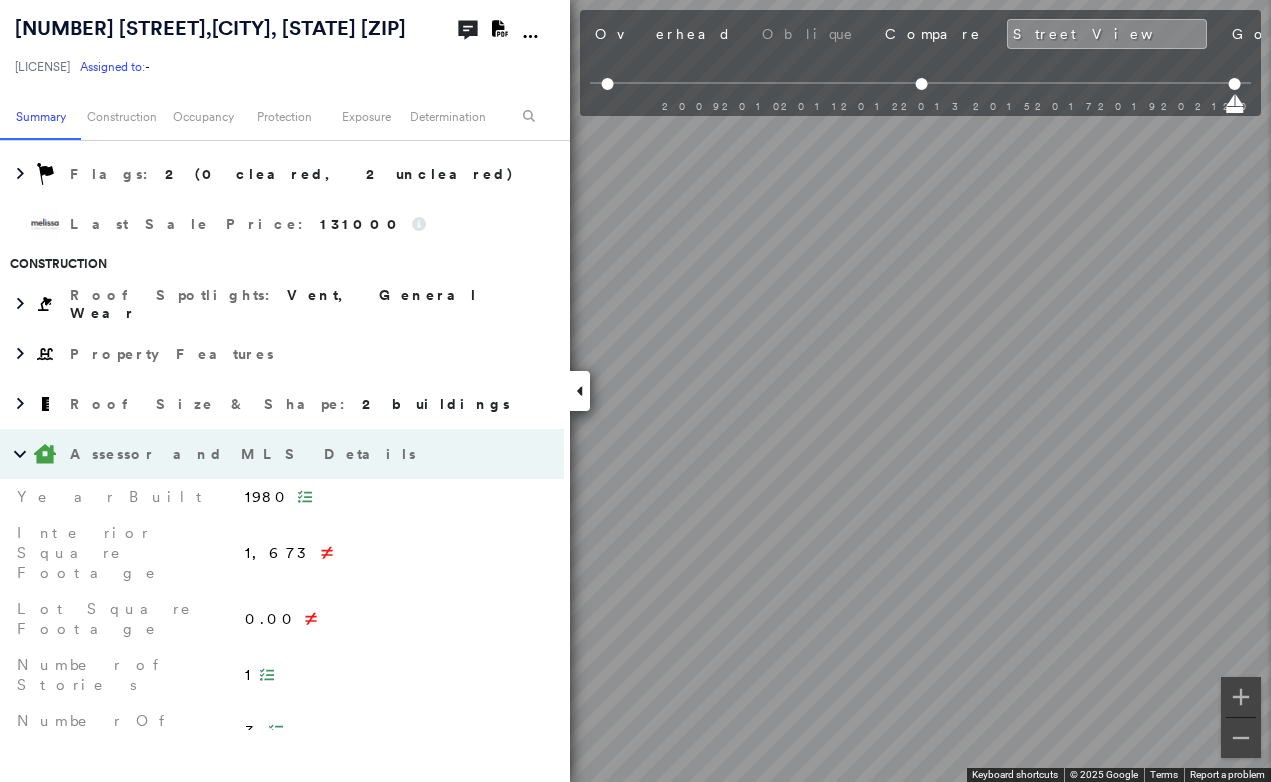 scroll, scrollTop: 500, scrollLeft: 0, axis: vertical 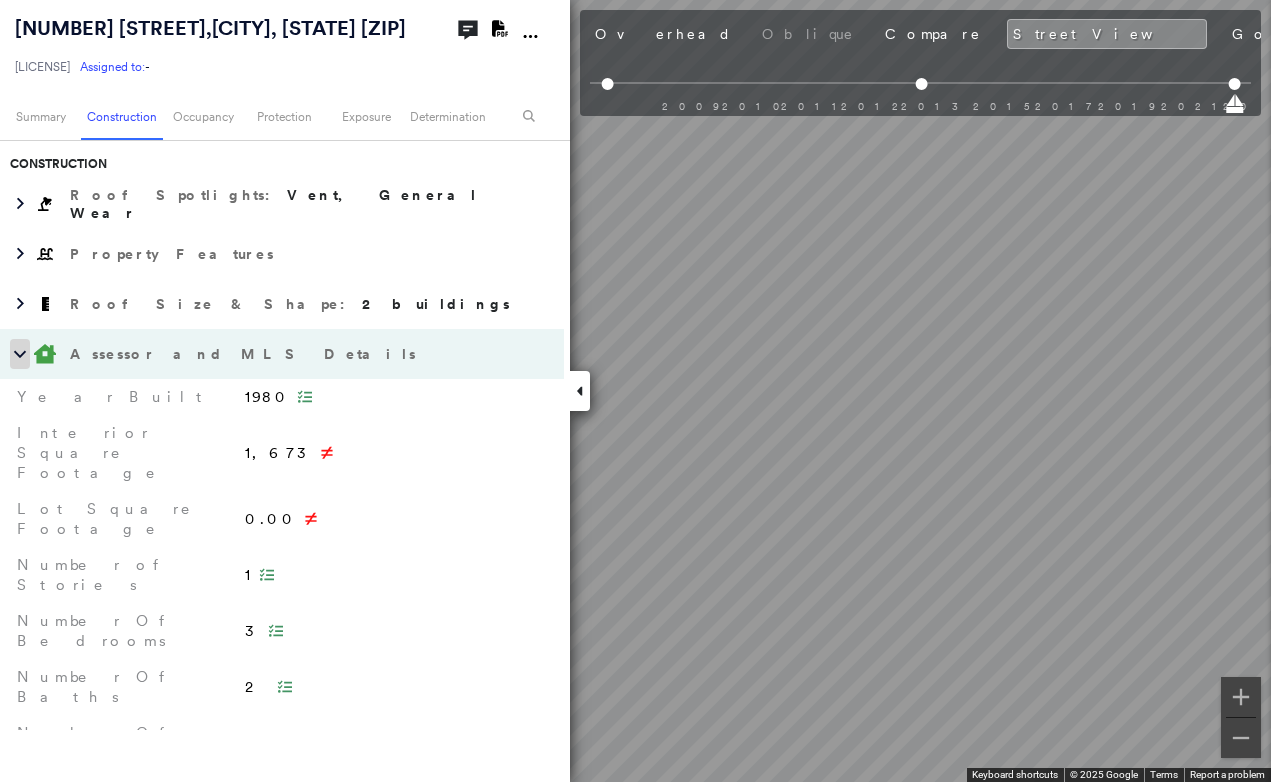 click 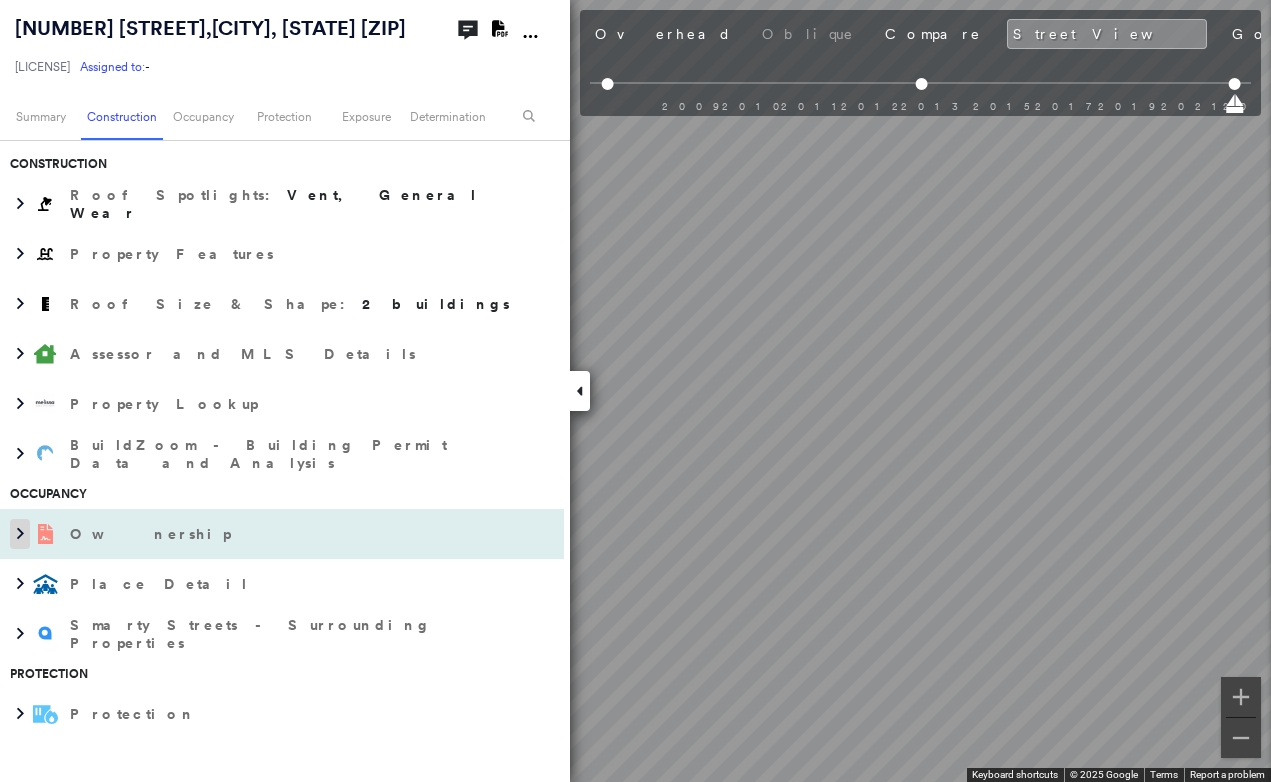 click 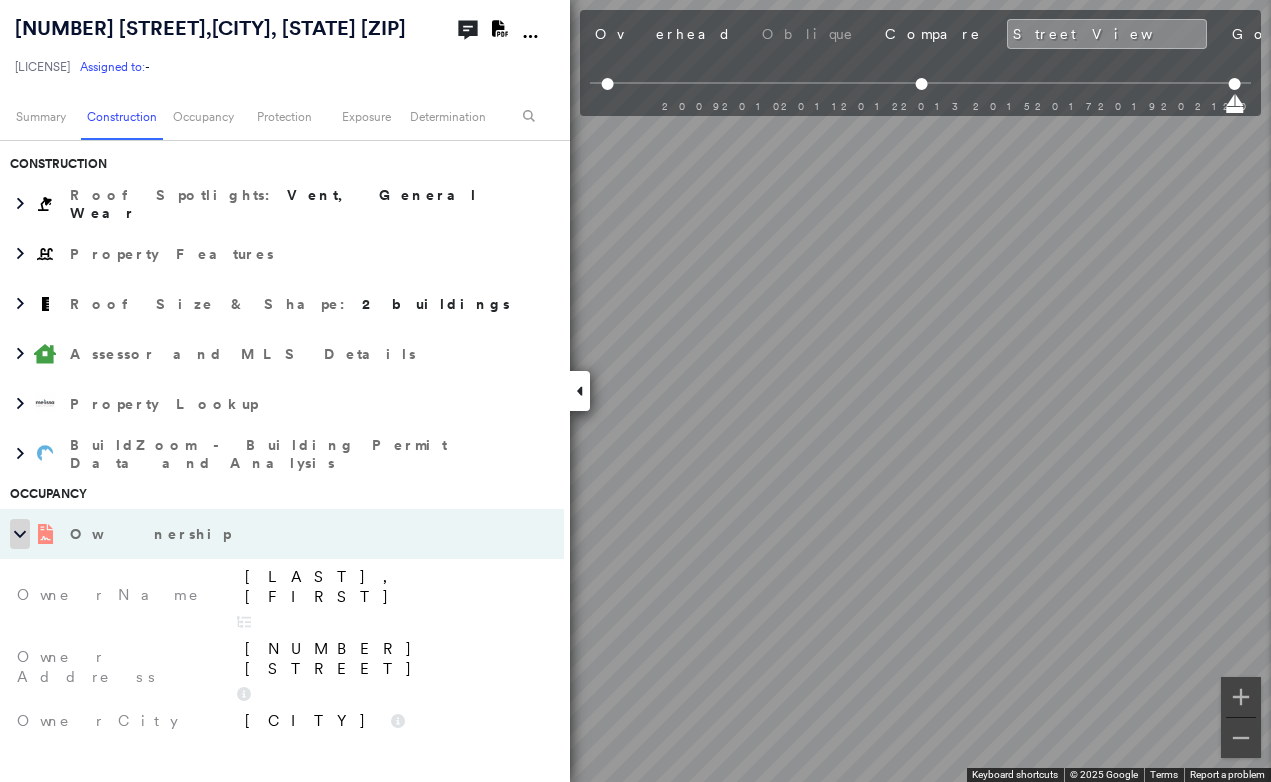 click 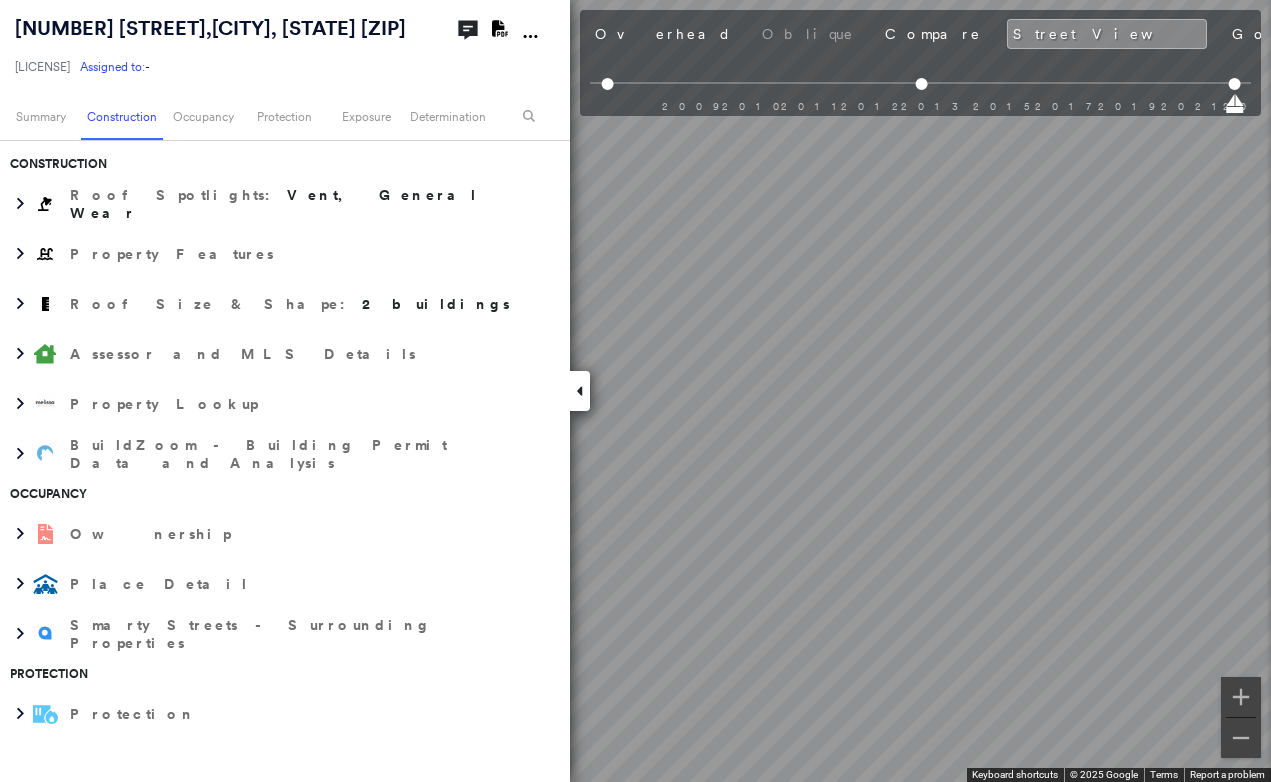 click at bounding box center [580, 391] 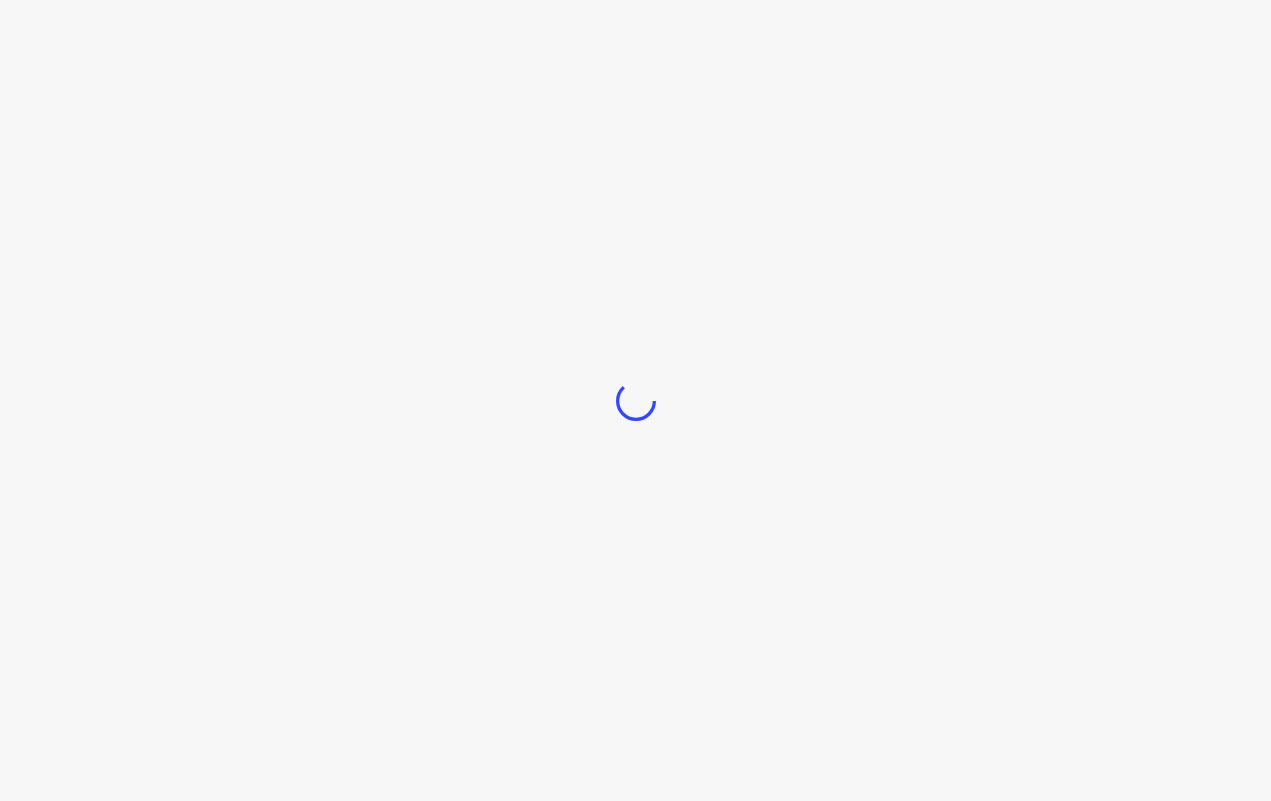scroll, scrollTop: 0, scrollLeft: 0, axis: both 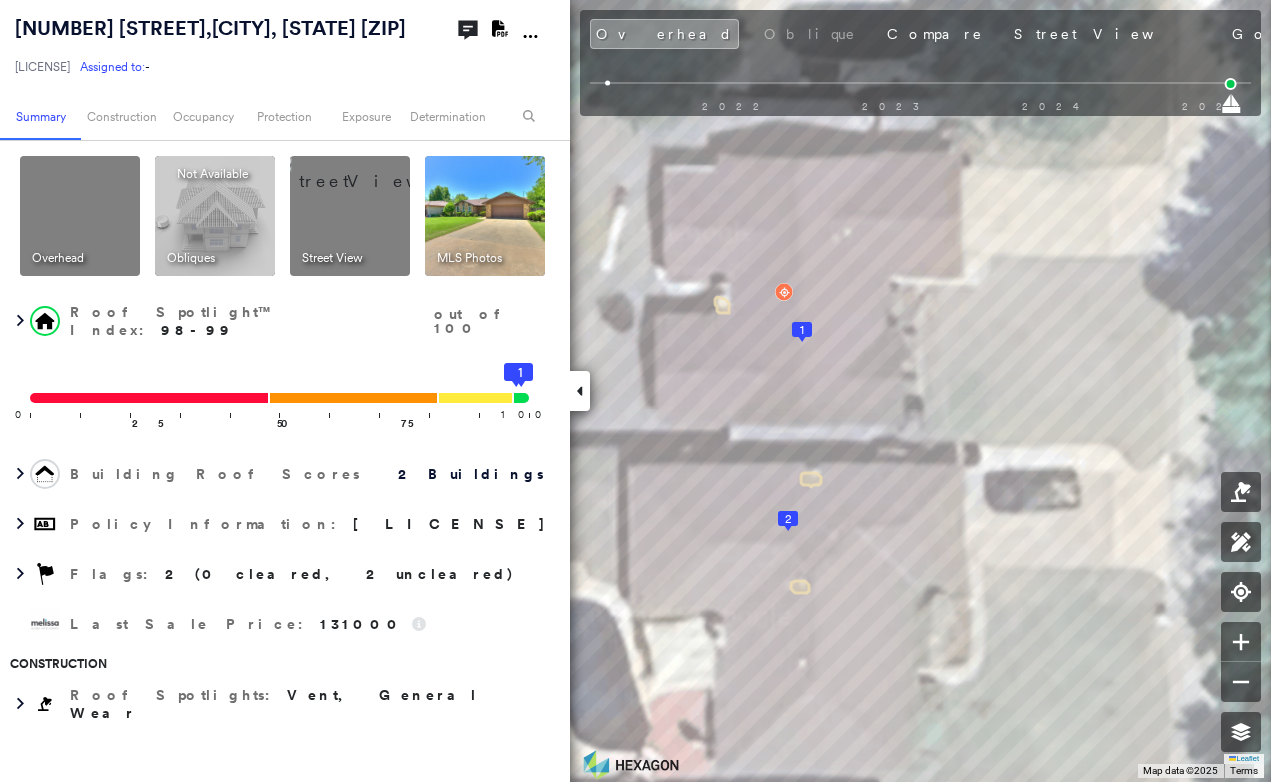 click on "Photos" at bounding box center [1380, 34] 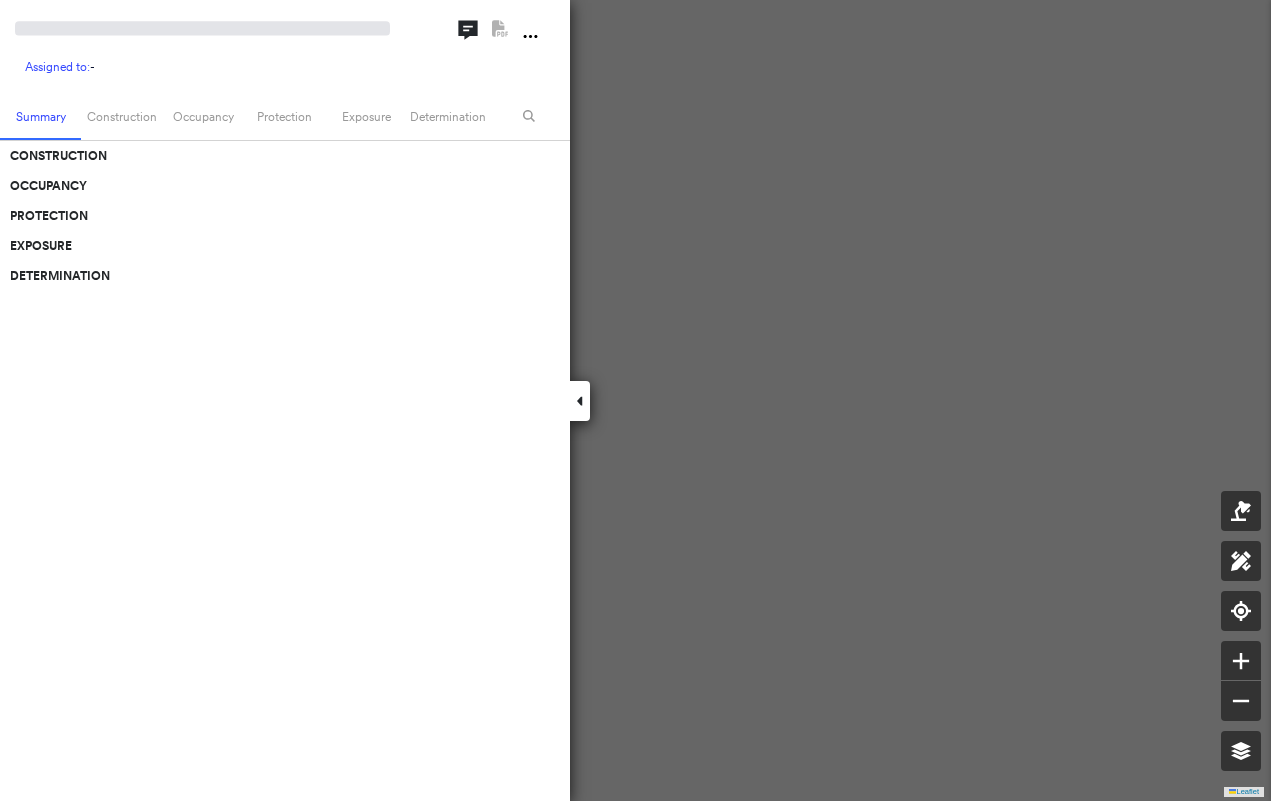 scroll, scrollTop: 0, scrollLeft: 0, axis: both 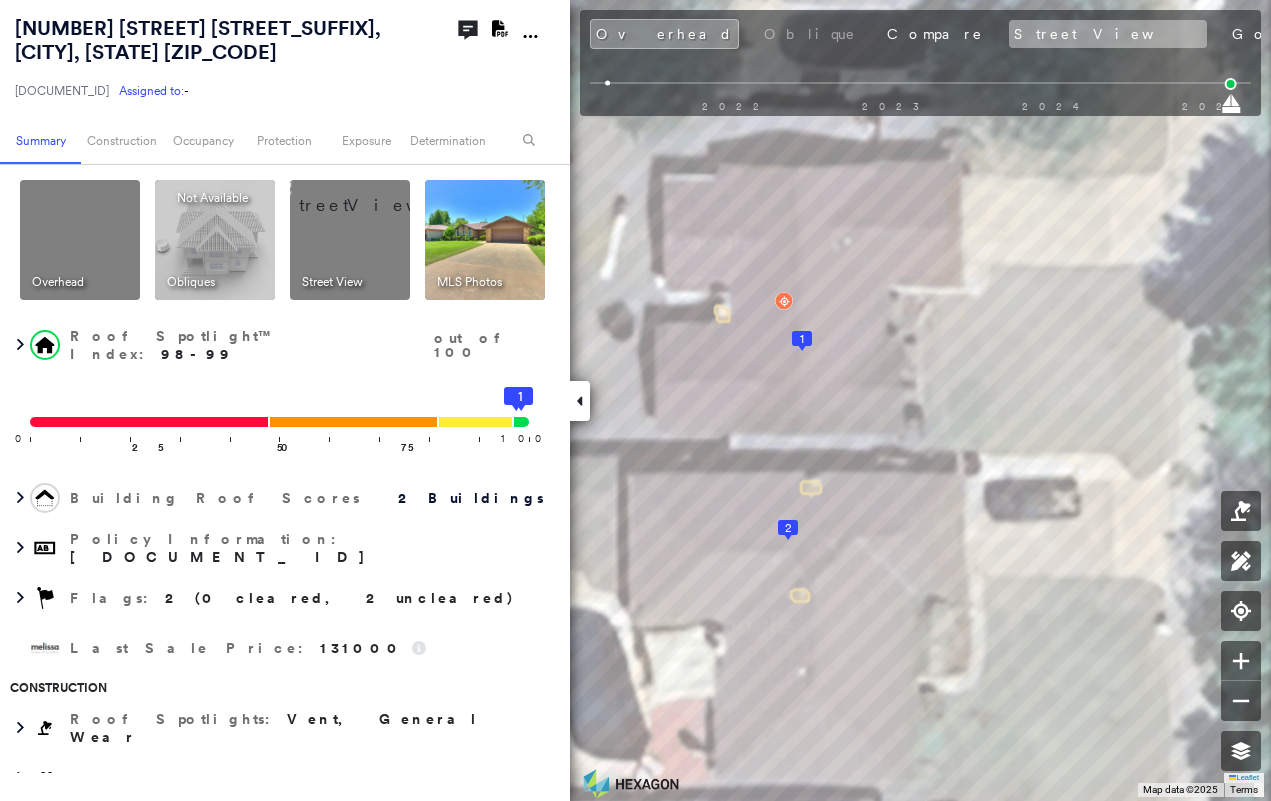 click on "Street View" at bounding box center [1108, 34] 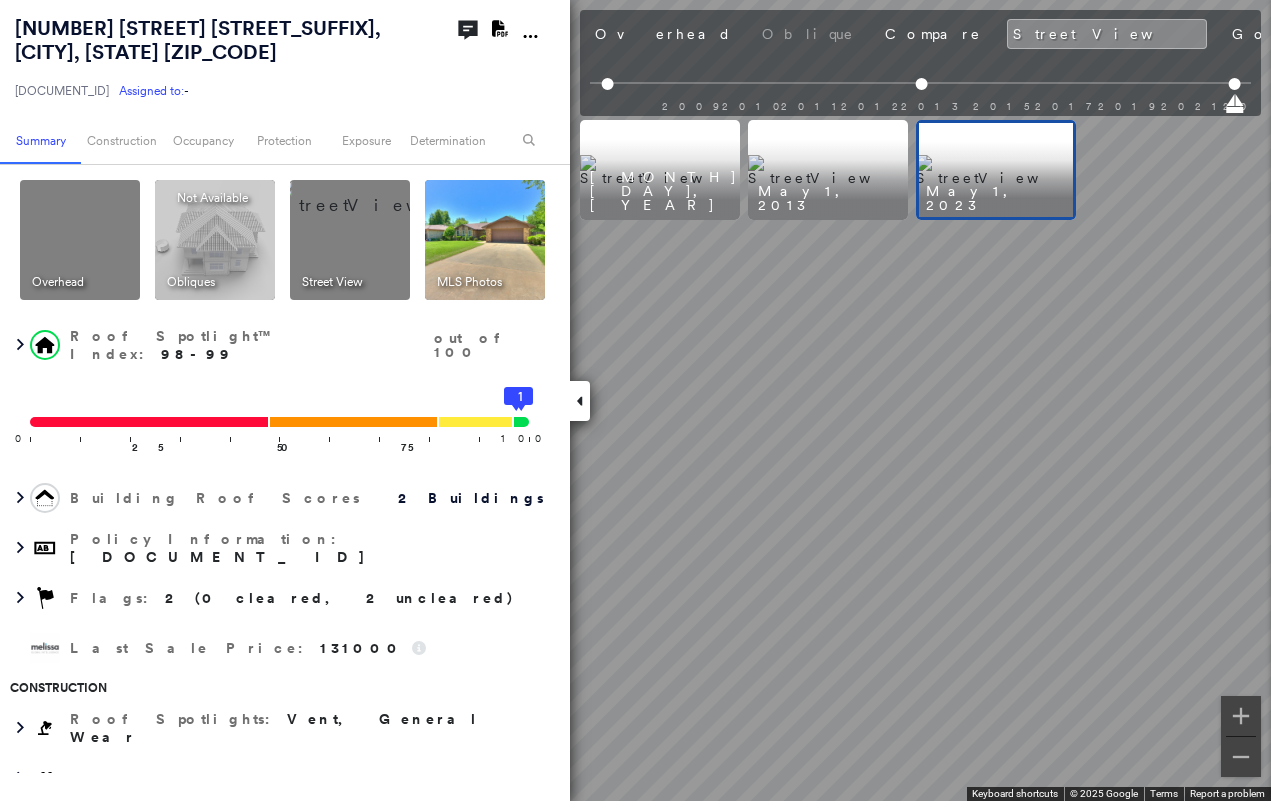 click at bounding box center (828, 170) 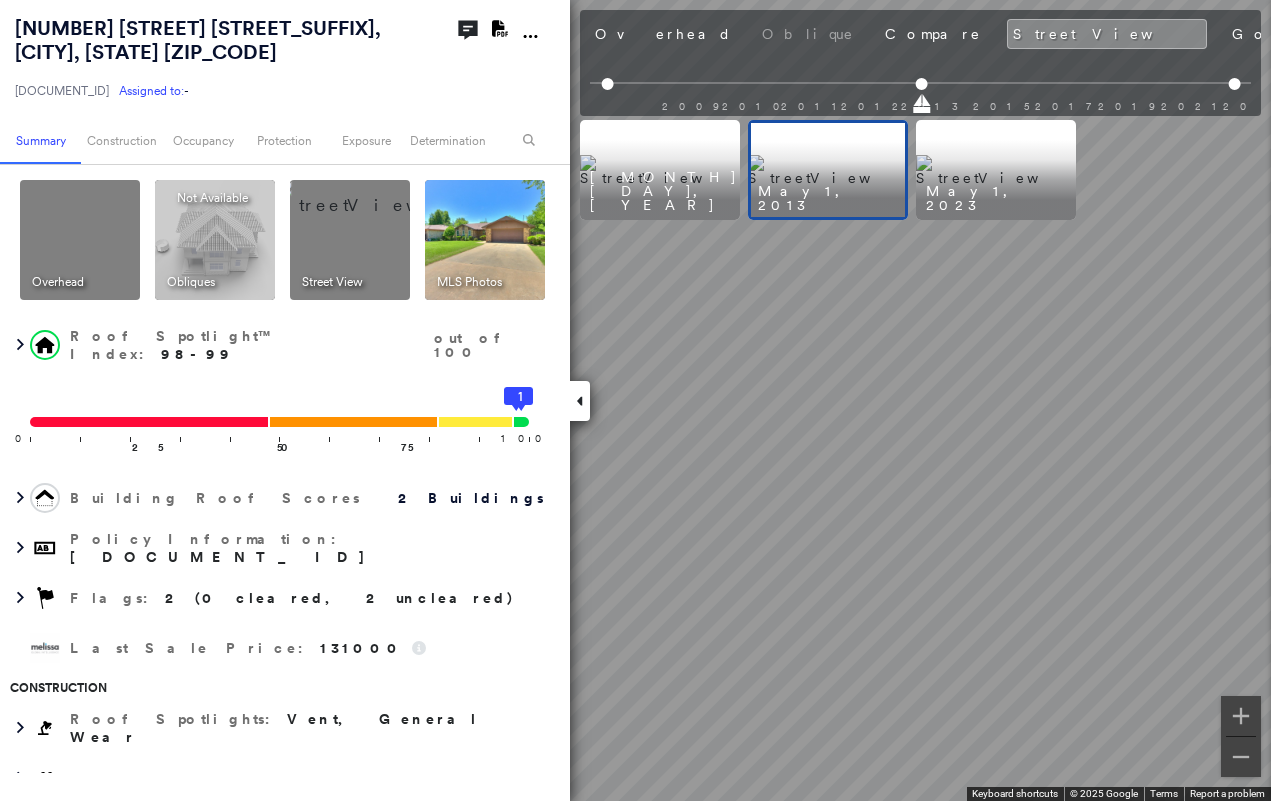 click at bounding box center (996, 170) 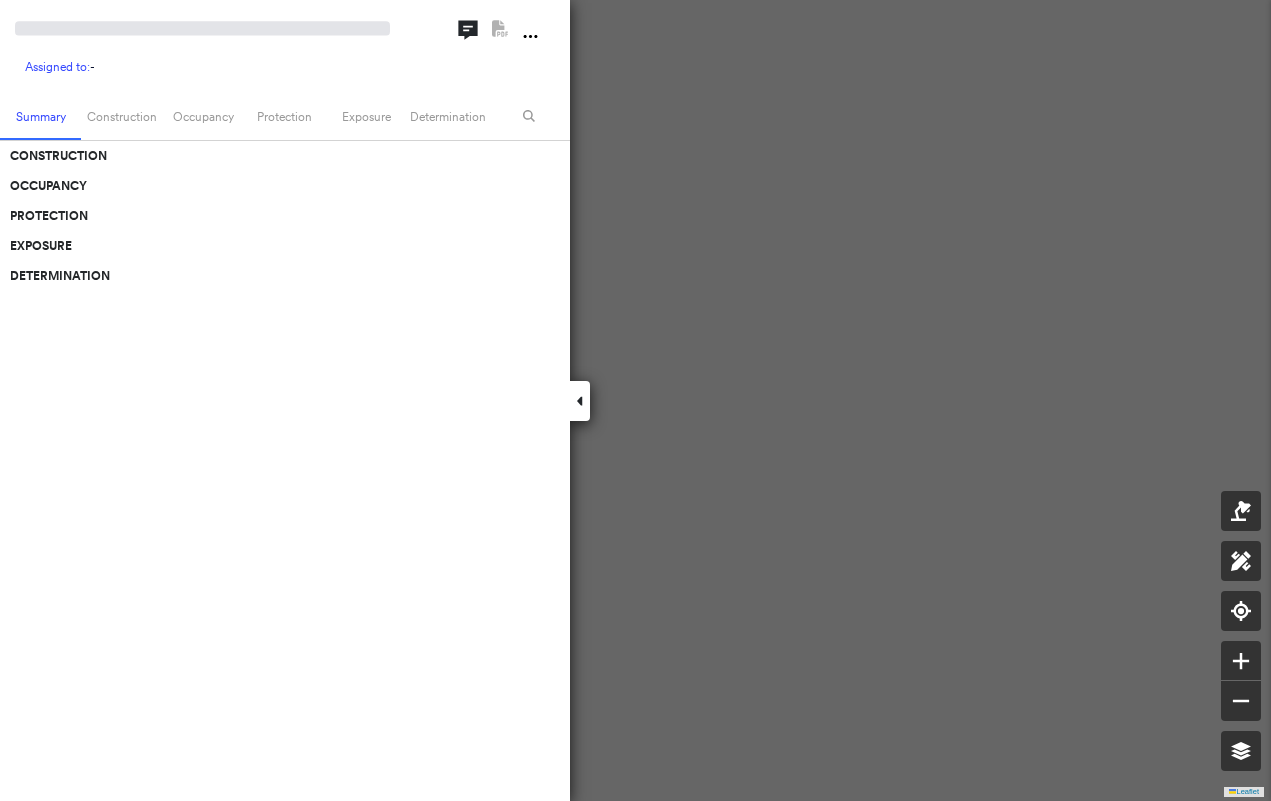 scroll, scrollTop: 0, scrollLeft: 0, axis: both 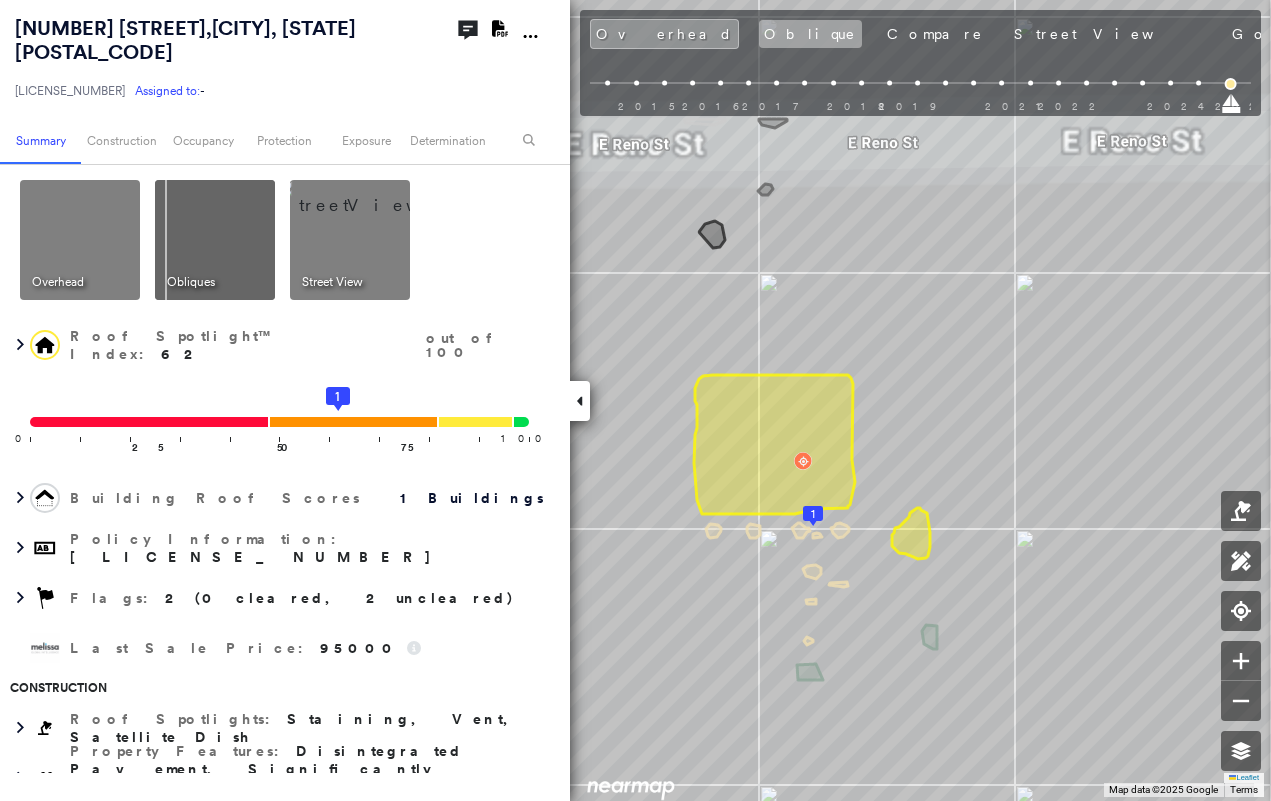 click on "Oblique" at bounding box center (810, 34) 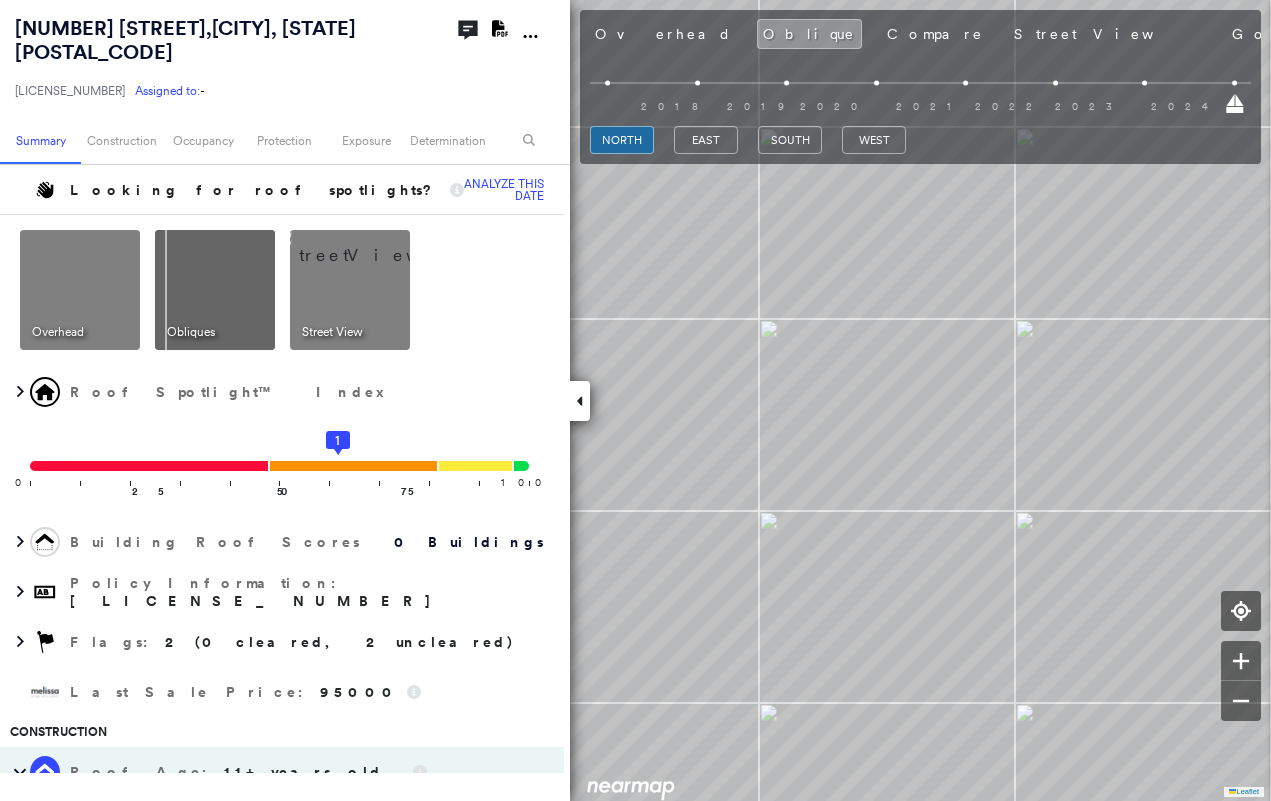 click at bounding box center (580, 401) 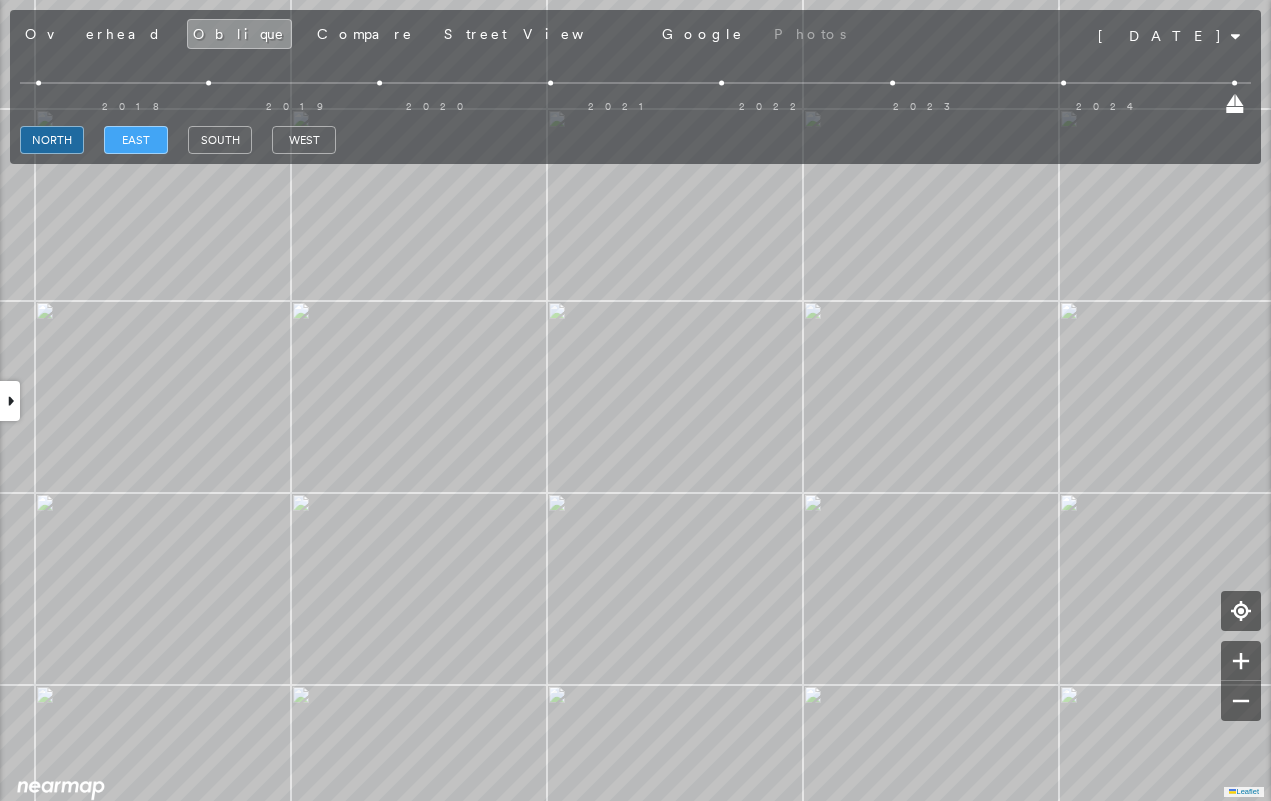 click on "east" at bounding box center (136, 140) 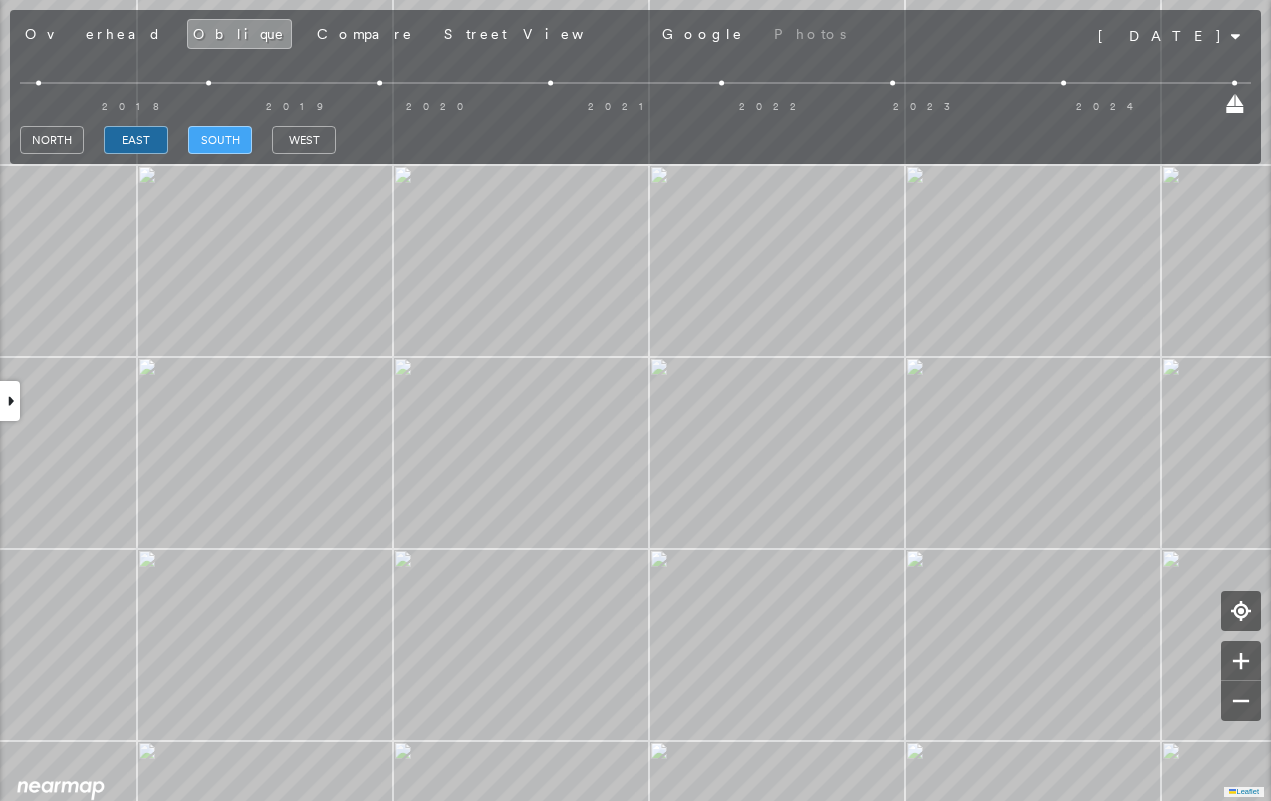 click on "south" at bounding box center [220, 140] 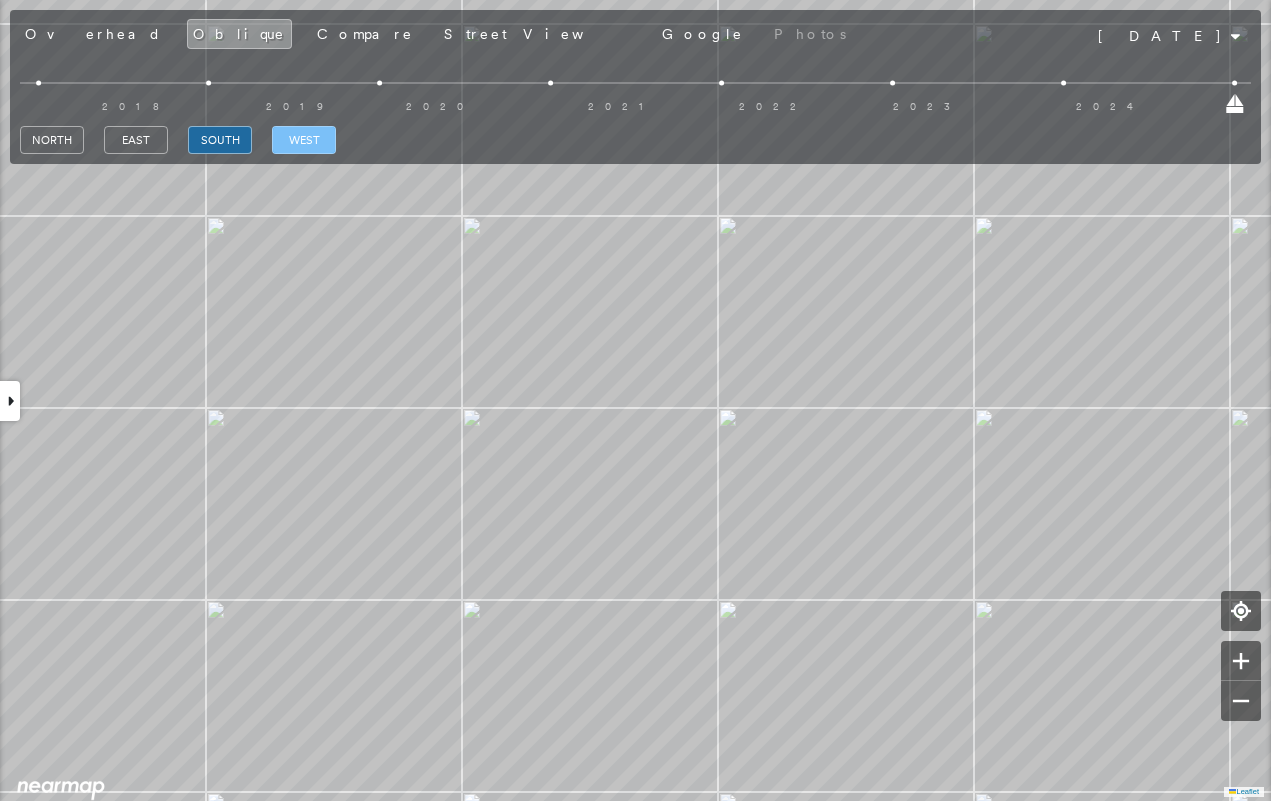 click on "west" at bounding box center (304, 140) 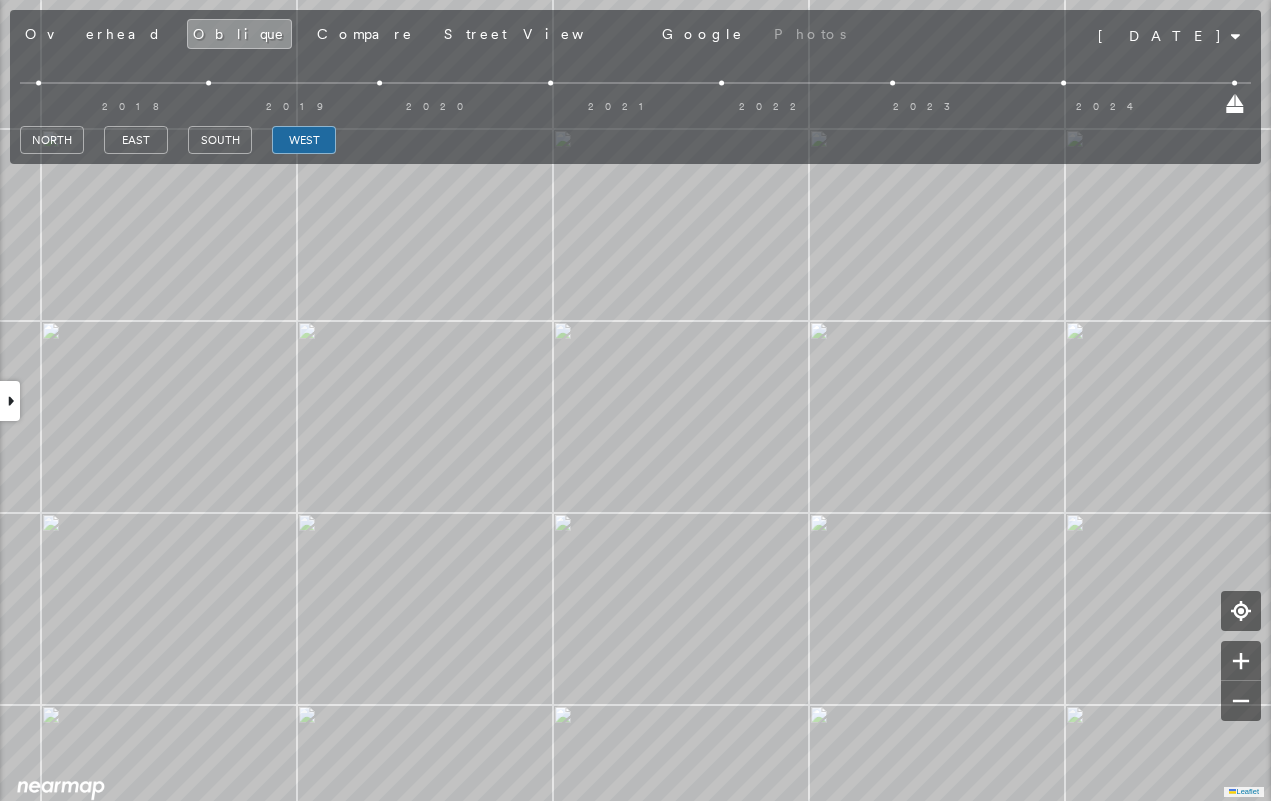 click at bounding box center (10, 401) 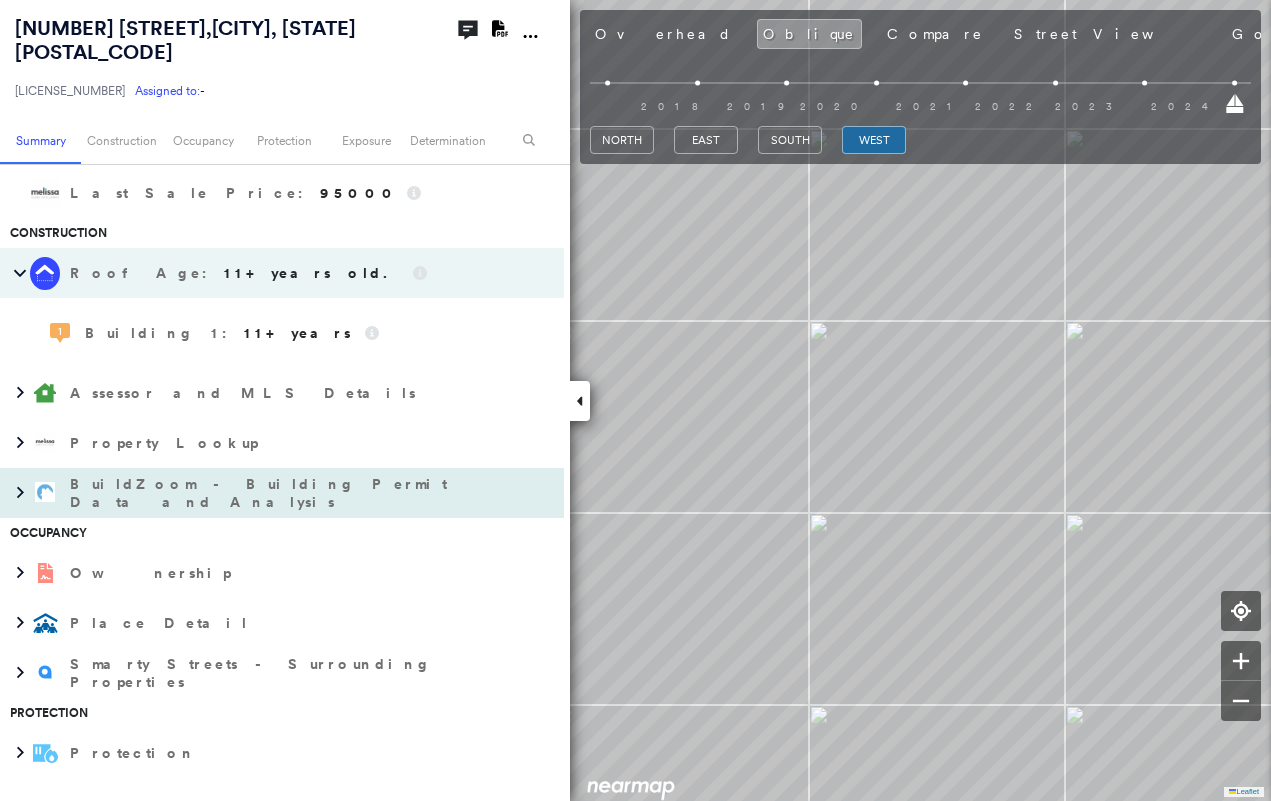 scroll, scrollTop: 500, scrollLeft: 0, axis: vertical 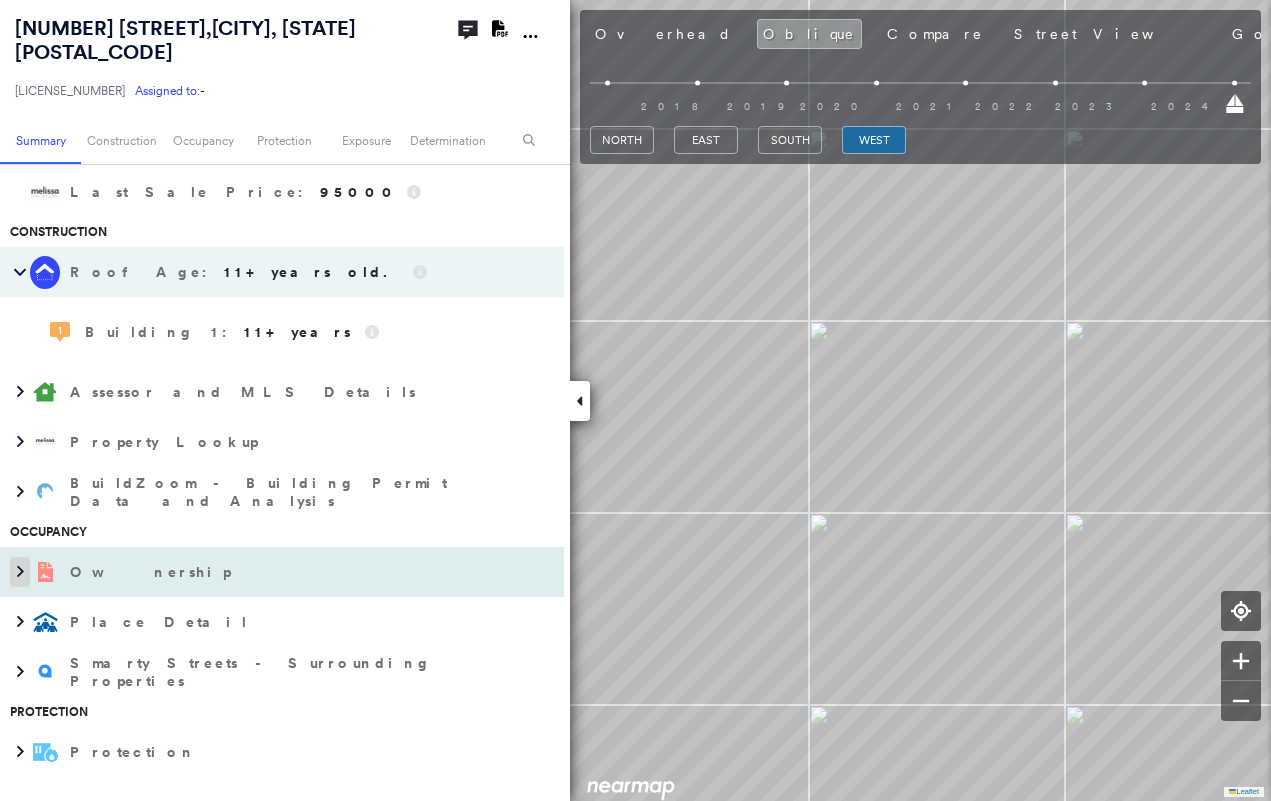 click 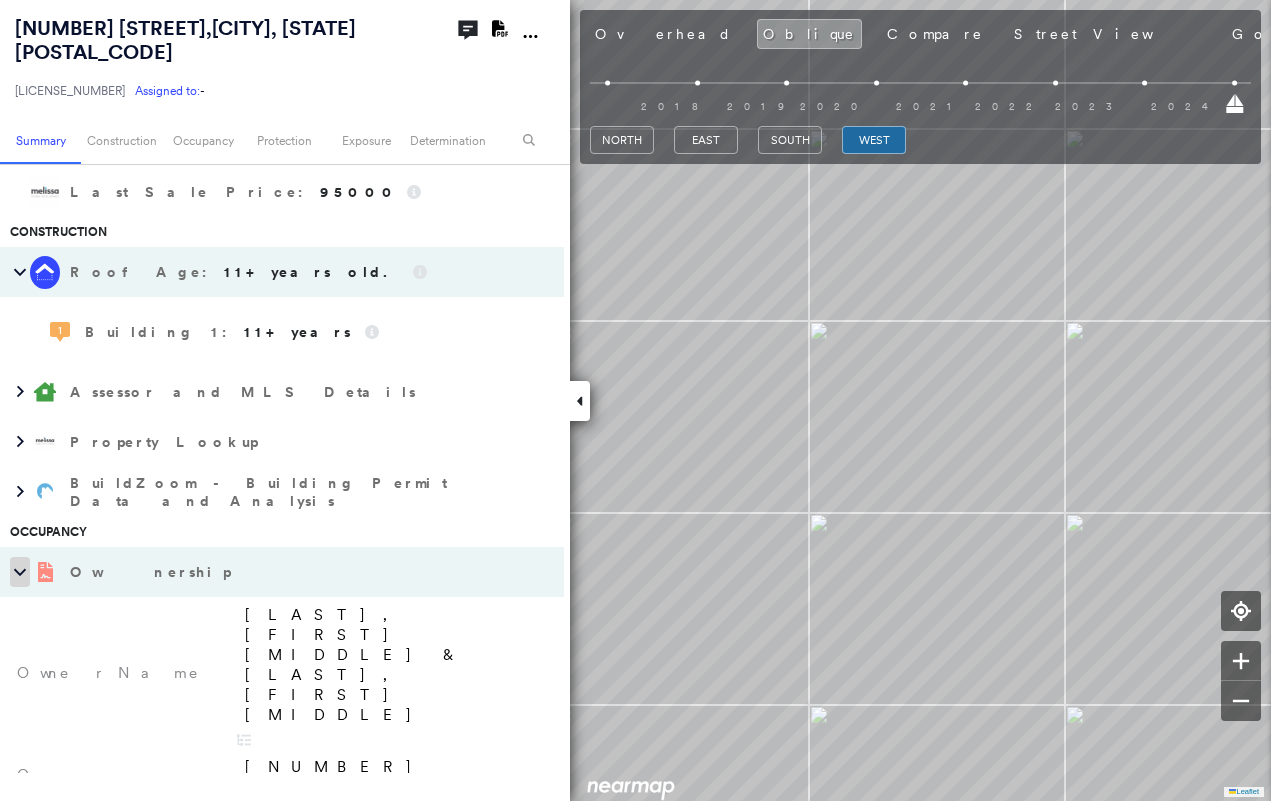 click 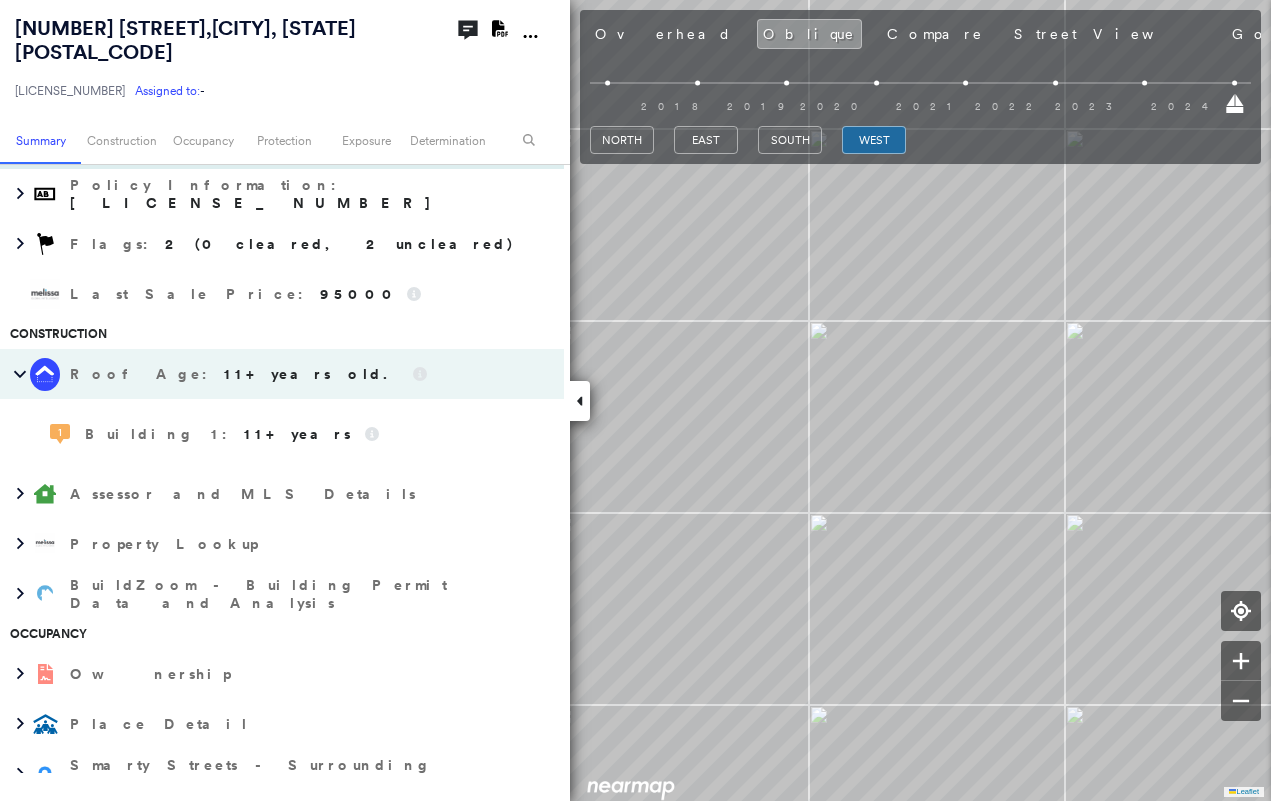 scroll, scrollTop: 0, scrollLeft: 0, axis: both 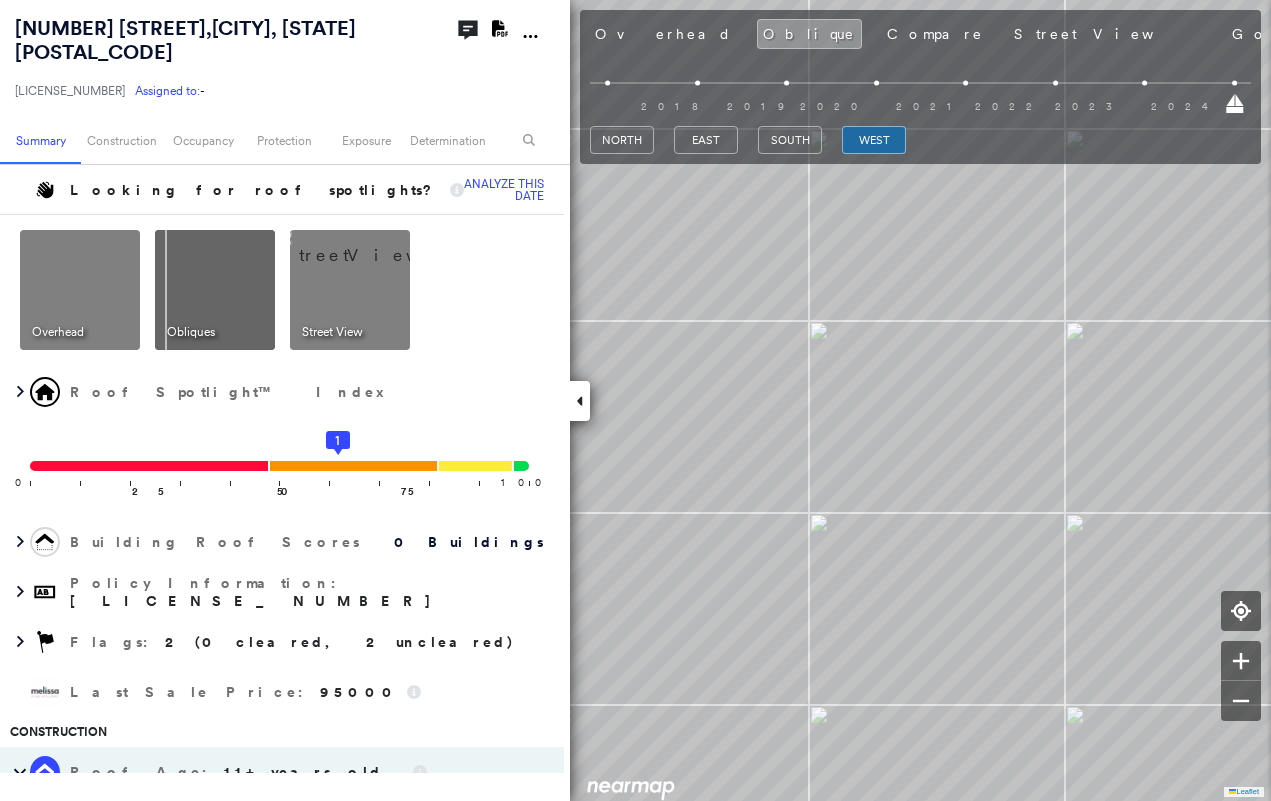 click at bounding box center (580, 401) 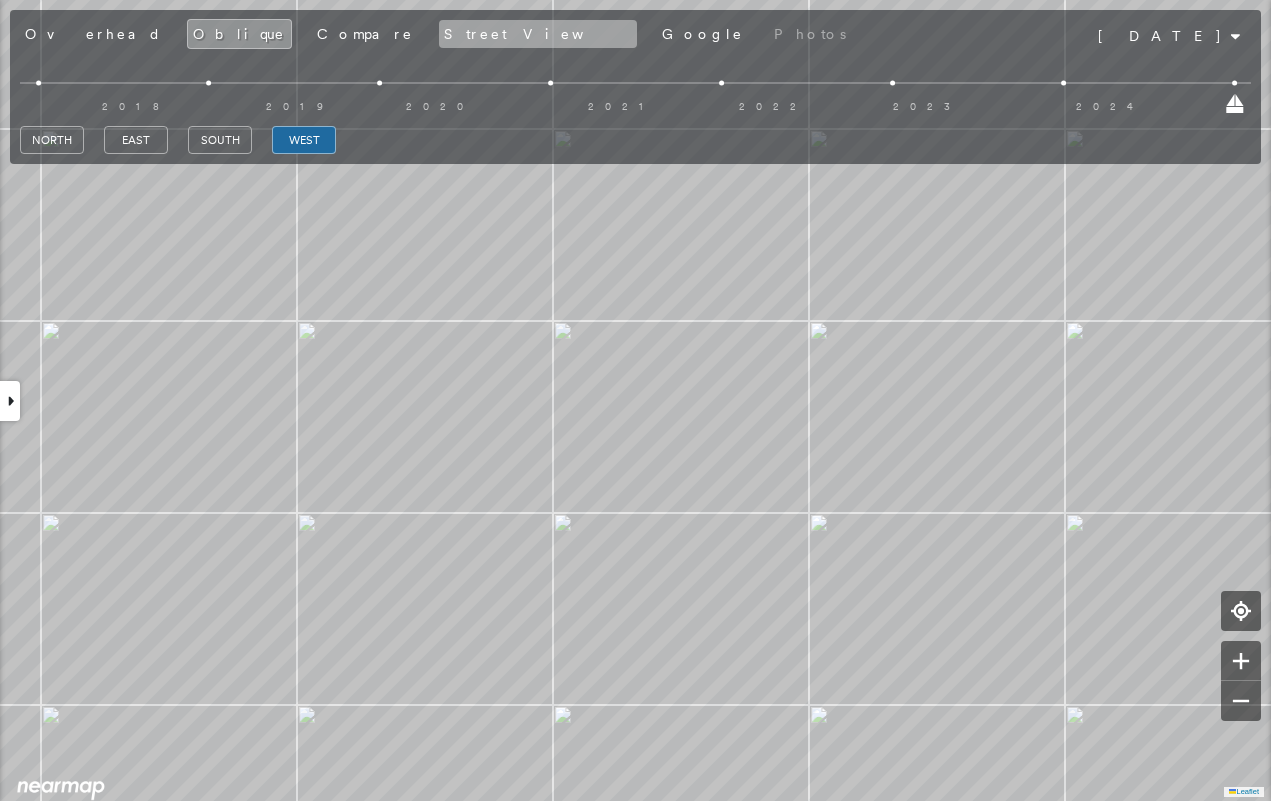 click on "Street View" at bounding box center [538, 34] 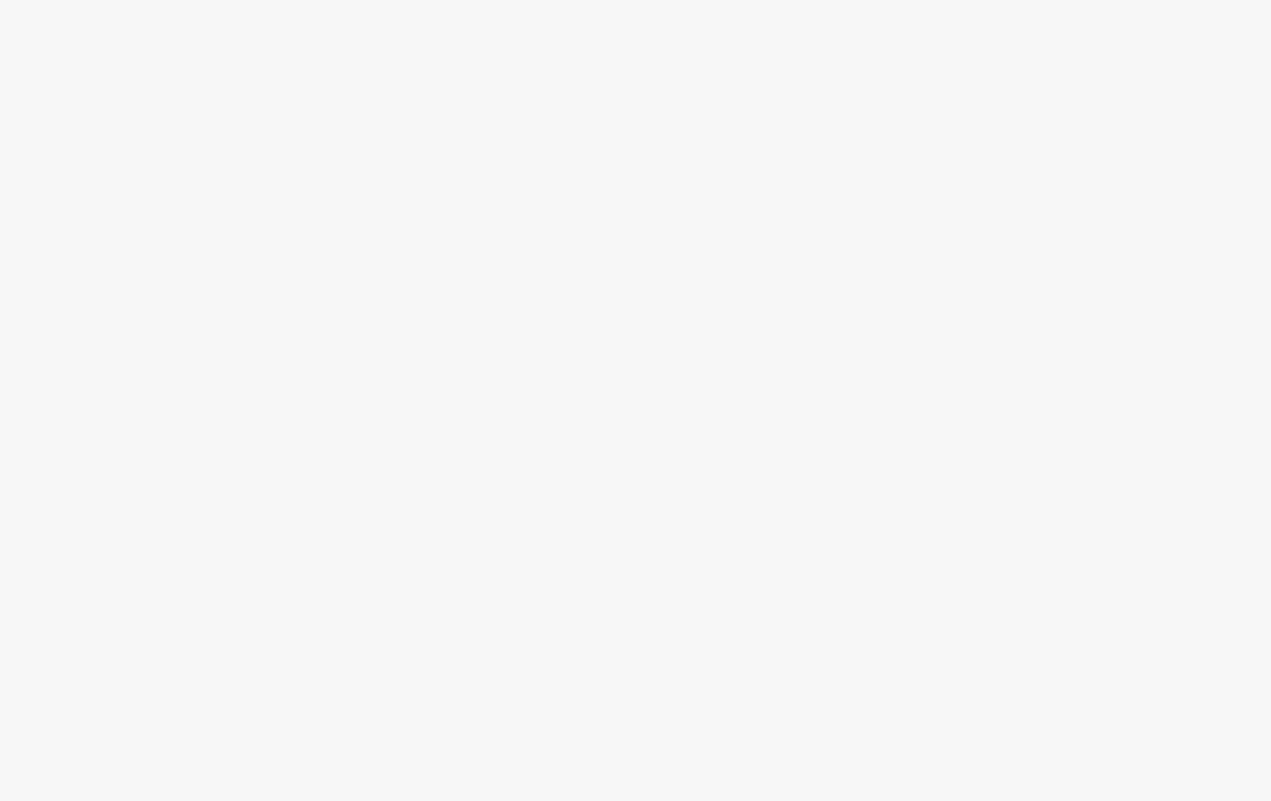 scroll, scrollTop: 0, scrollLeft: 0, axis: both 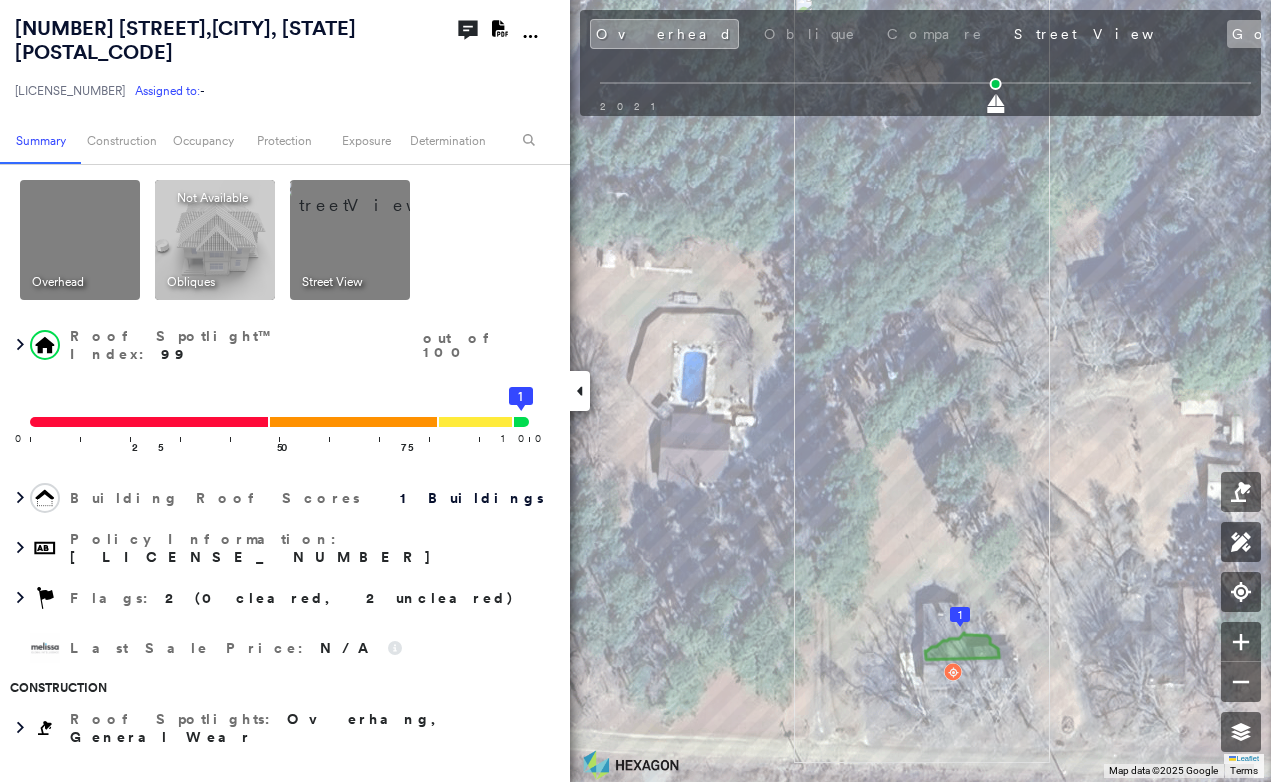 click on "Google" at bounding box center (1273, 34) 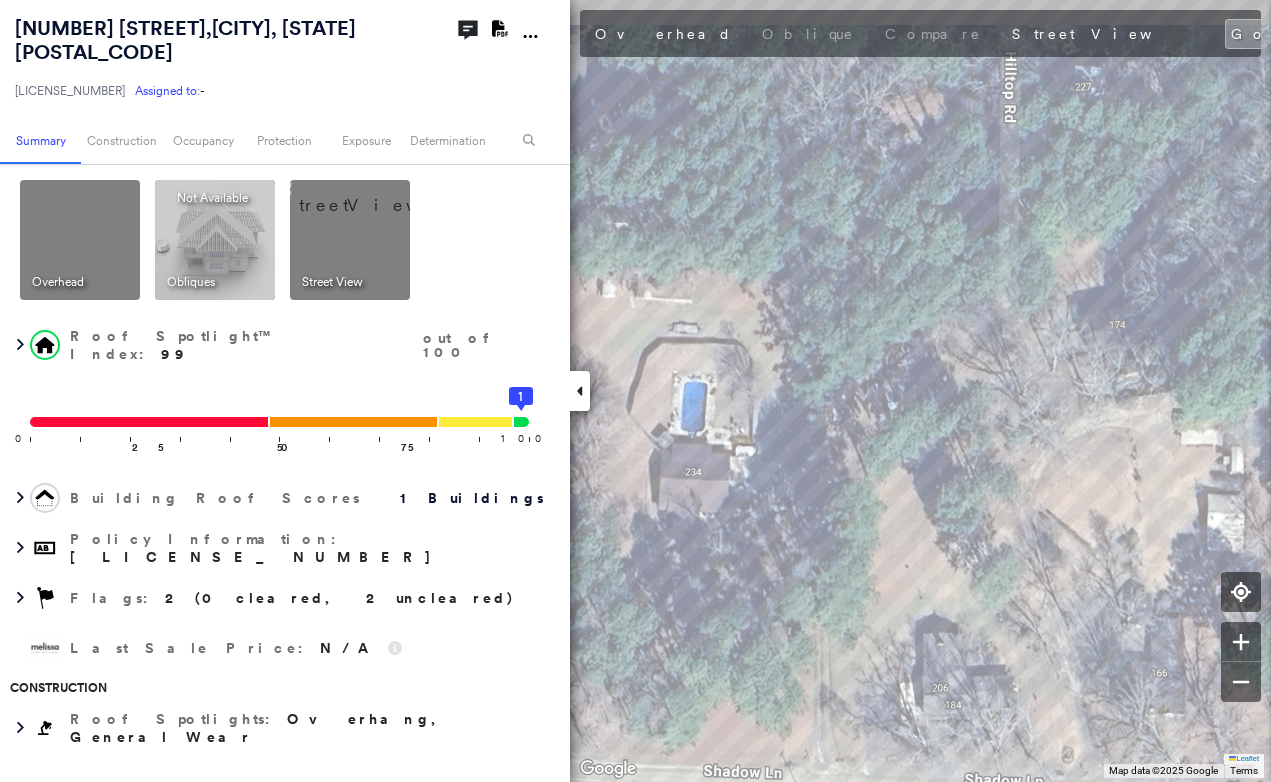 click at bounding box center [580, 391] 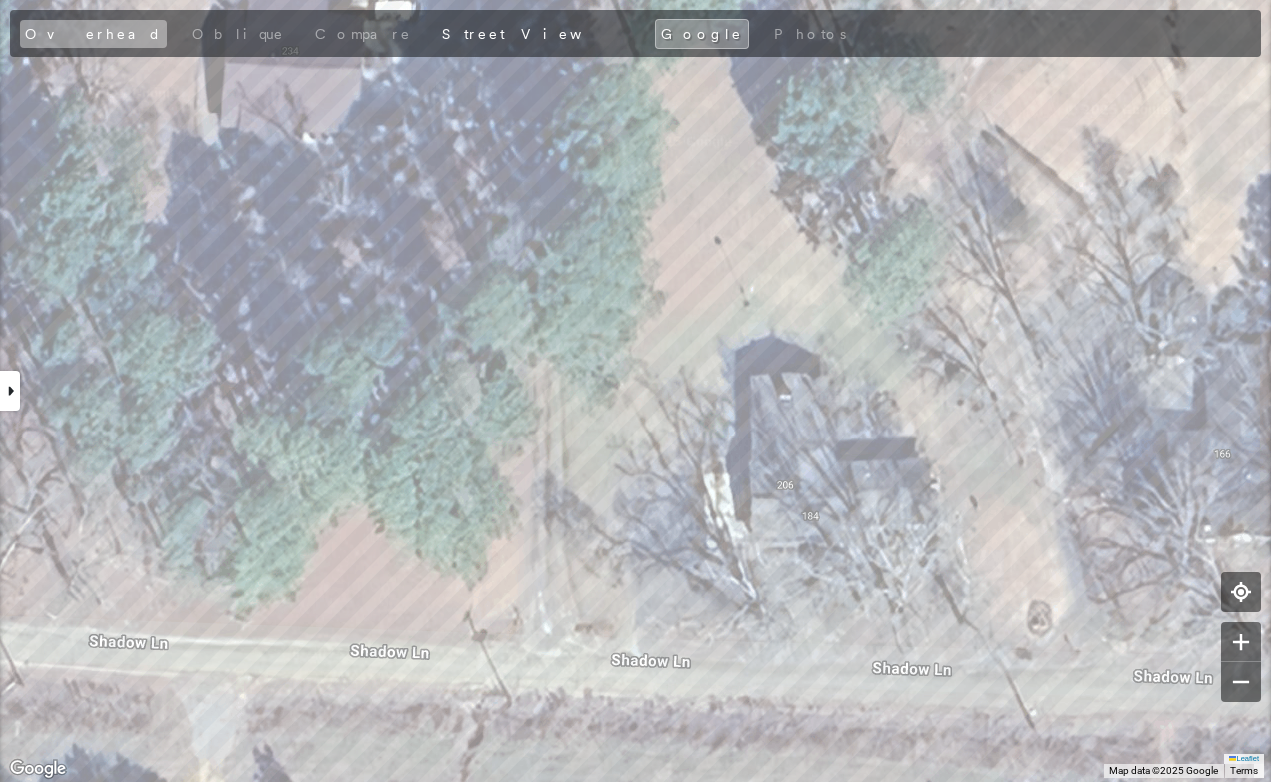 click on "Overhead" at bounding box center [93, 34] 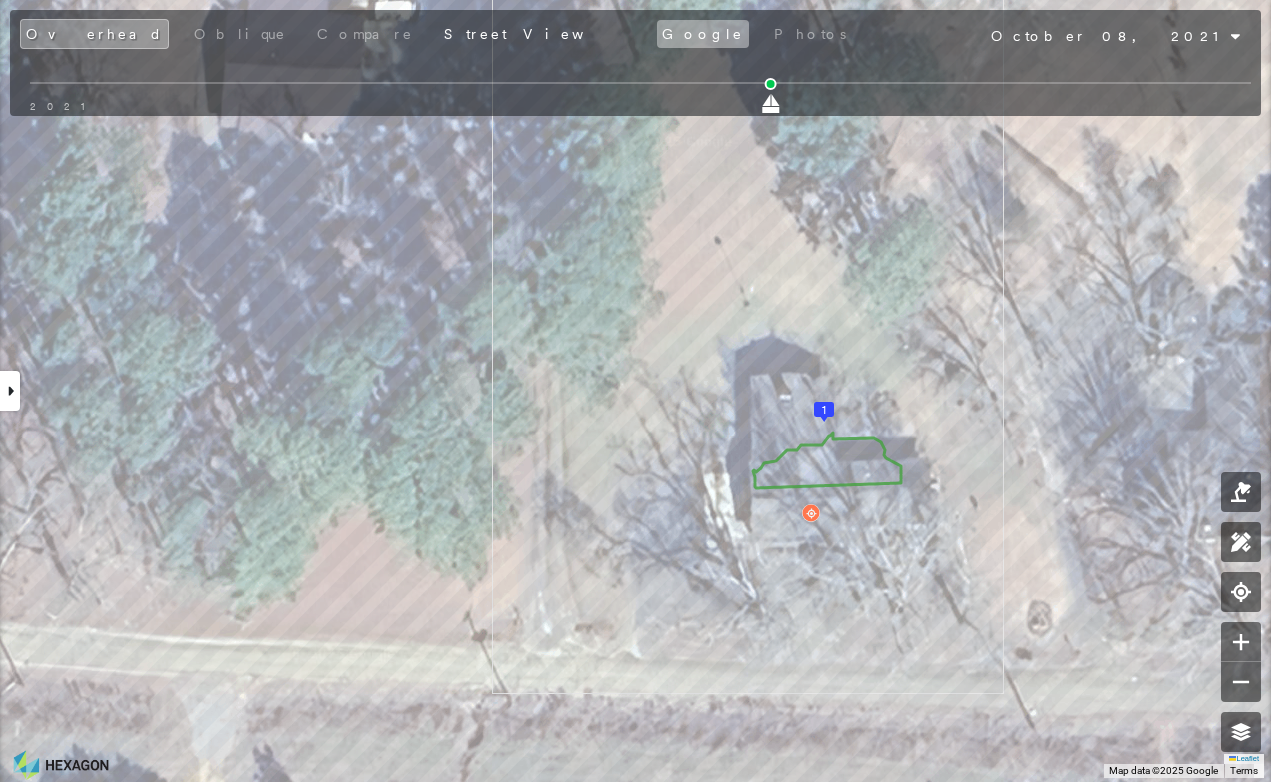 click on "Google" at bounding box center (703, 34) 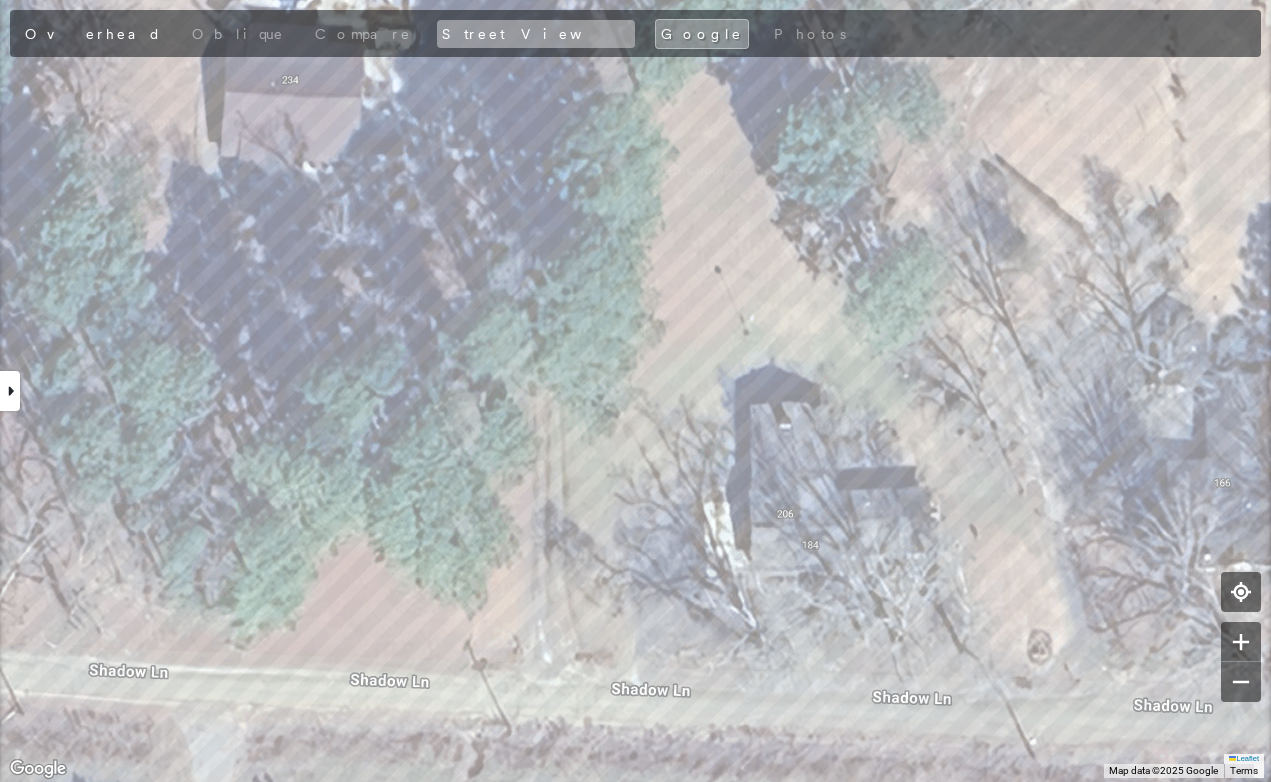 click on "Street View" at bounding box center (536, 34) 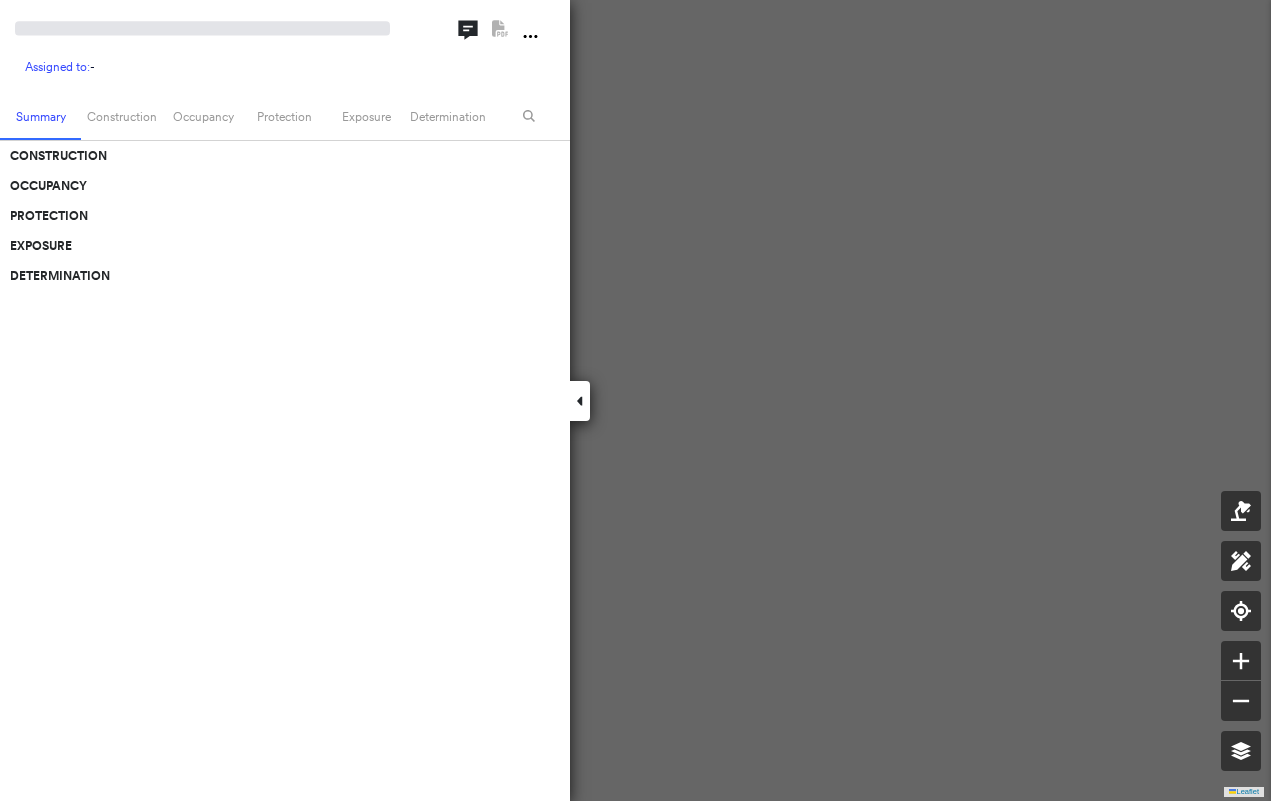 scroll, scrollTop: 0, scrollLeft: 0, axis: both 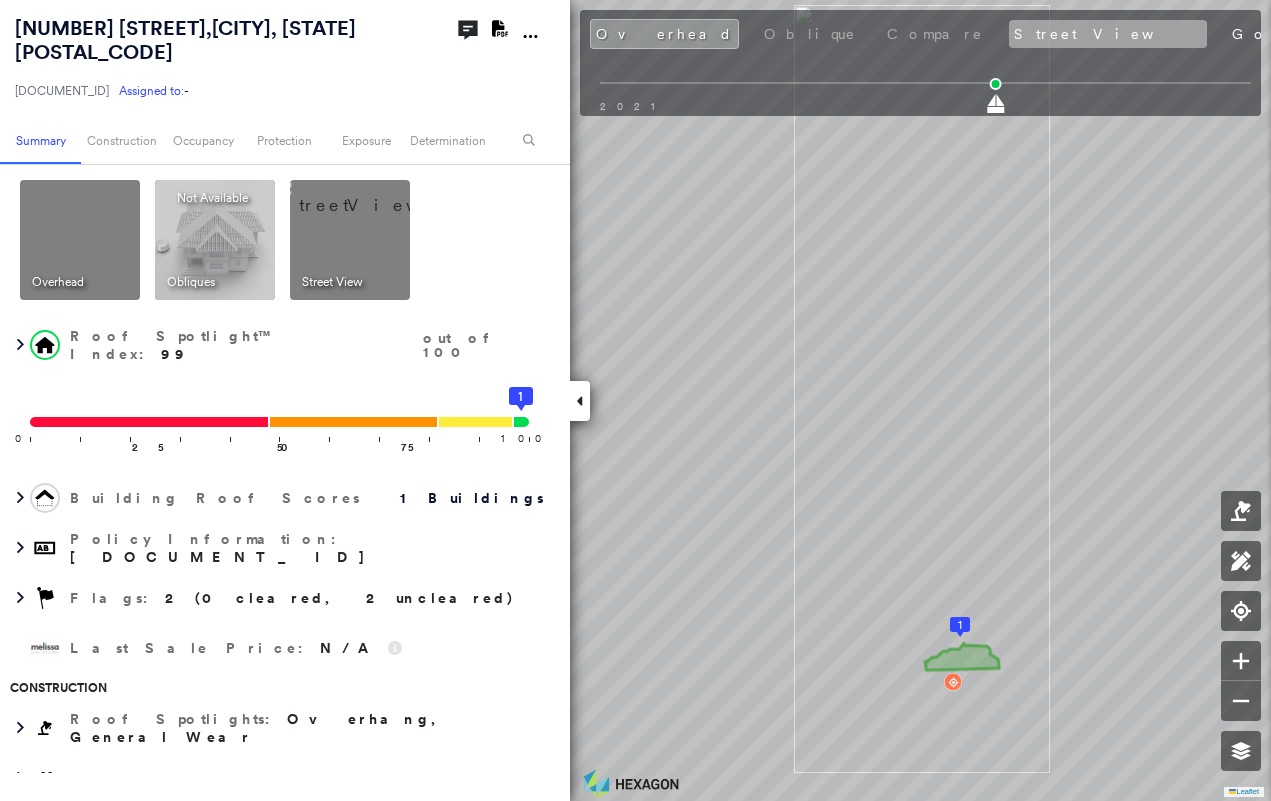 click on "Street View" at bounding box center (1108, 34) 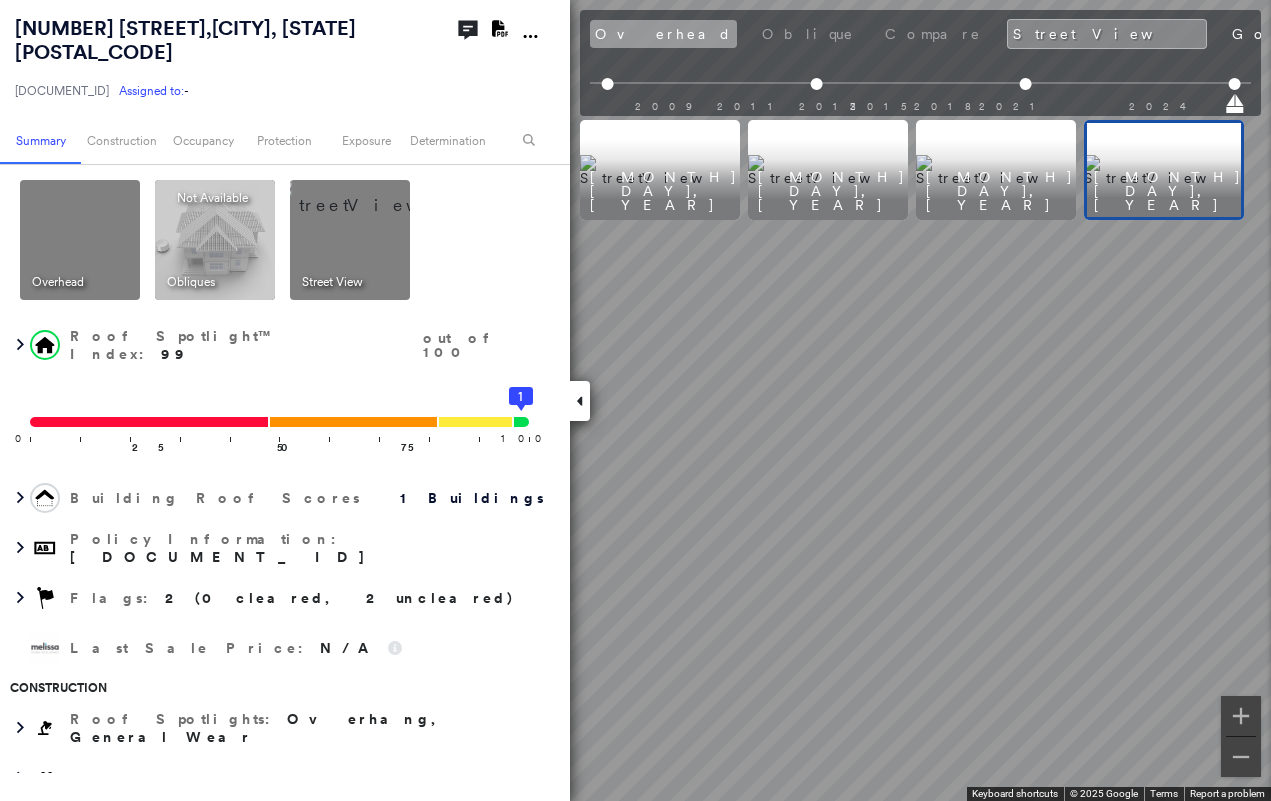click on "Overhead" at bounding box center (663, 34) 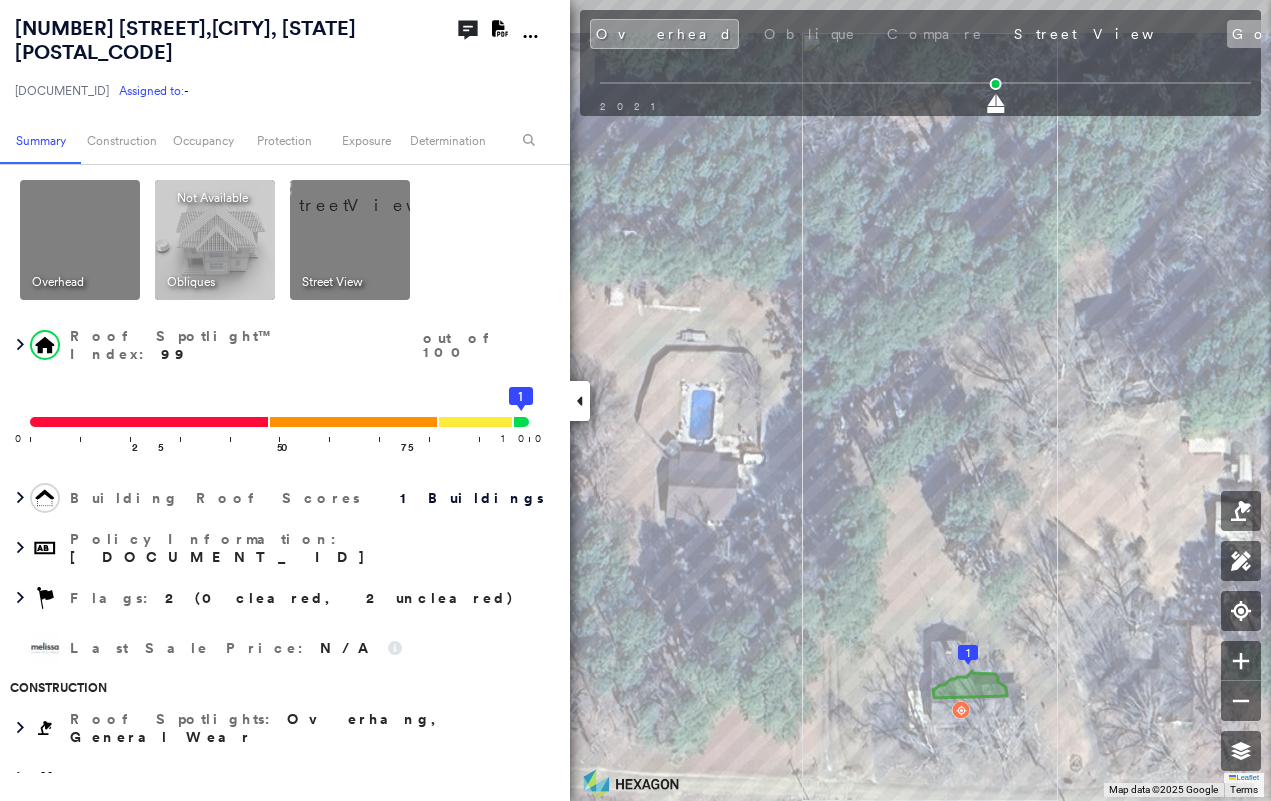 click on "Google" at bounding box center [1273, 34] 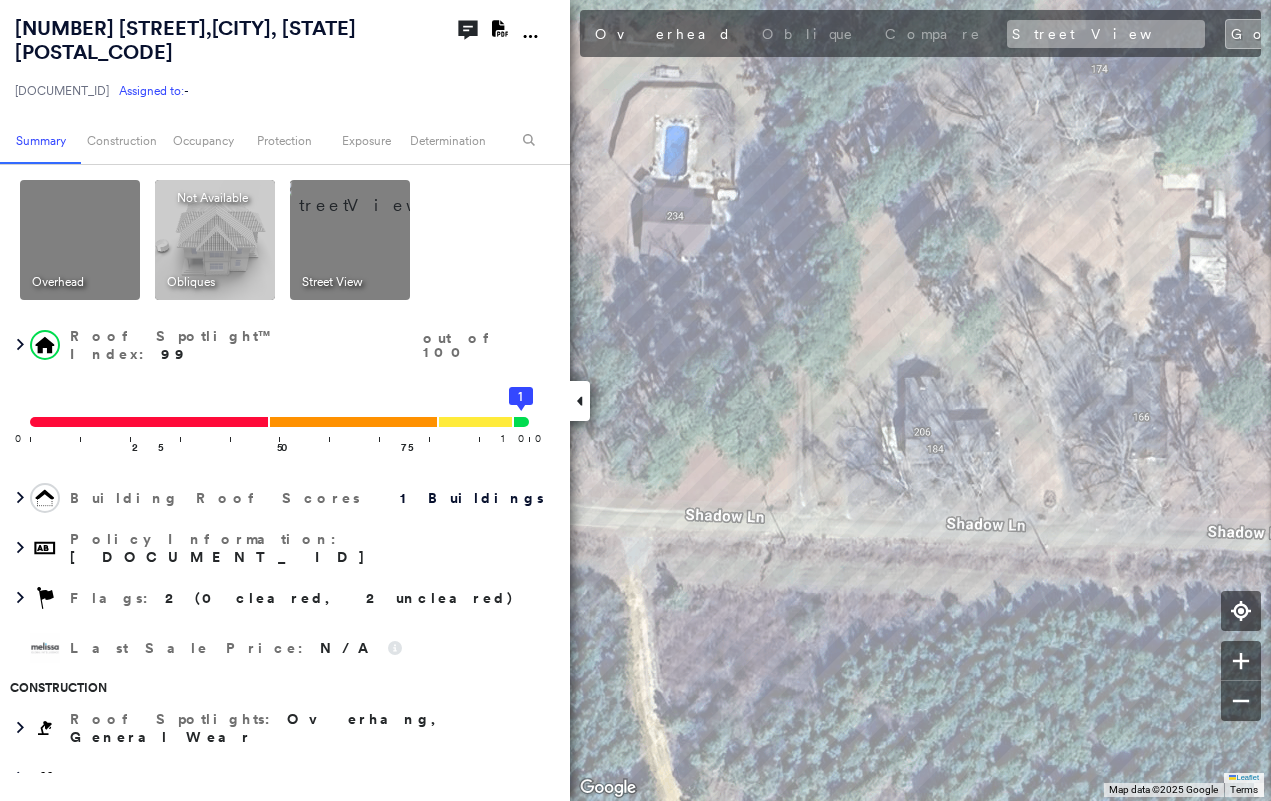 click on "Street View" at bounding box center (1106, 34) 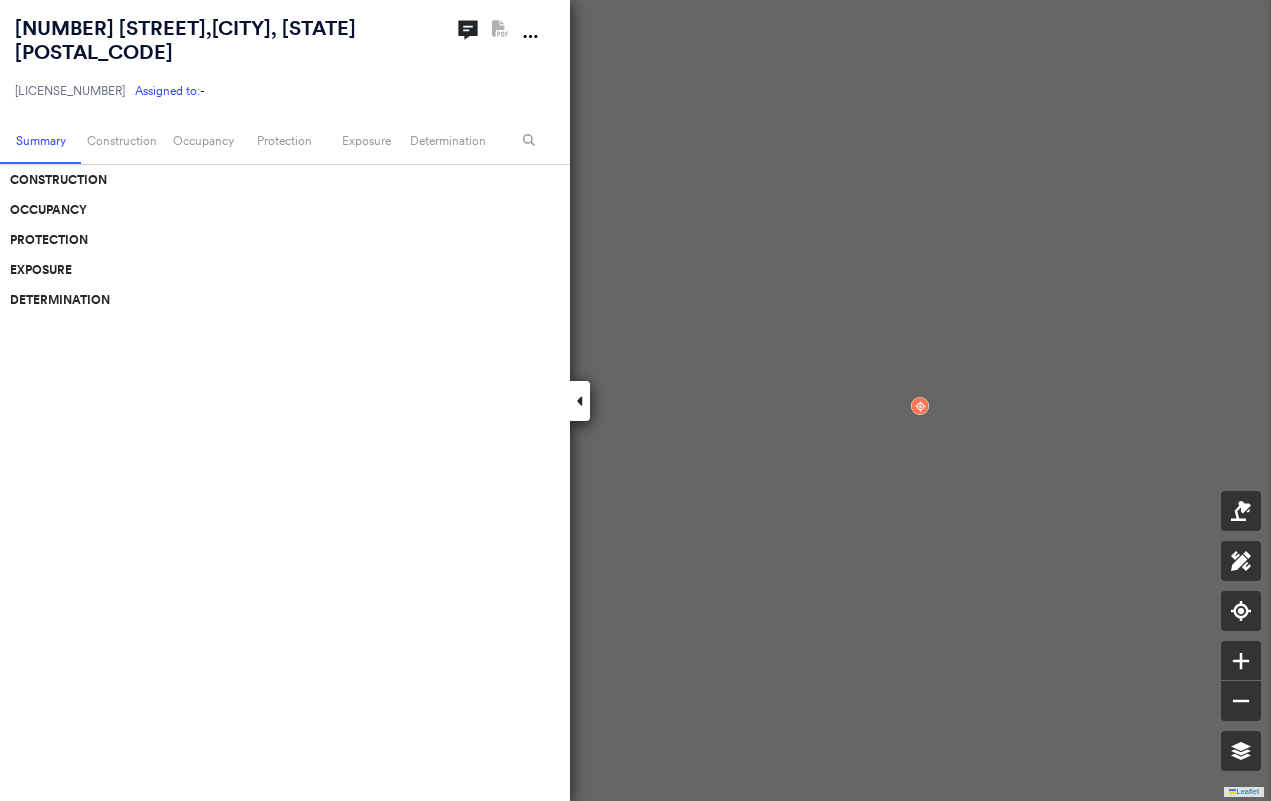scroll, scrollTop: 0, scrollLeft: 0, axis: both 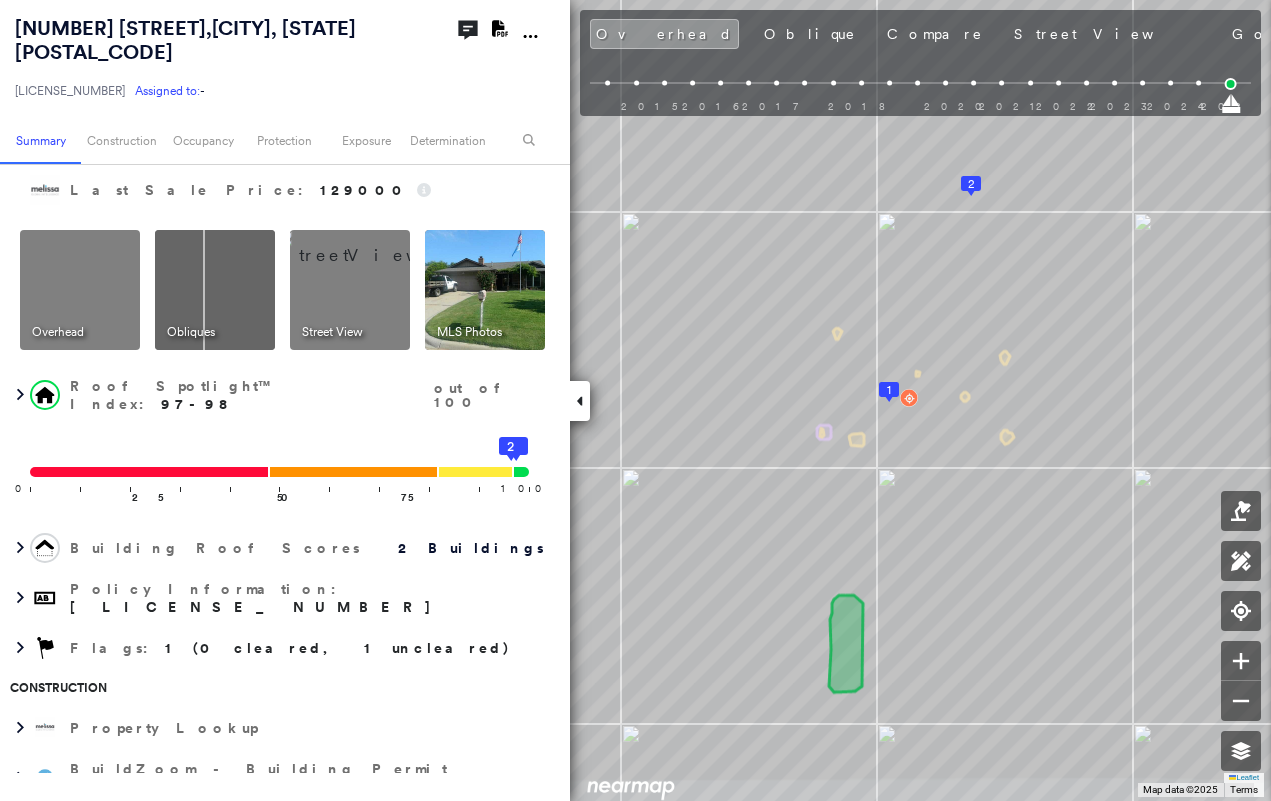 click on "Photos" at bounding box center (1380, 34) 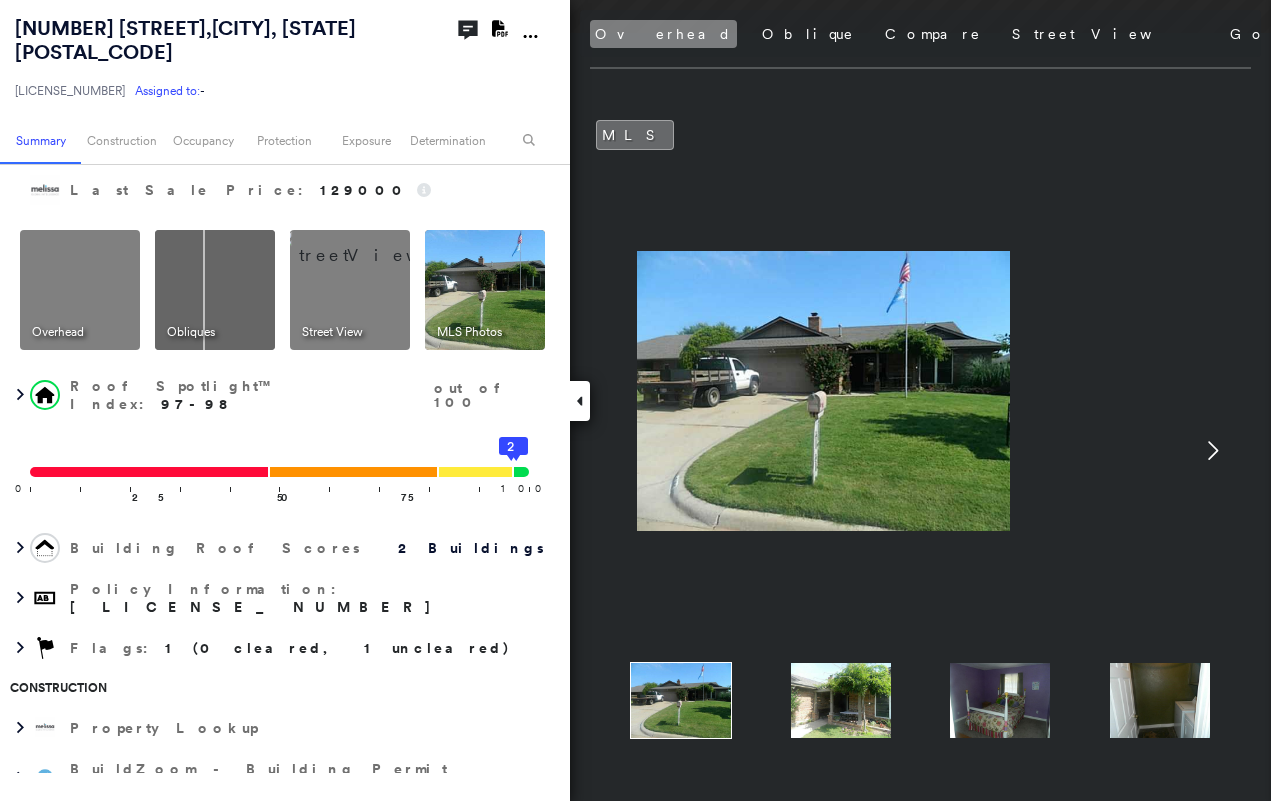 click on "Overhead" at bounding box center (663, 34) 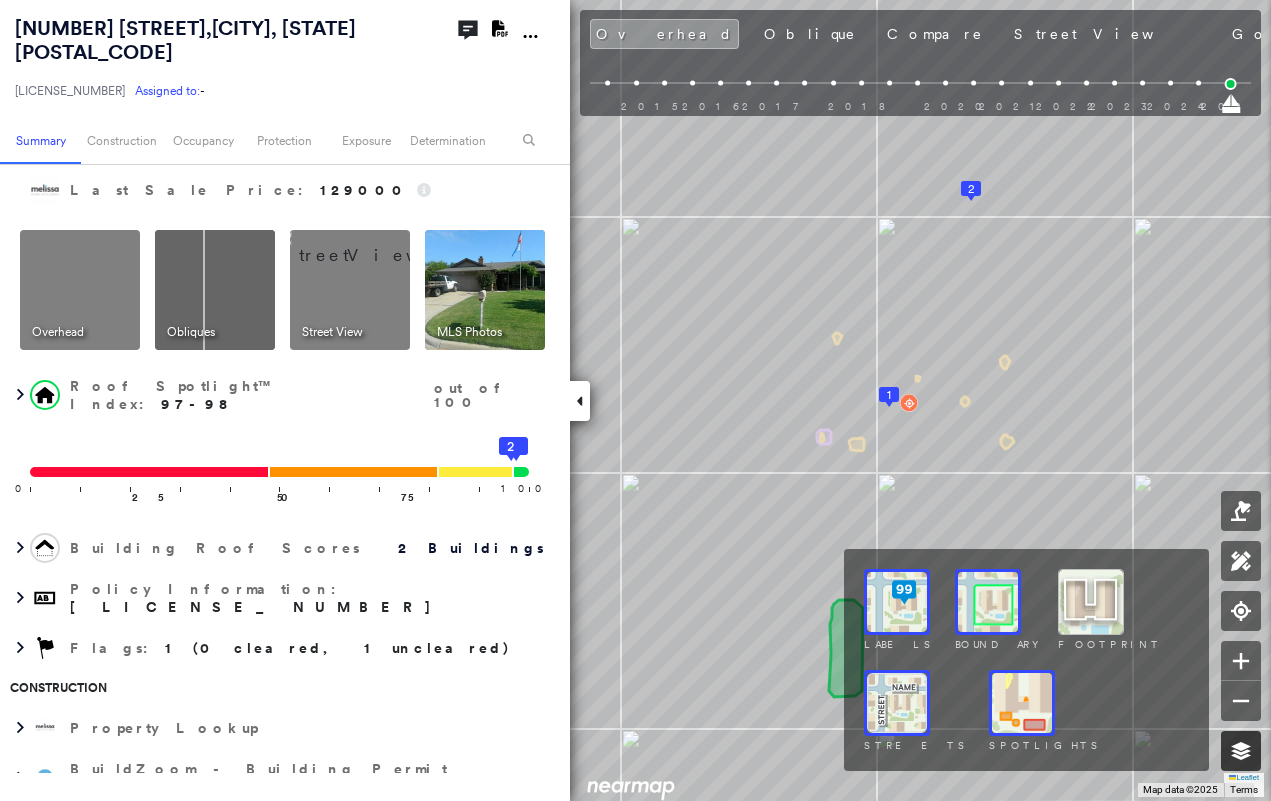 click at bounding box center (1241, 751) 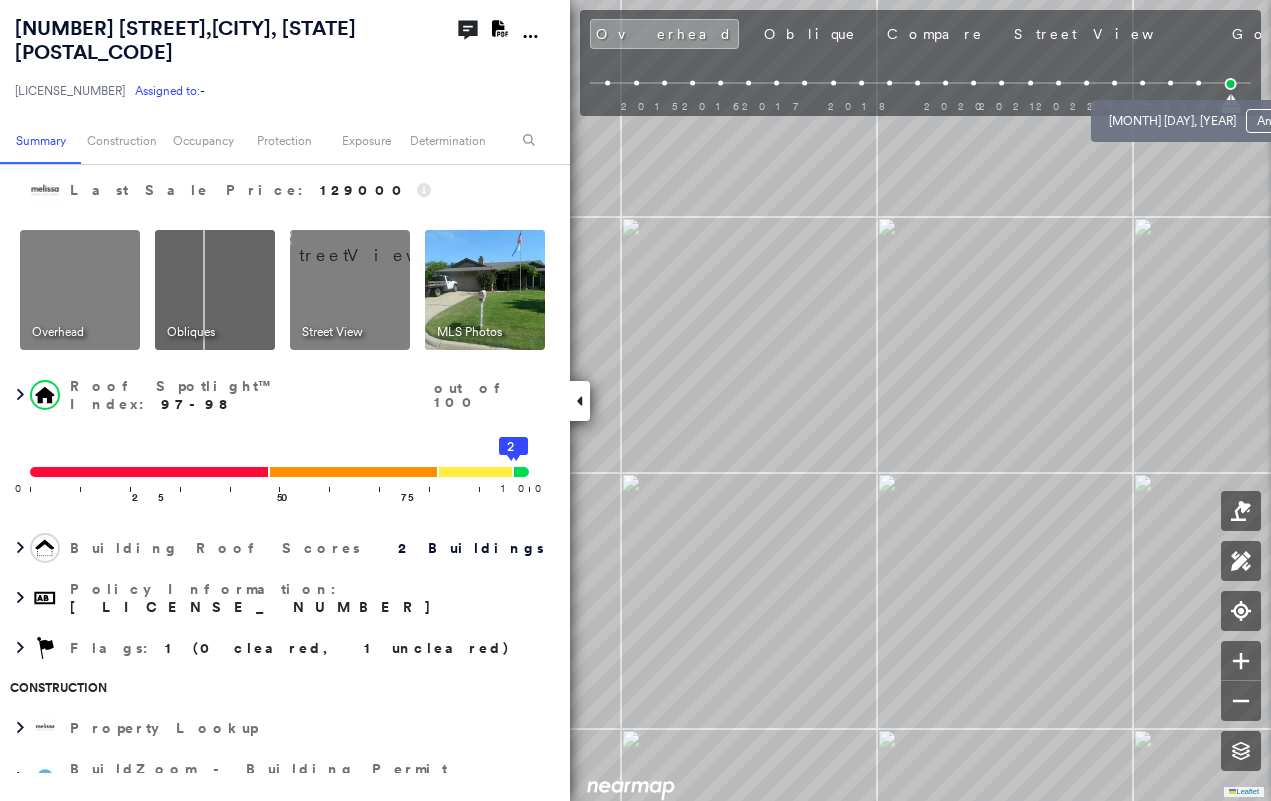 click at bounding box center (1198, 83) 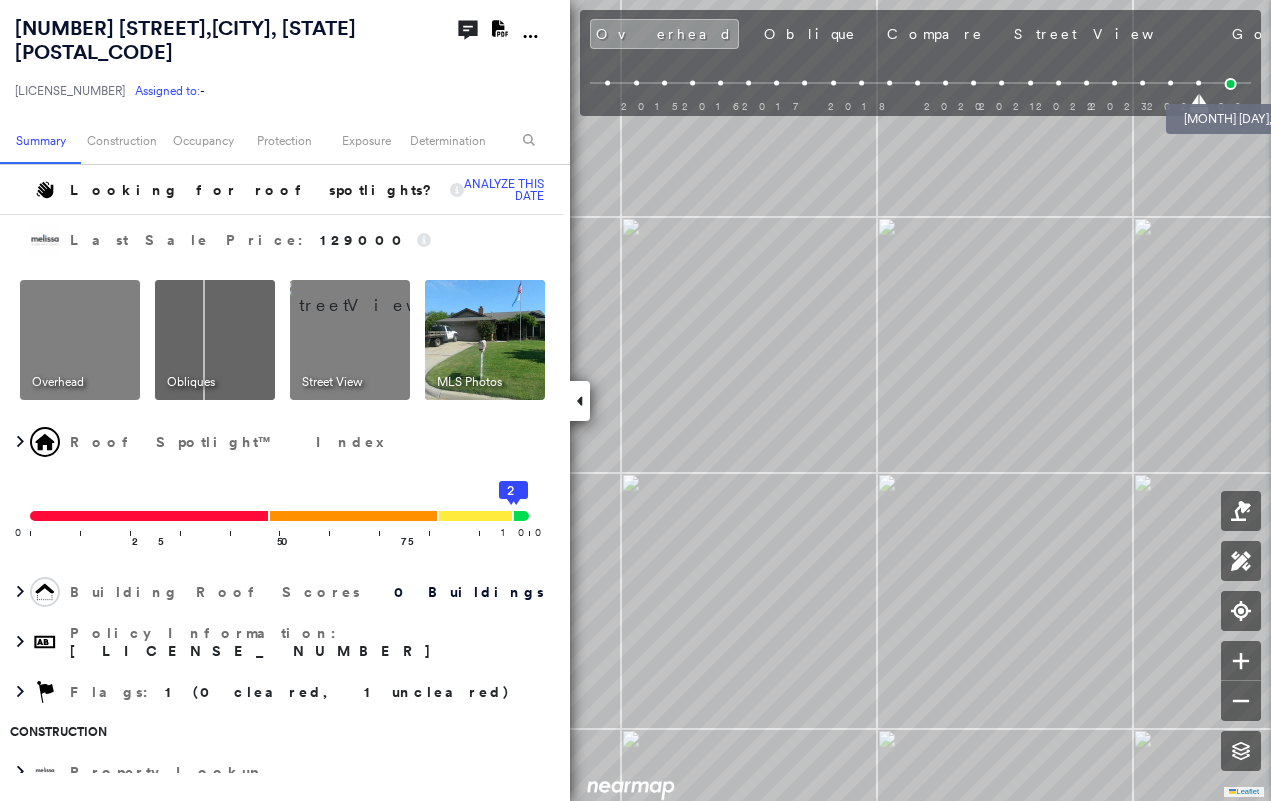 click at bounding box center (1231, 84) 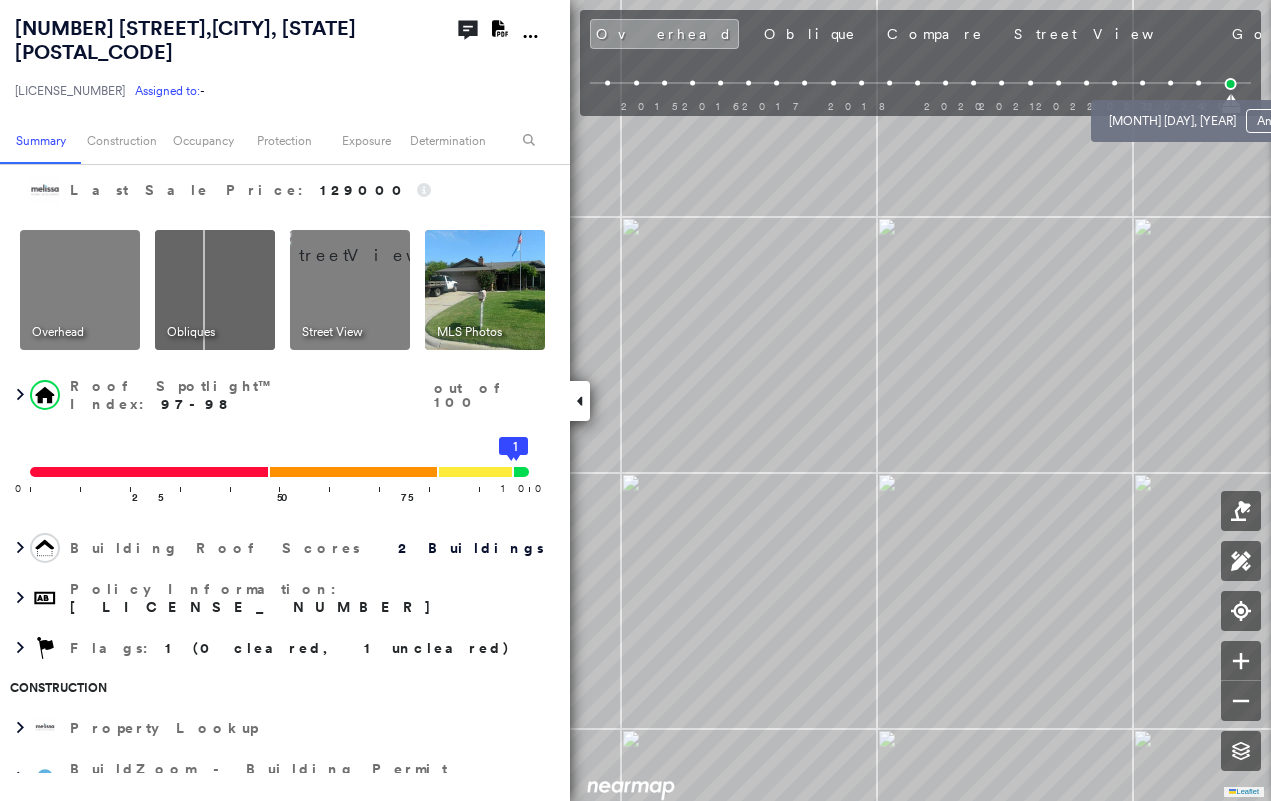 click at bounding box center [1198, 83] 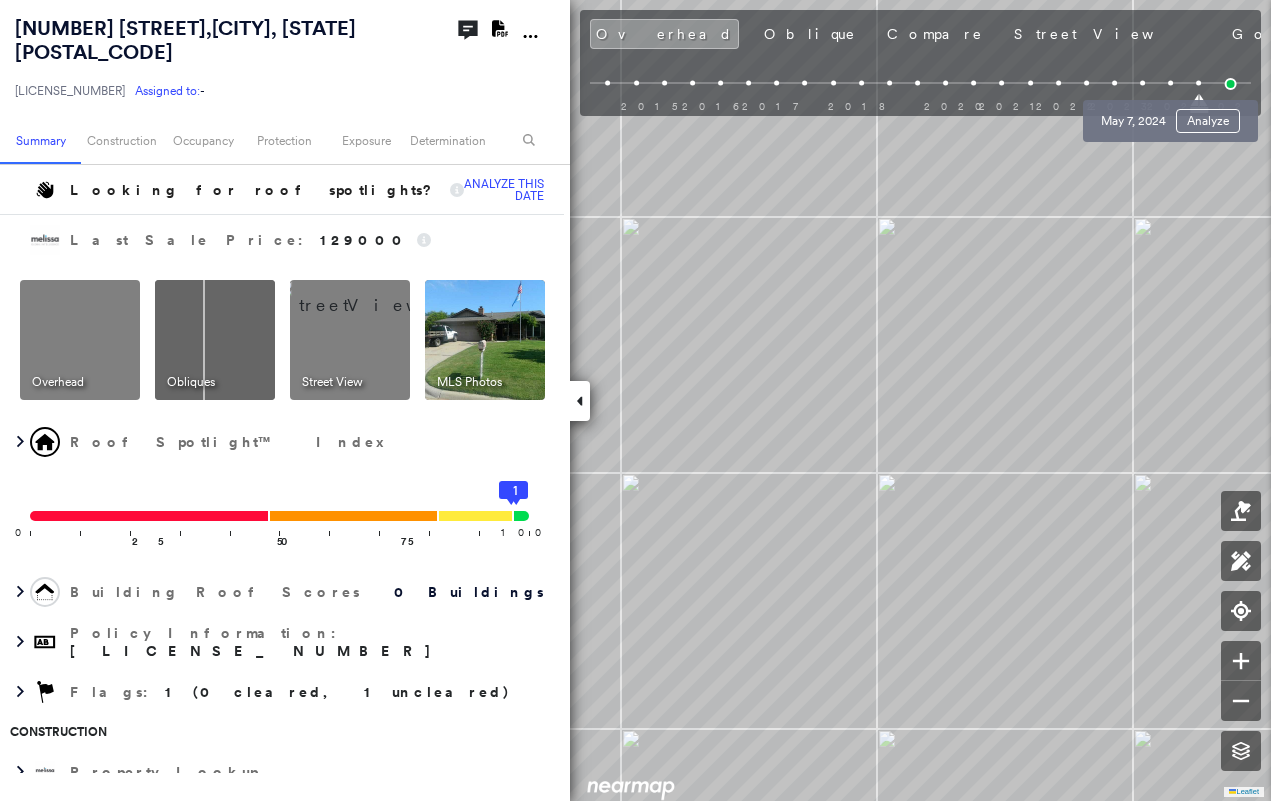 click at bounding box center [1170, 83] 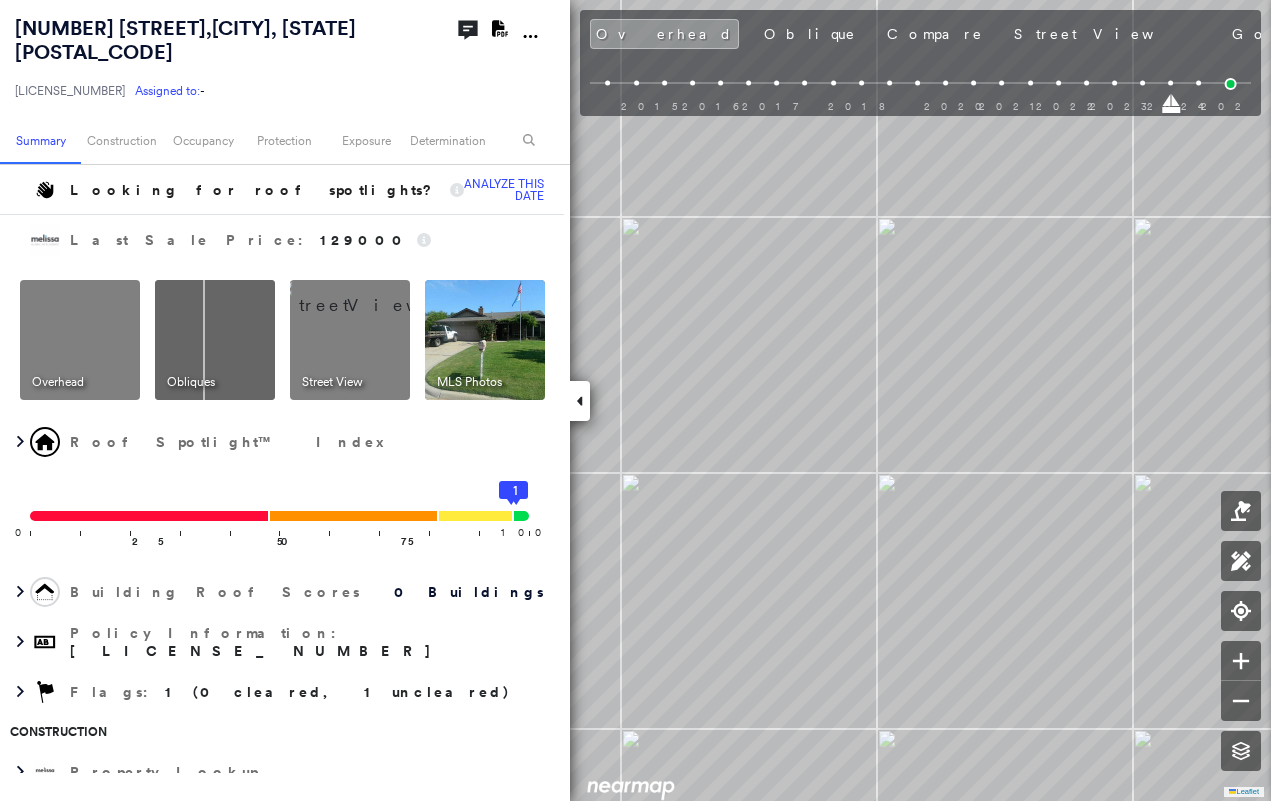 click on "2015 2016 2017 2018 2020 2021 2022 2023 2024 2025" at bounding box center [920, 86] 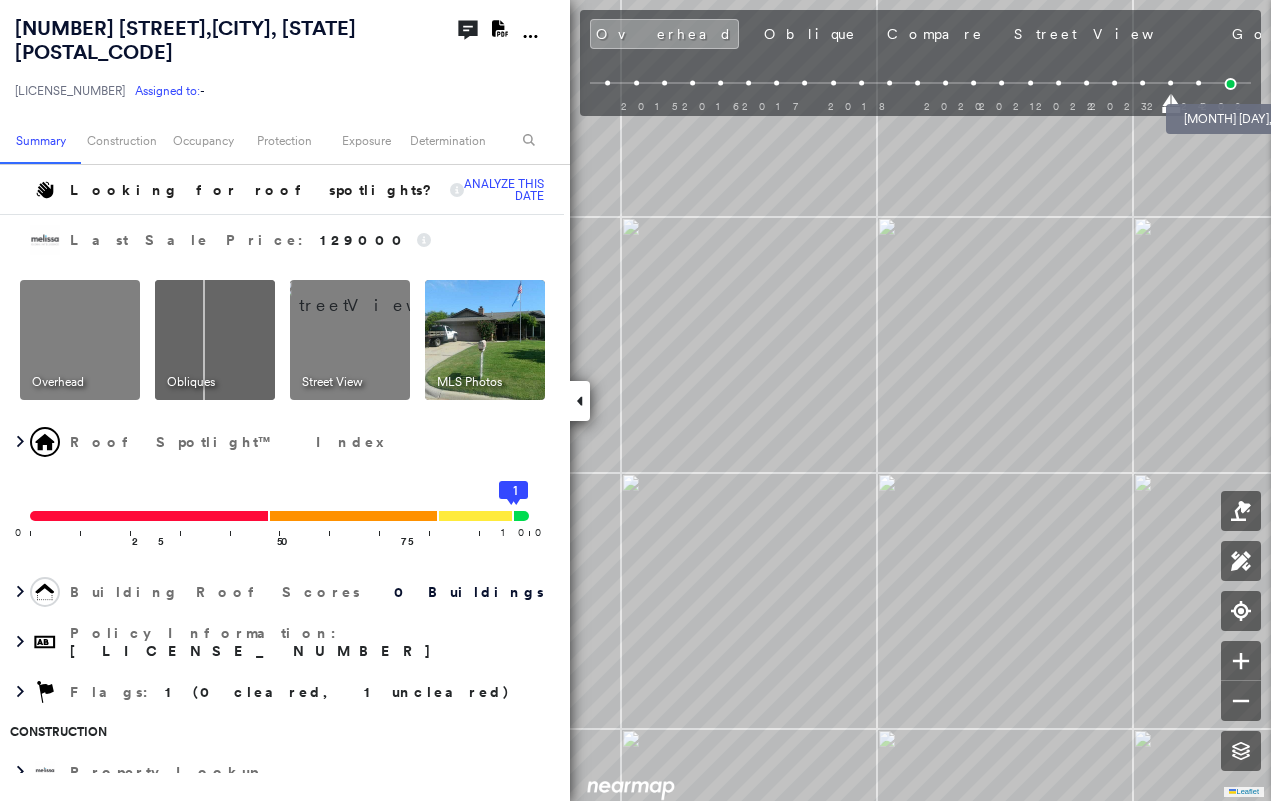 click at bounding box center (1231, 84) 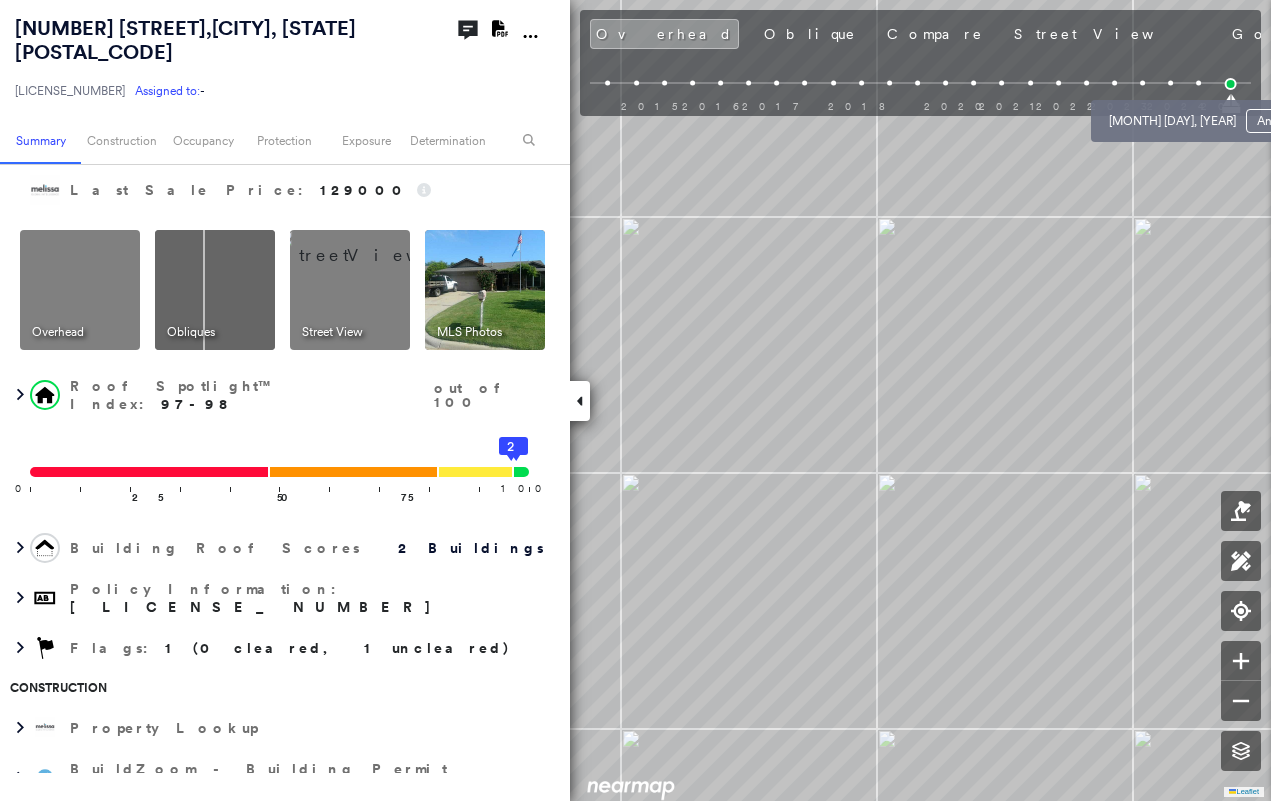 click at bounding box center [1198, 83] 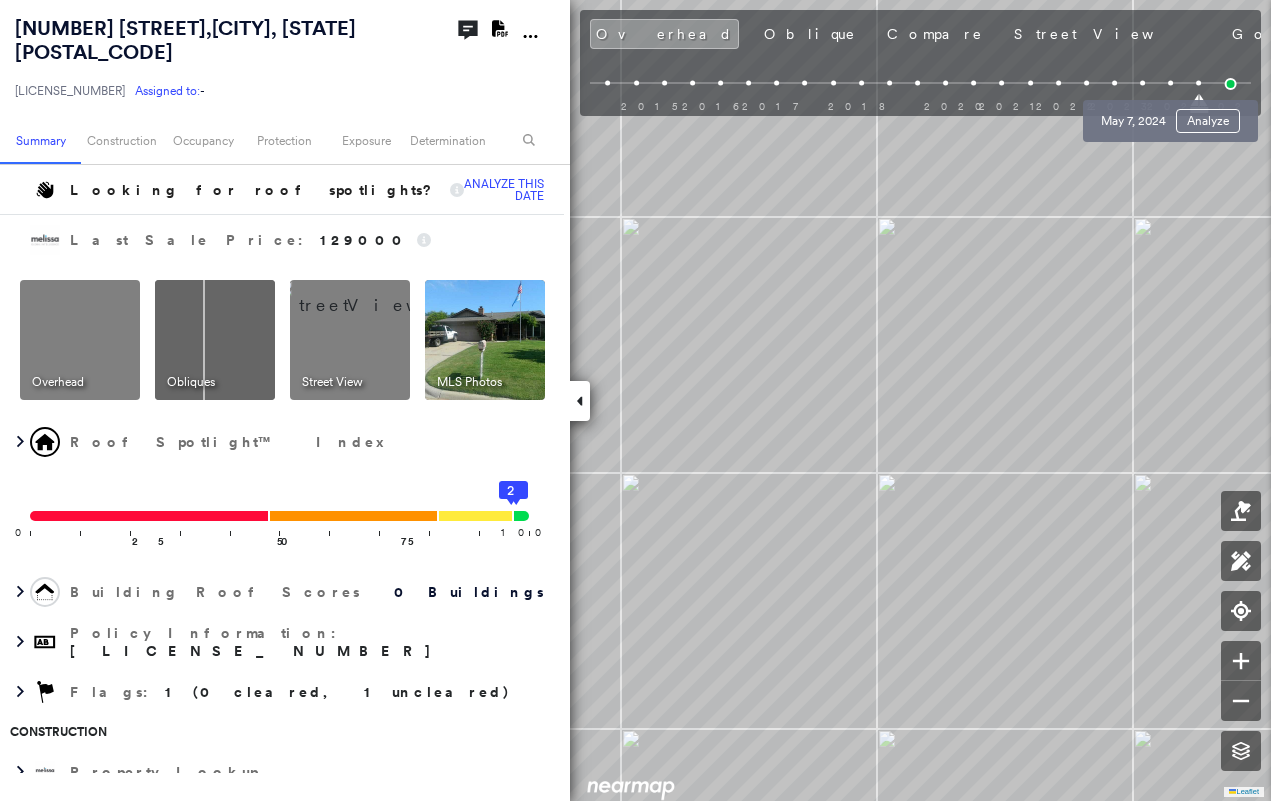 click at bounding box center (1170, 83) 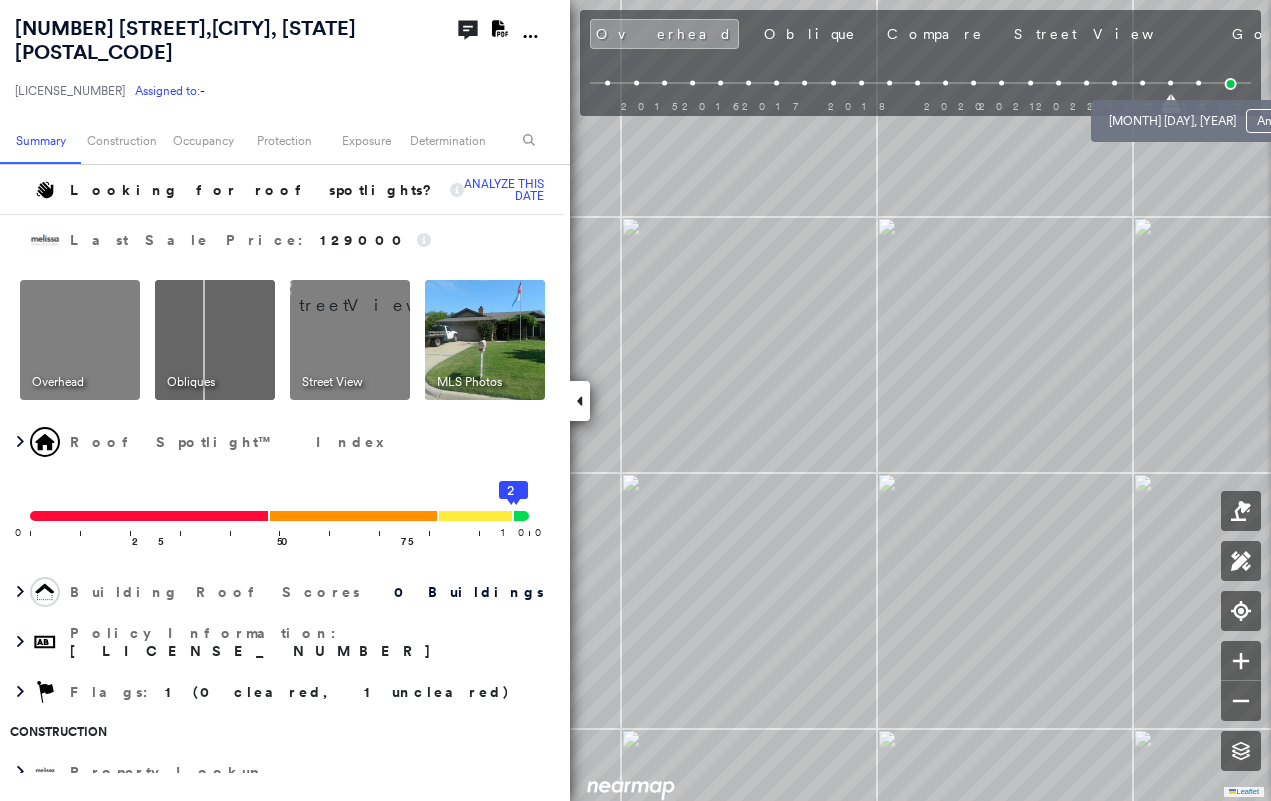 click at bounding box center [1198, 83] 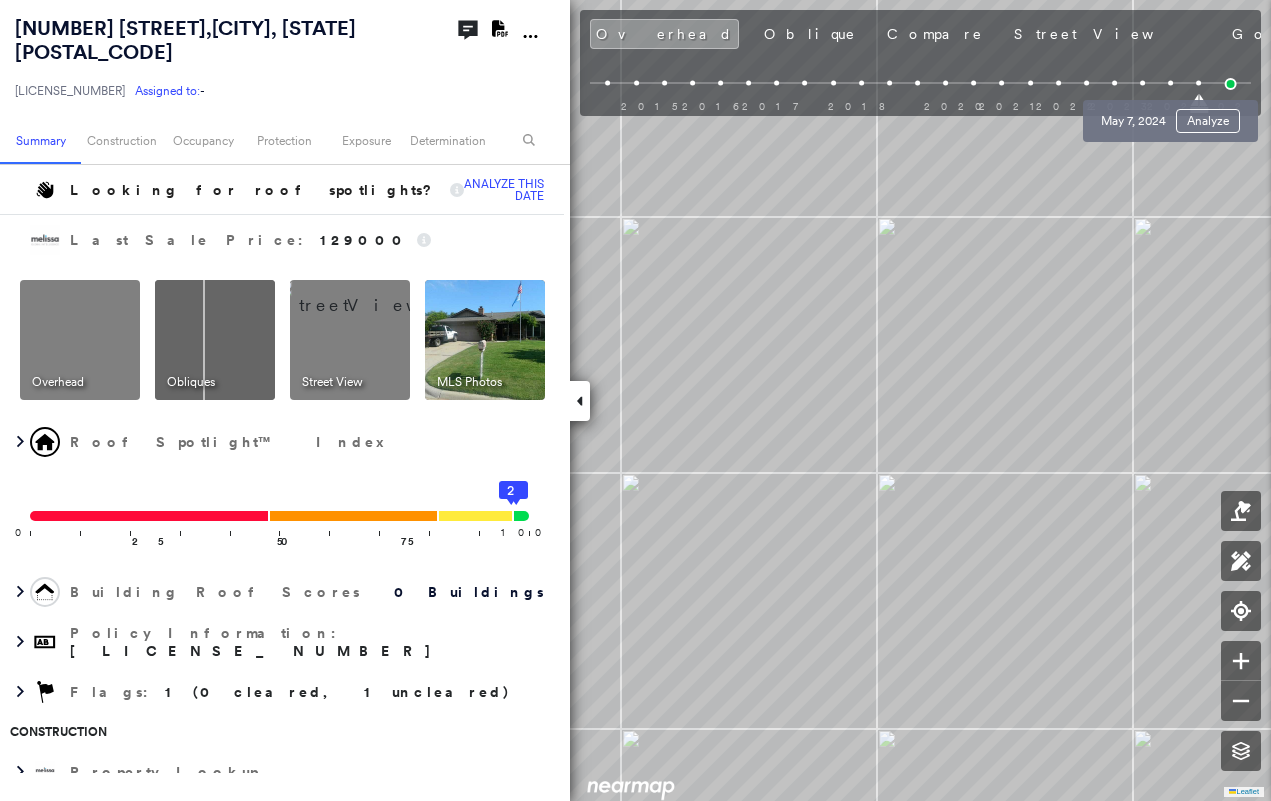click at bounding box center [1170, 83] 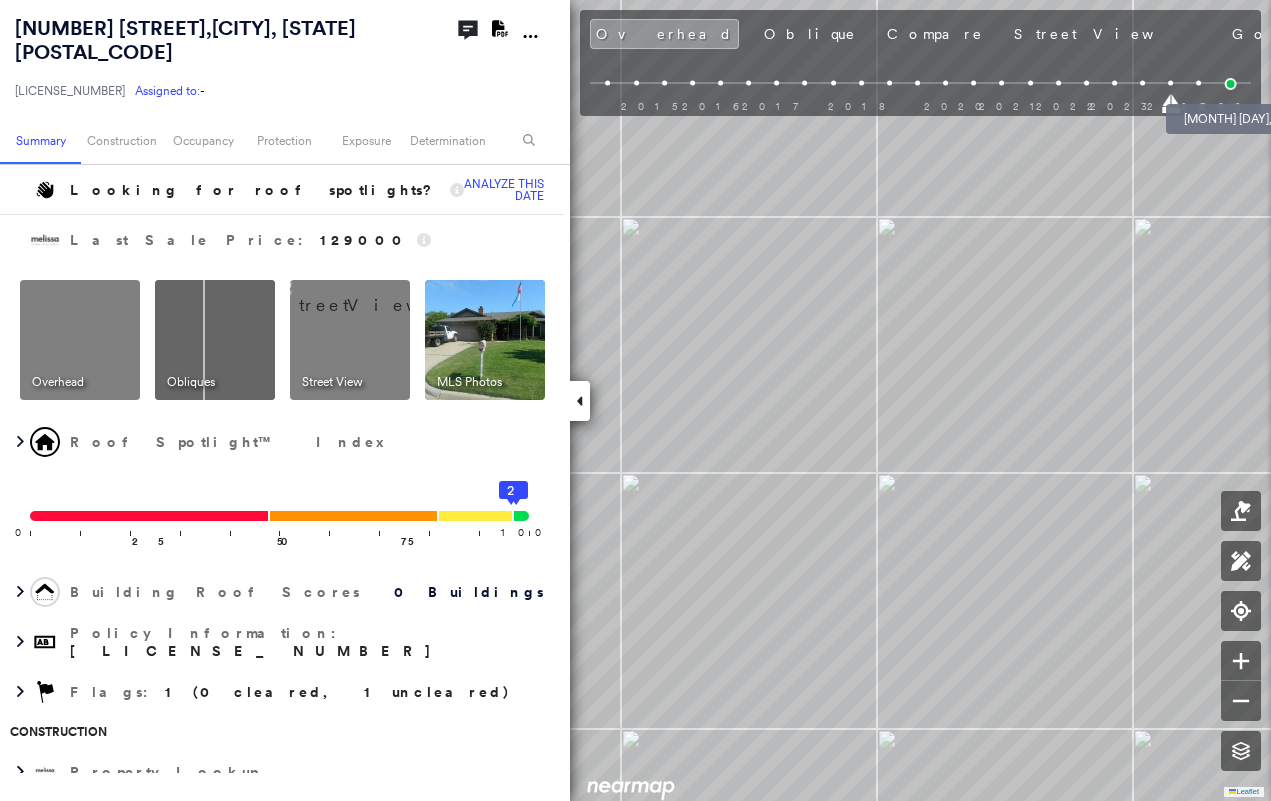 click at bounding box center [1231, 84] 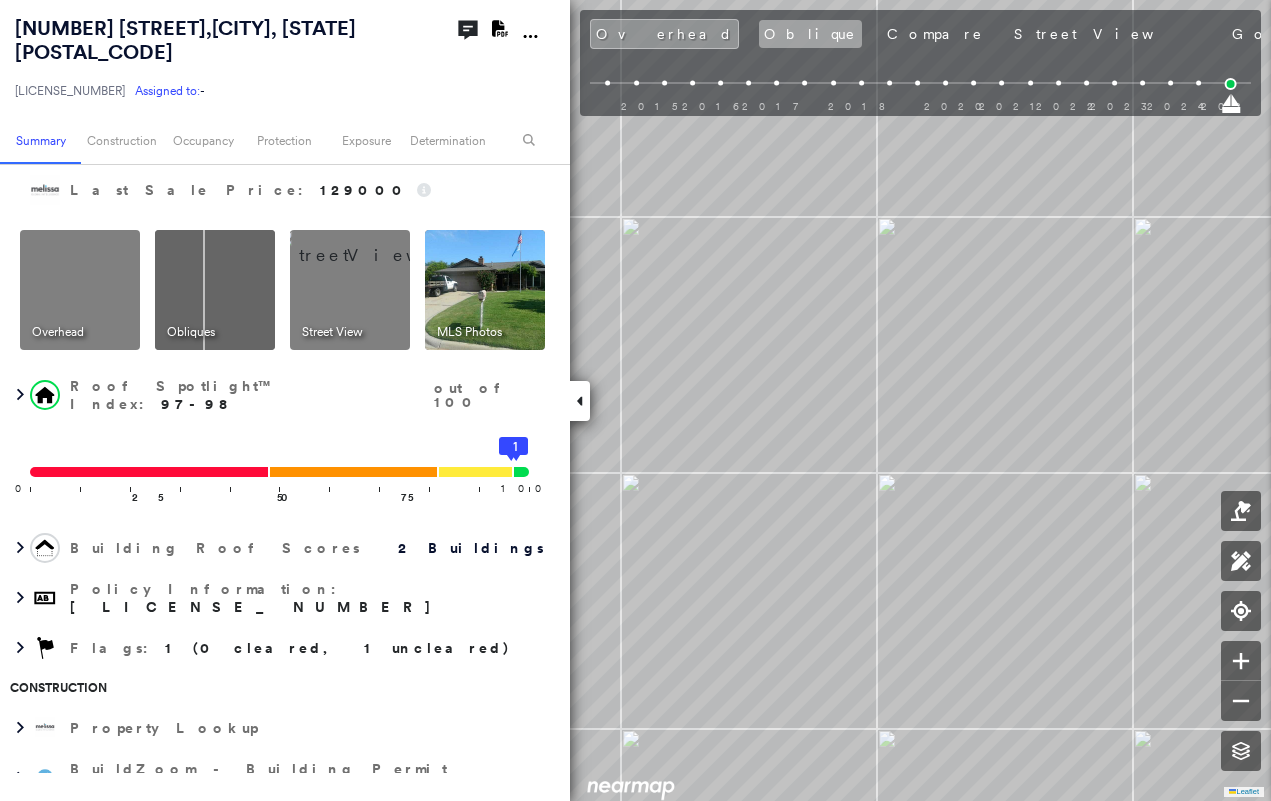 click on "Oblique" at bounding box center [810, 34] 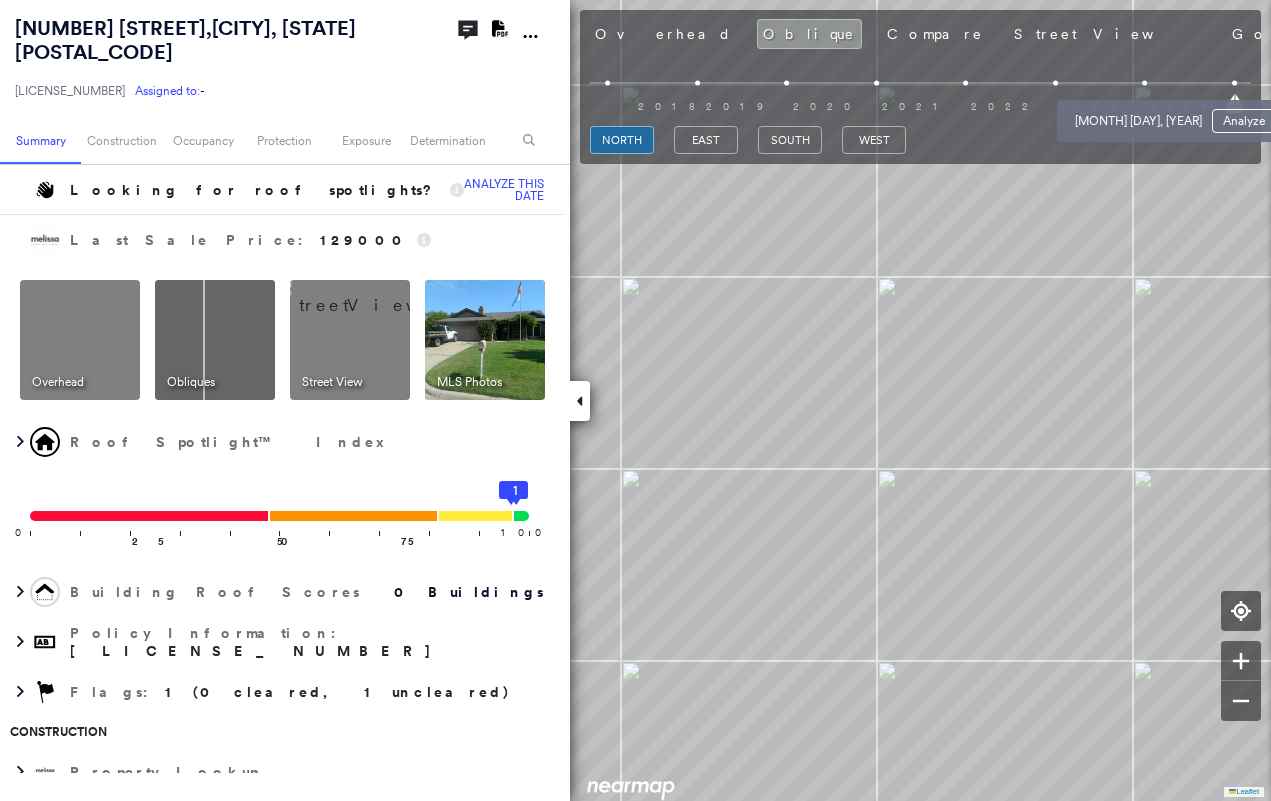 click at bounding box center (1144, 83) 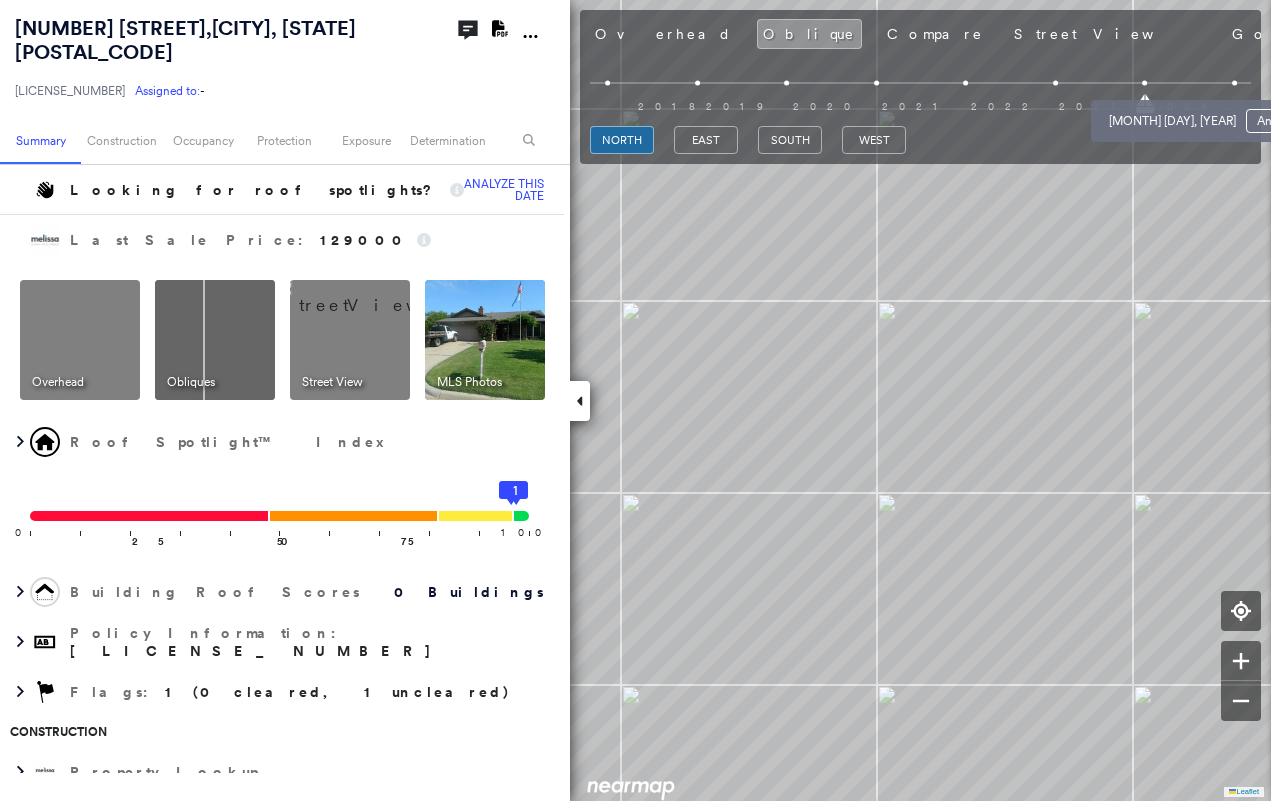 click at bounding box center [1234, 83] 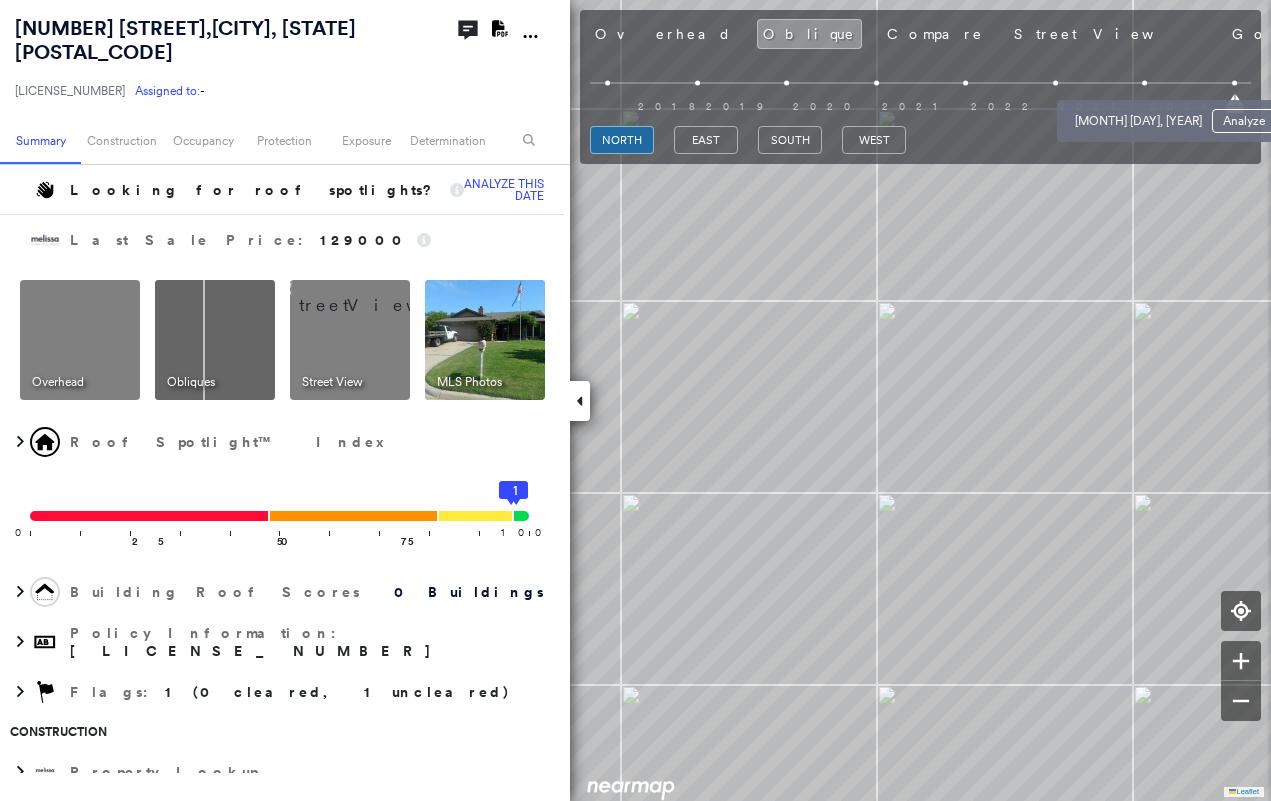 click at bounding box center (1144, 83) 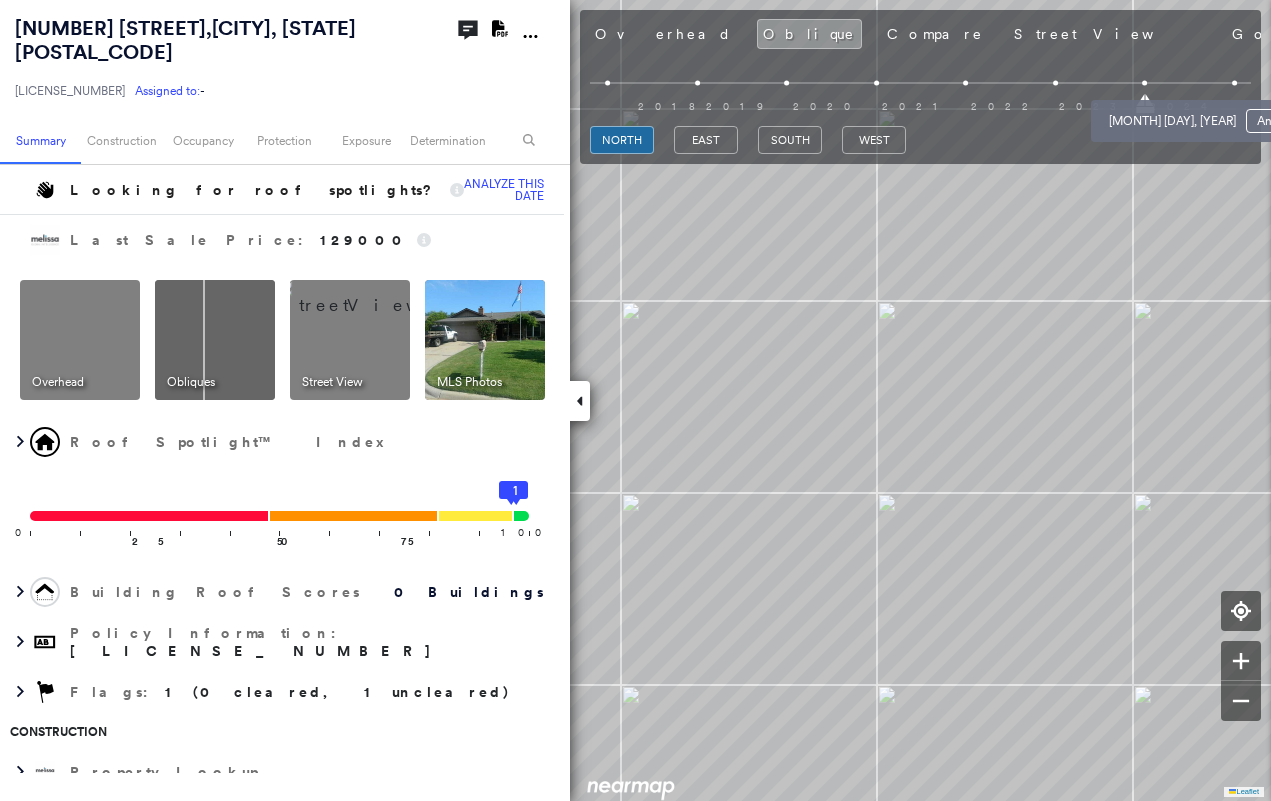 click at bounding box center (1234, 83) 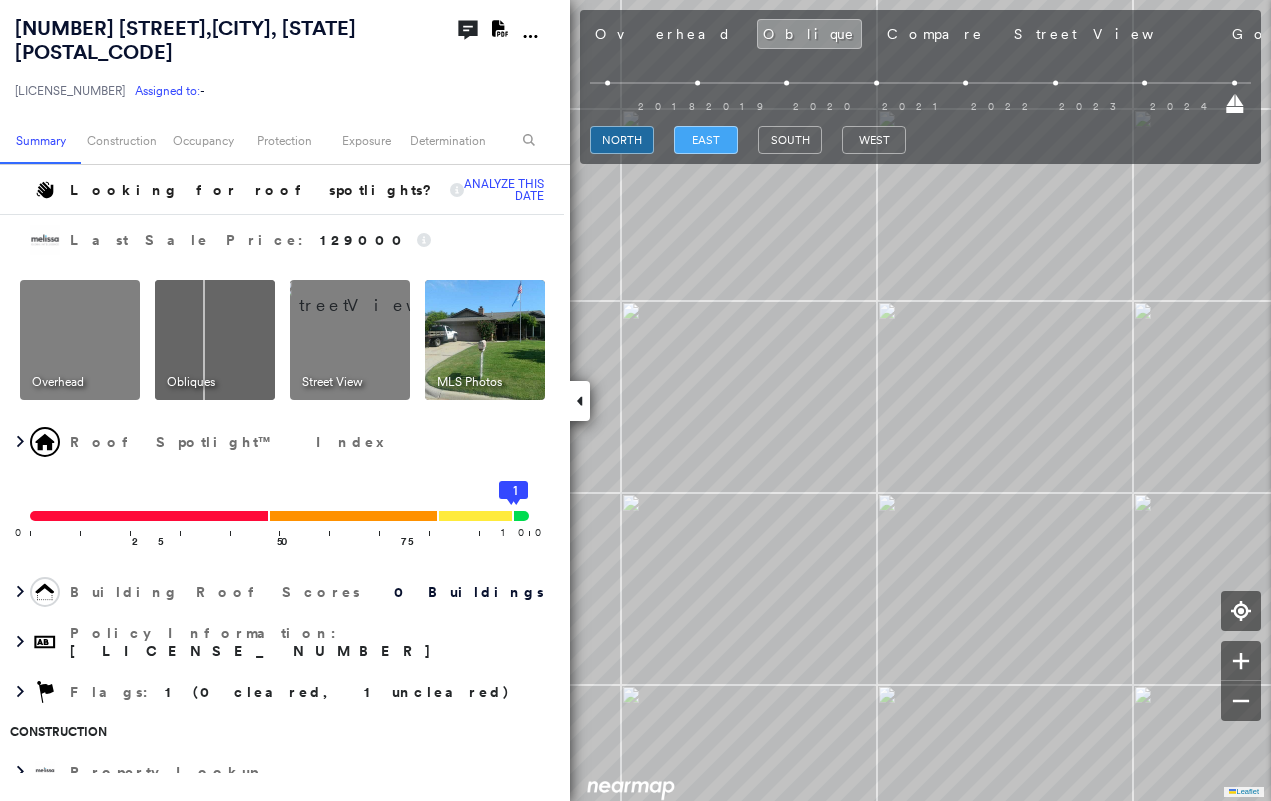 click on "east" at bounding box center [706, 140] 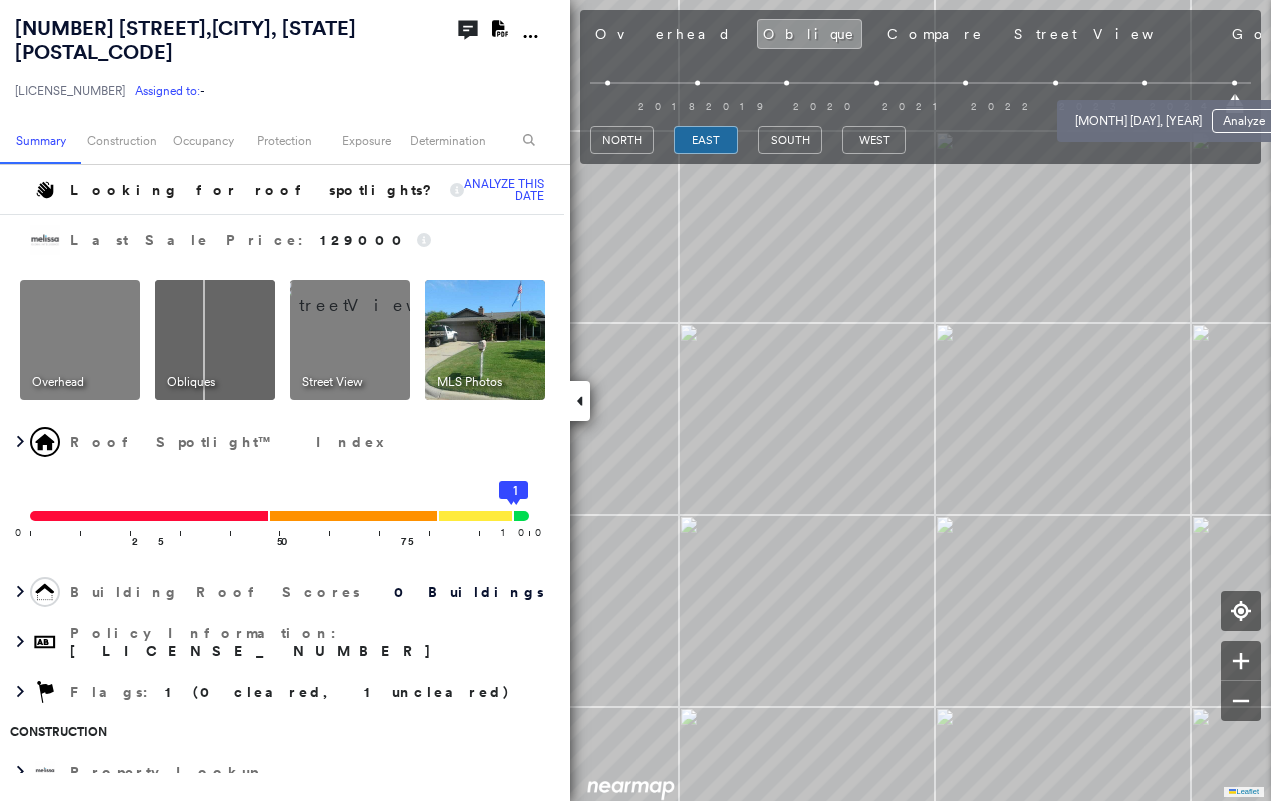 click at bounding box center [1144, 83] 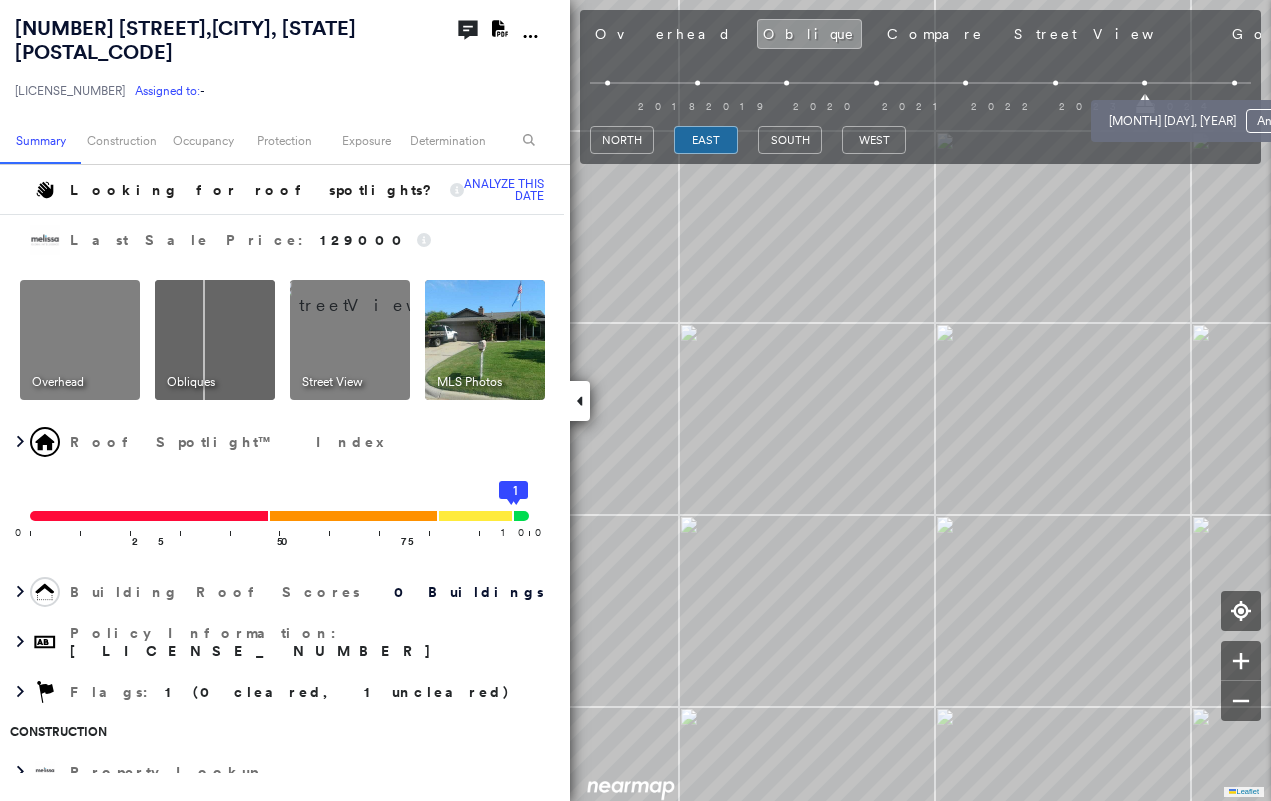 click at bounding box center [1234, 83] 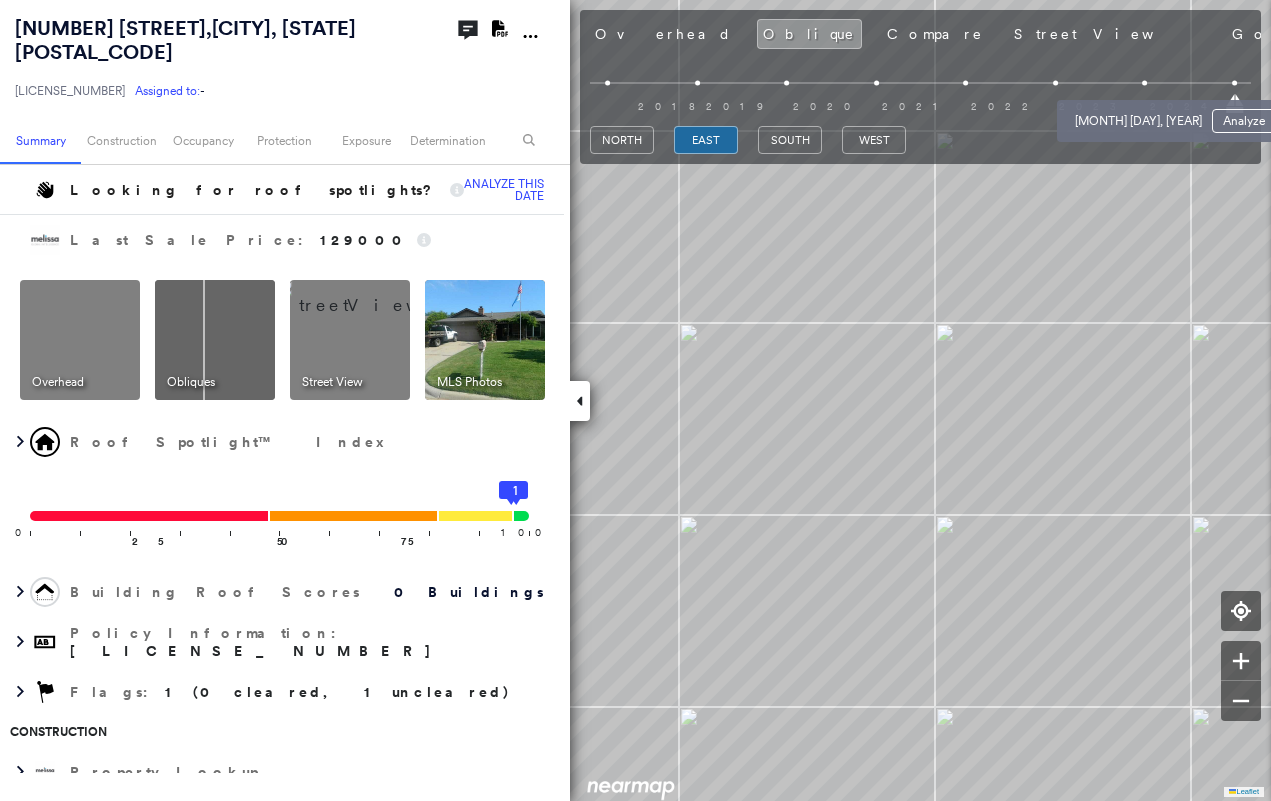 click on "Dec 6, 2023 Analyze" at bounding box center (1175, 115) 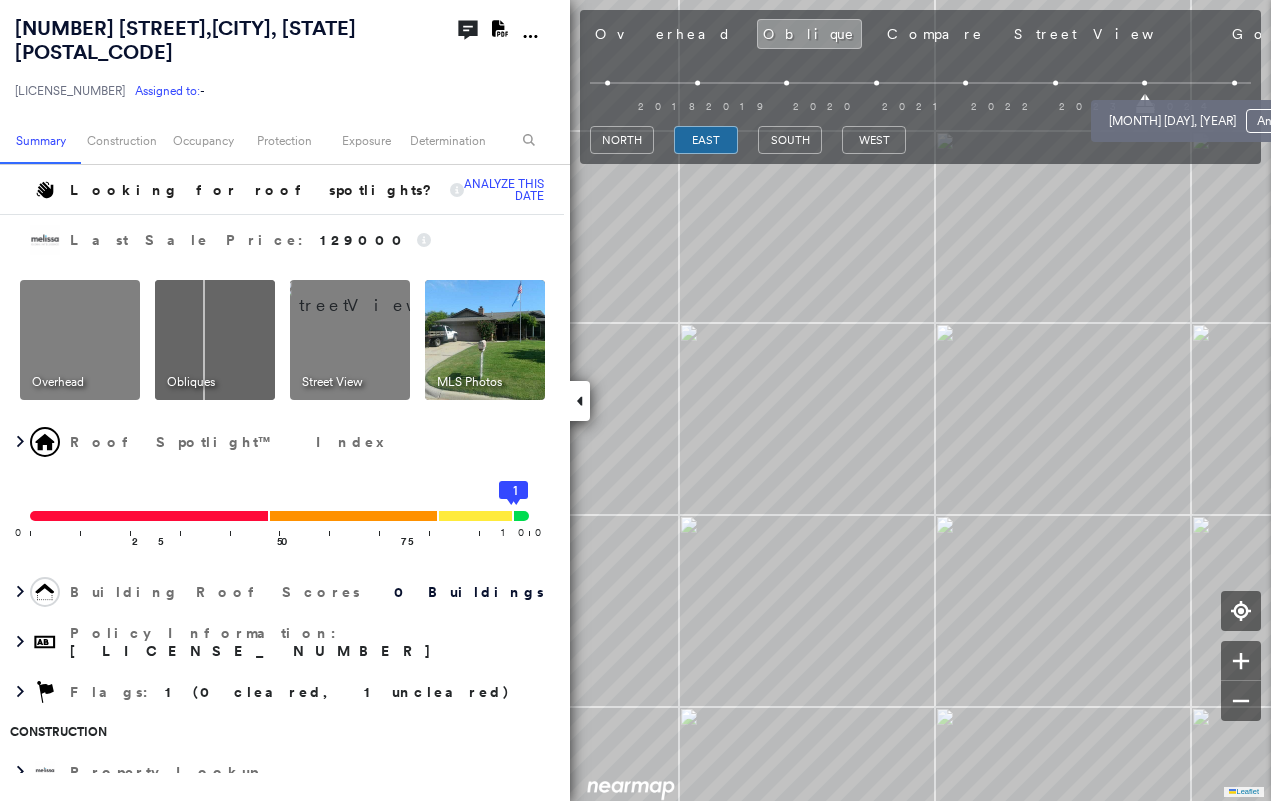 click at bounding box center [1234, 83] 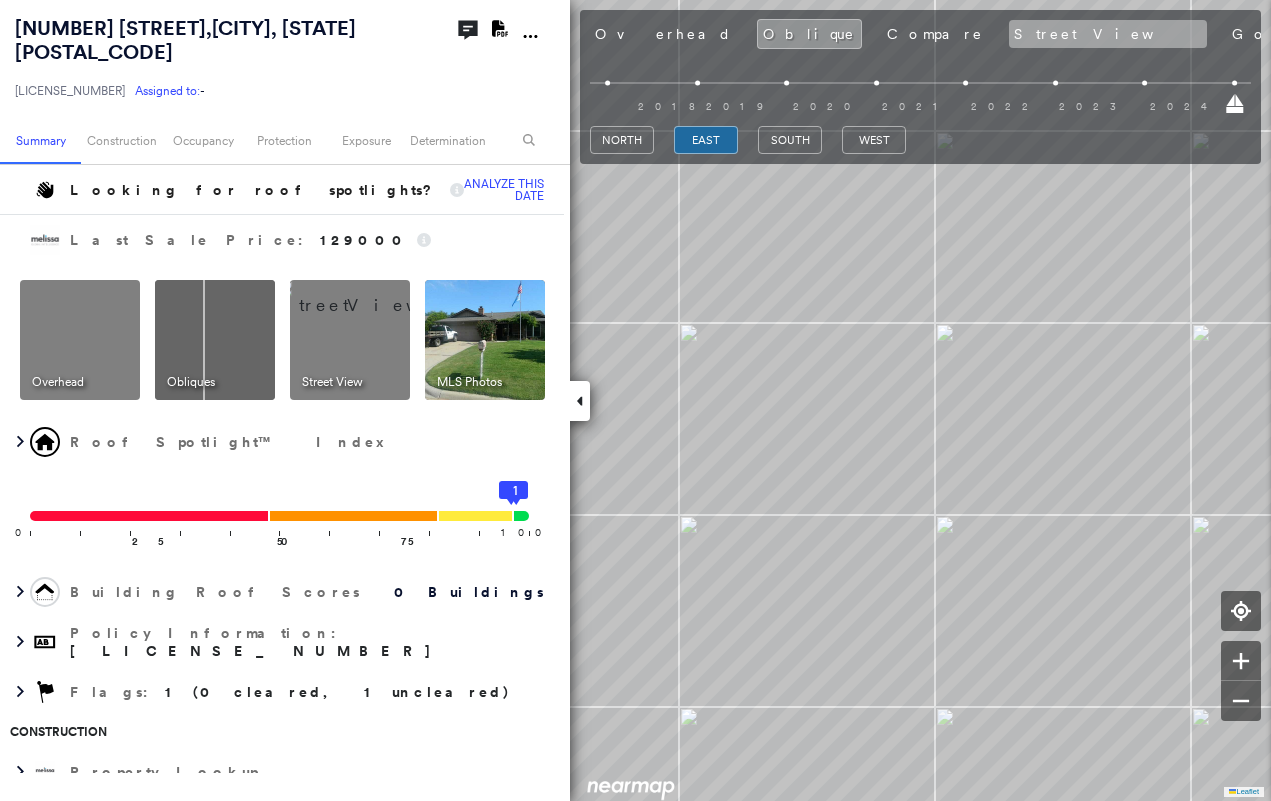 click on "Overhead Oblique Compare Street View Google Photos" at bounding box center (1005, 34) 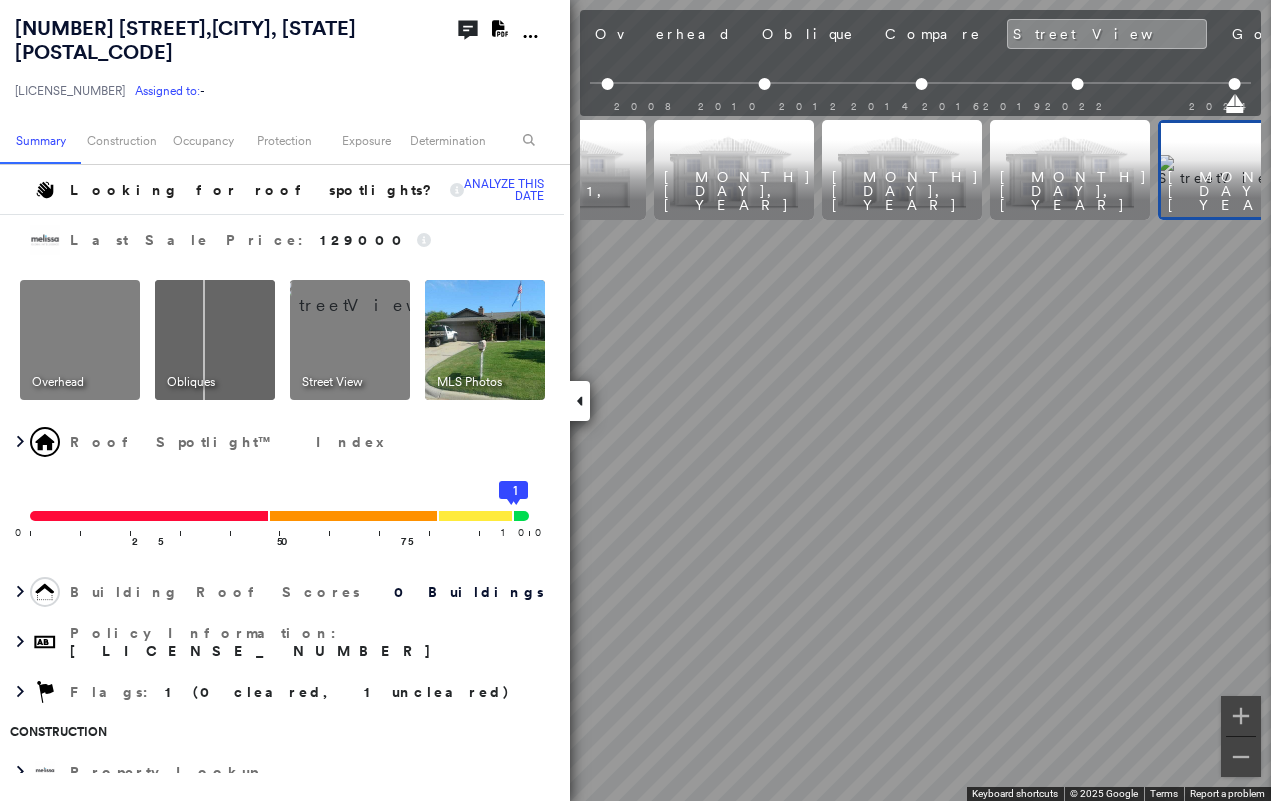 scroll, scrollTop: 0, scrollLeft: 159, axis: horizontal 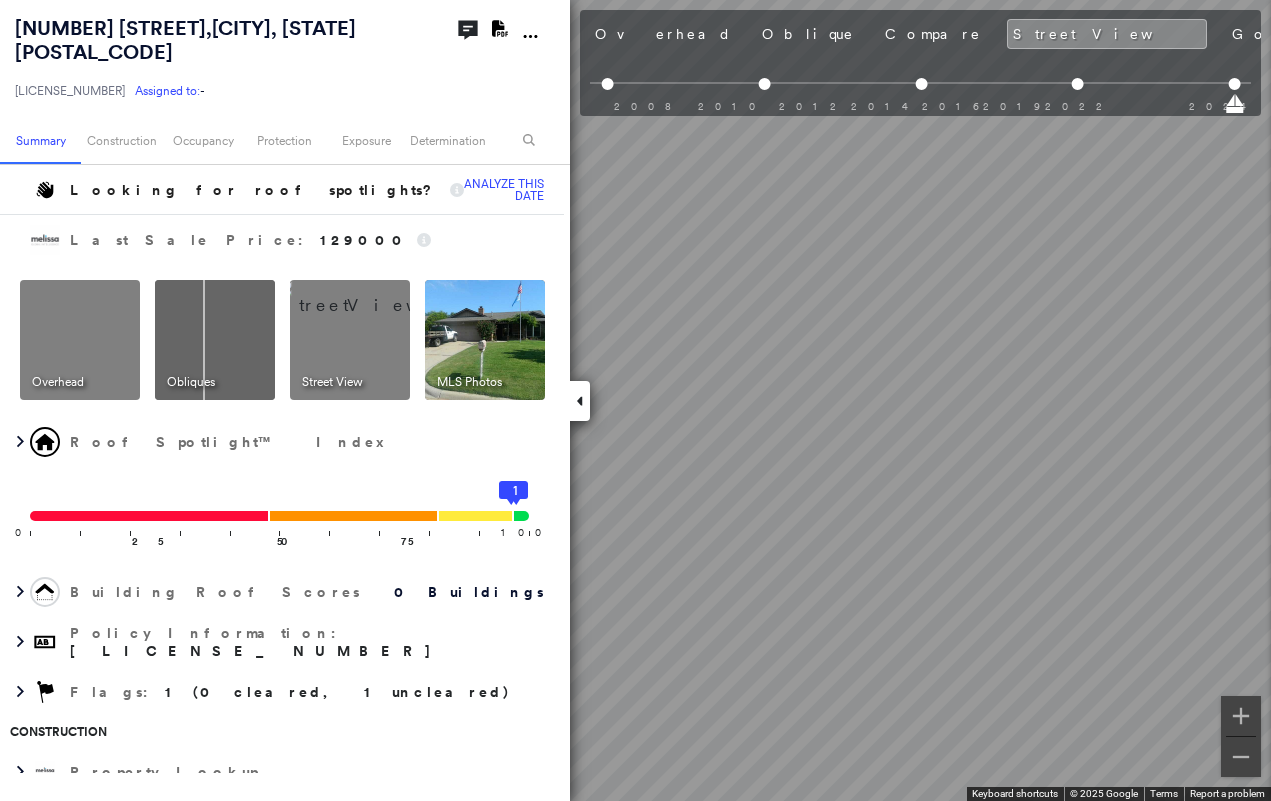 click 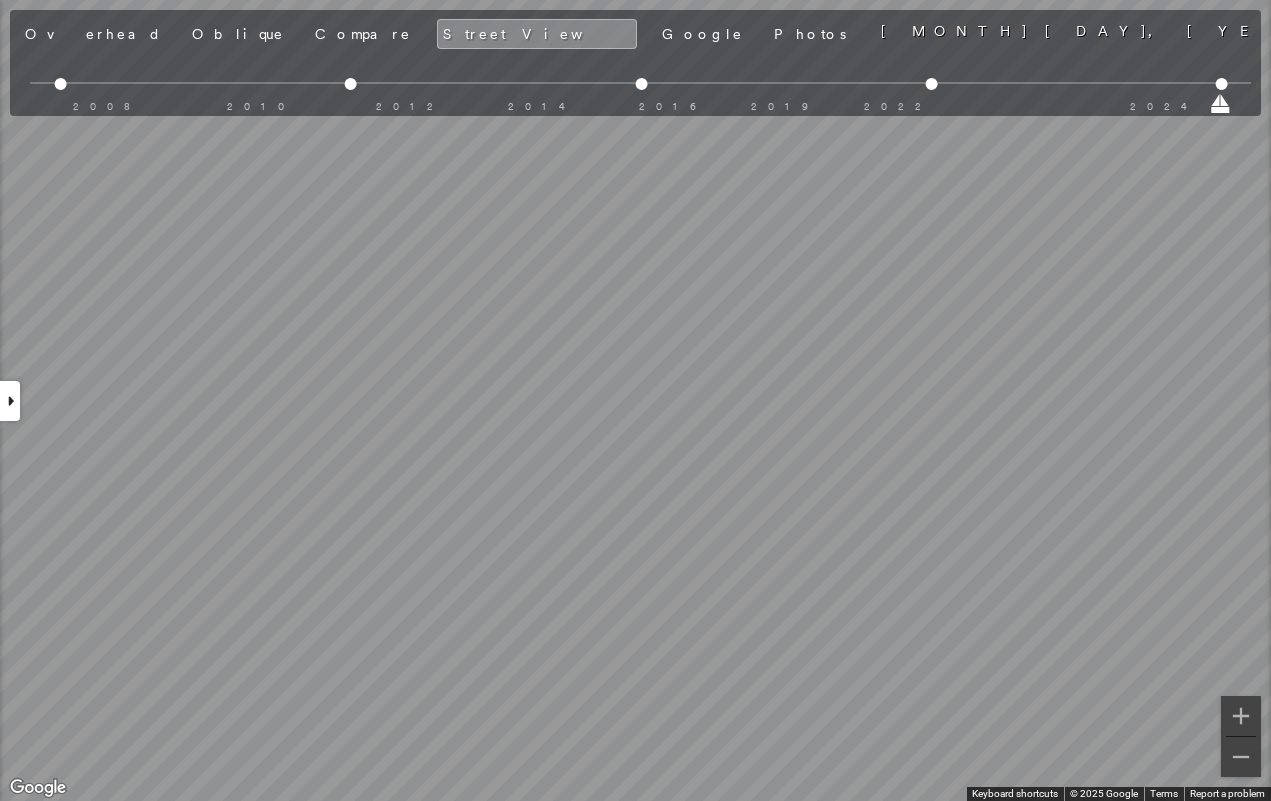 scroll, scrollTop: 0, scrollLeft: 0, axis: both 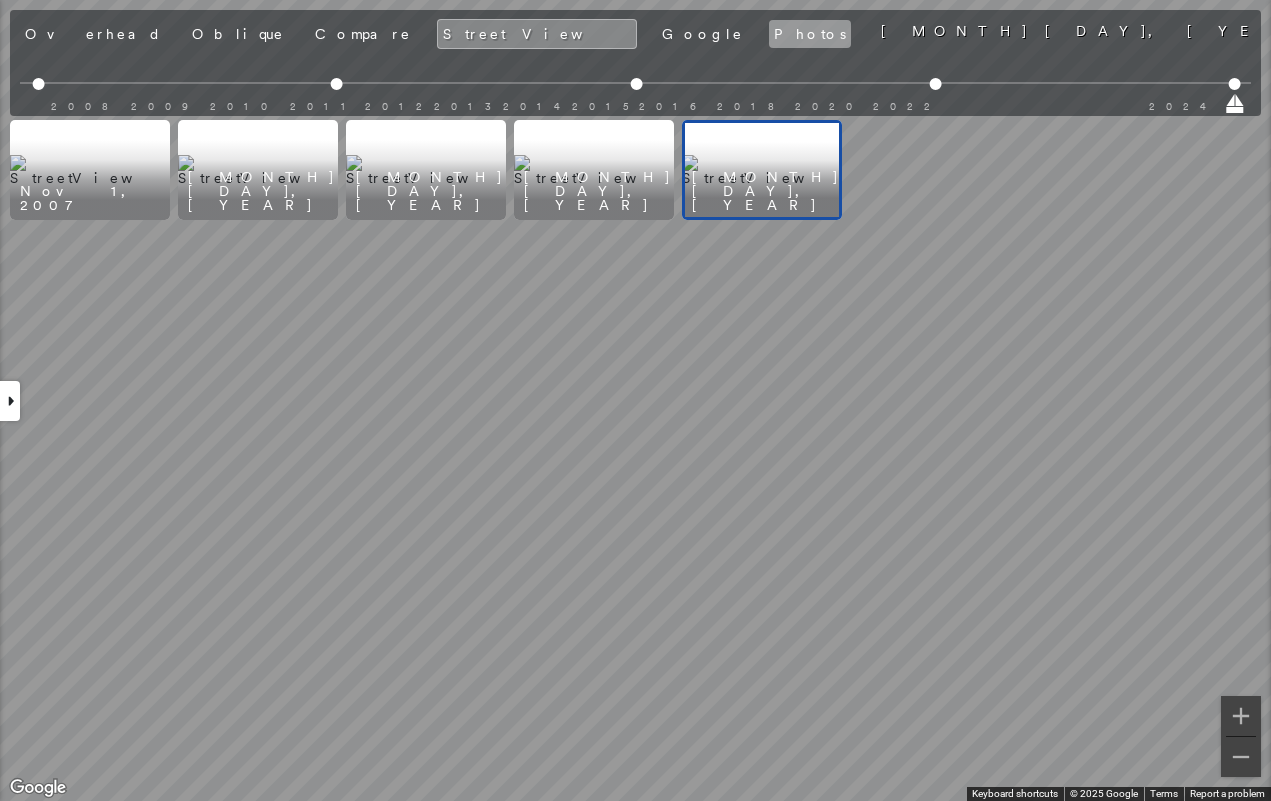 click on "Photos" at bounding box center [810, 34] 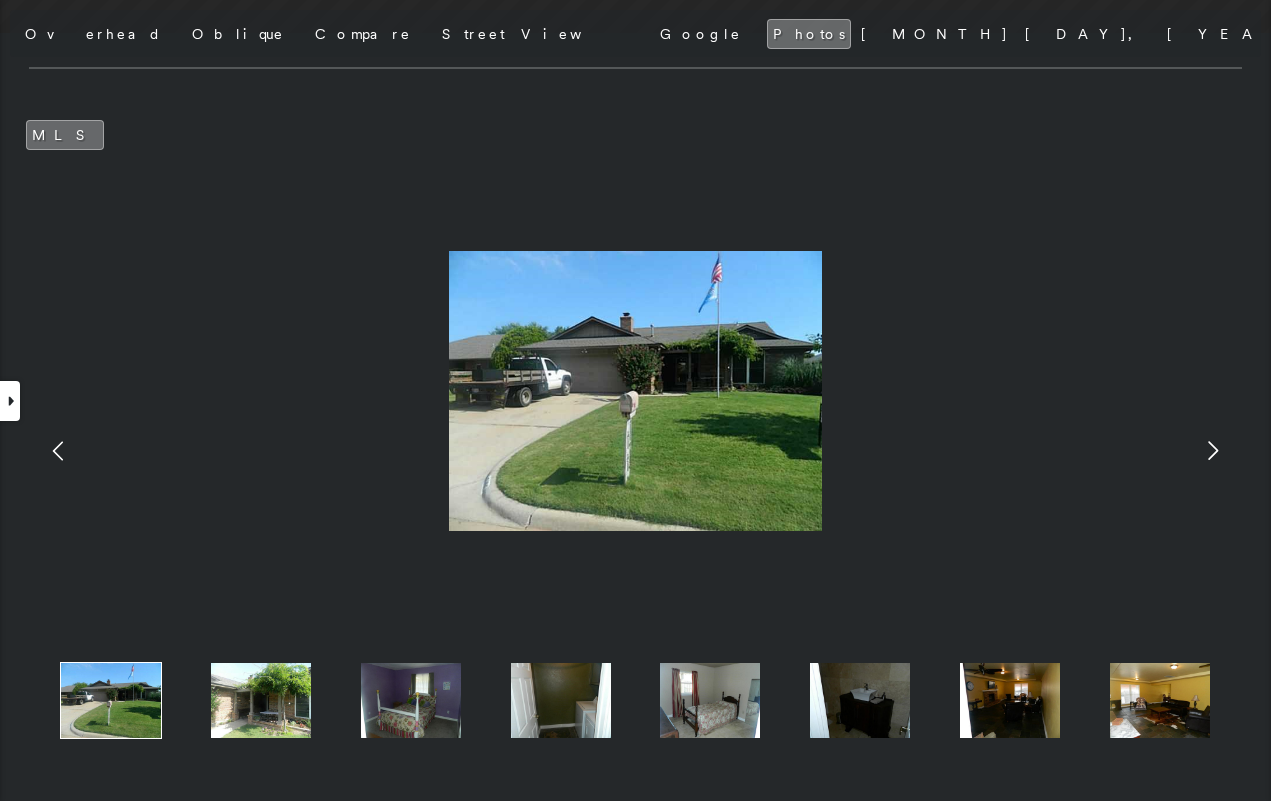 click 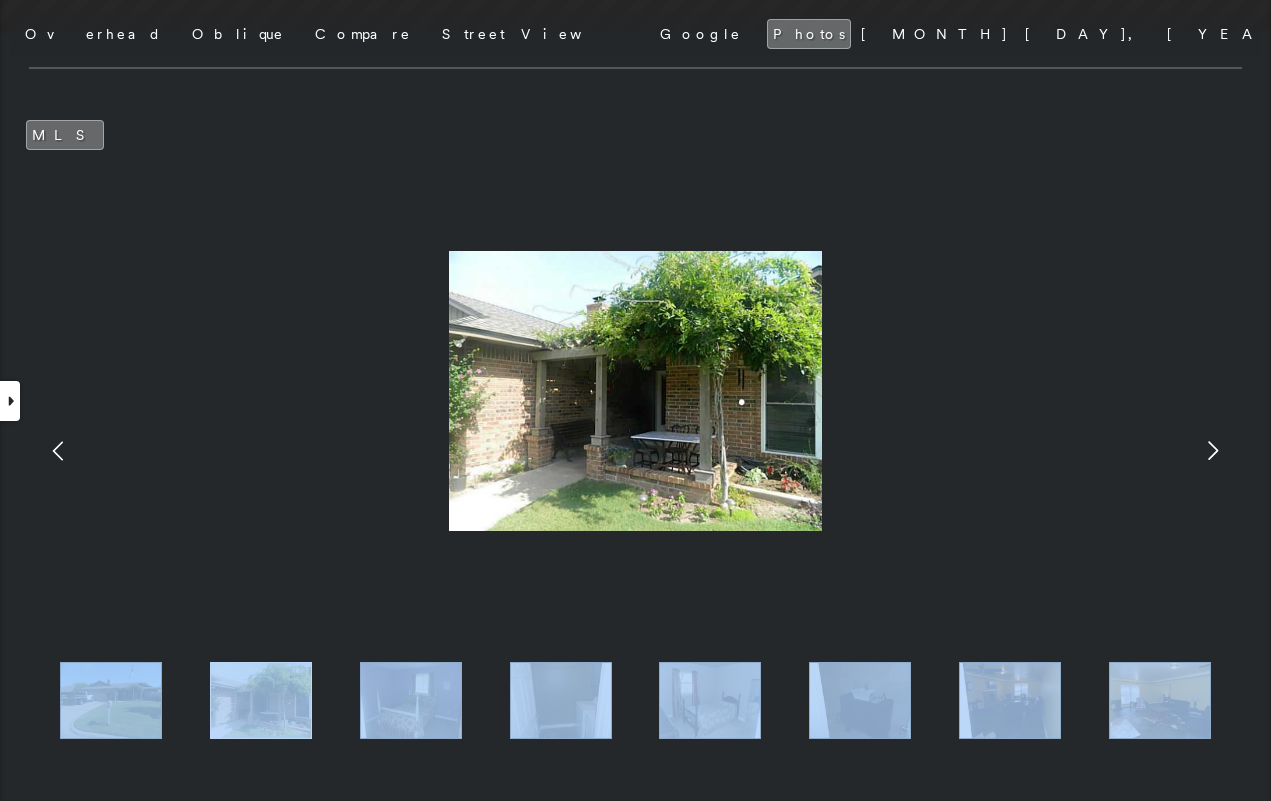 click 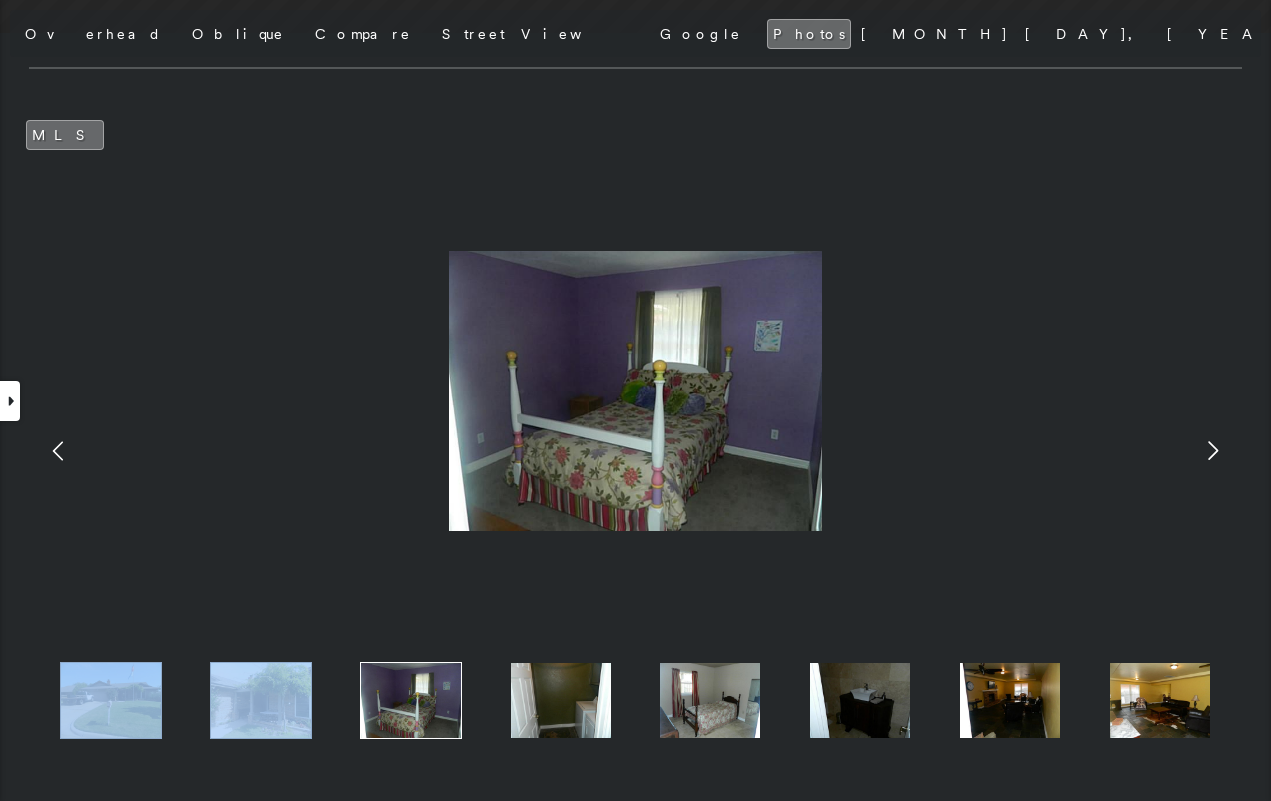 click 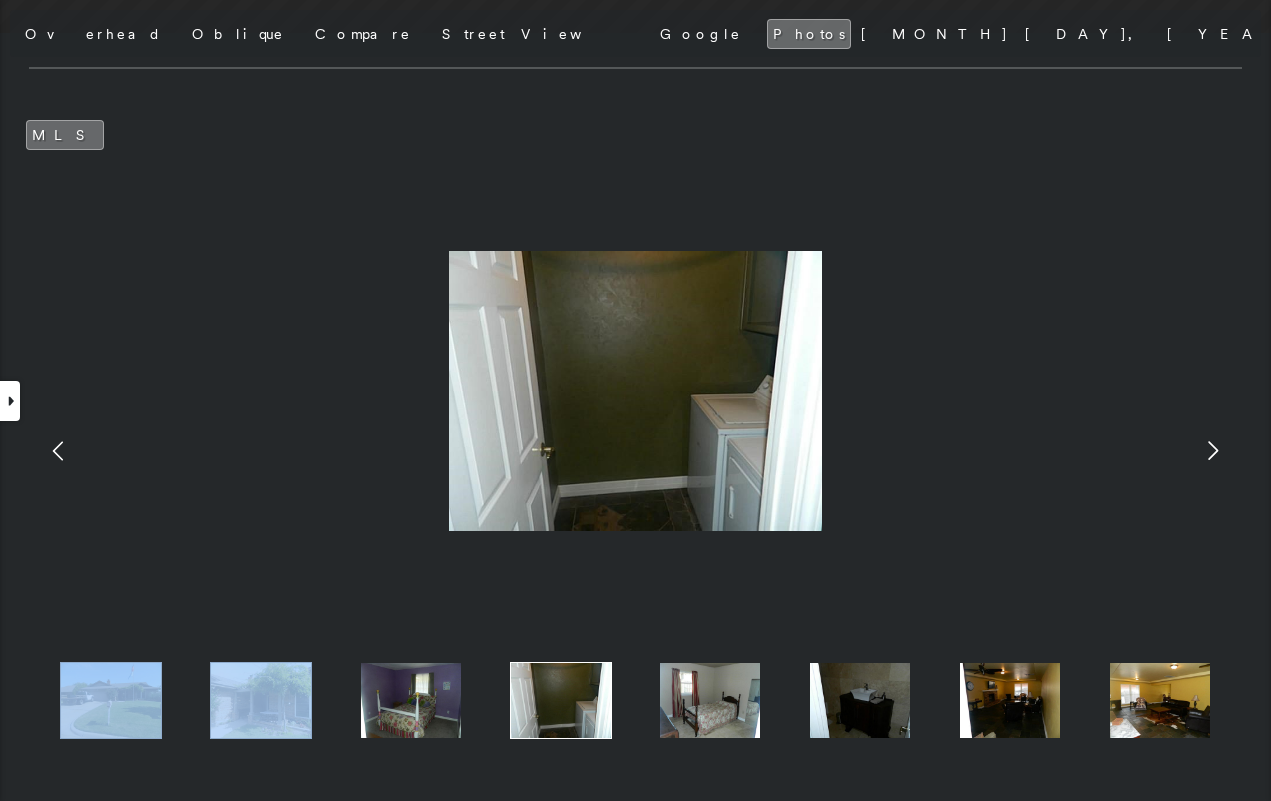 click 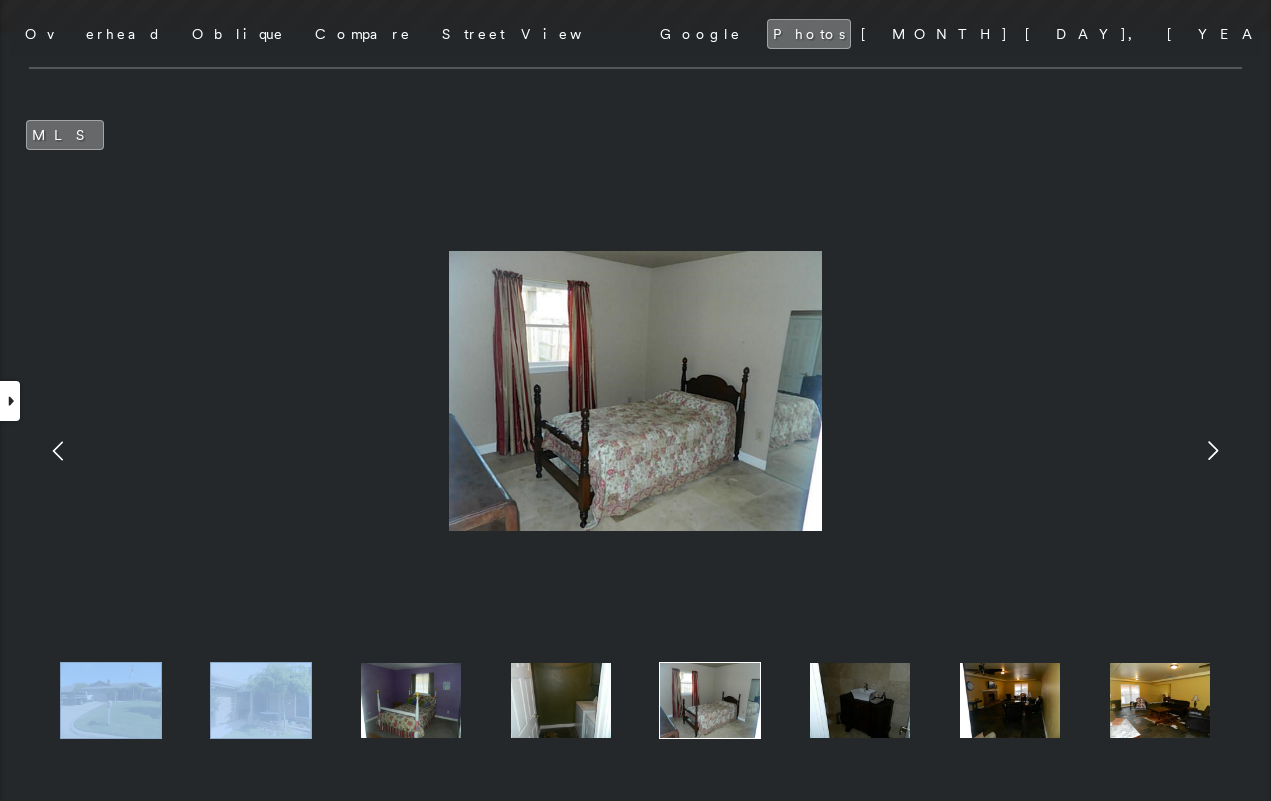click 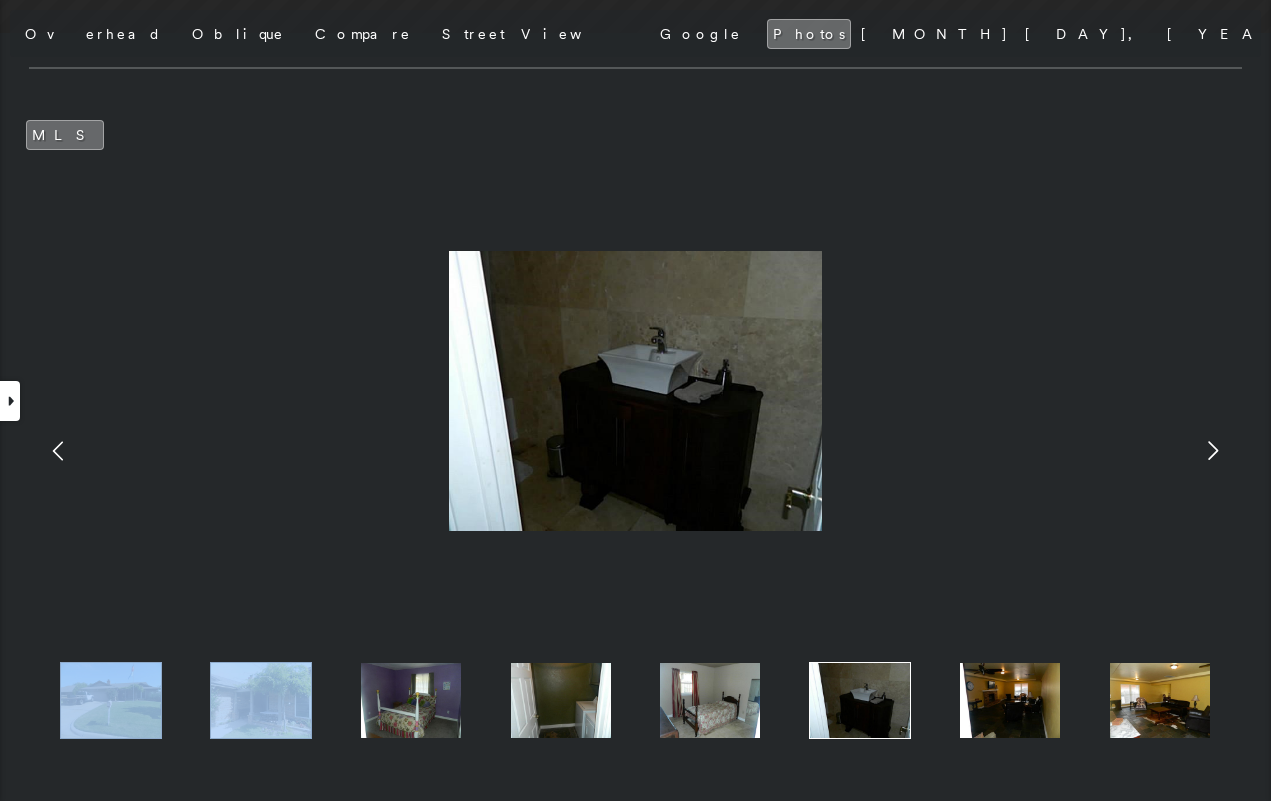 click 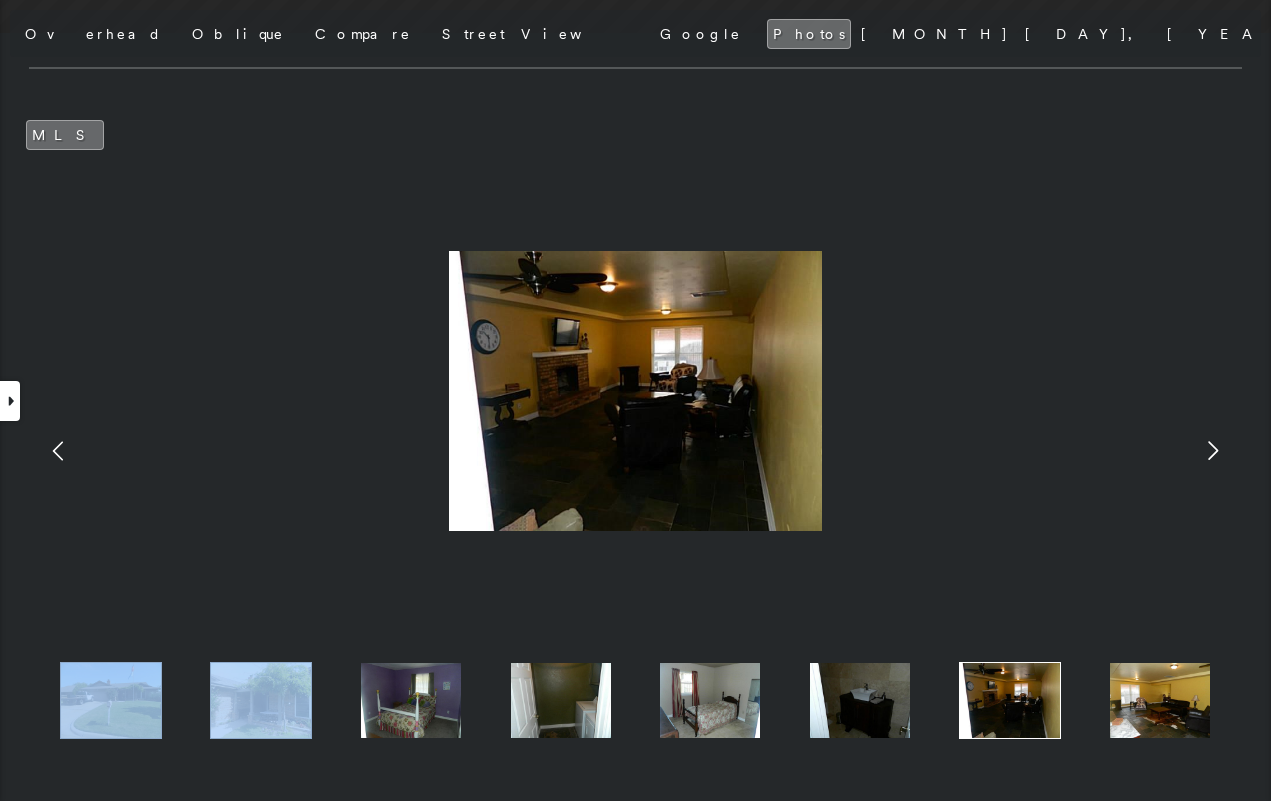click 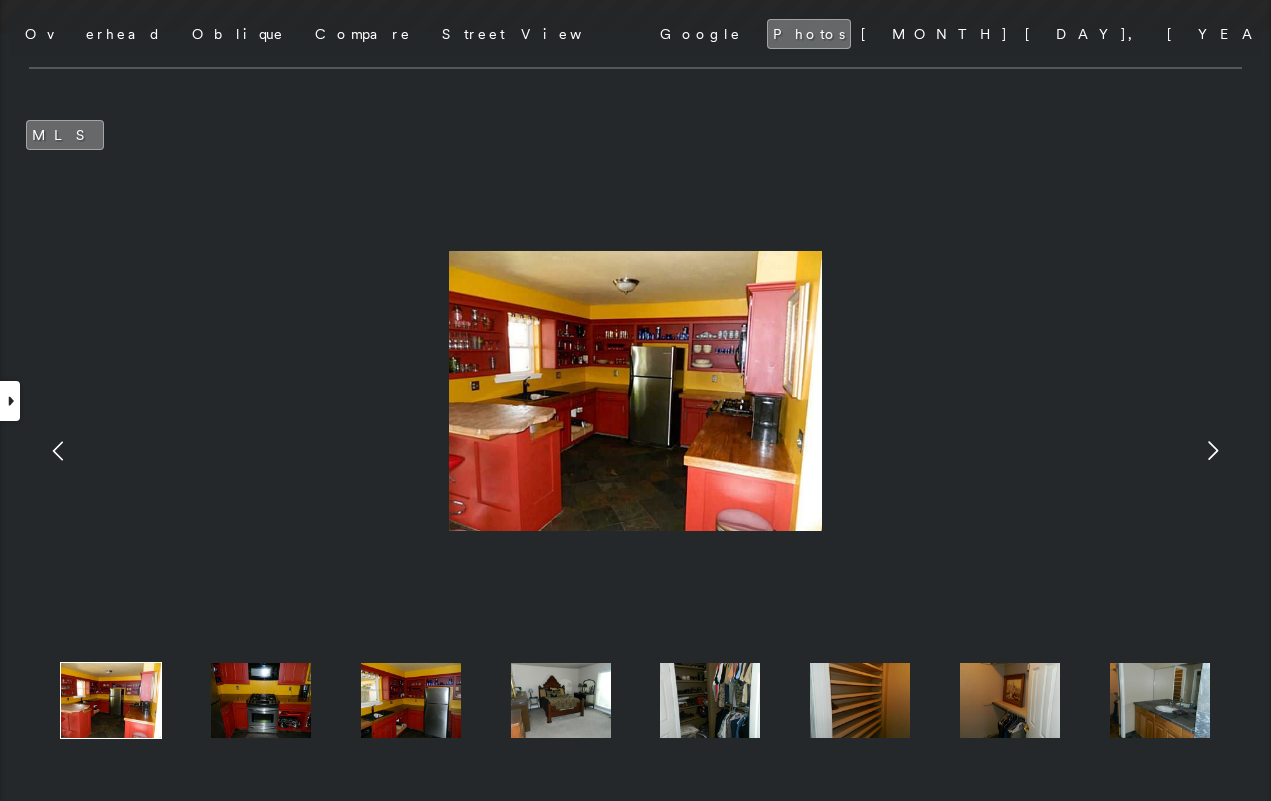 click 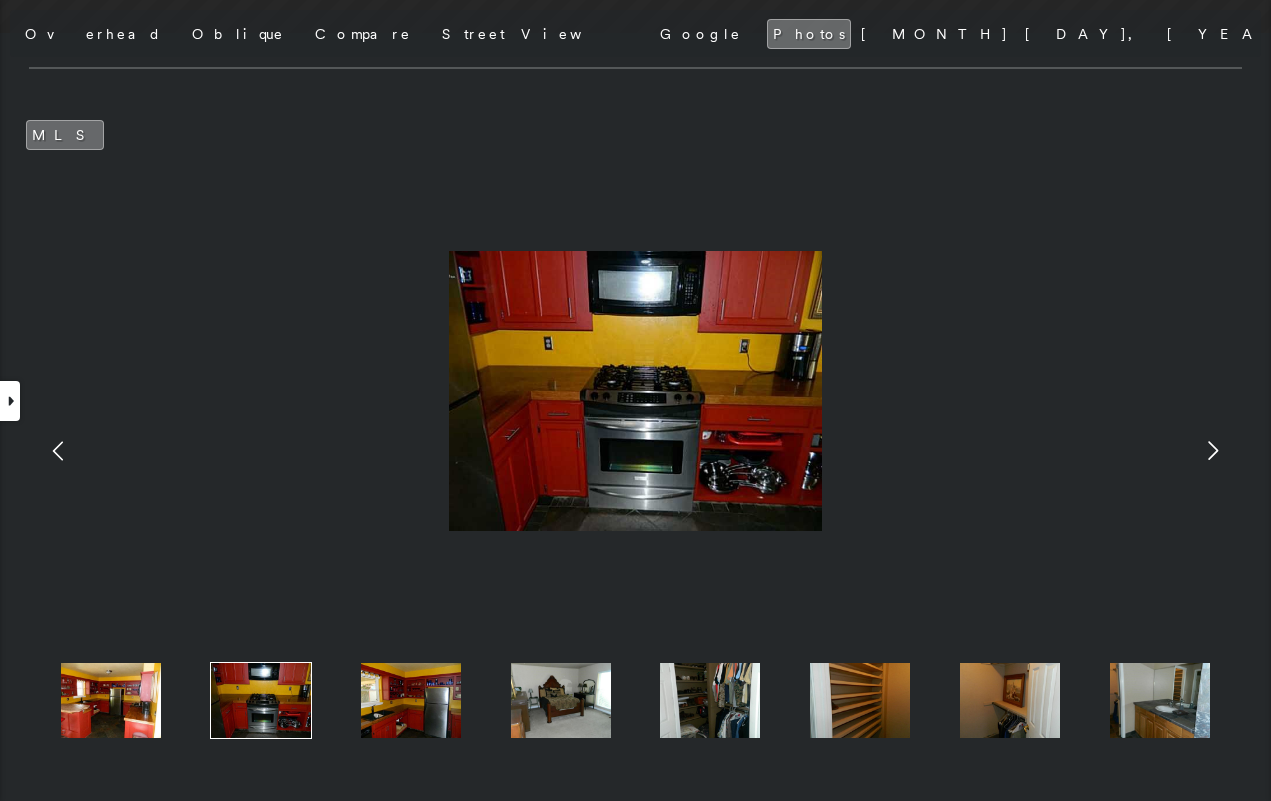 click 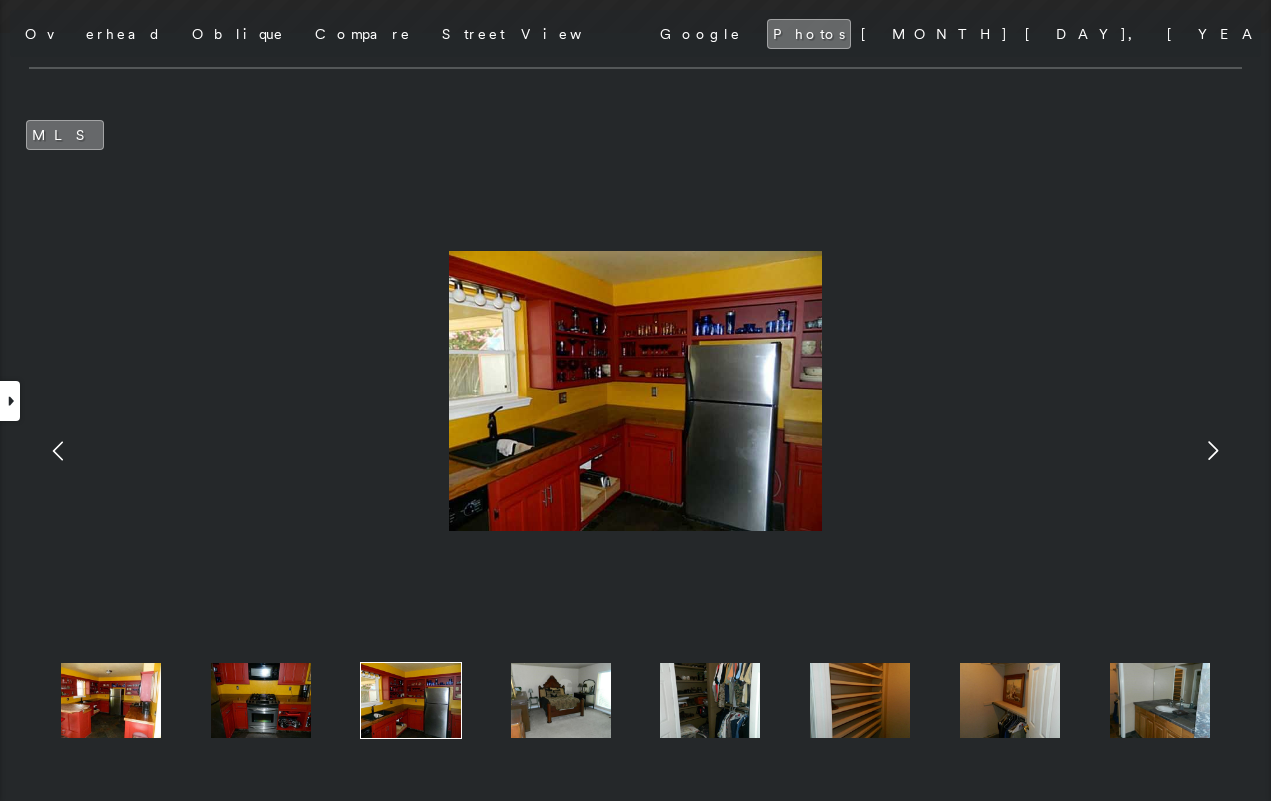 click 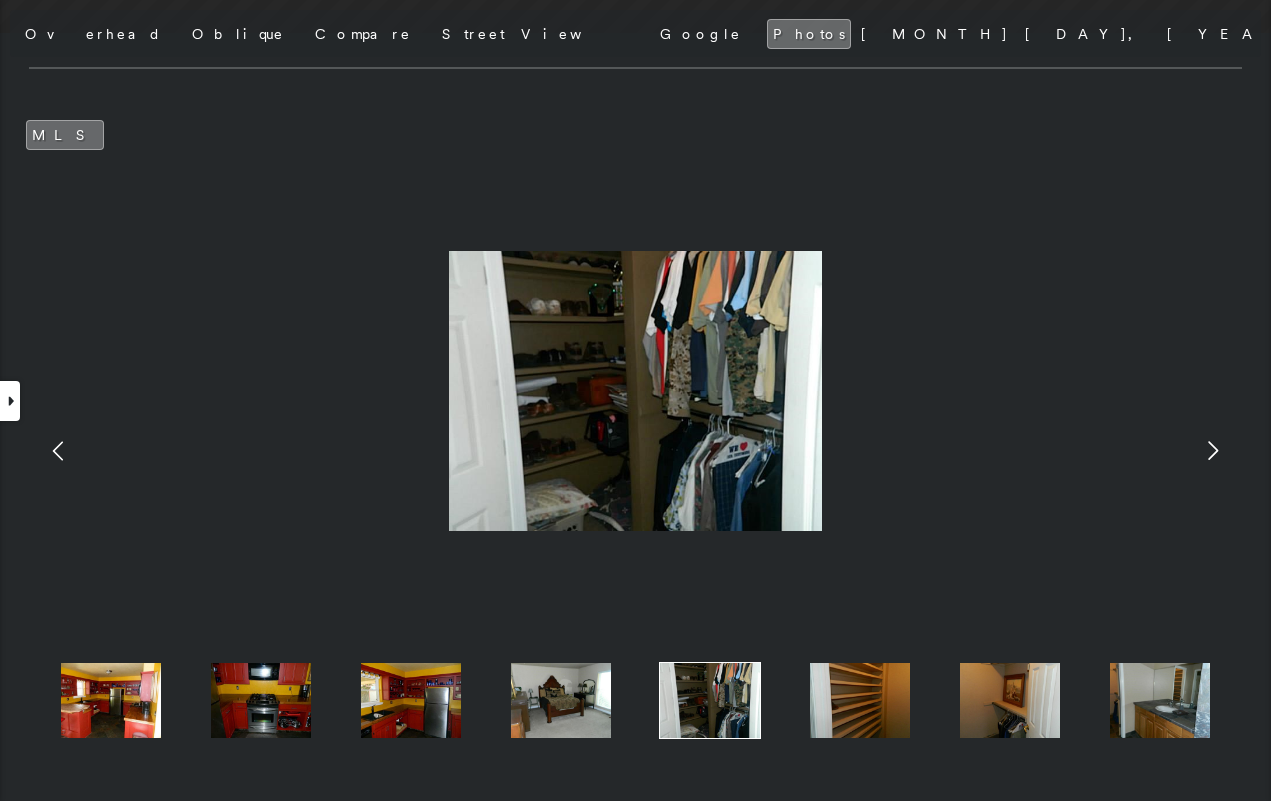 click 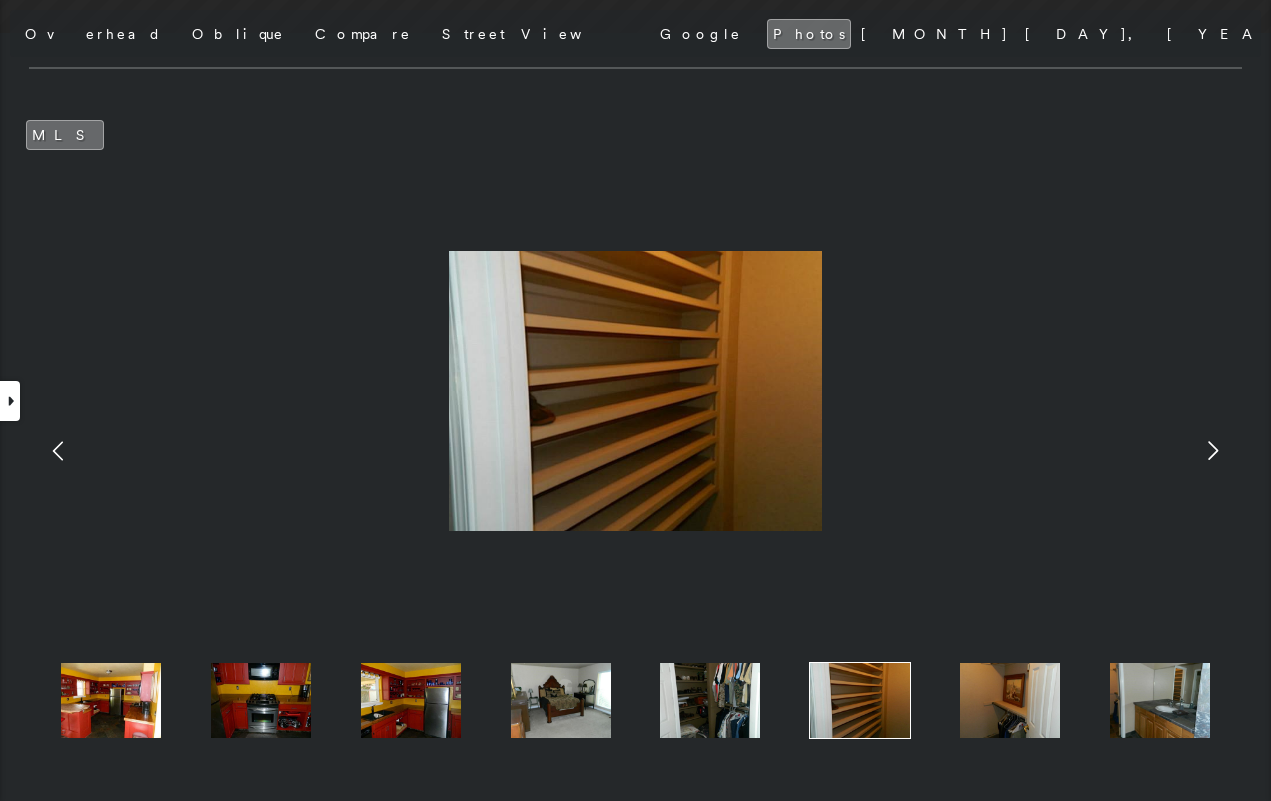 click 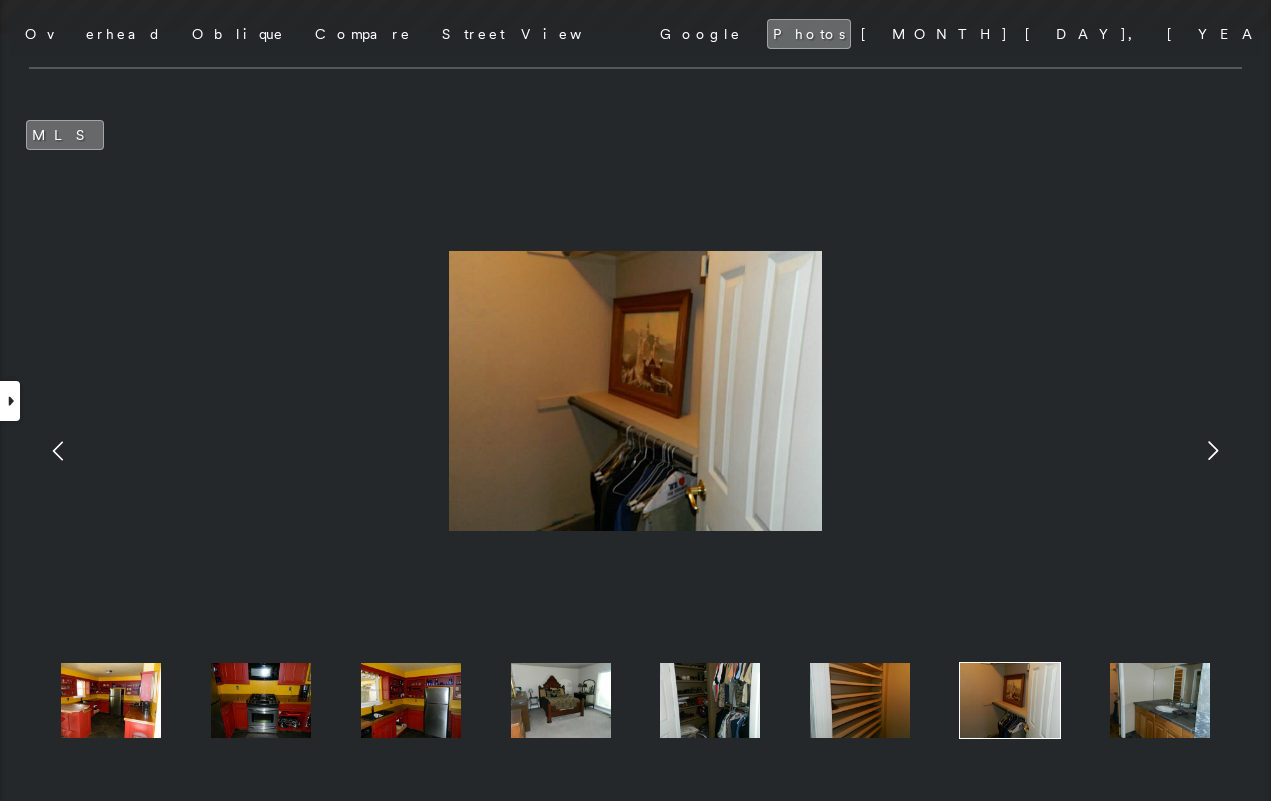 click 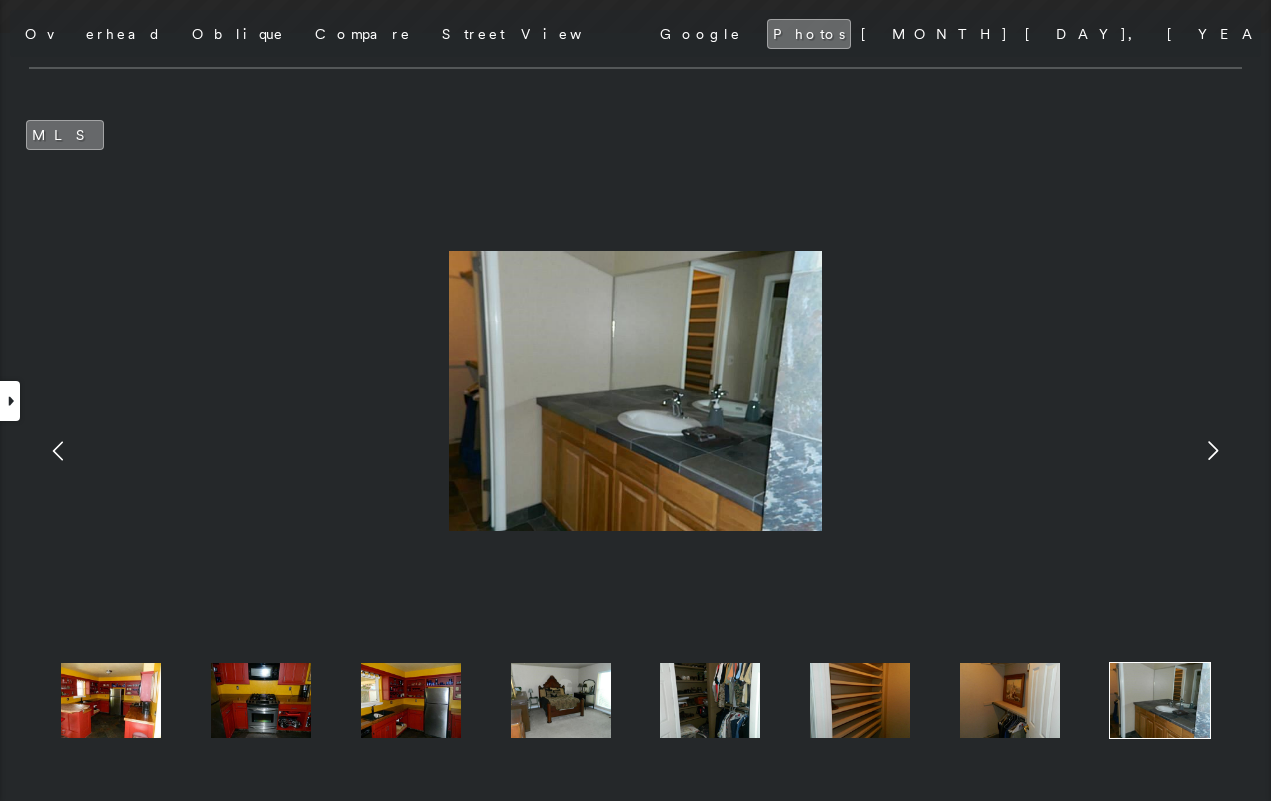 click 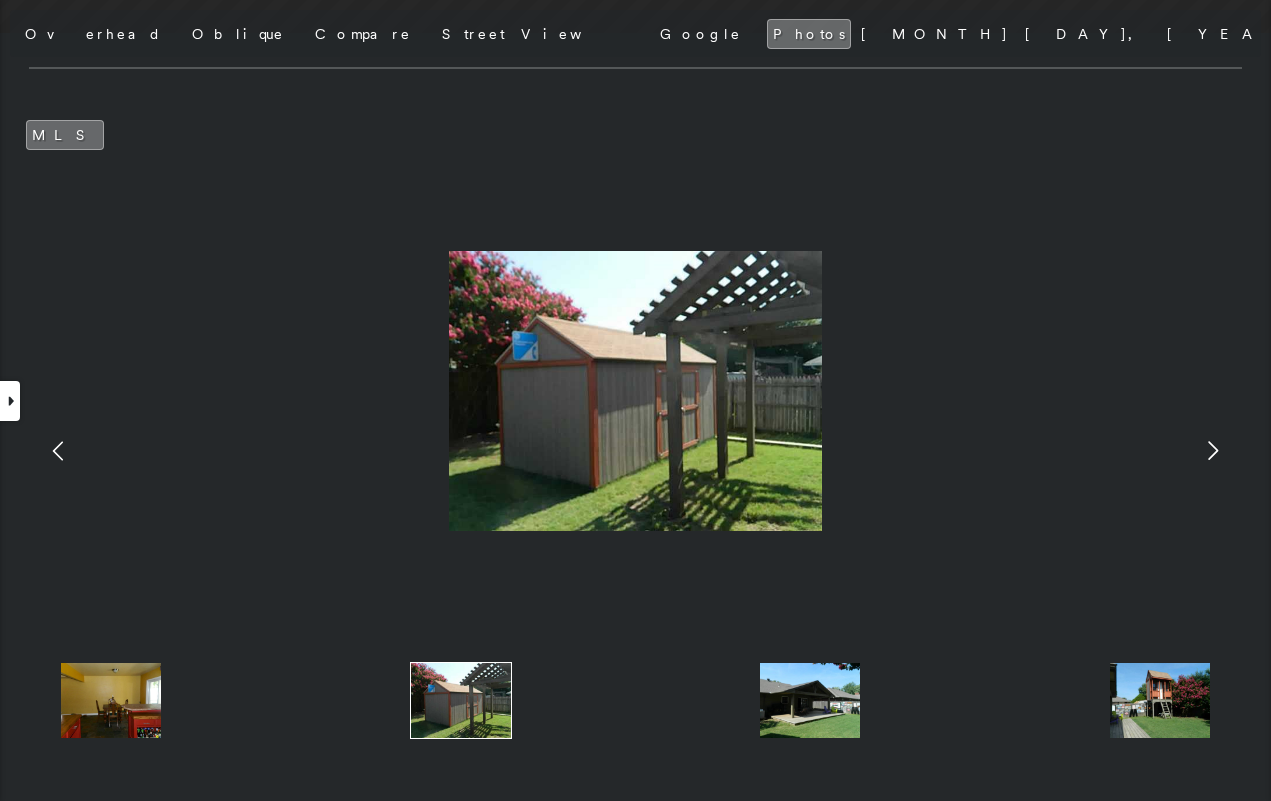 click 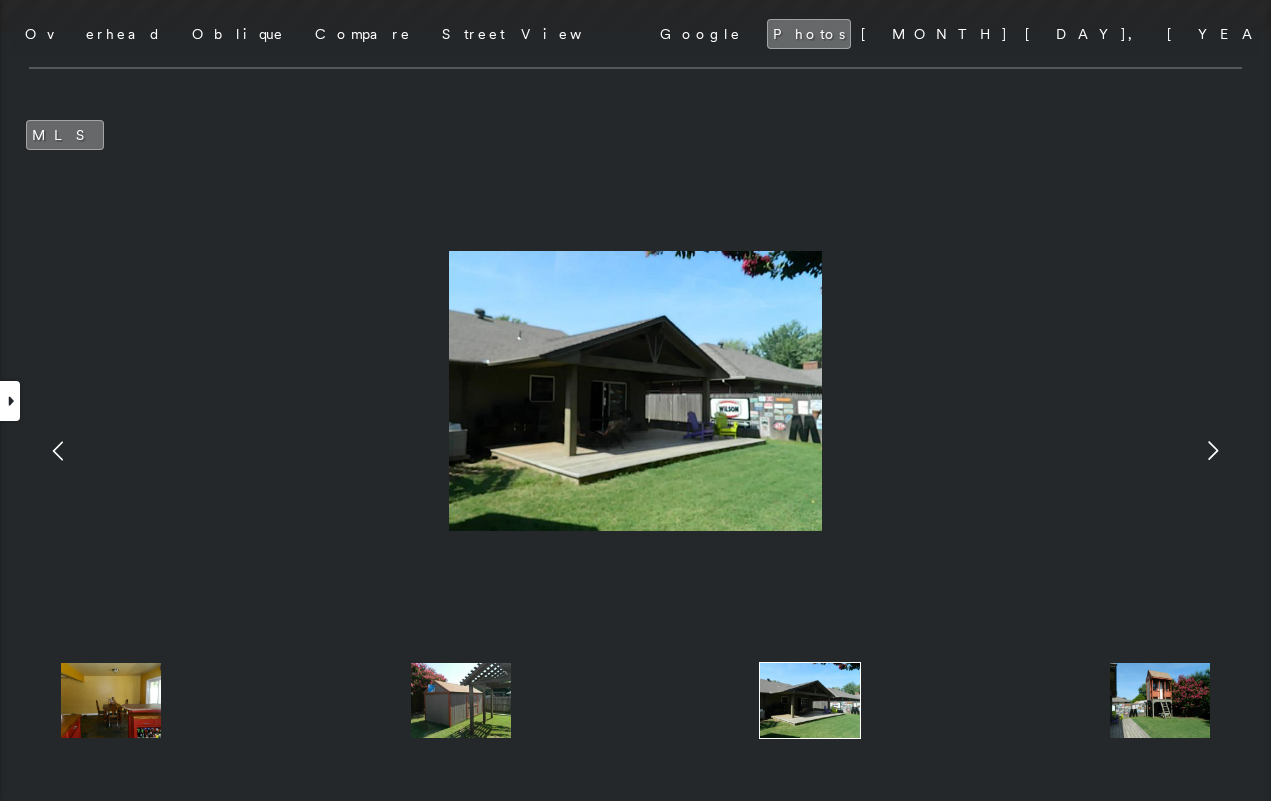 click 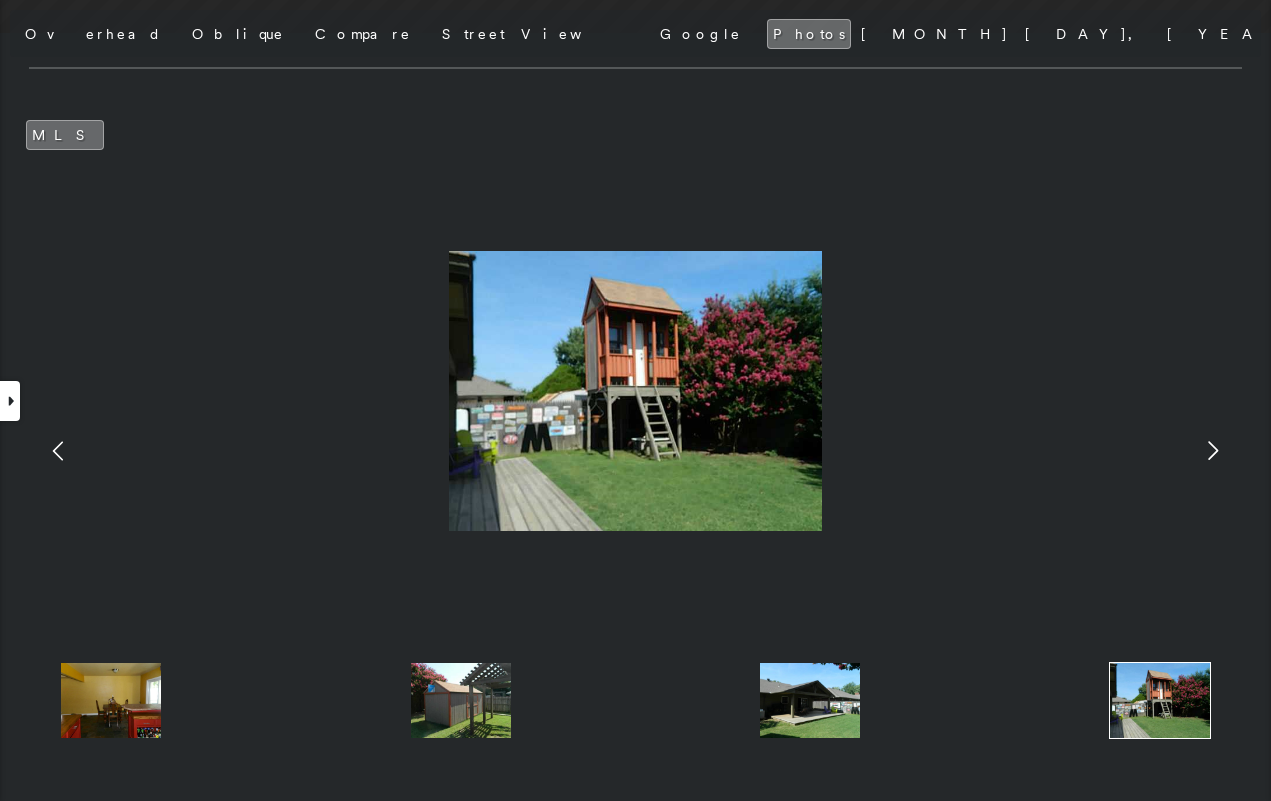 click 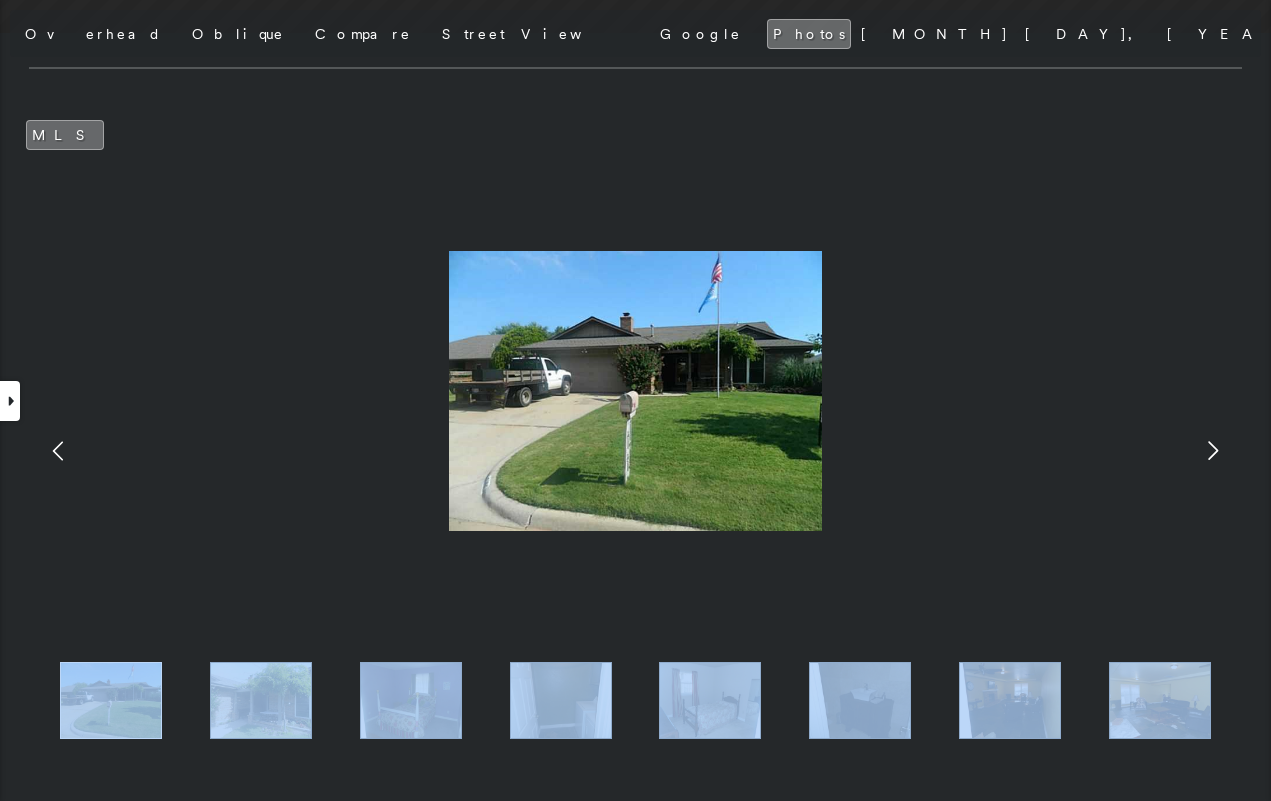 click 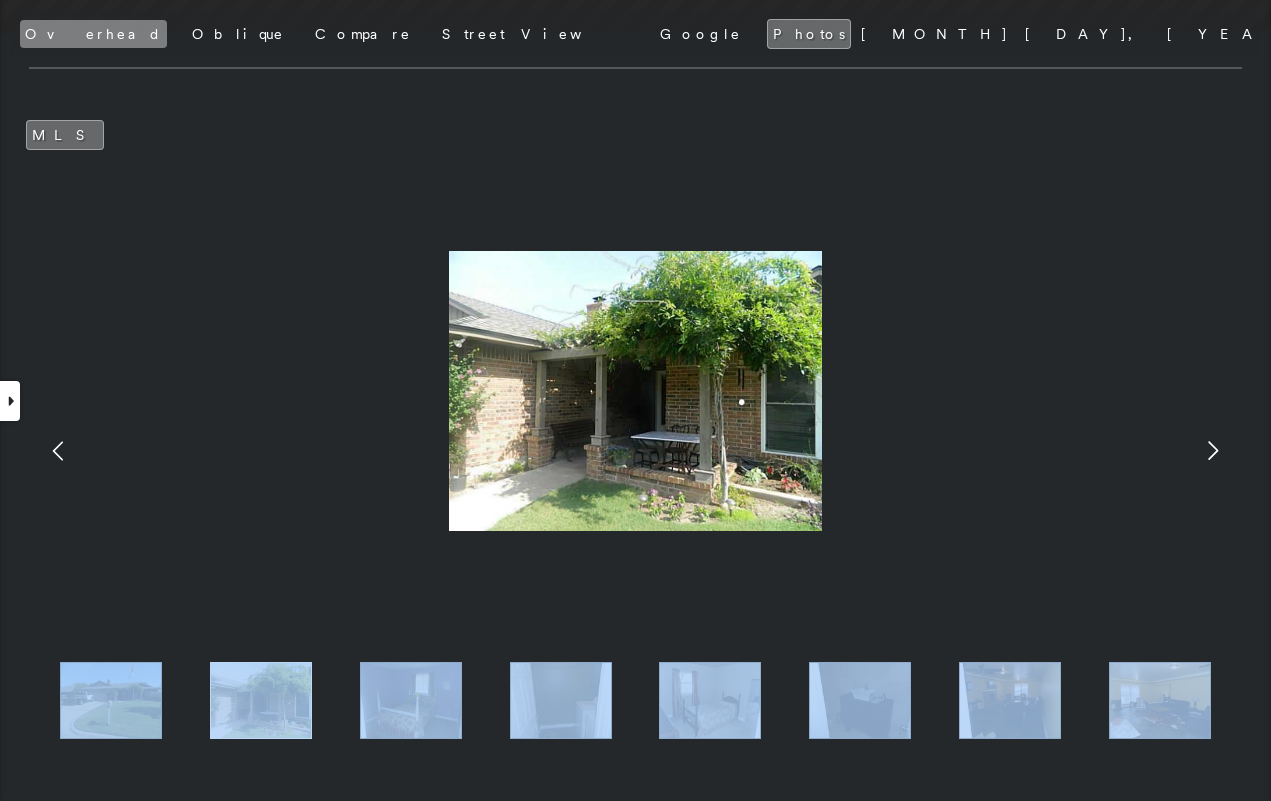 drag, startPoint x: 23, startPoint y: 23, endPoint x: 34, endPoint y: 26, distance: 11.401754 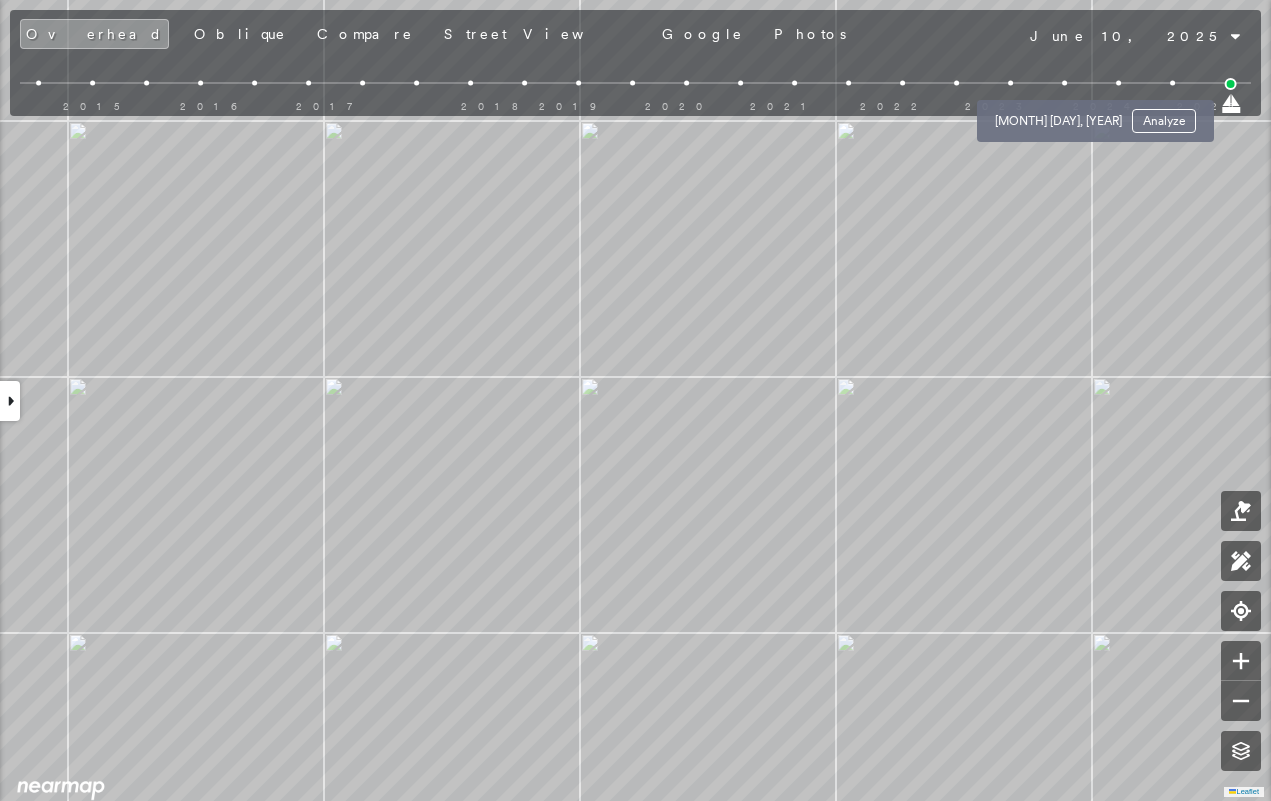click at bounding box center (1064, 83) 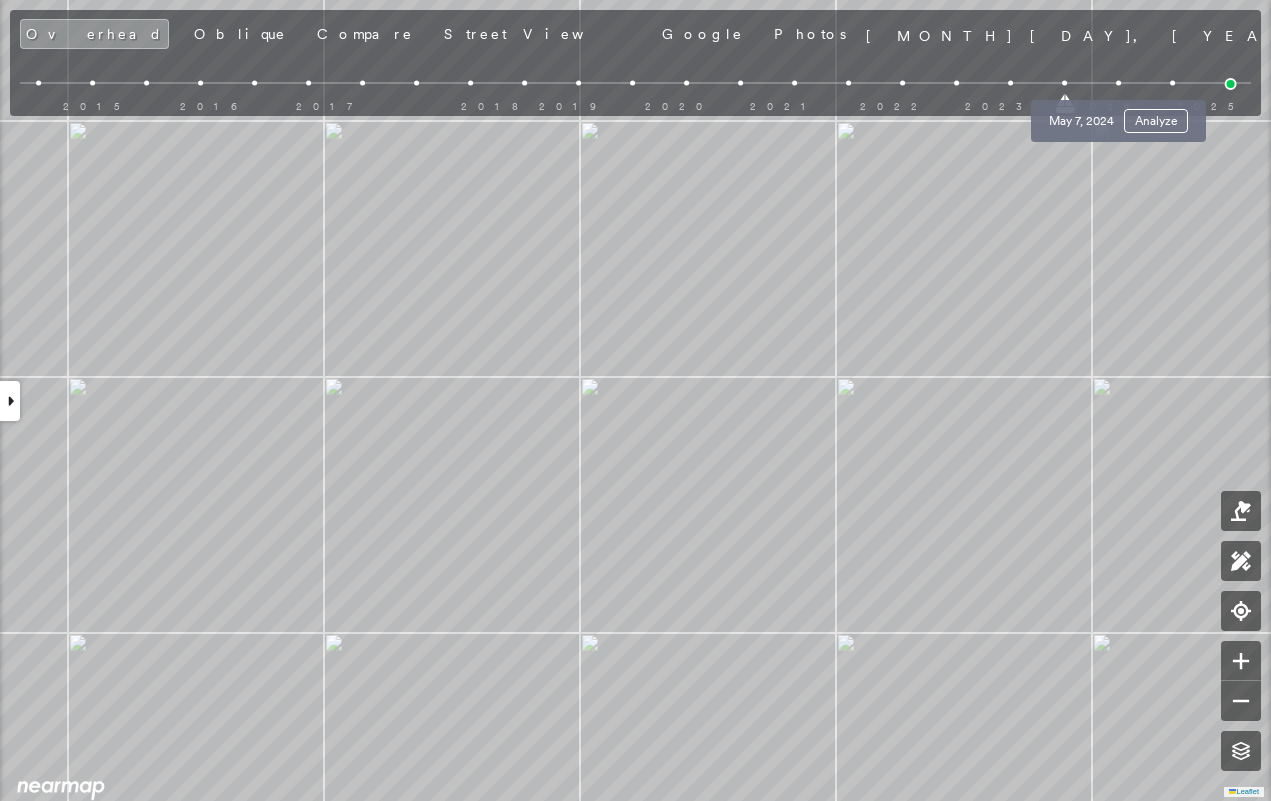 click at bounding box center (1119, 83) 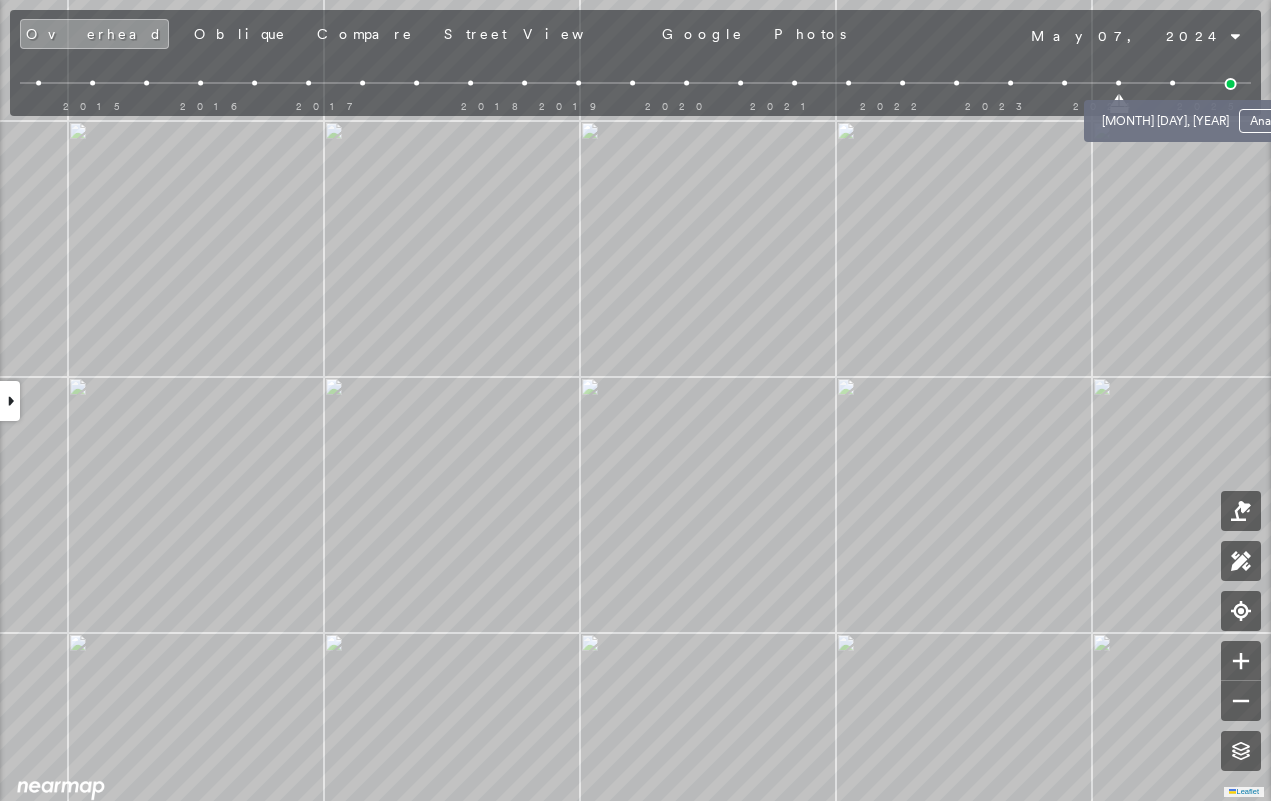 click at bounding box center [1173, 83] 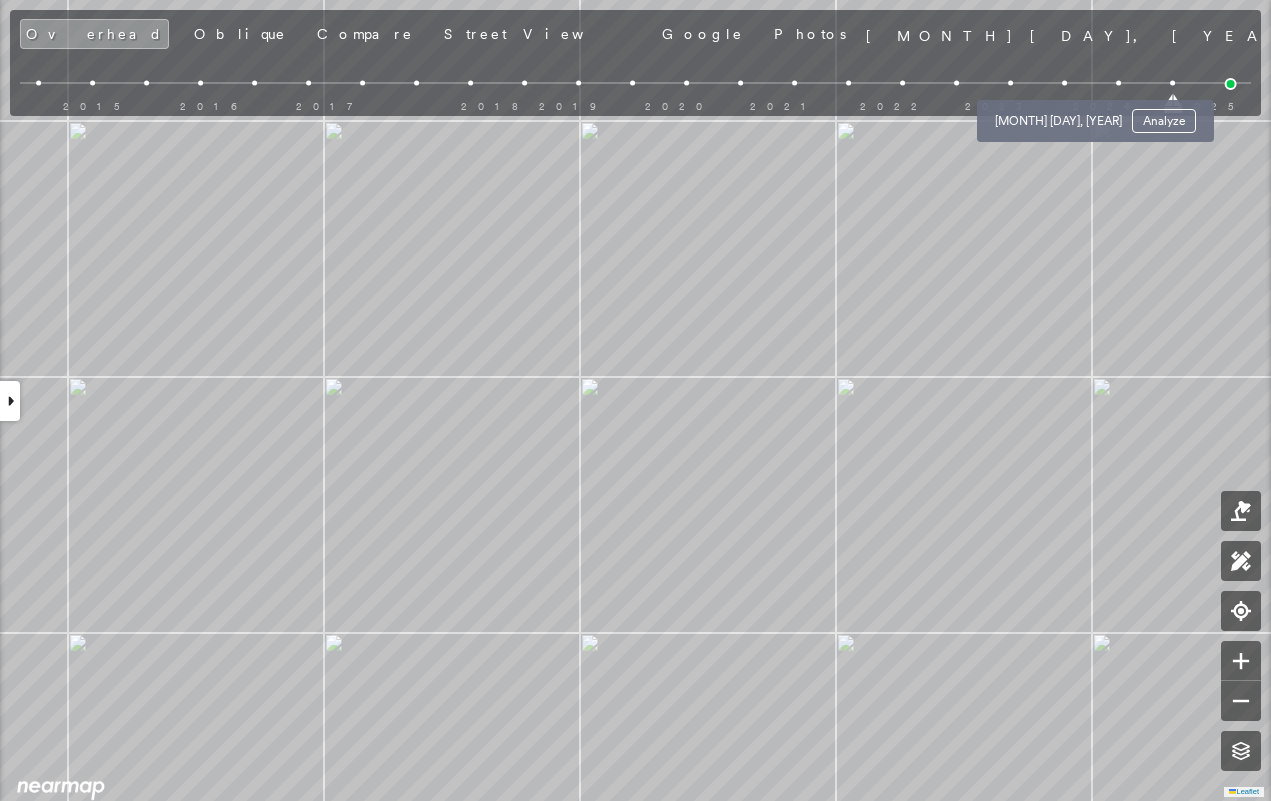click at bounding box center (1064, 83) 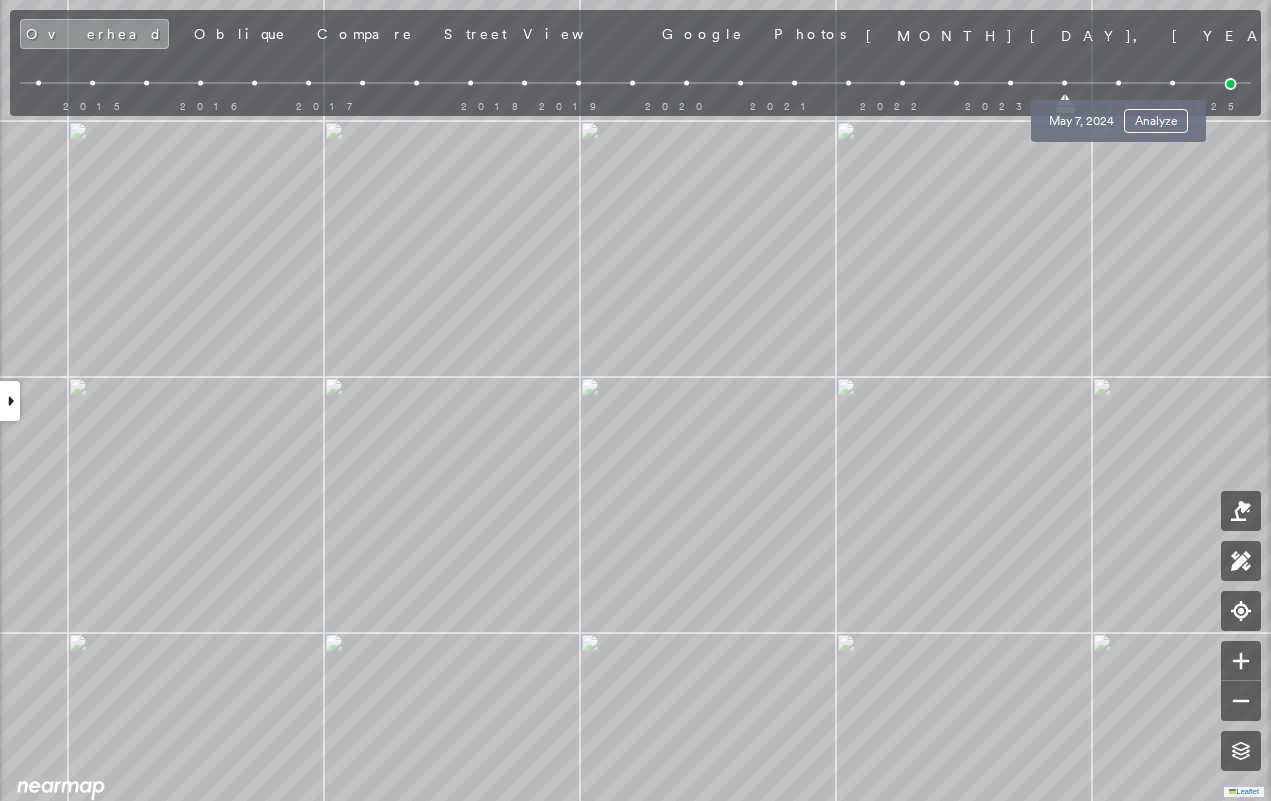 click at bounding box center (1119, 83) 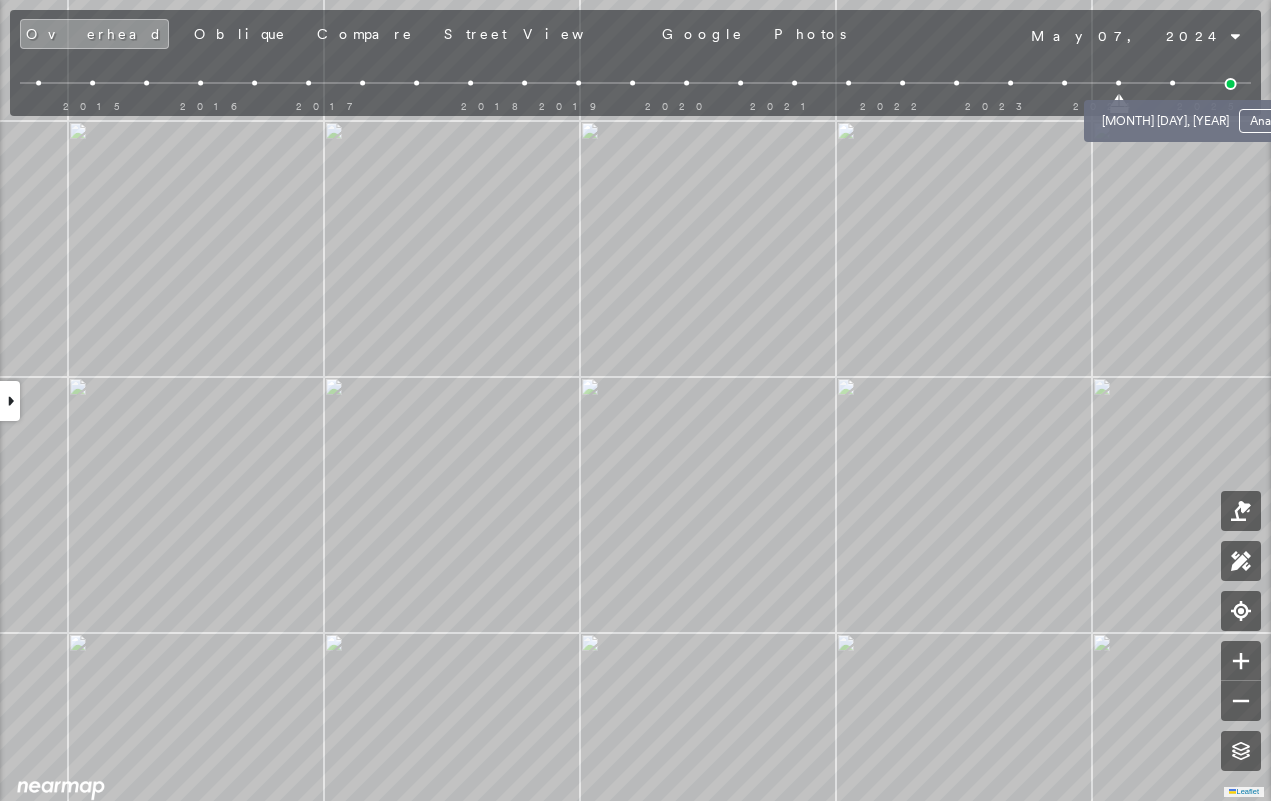 click at bounding box center (1173, 83) 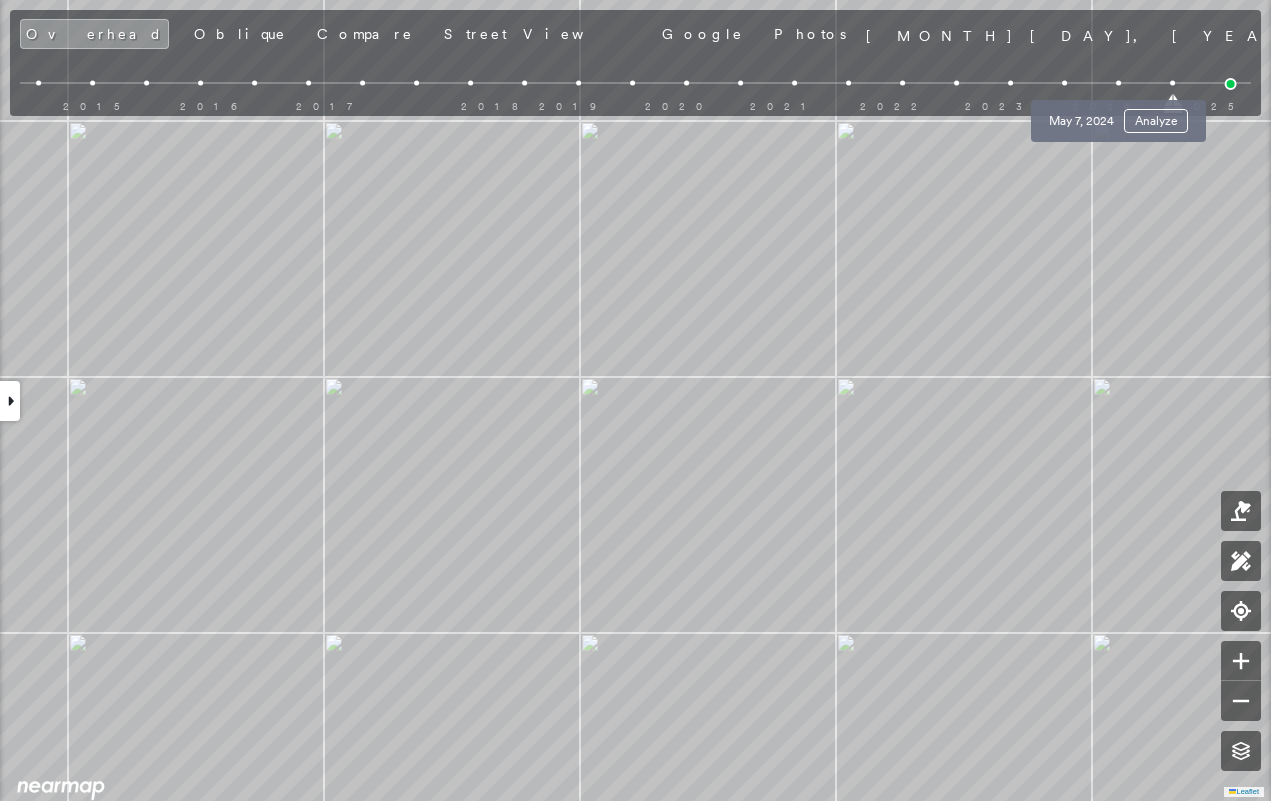 click at bounding box center [1119, 83] 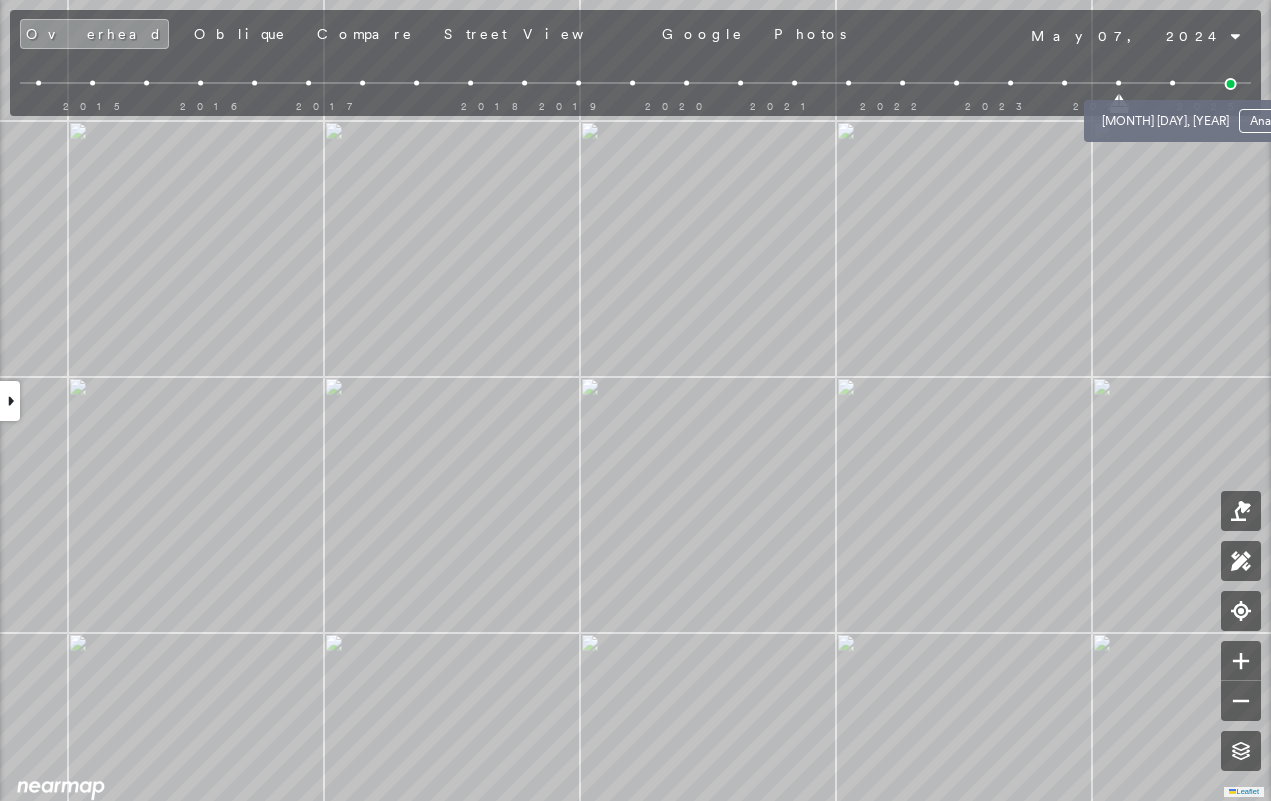 click at bounding box center [1173, 83] 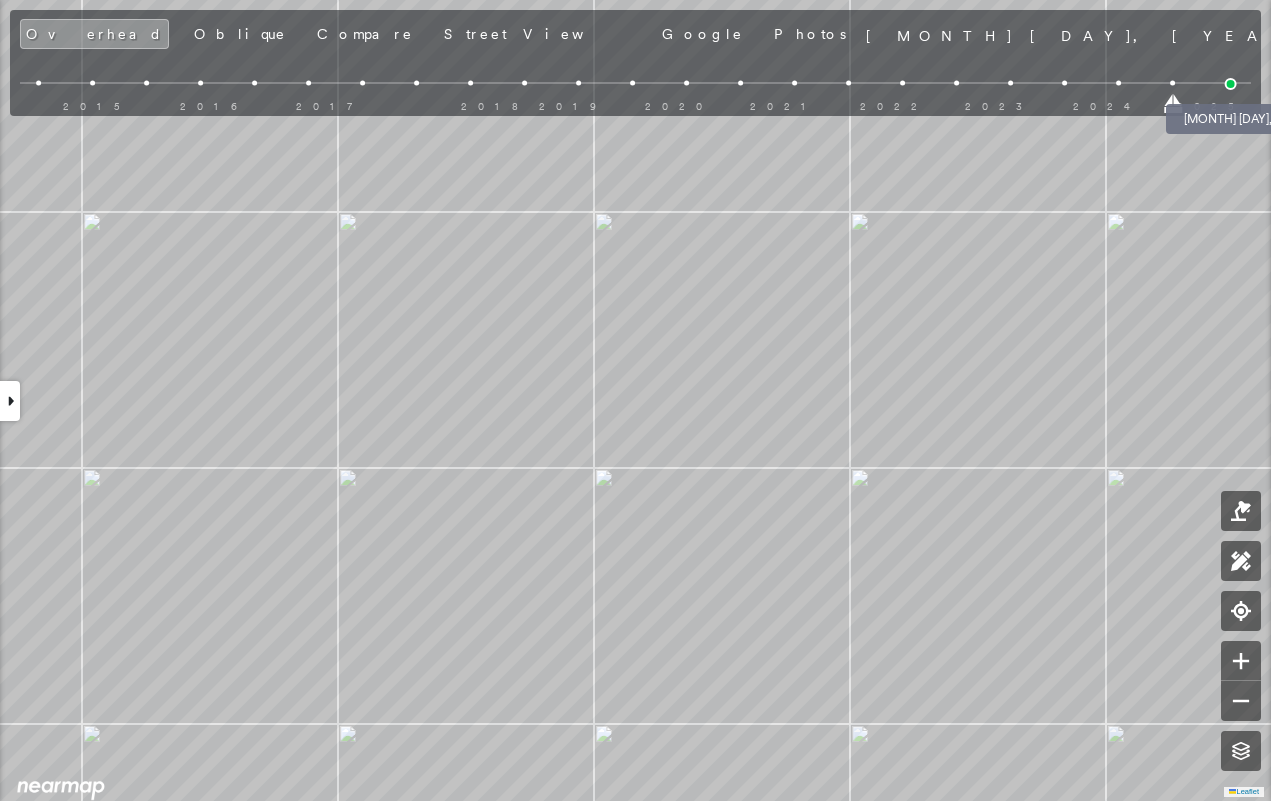 click at bounding box center [1231, 84] 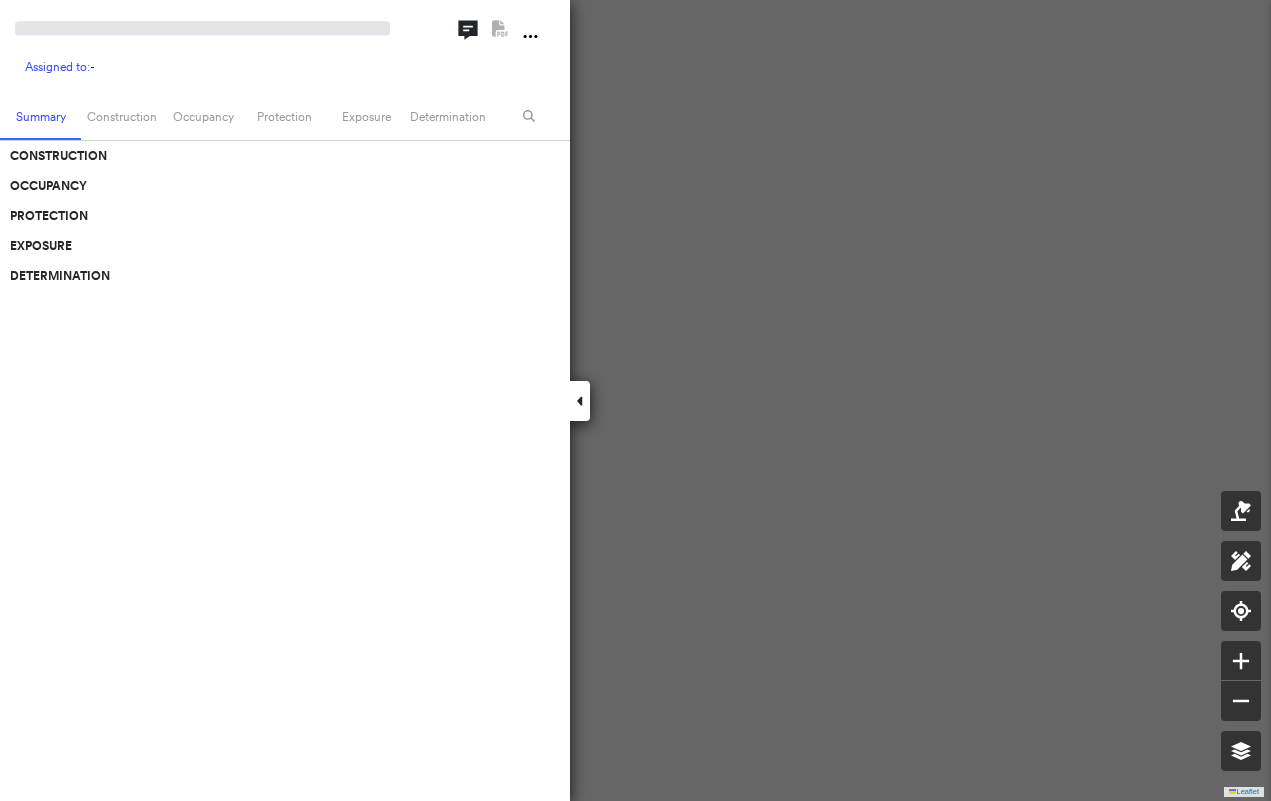 scroll, scrollTop: 0, scrollLeft: 0, axis: both 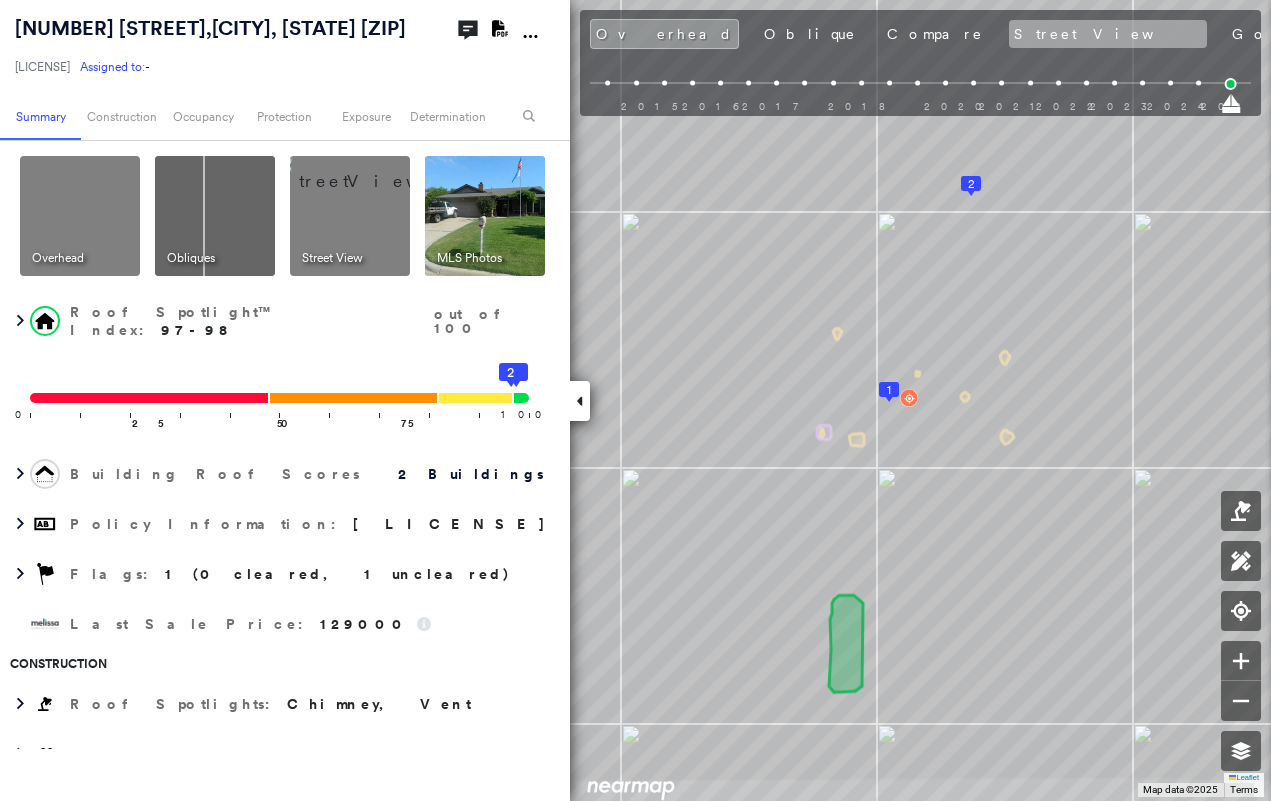click on "Street View" at bounding box center [1108, 34] 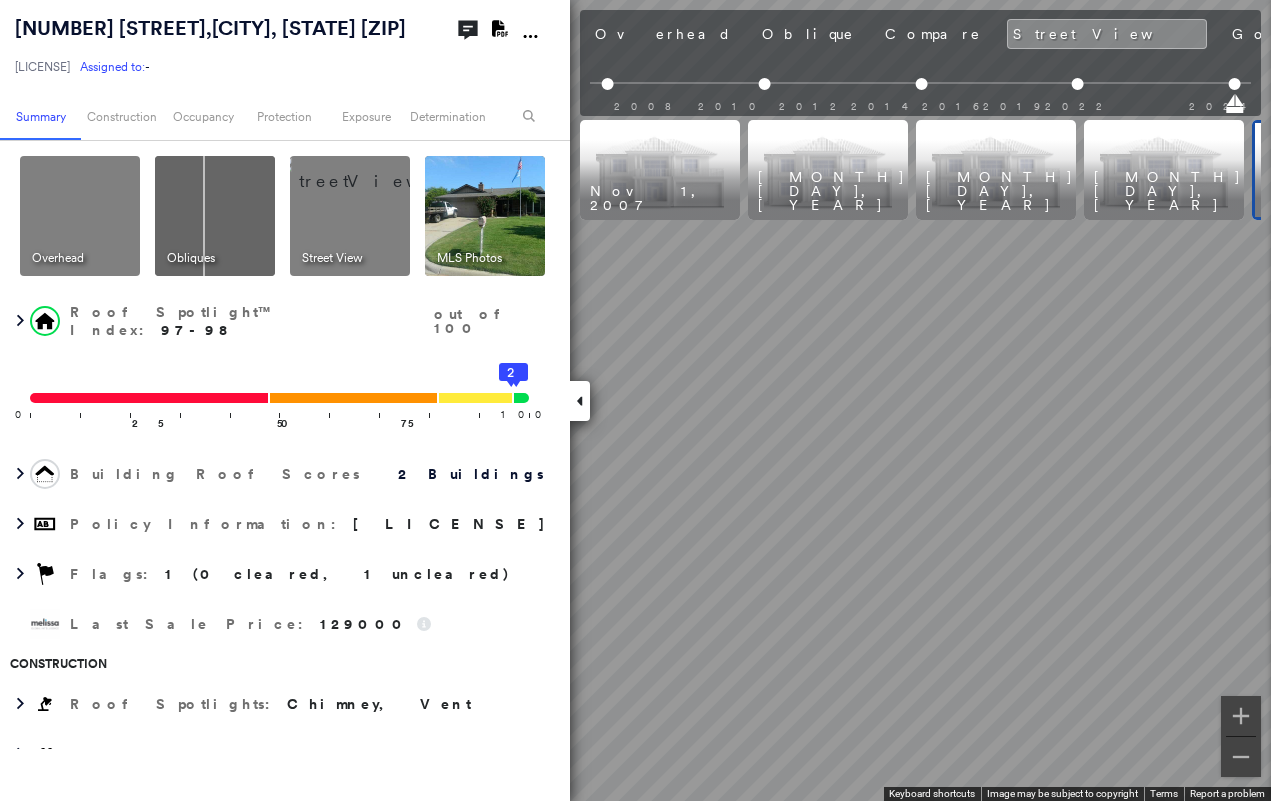 scroll, scrollTop: 0, scrollLeft: 159, axis: horizontal 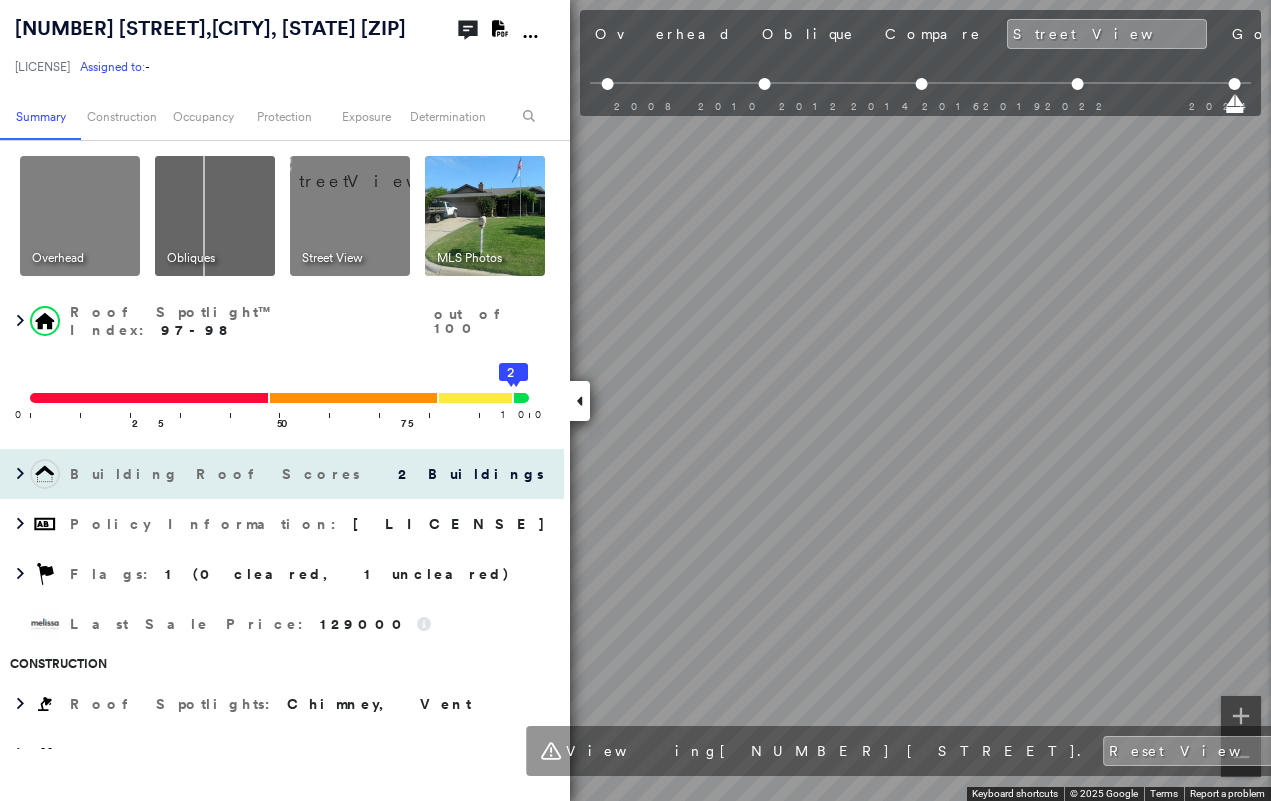 click on "[NUMBER] [STREET] ,  [CITY], [STATE] [ZIP] [LICENSE] Assigned to:  - Assigned to:  - [LICENSE] Assigned to:  - Open Comments Download PDF Report Summary Construction Occupancy Protection Exposure Determination Overhead Obliques Street View MLS Photos Roof Spotlight™ Index :  97-98 out of 100 0 100 25 50 75 1 2 Building Roof Scores 2 Buildings Policy Information :  [LICENSE] Flags :  1 (0 cleared, 1 uncleared) Last Sale Price :  129000 Construction Roof Spotlights :  Chimney, Vent Property Features :  Car Roof Age :  All Buildings greater than 11 years old. 1 Building 1 :  11+ years 2 Building 2 :  11+ years Roof Size & Shape :  2 buildings  Assessor and MLS Details Property Lookup BuildZoom - Building Permit Data and Analysis Occupancy Ownership Place Detail Smarty Streets - Surrounding Properties Protection Protection Exposure FEMA Risk Index Flood Regional Hazard: 1   out of  5 Crime Regional Hazard: 3   out of  5 Additional Perils Guidewire HazardHub MLS Photos :" at bounding box center (635, 400) 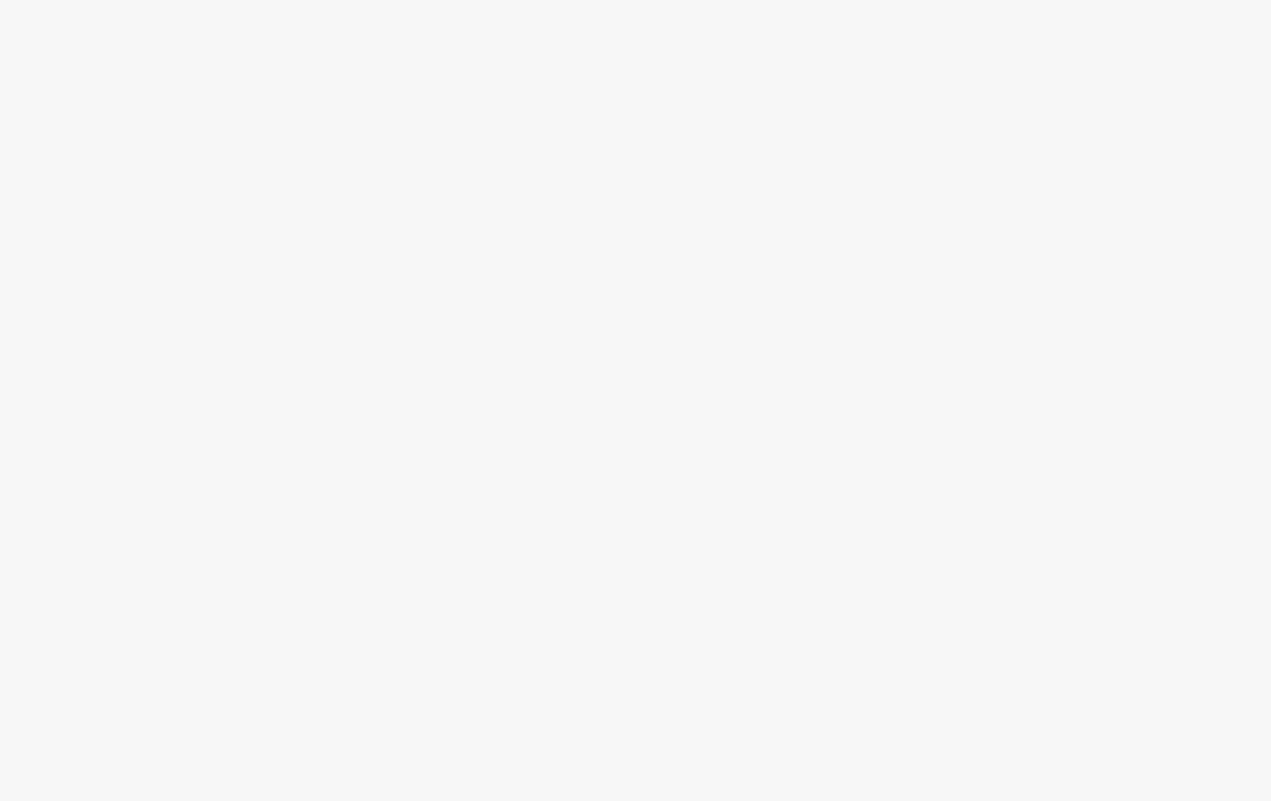 scroll, scrollTop: 0, scrollLeft: 0, axis: both 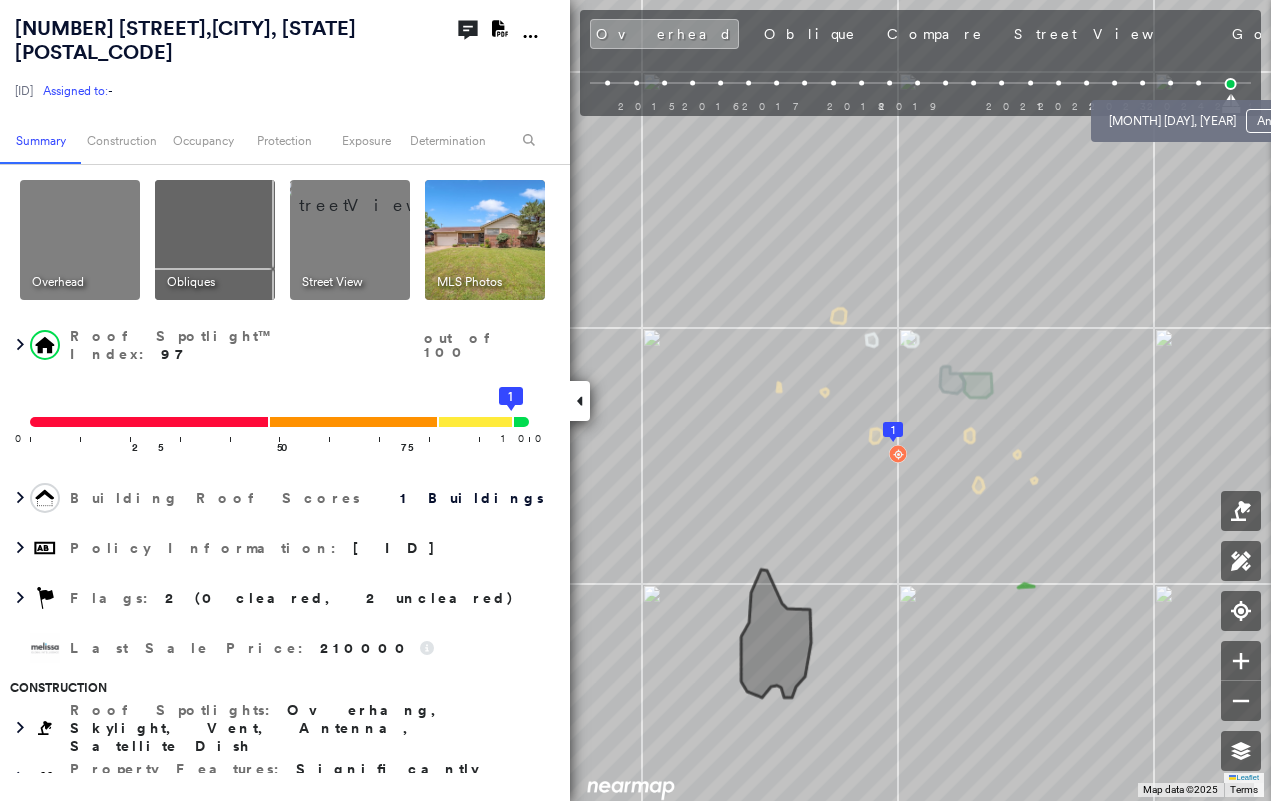 click at bounding box center [1198, 83] 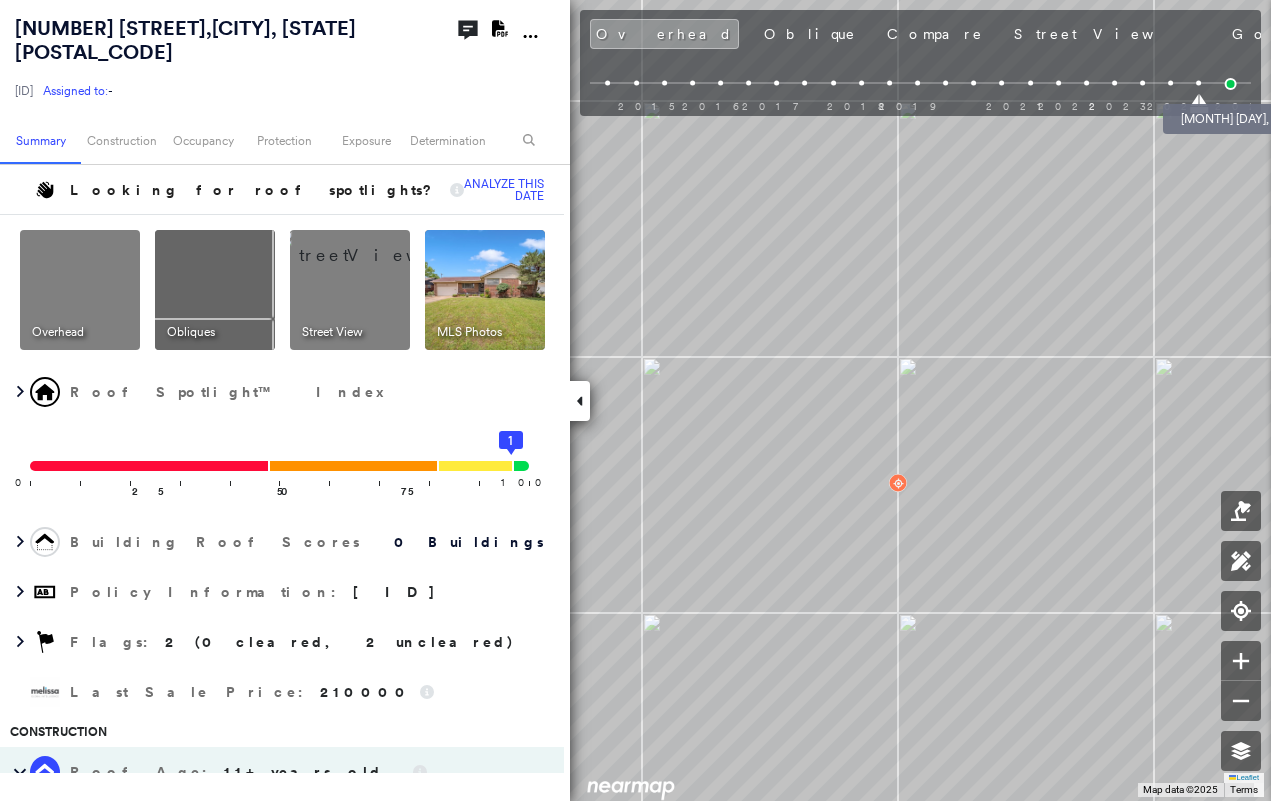 click at bounding box center (1231, 84) 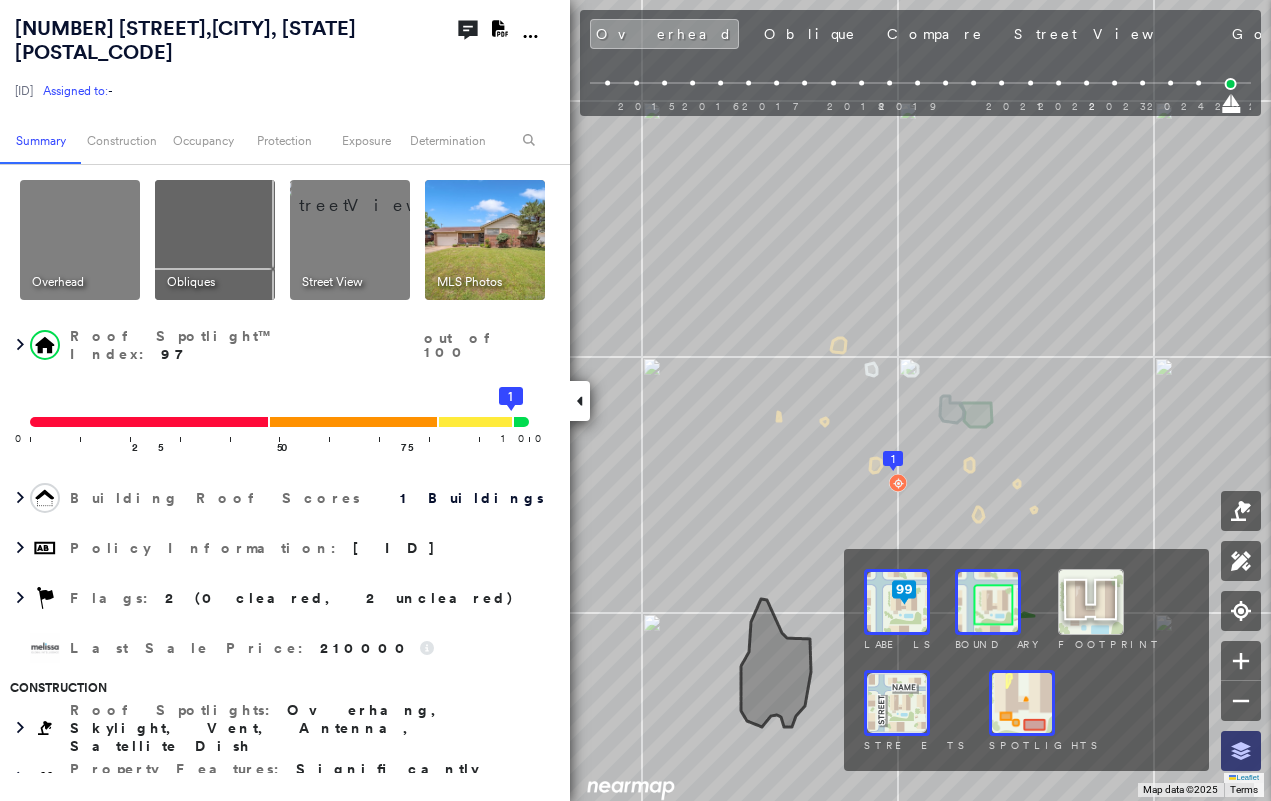 click at bounding box center (1241, 751) 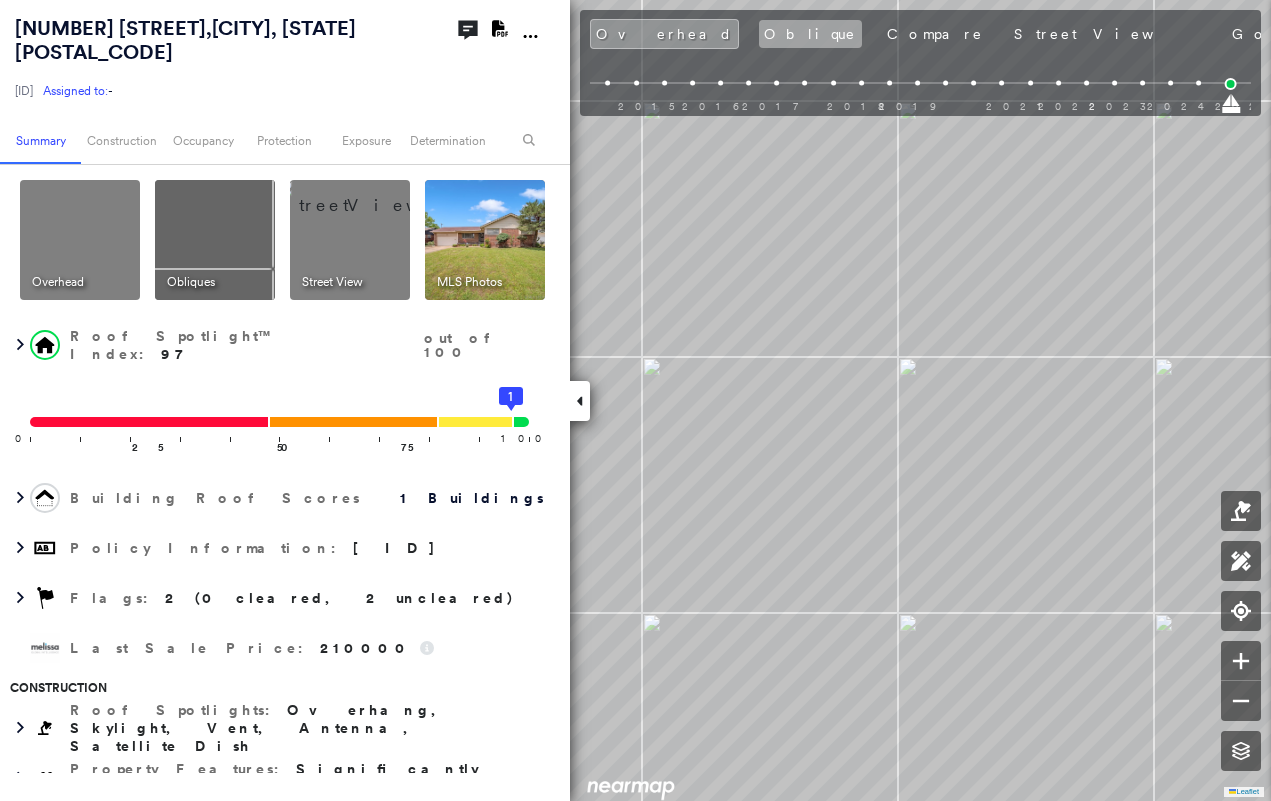 click on "Oblique" at bounding box center [810, 34] 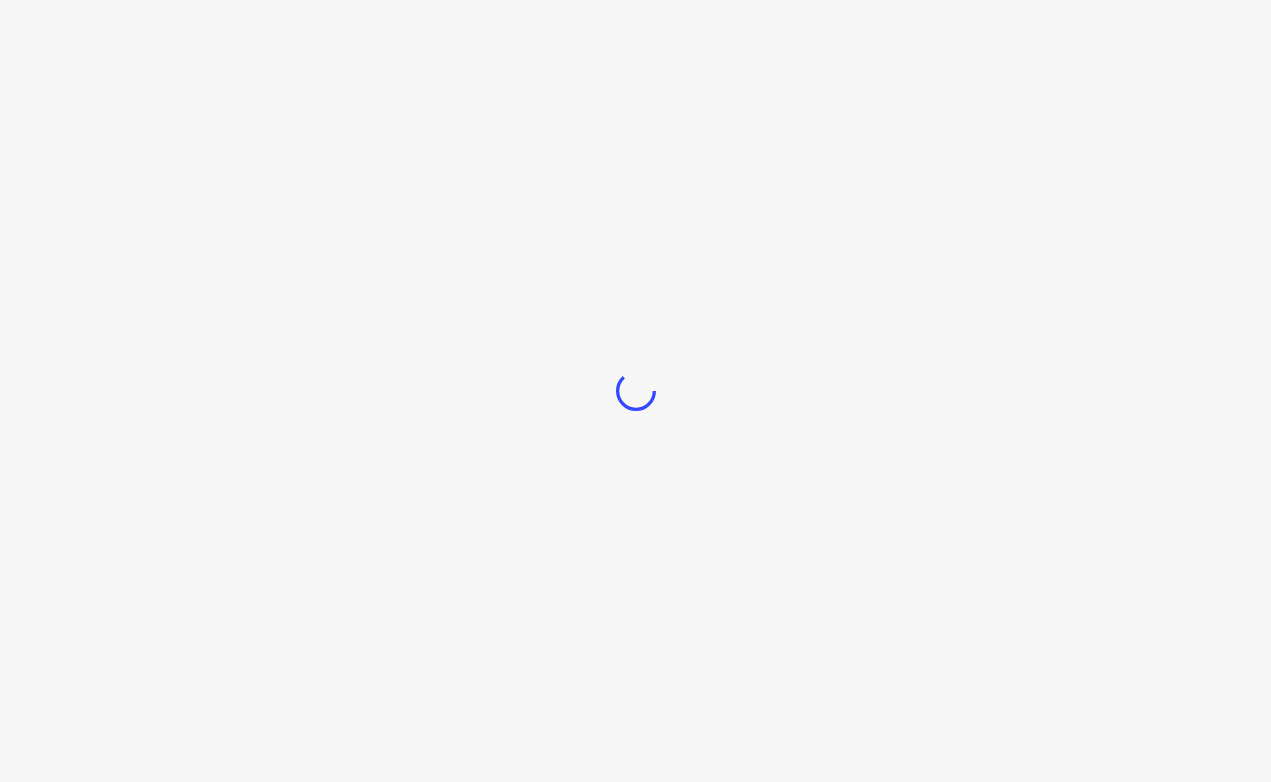 scroll, scrollTop: 0, scrollLeft: 0, axis: both 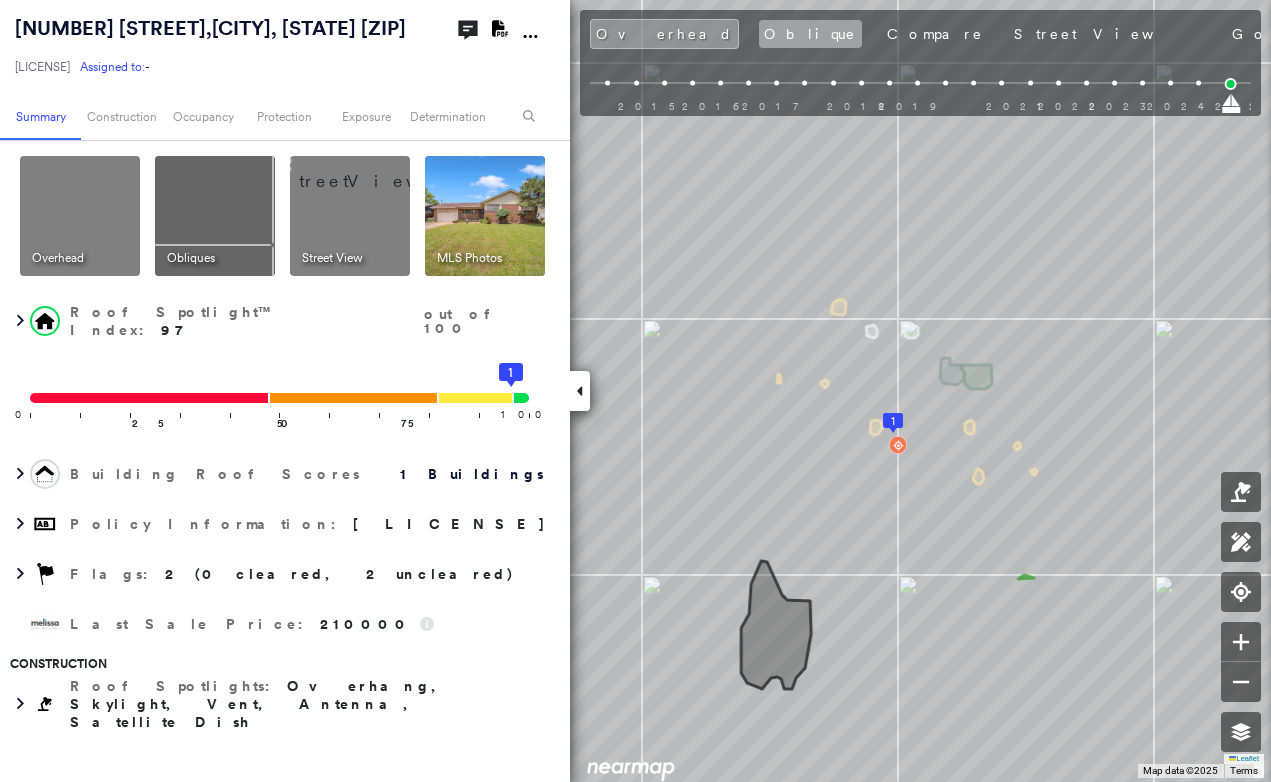 click on "Oblique" at bounding box center (810, 34) 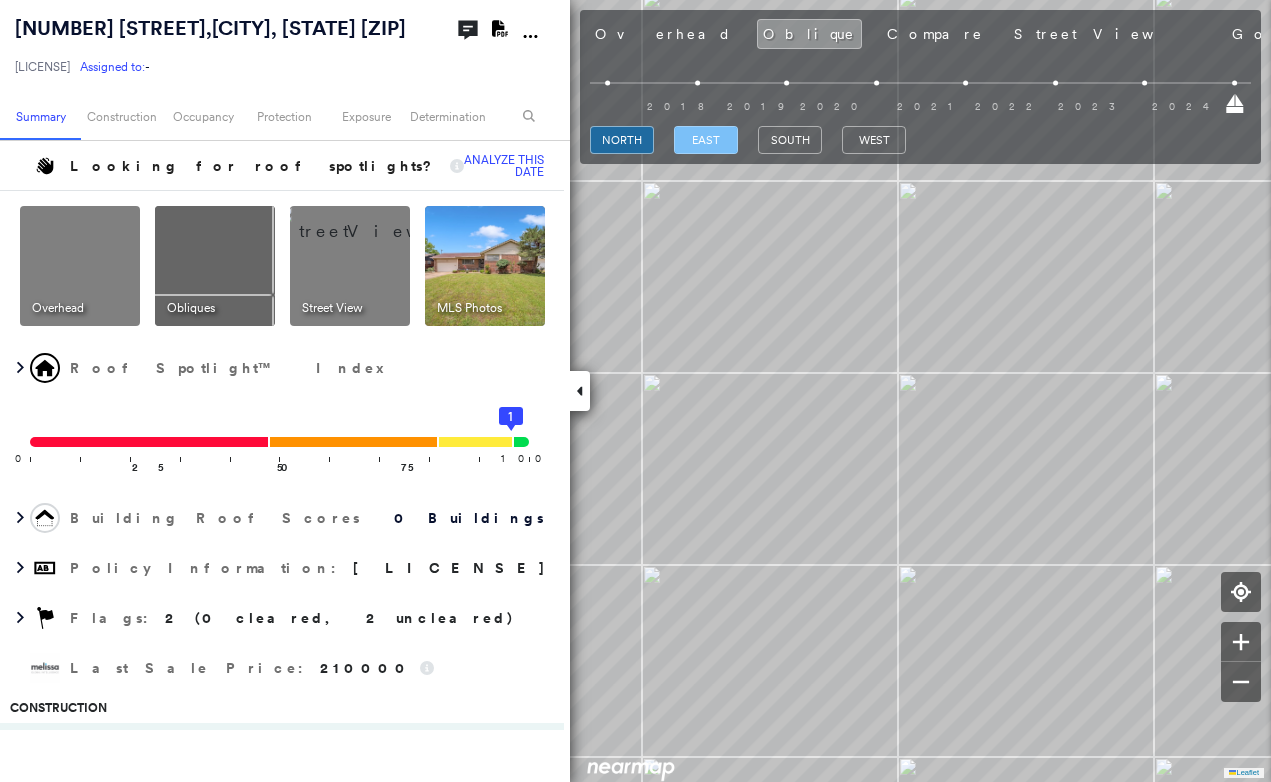 click on "east" at bounding box center [706, 140] 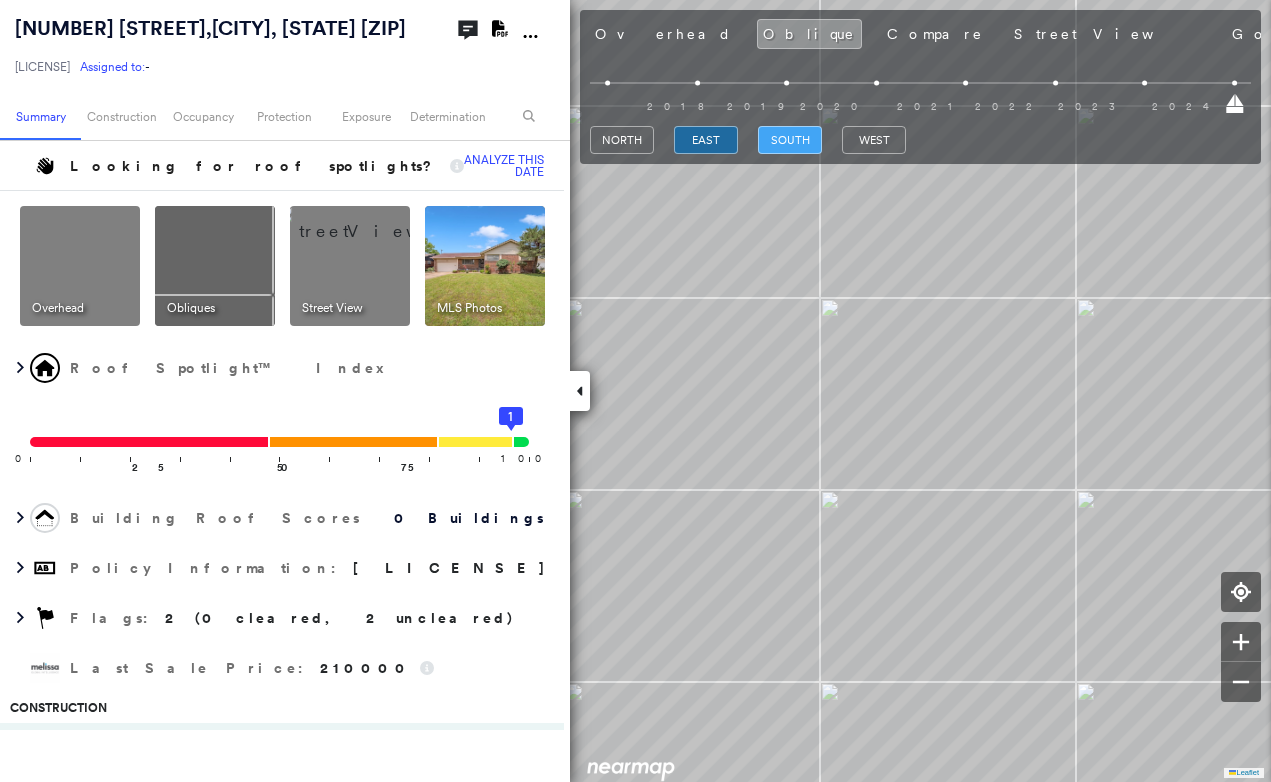 click on "south" at bounding box center (790, 140) 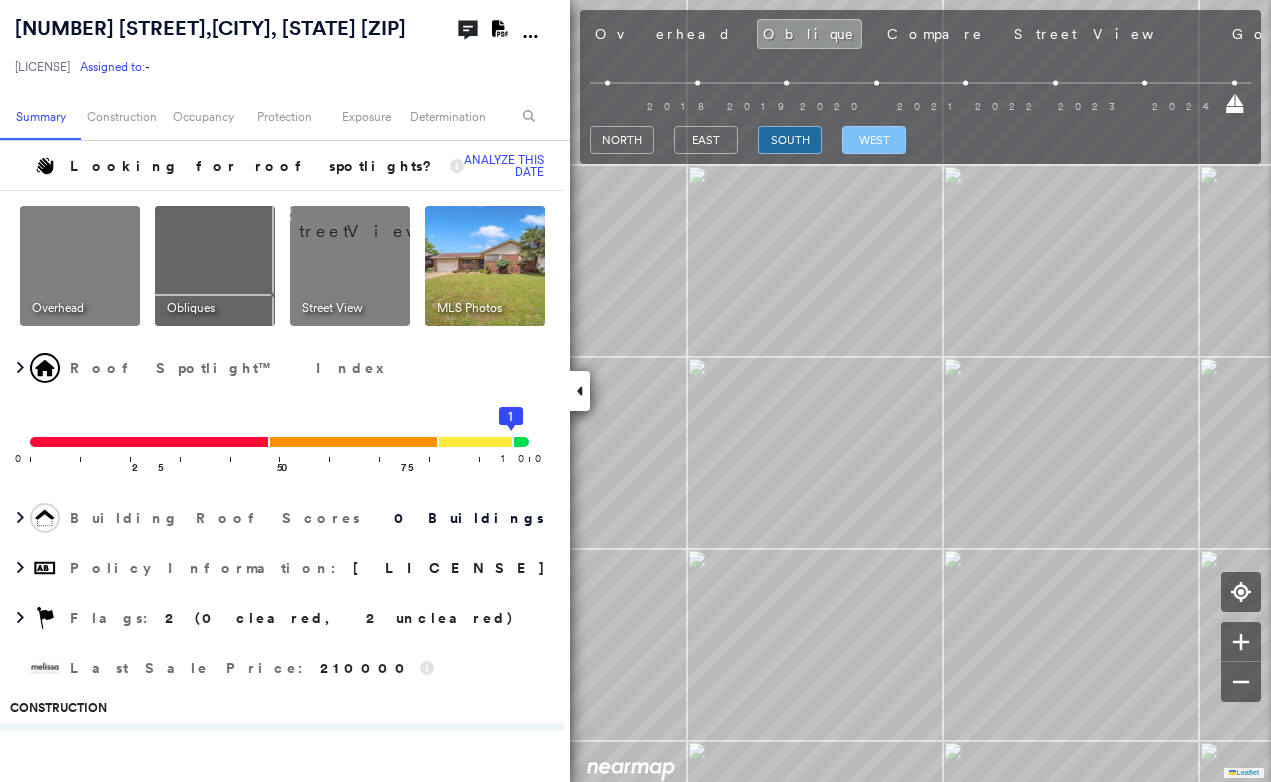 click on "west" at bounding box center [874, 140] 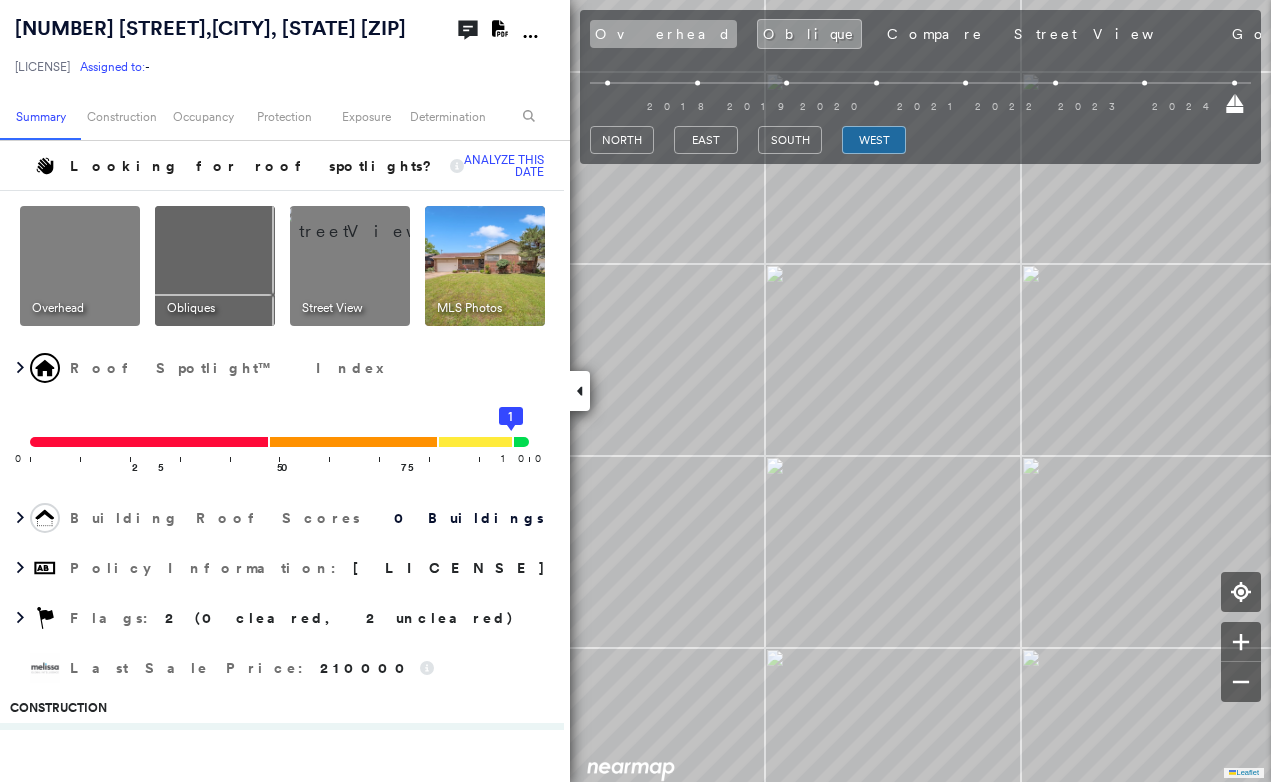 click on "Overhead" at bounding box center (663, 34) 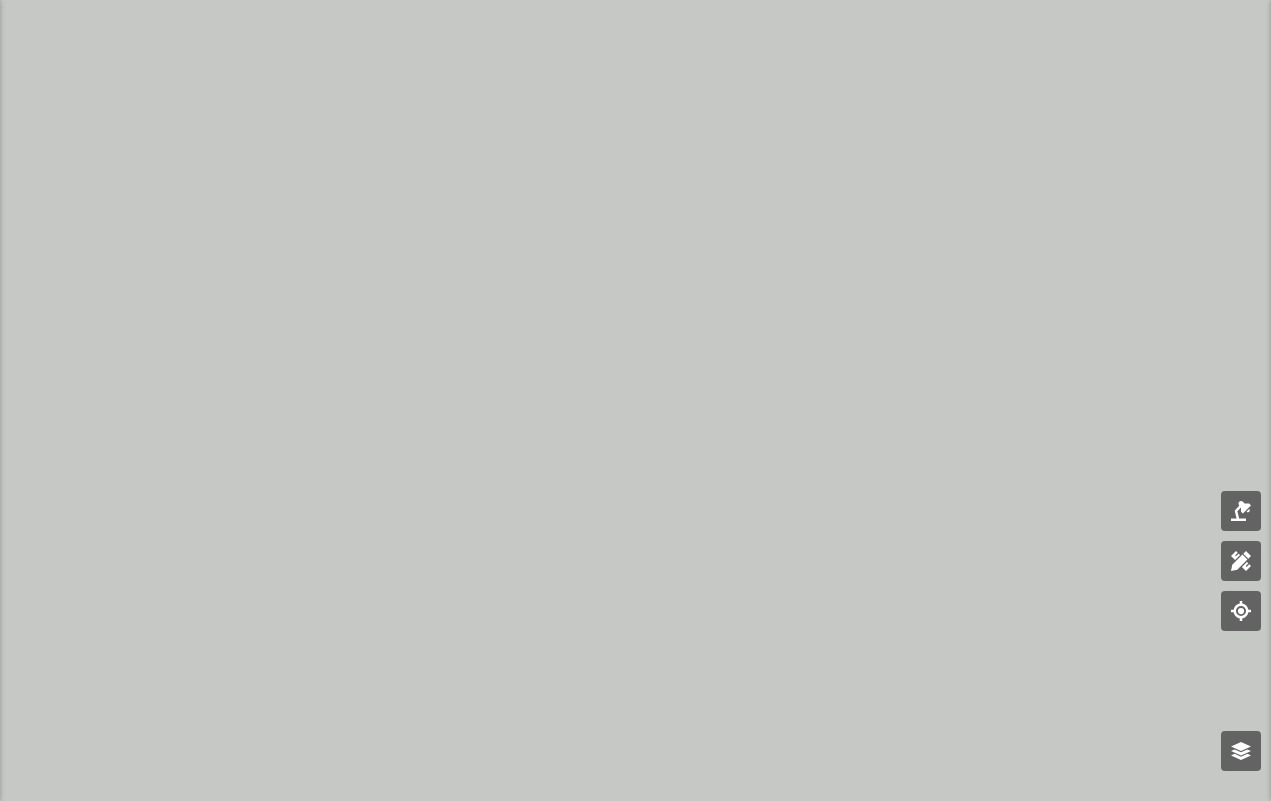 scroll, scrollTop: 0, scrollLeft: 0, axis: both 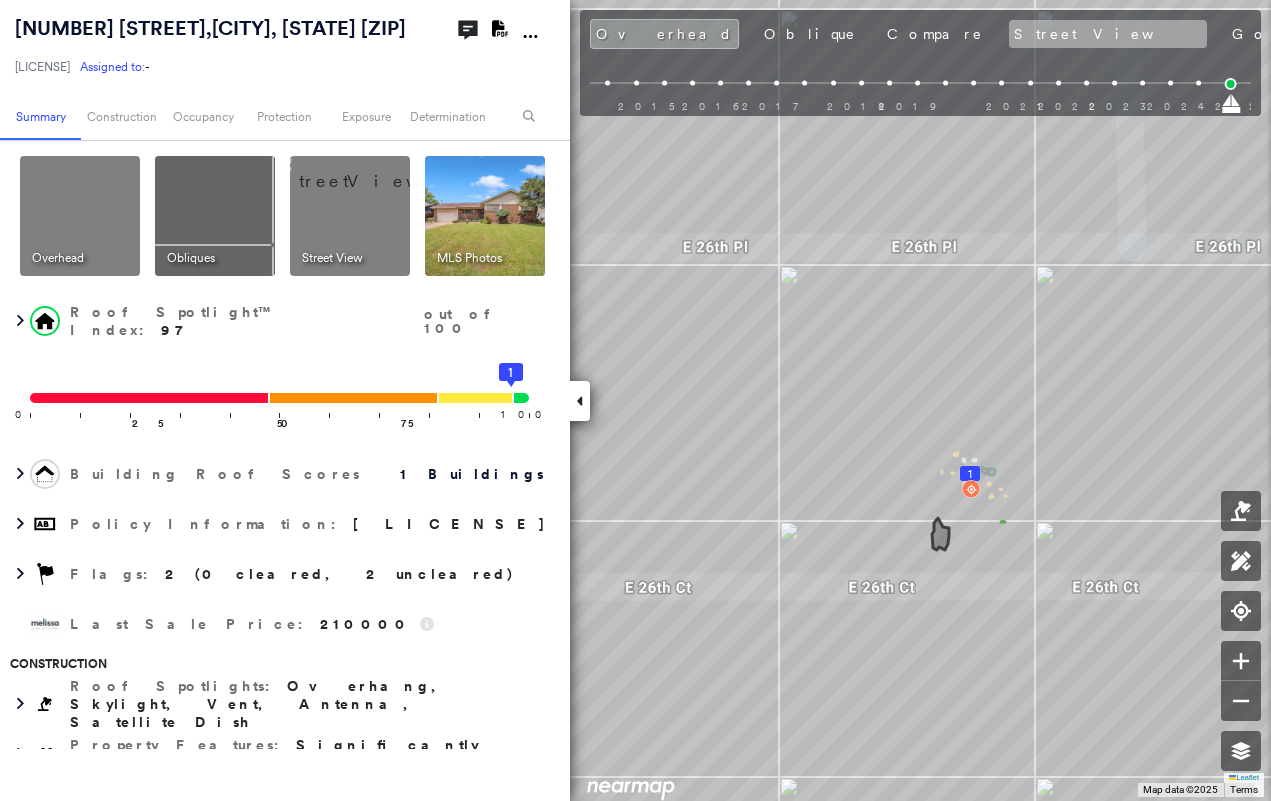 click on "Street View" at bounding box center [1108, 34] 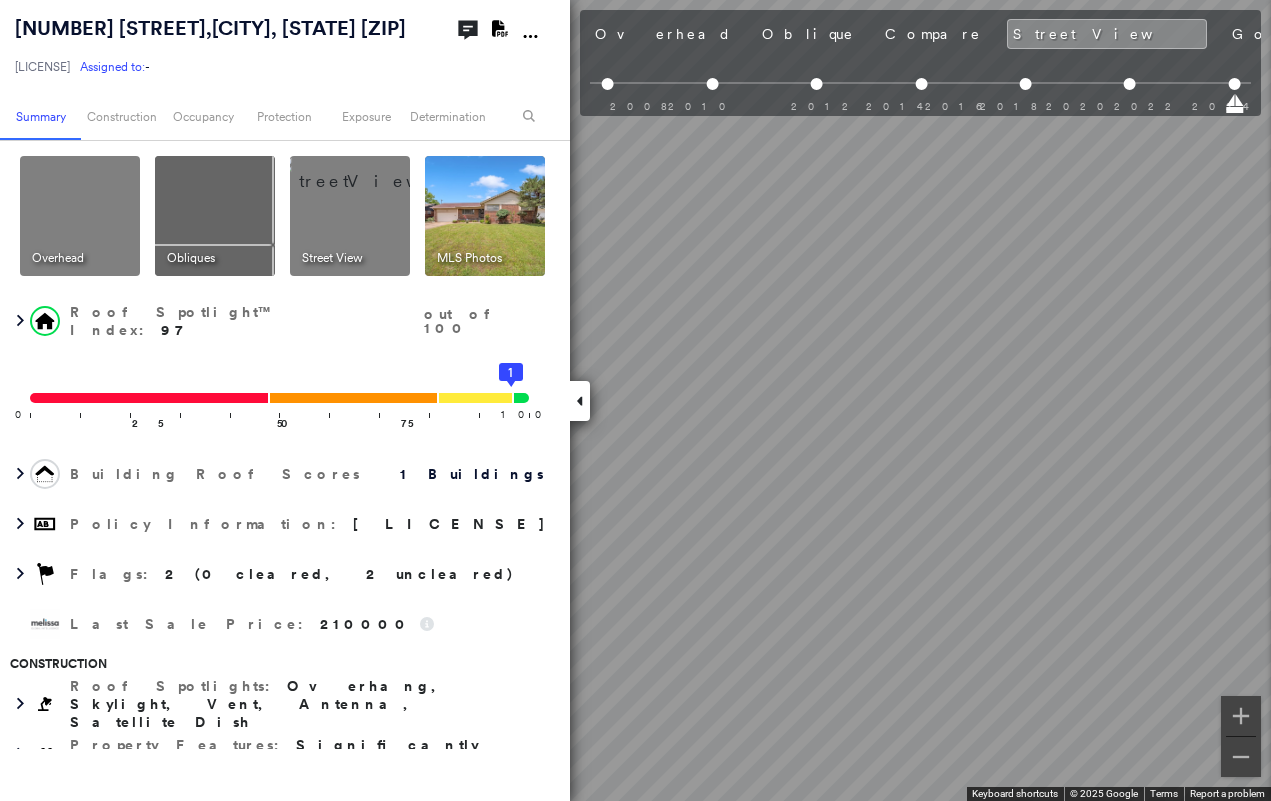 click at bounding box center (580, 401) 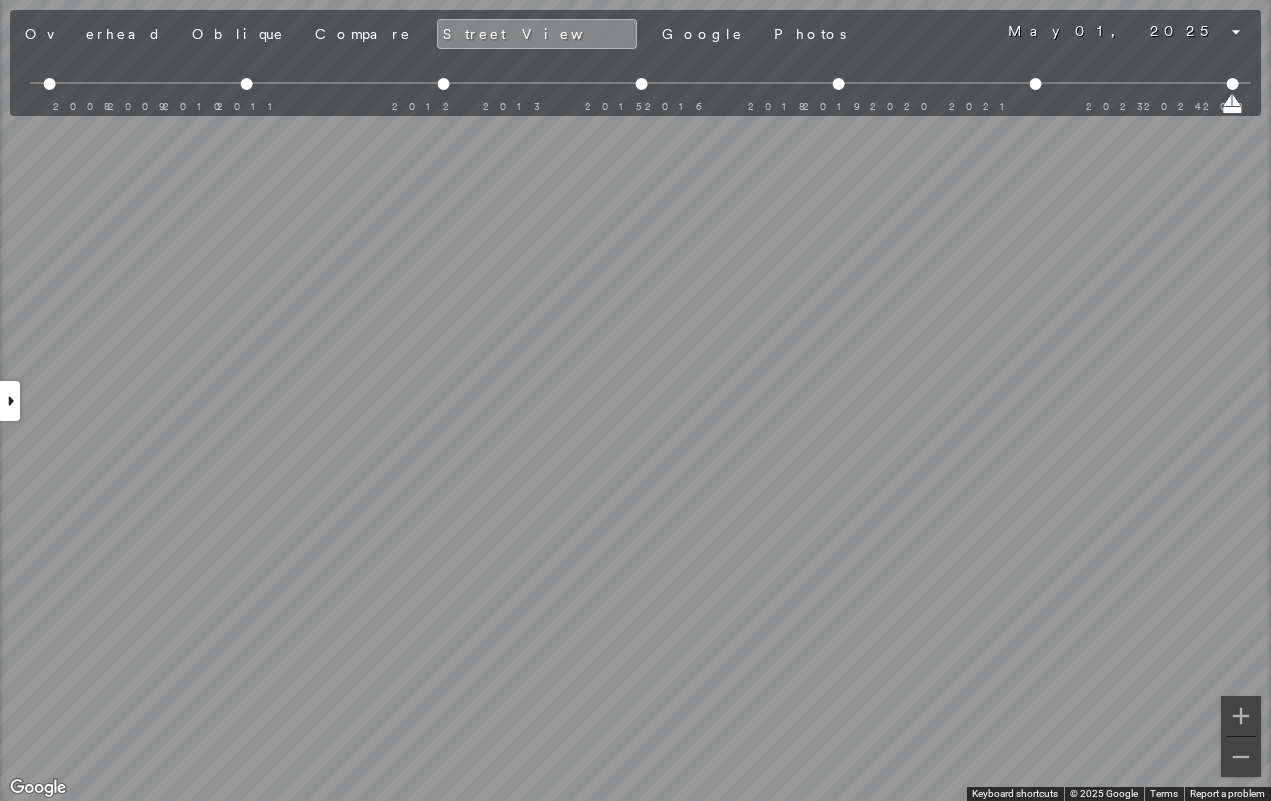 scroll, scrollTop: 0, scrollLeft: 0, axis: both 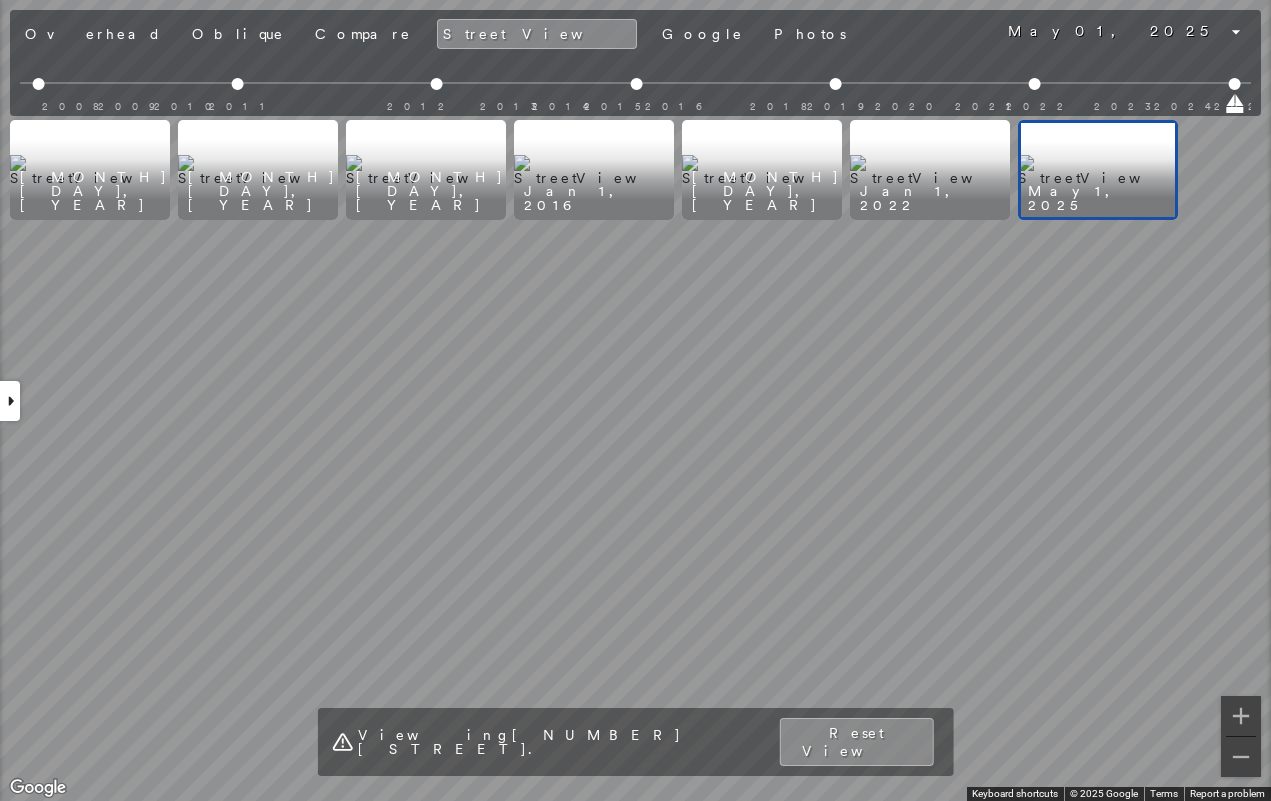 click at bounding box center (930, 170) 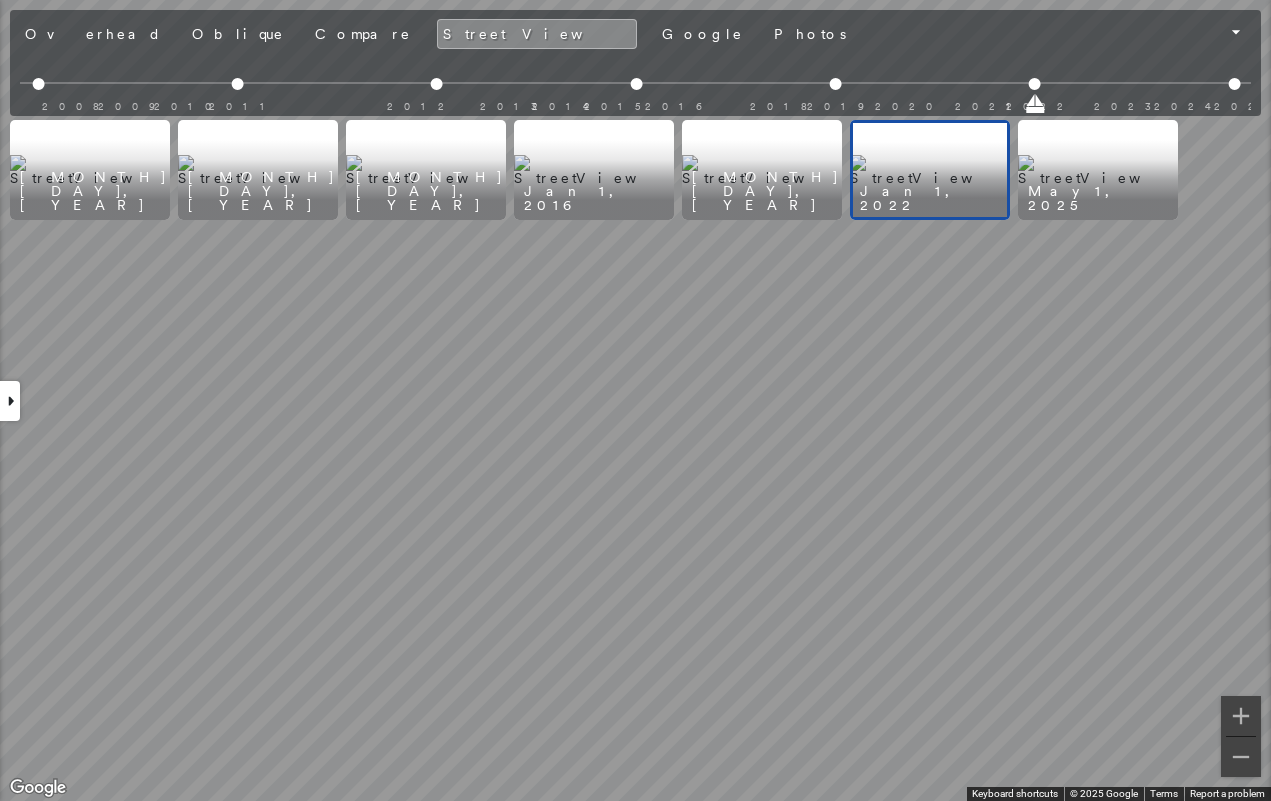 click at bounding box center [1098, 170] 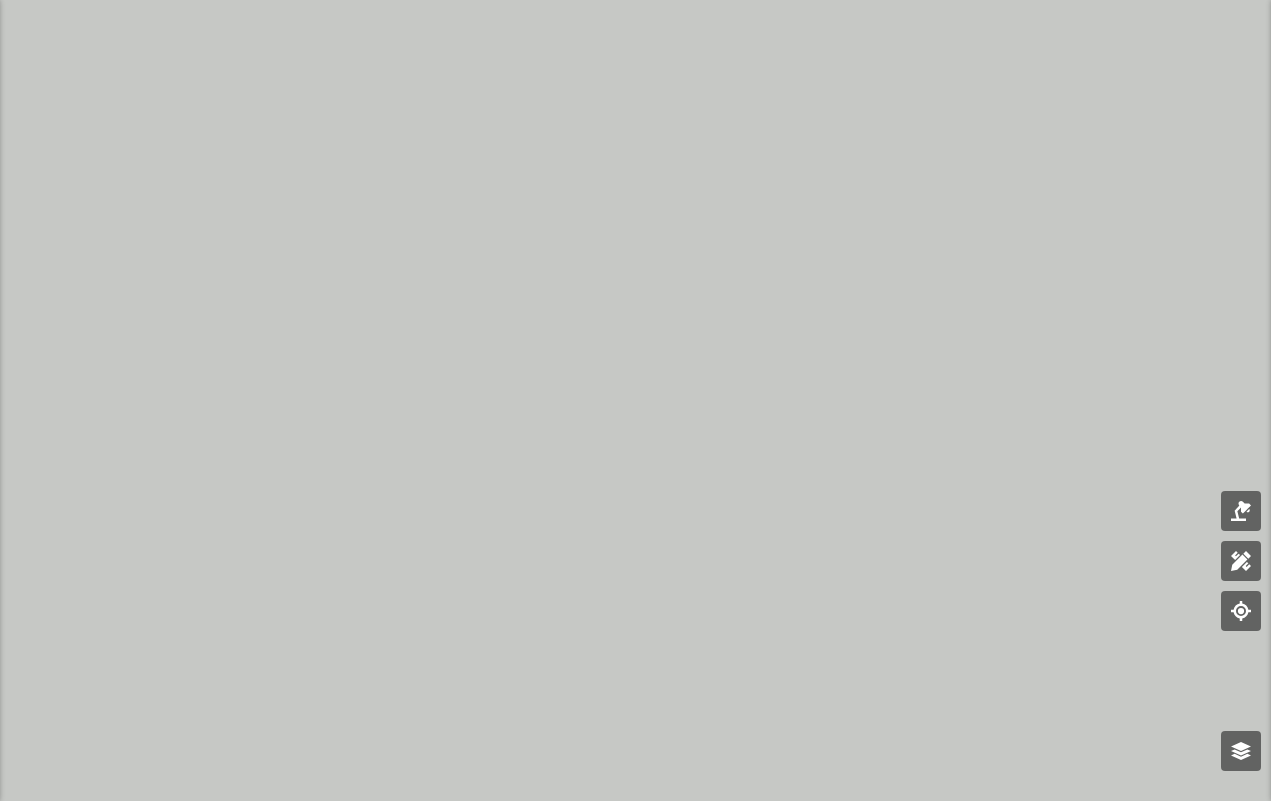 scroll, scrollTop: 0, scrollLeft: 0, axis: both 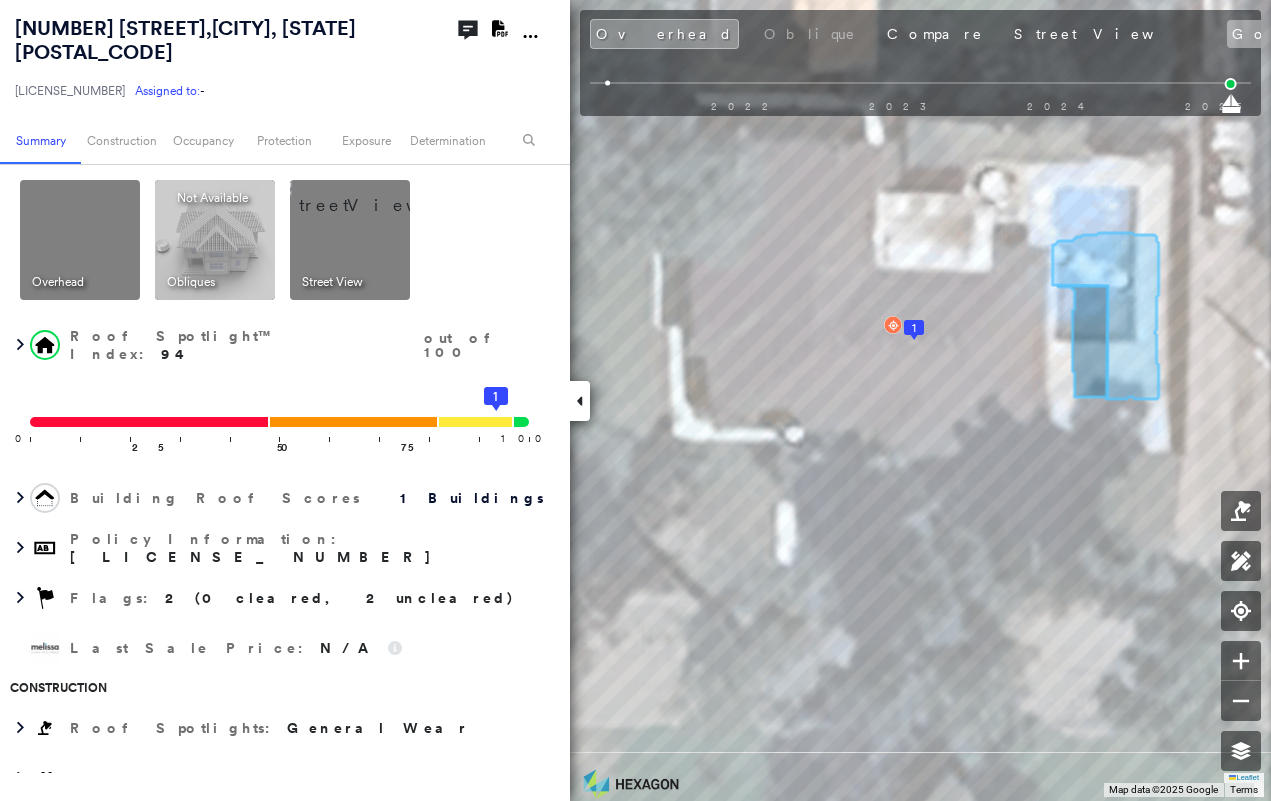 click on "Google" at bounding box center (1273, 34) 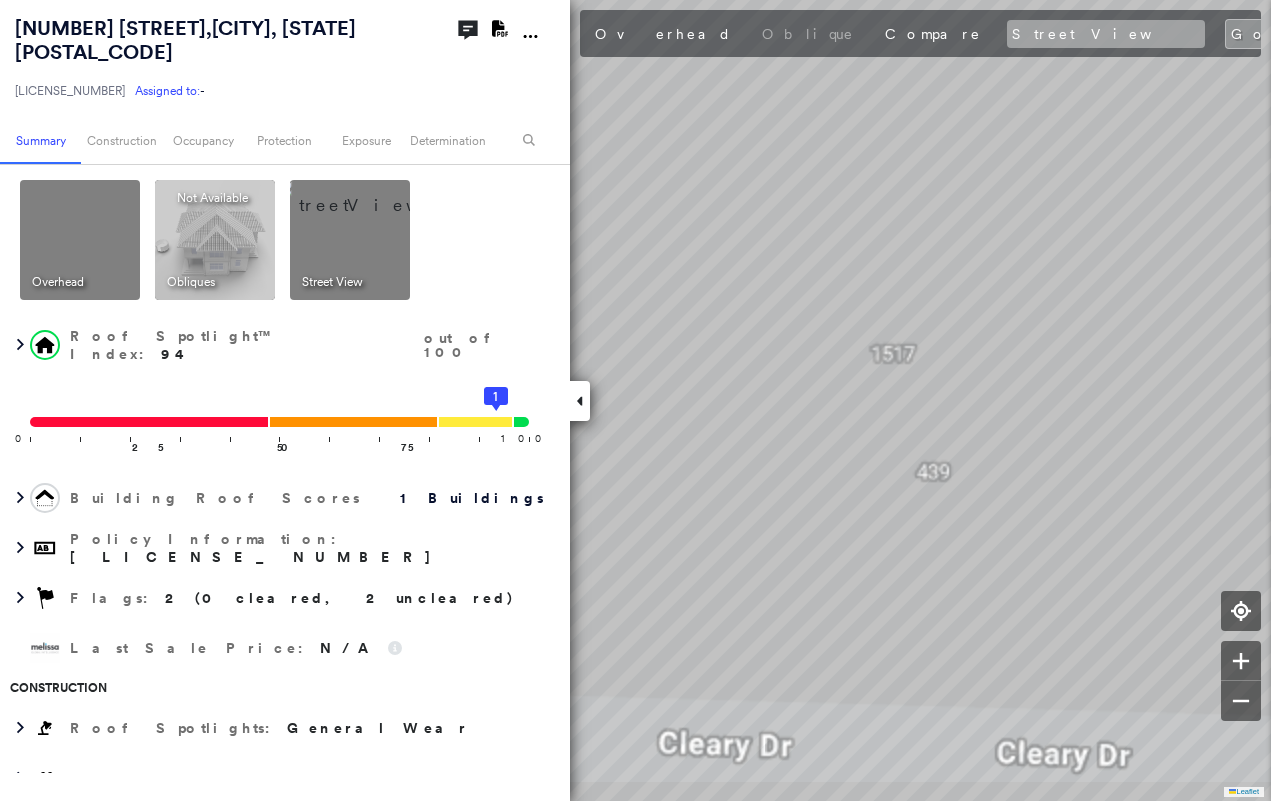 click on "Street View" at bounding box center [1106, 34] 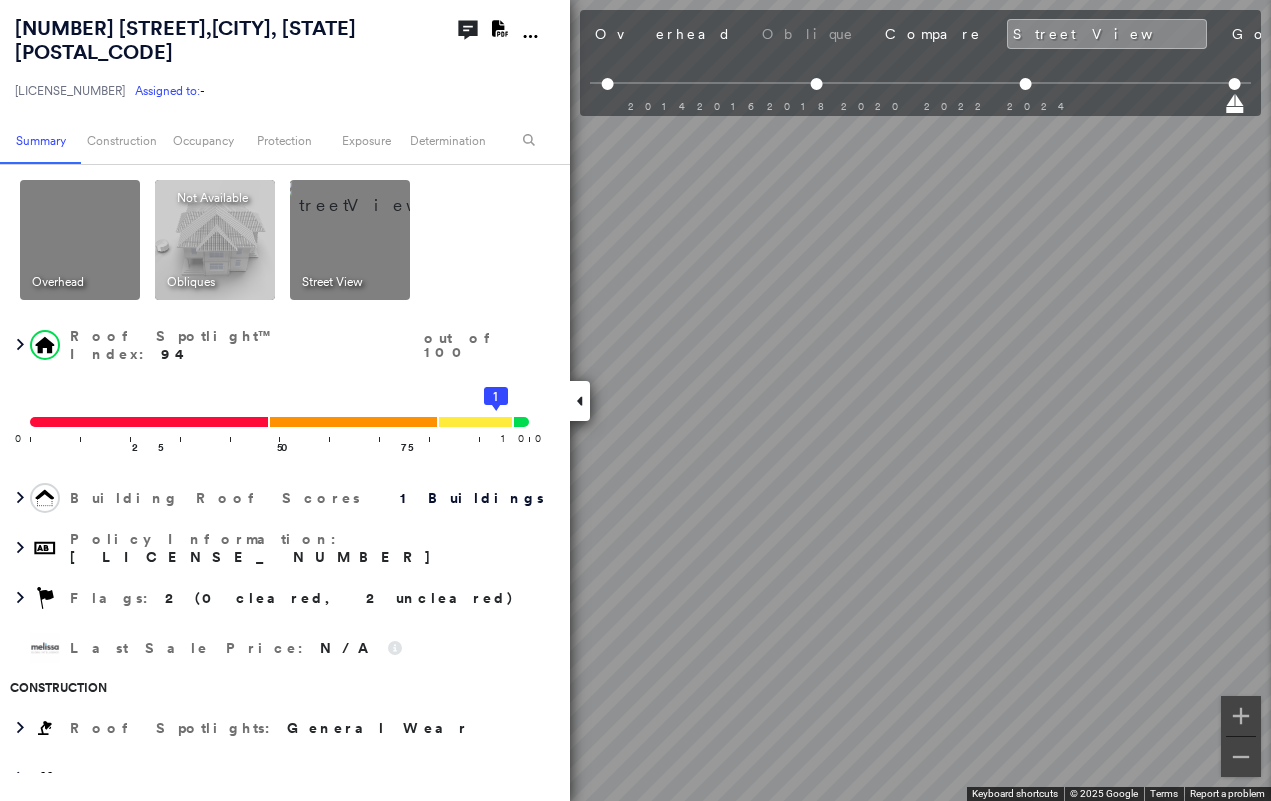 click 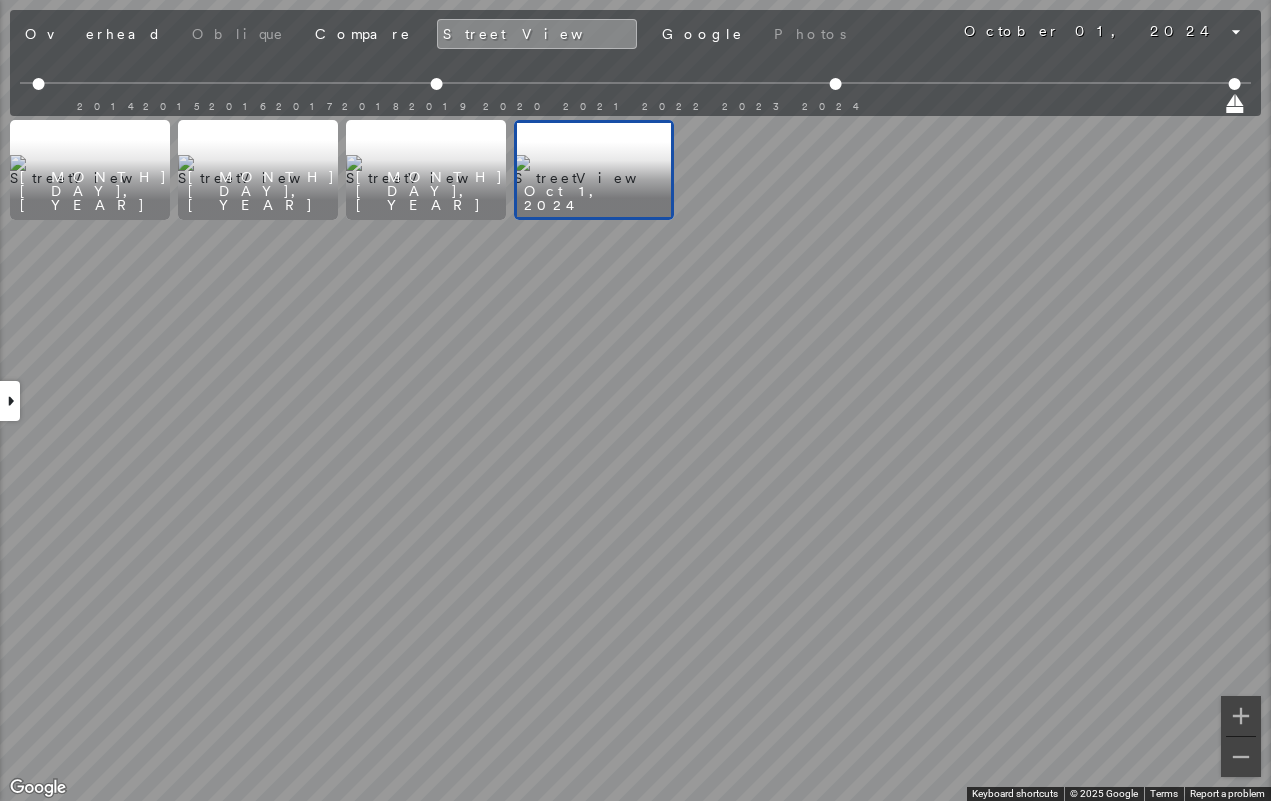 click at bounding box center (426, 170) 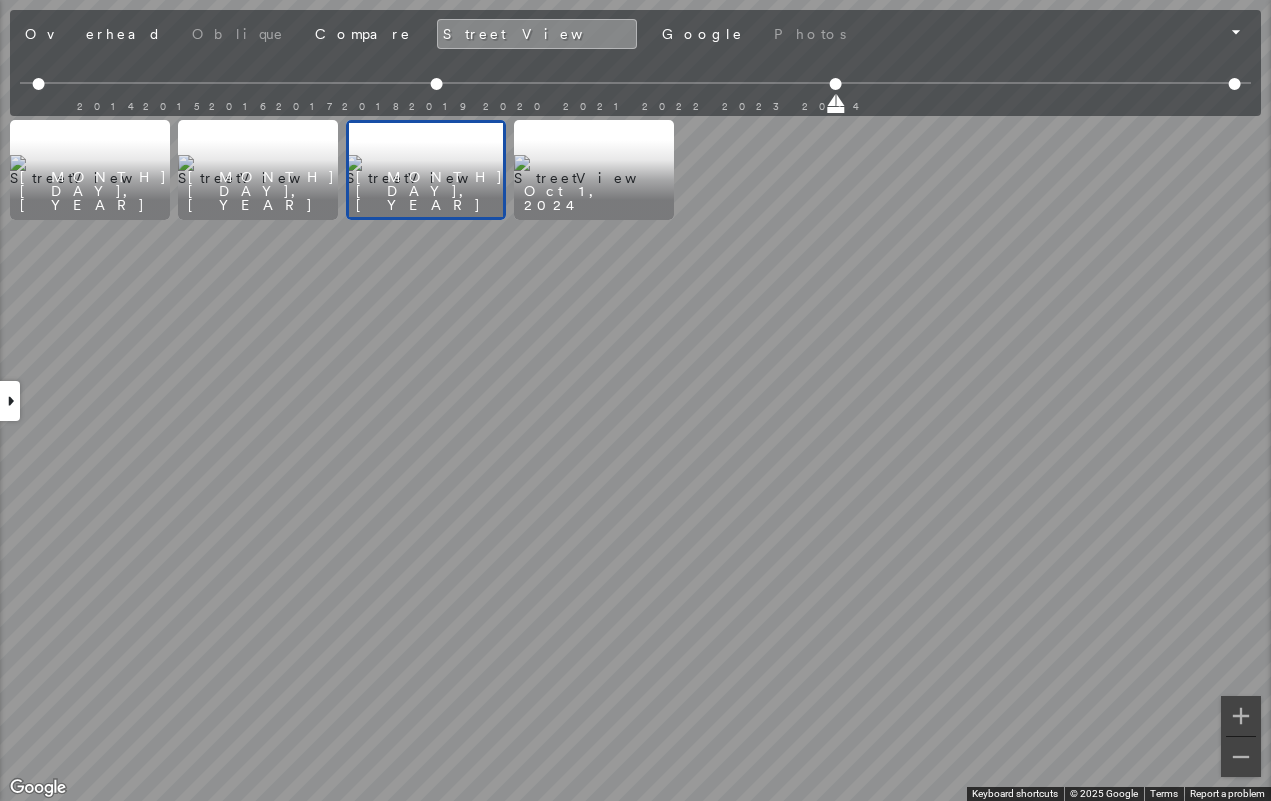 click at bounding box center [258, 170] 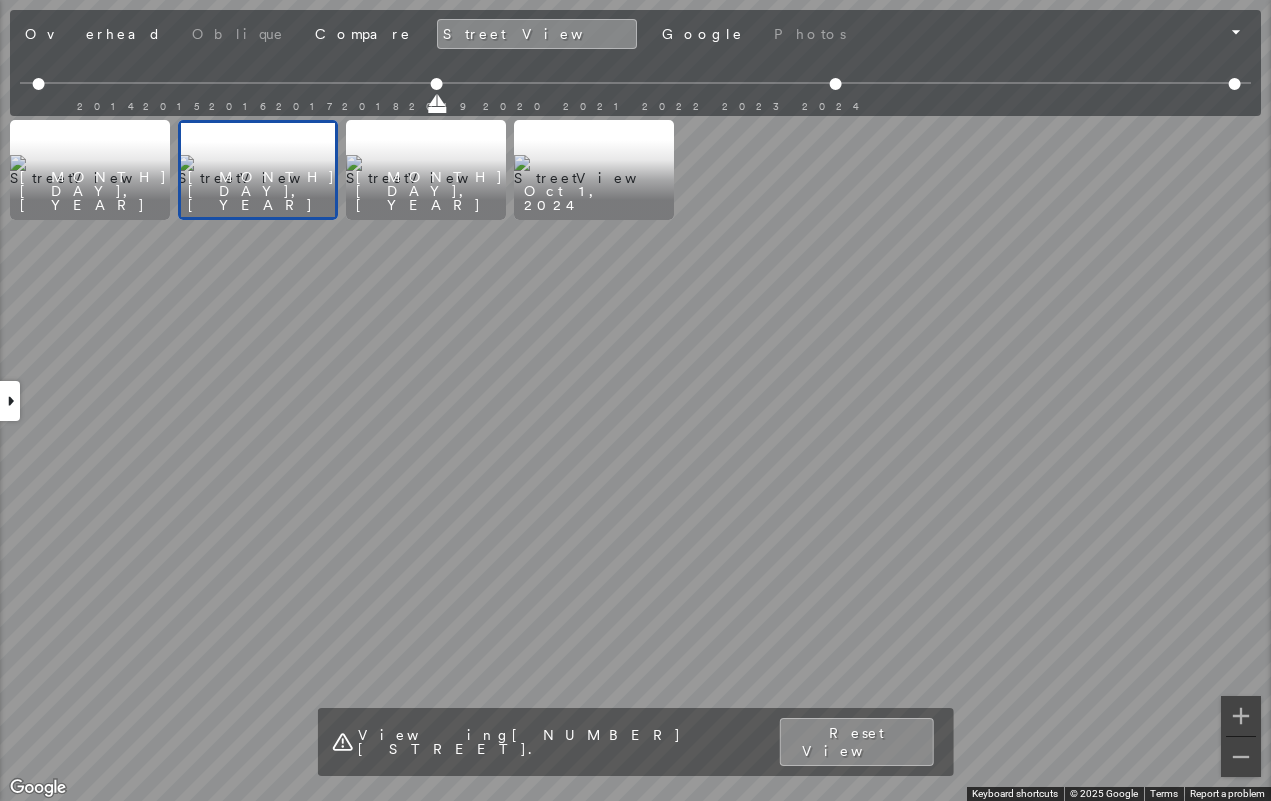 click at bounding box center [594, 170] 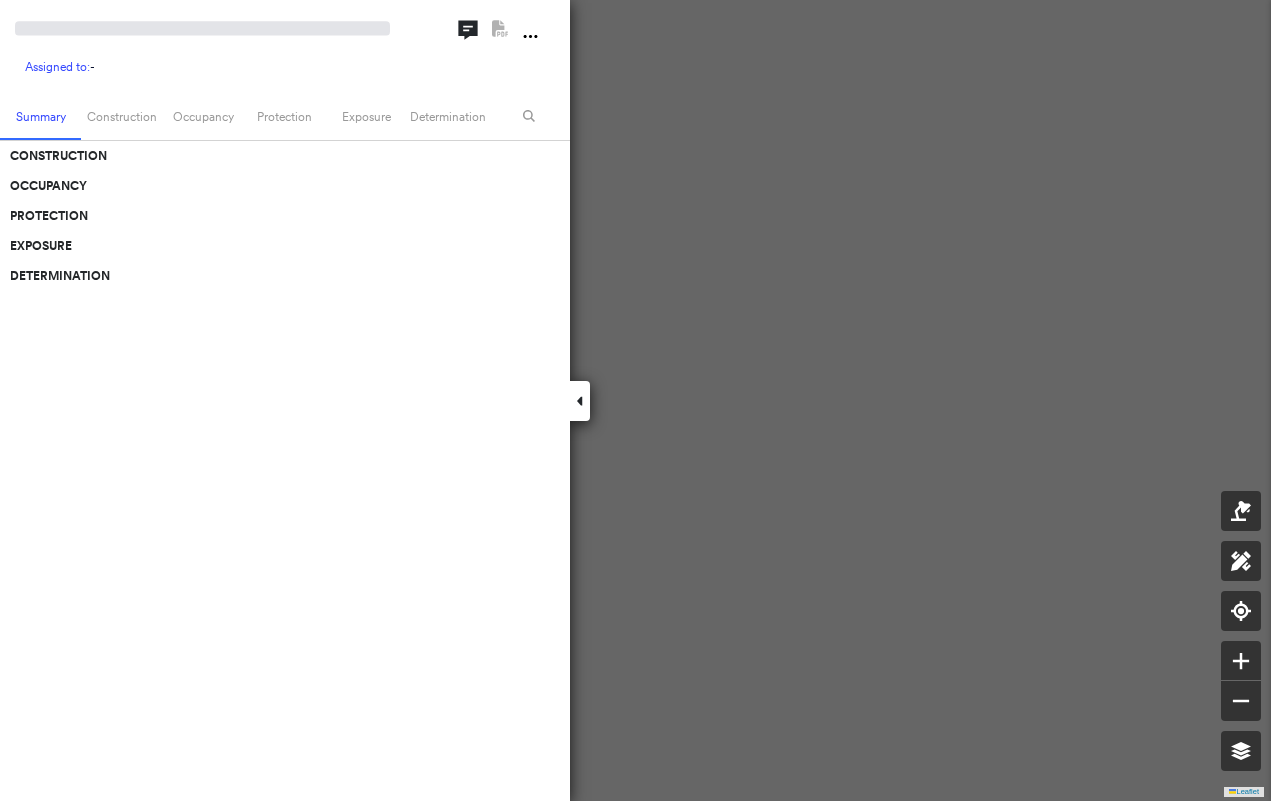 scroll, scrollTop: 0, scrollLeft: 0, axis: both 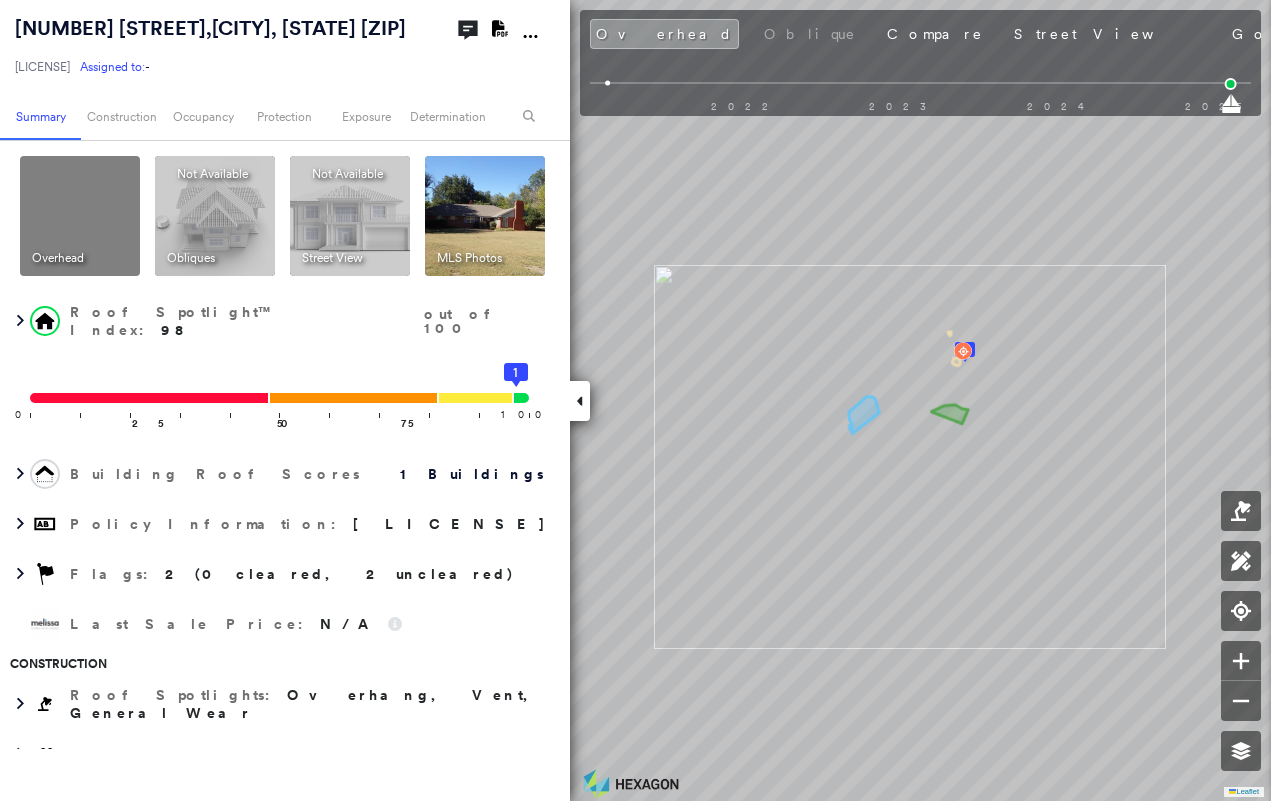click on "Photos" at bounding box center [1380, 34] 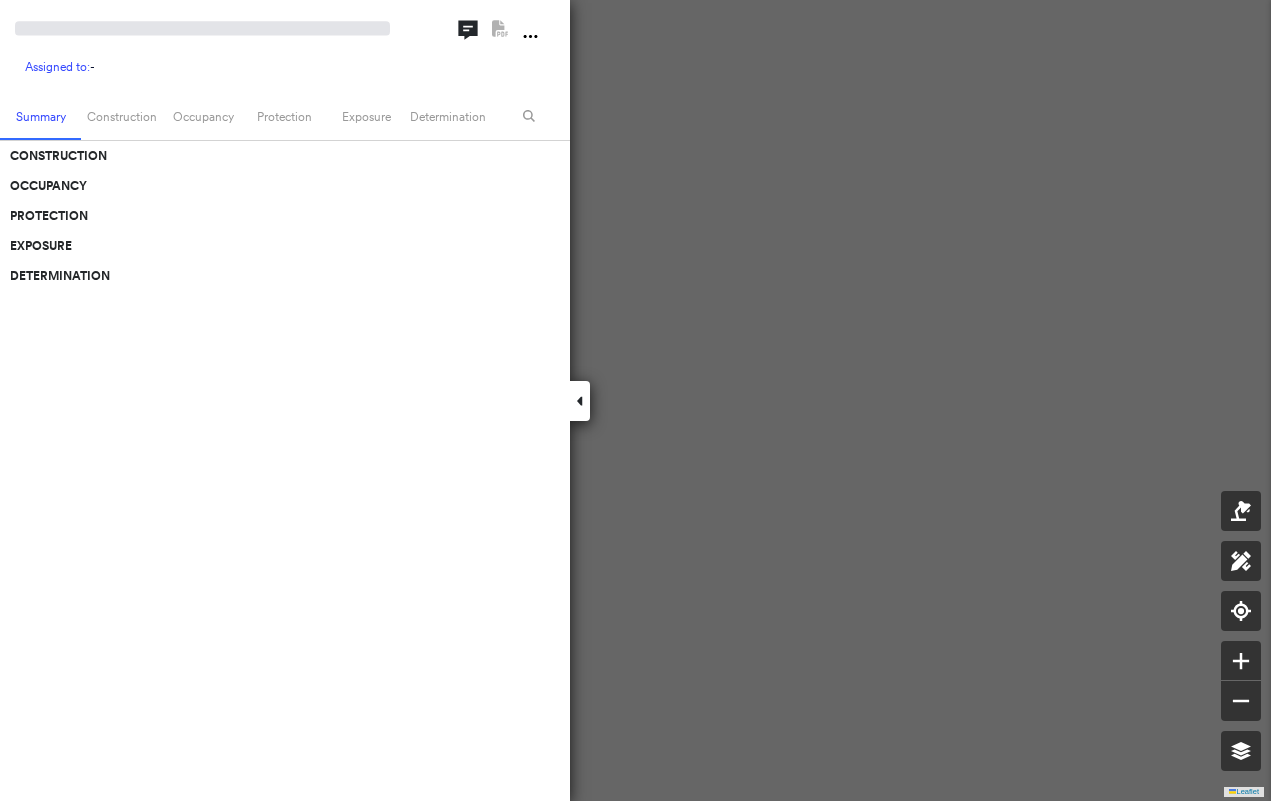 scroll, scrollTop: 0, scrollLeft: 0, axis: both 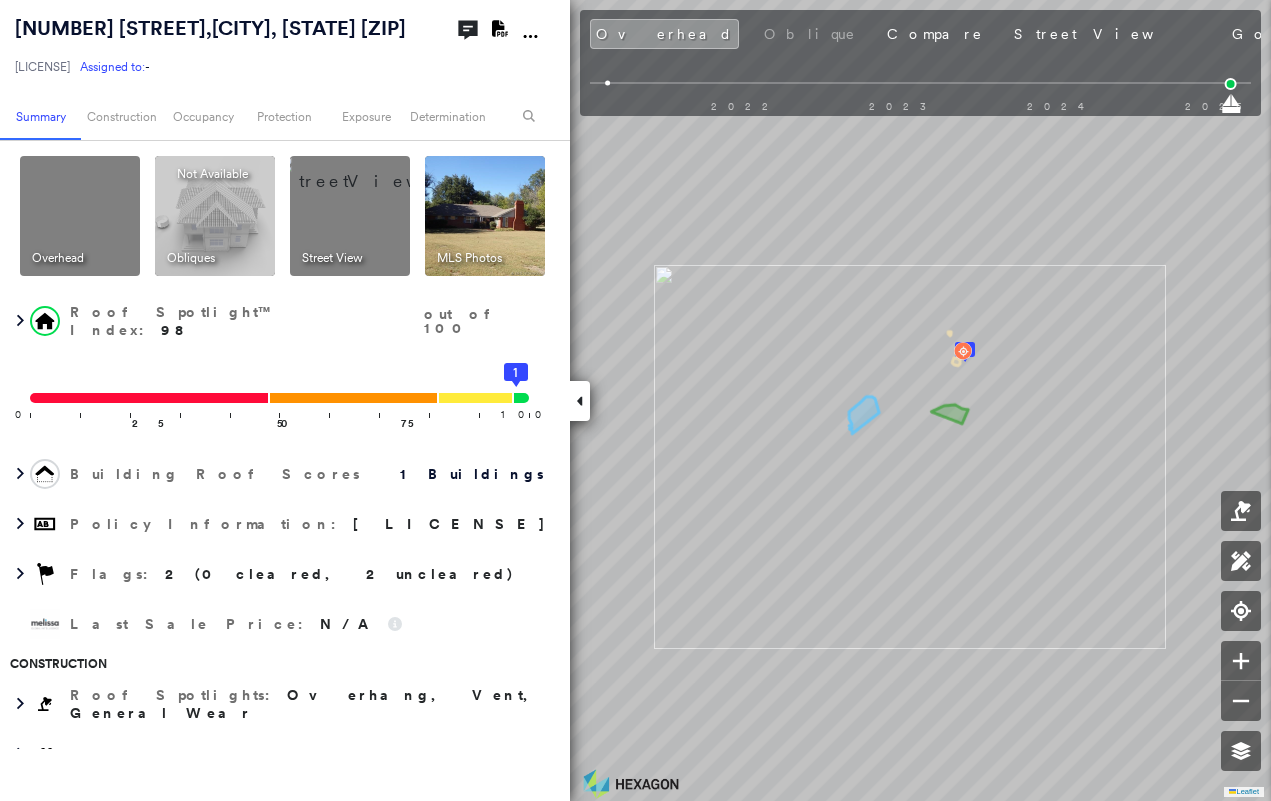 click on "Photos" at bounding box center [1380, 34] 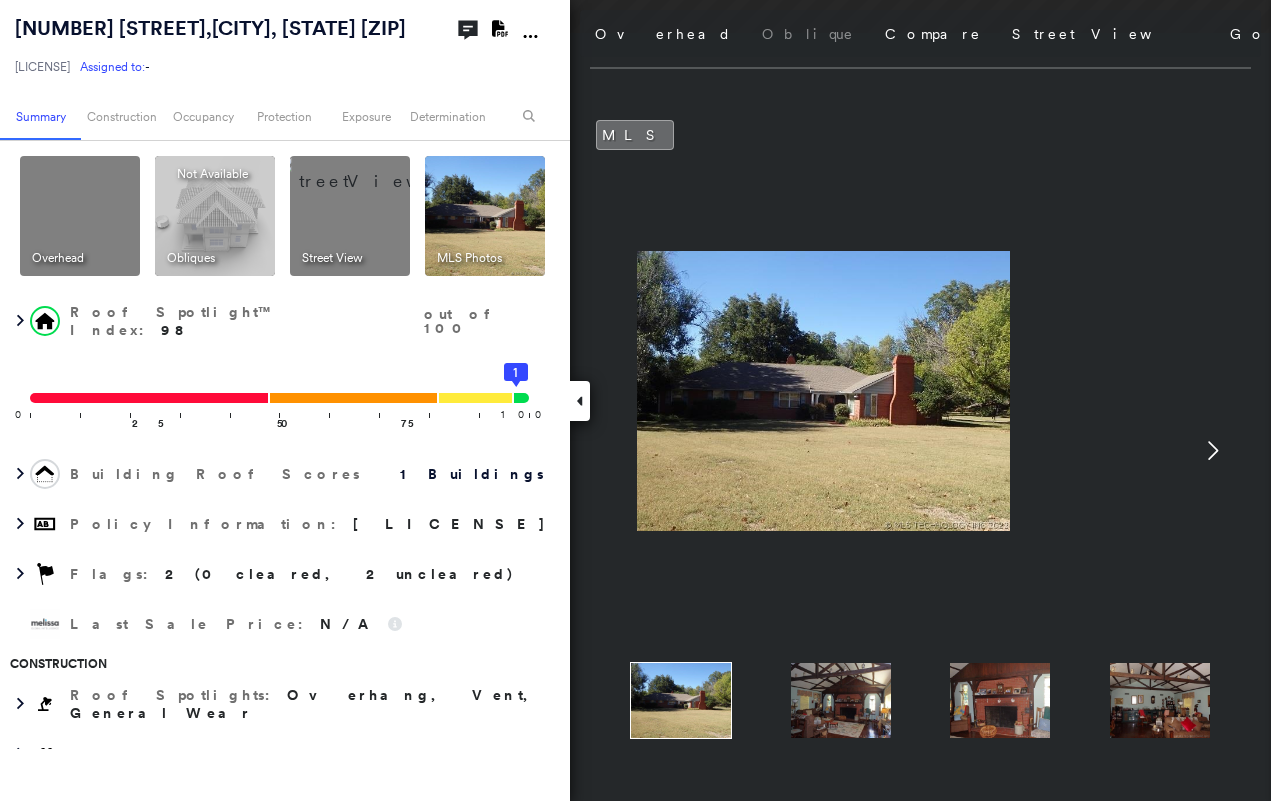 click 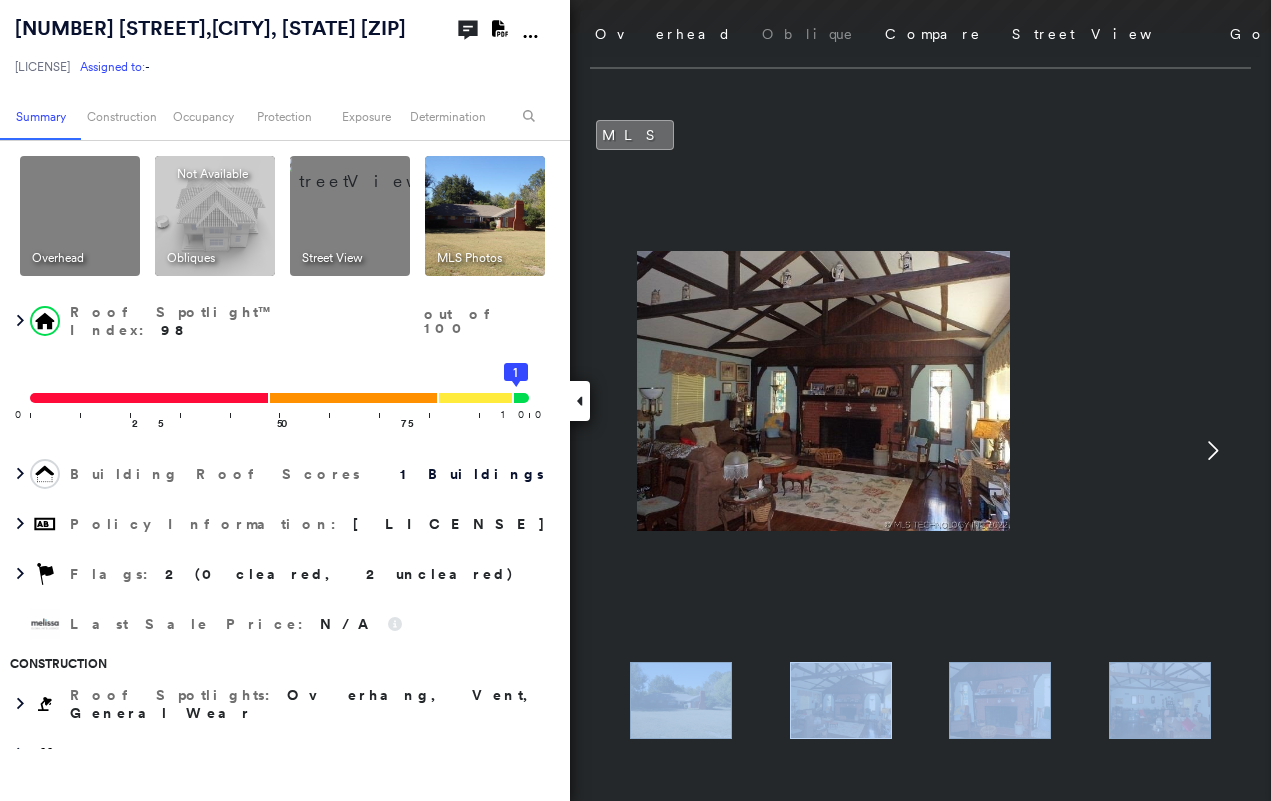 click 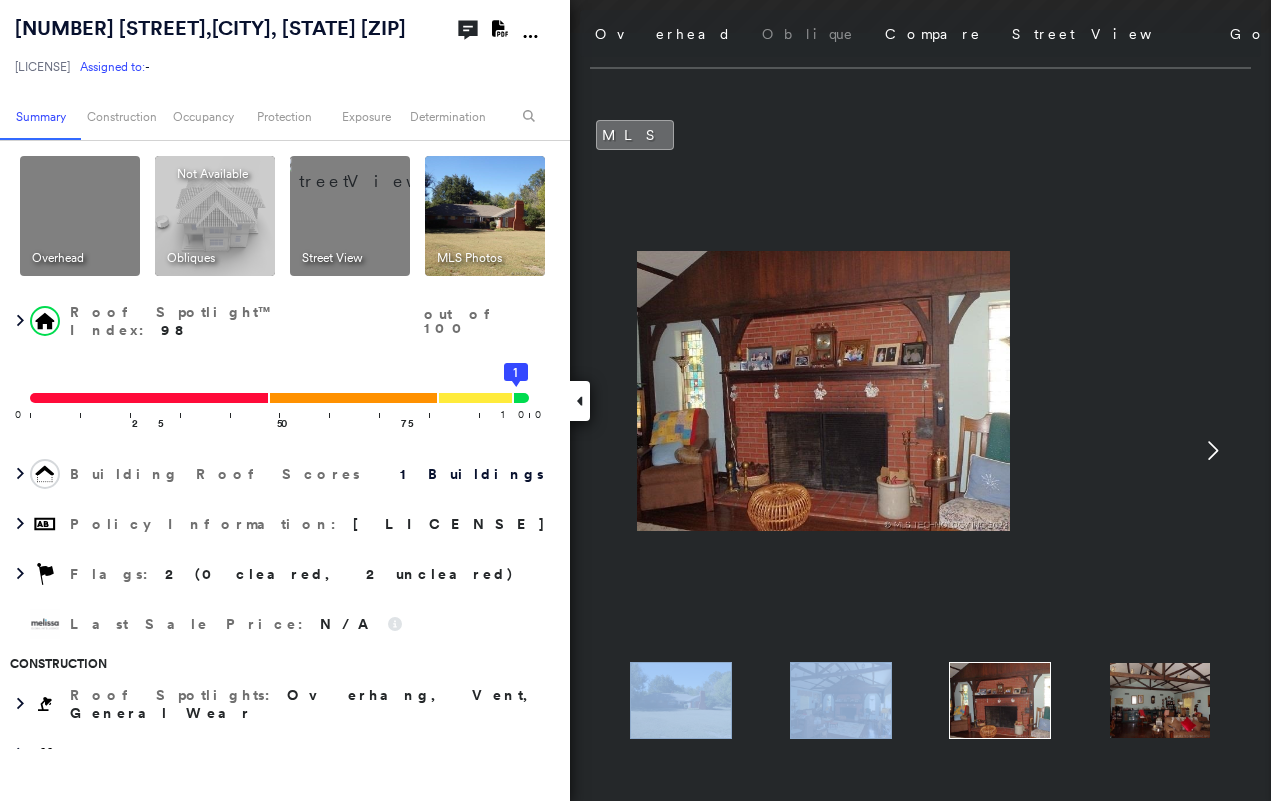 click 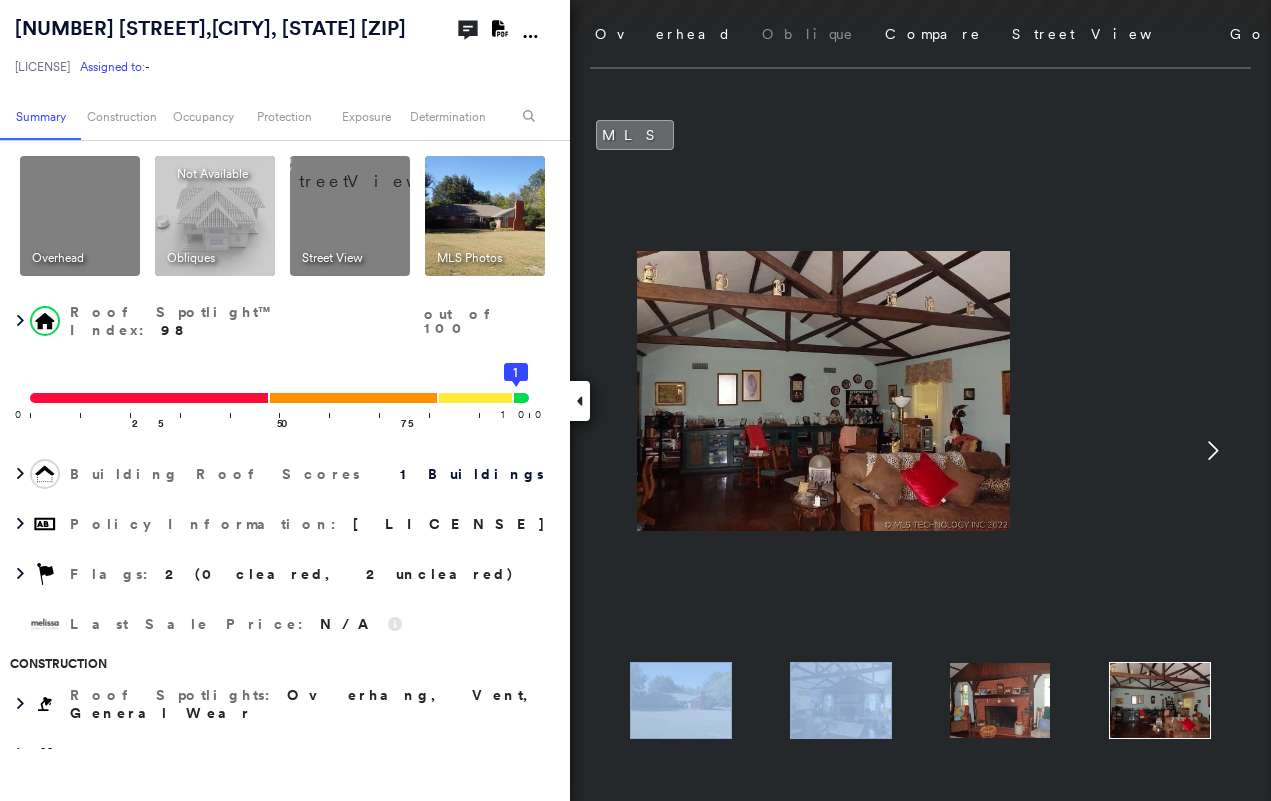 click 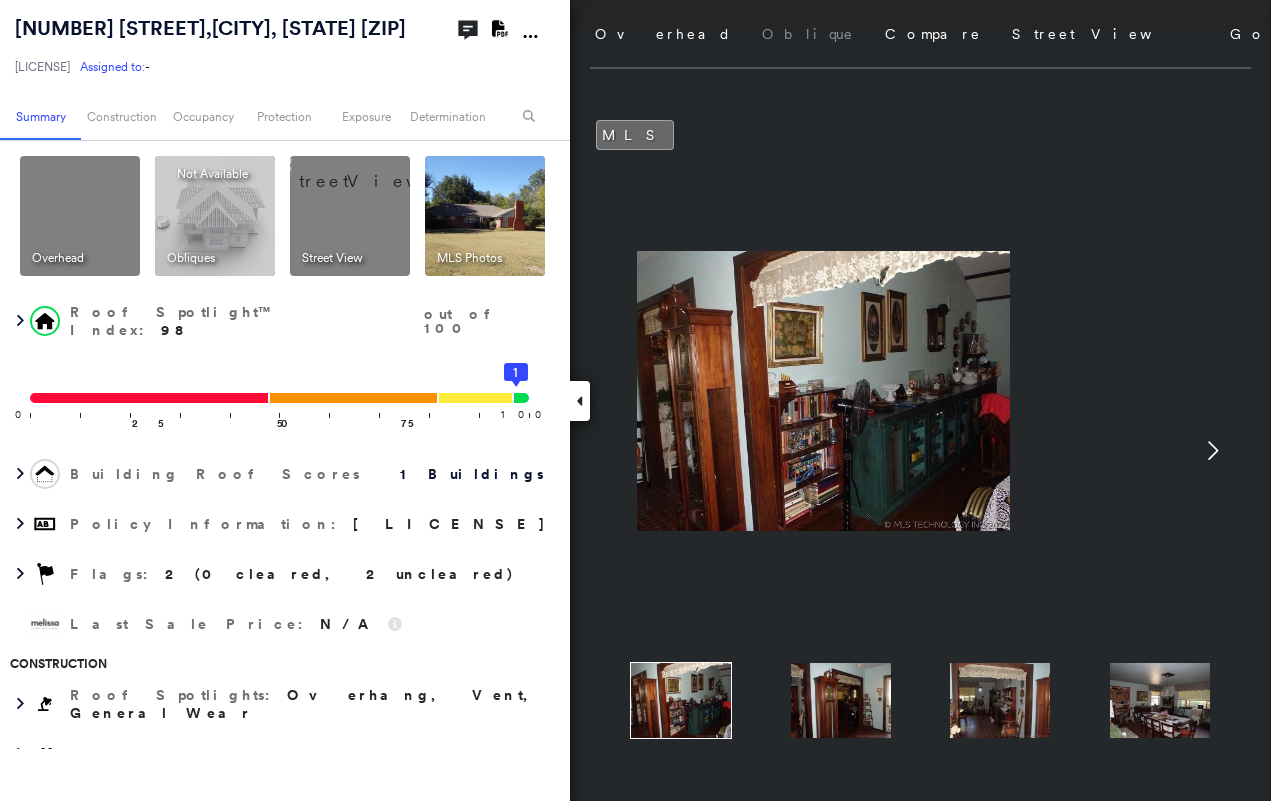 click 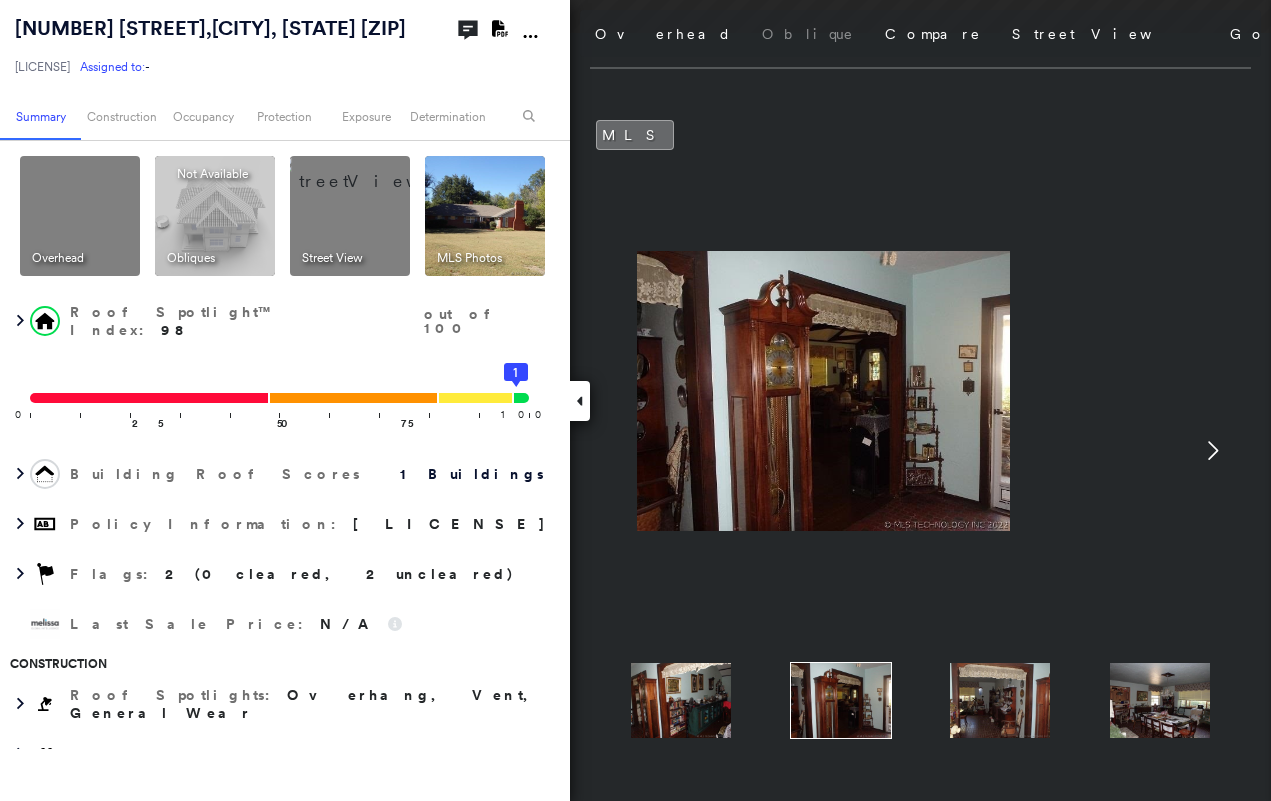 click 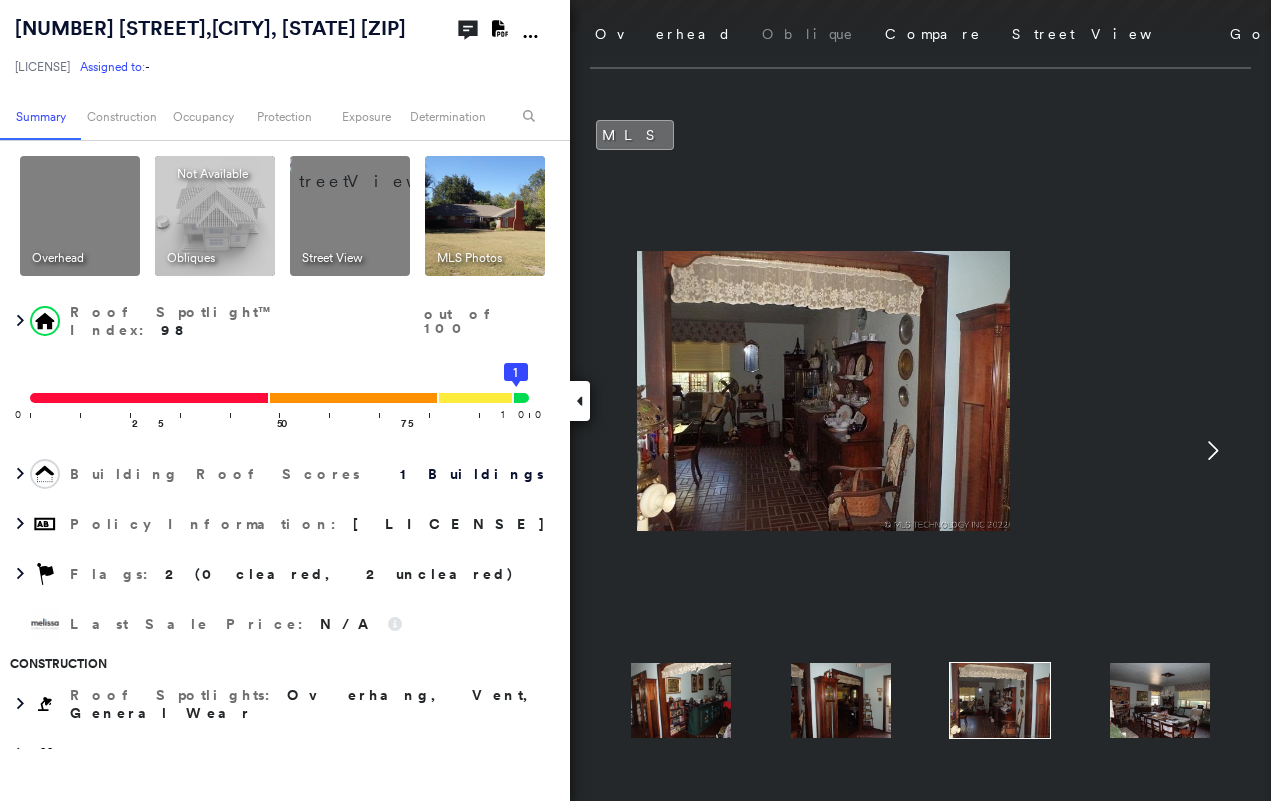 click 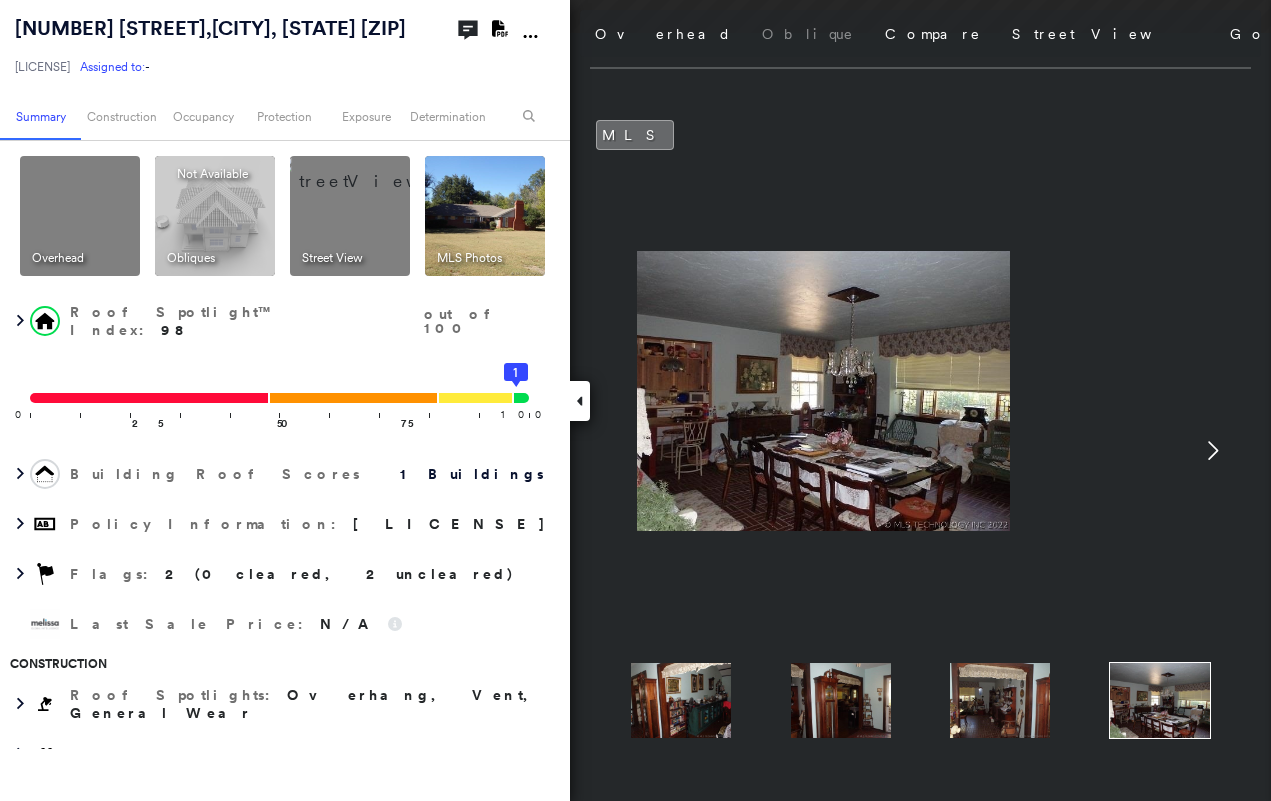 click 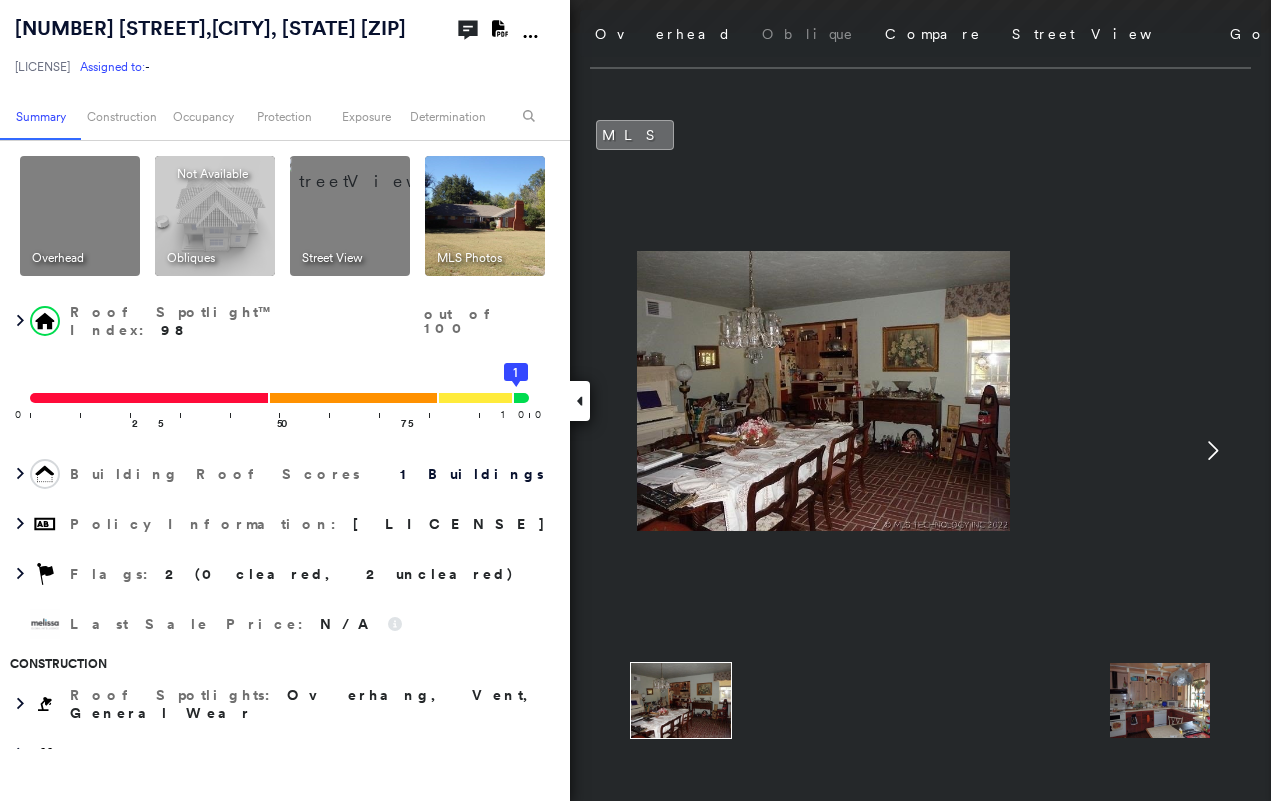 click 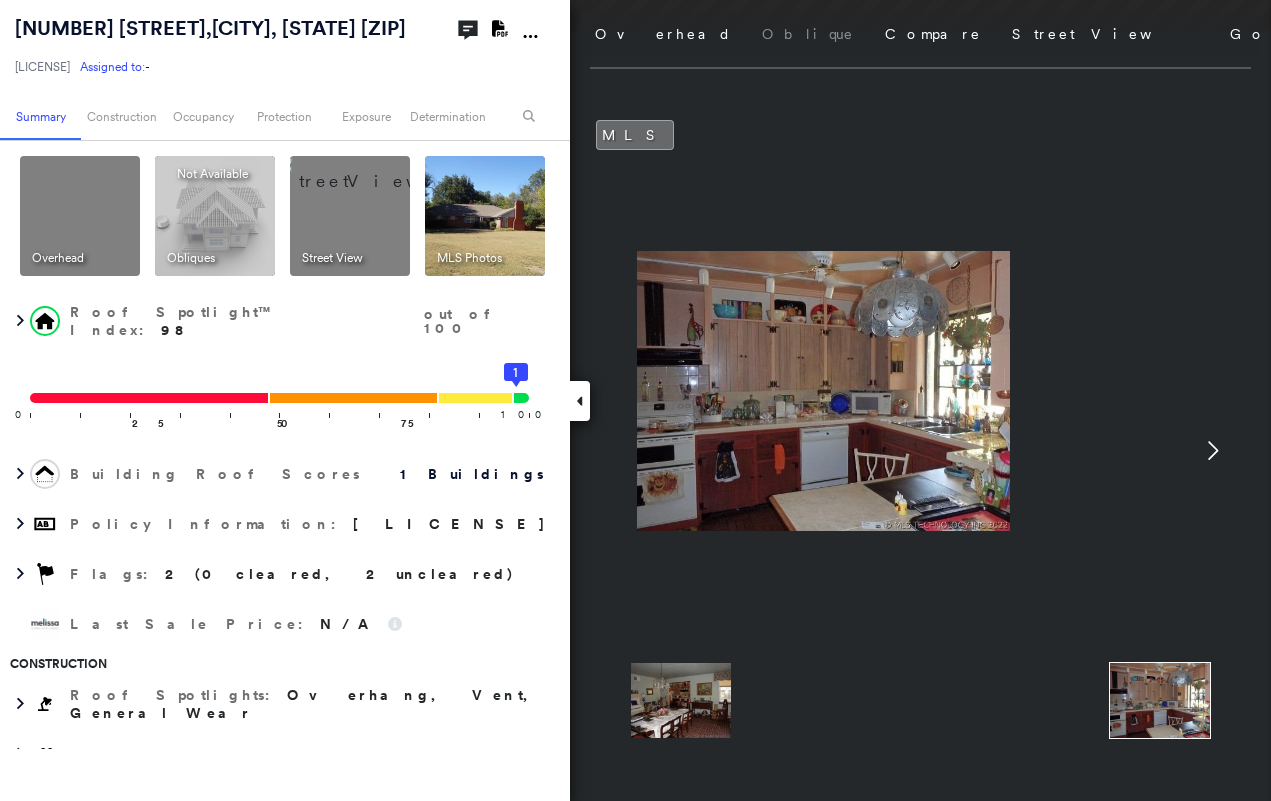 click 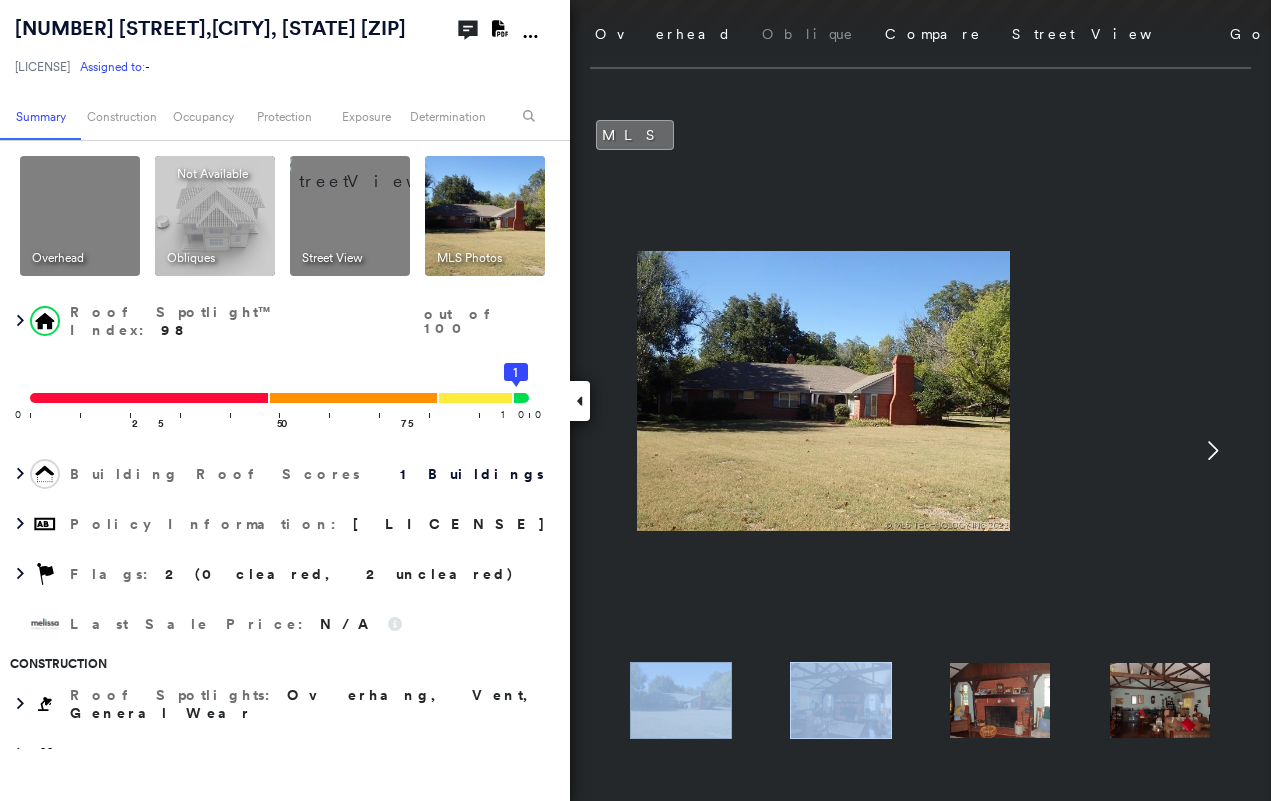 click 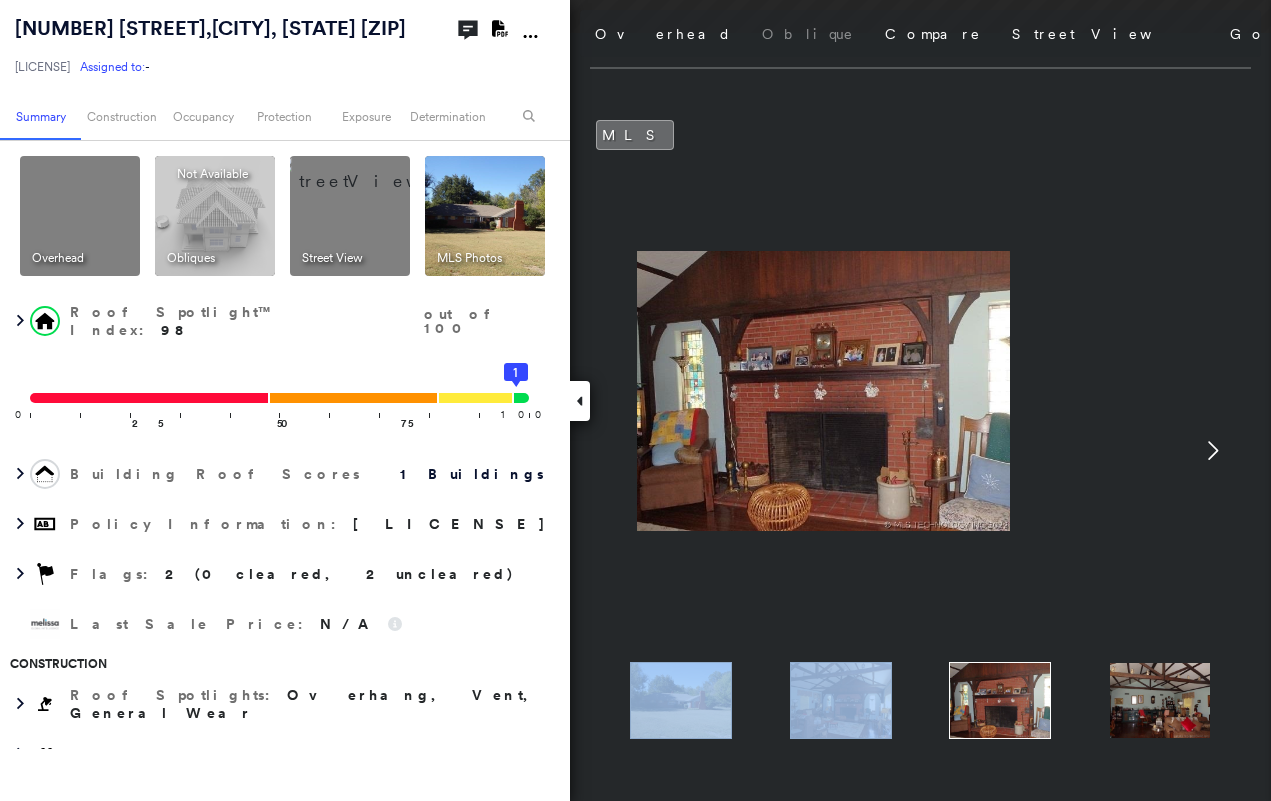 click 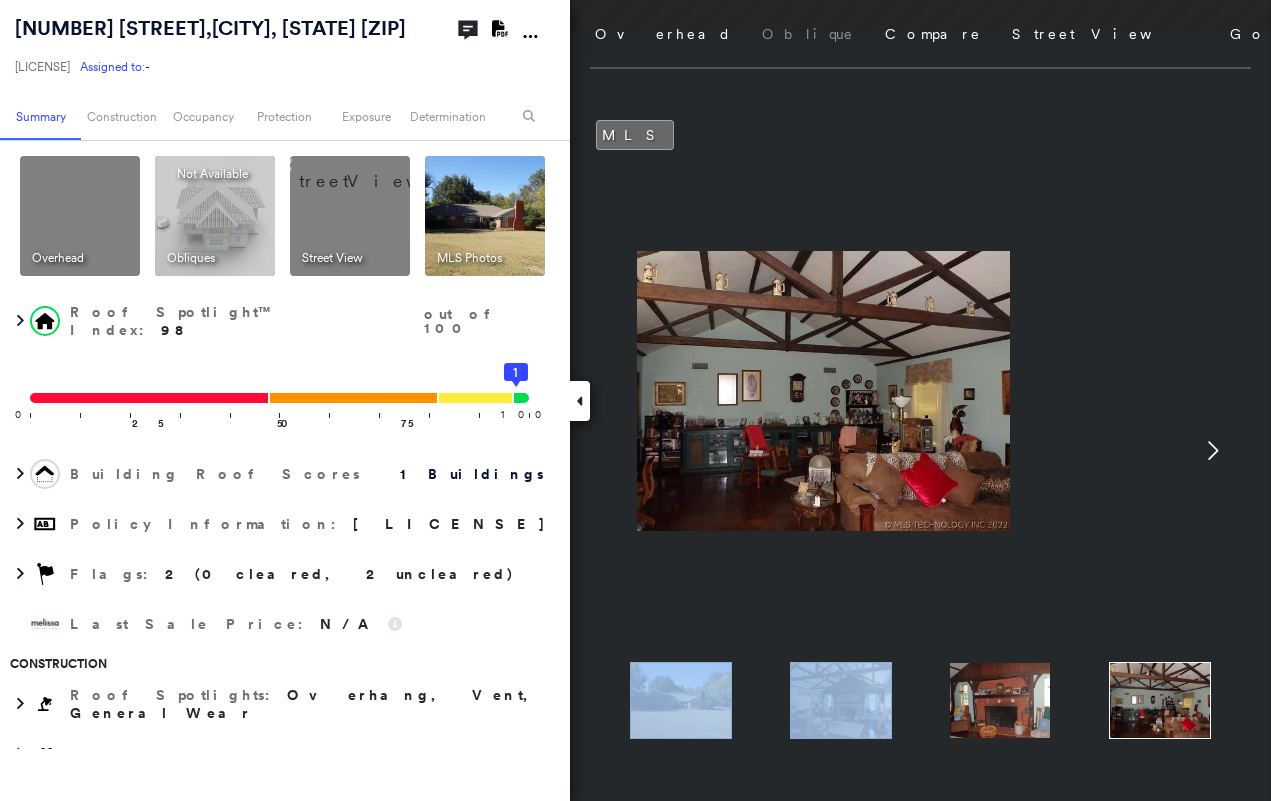 click 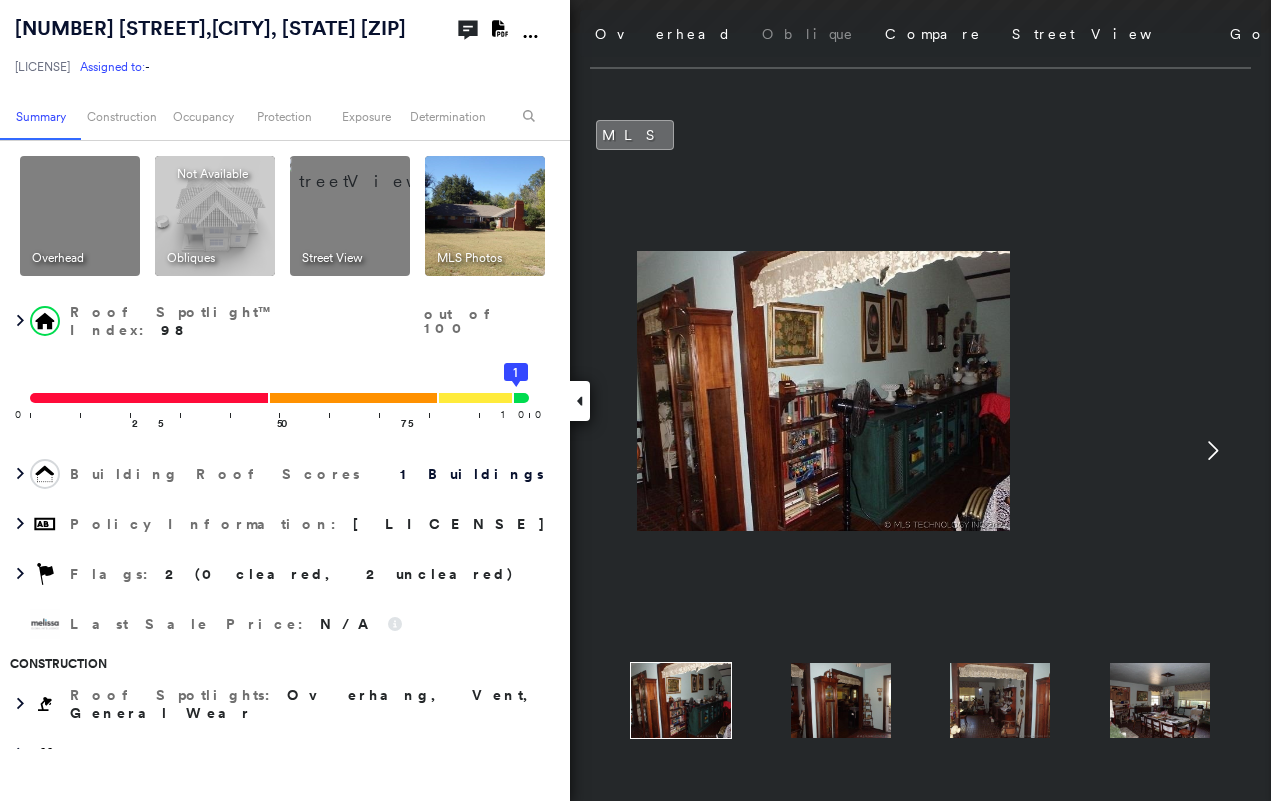 click 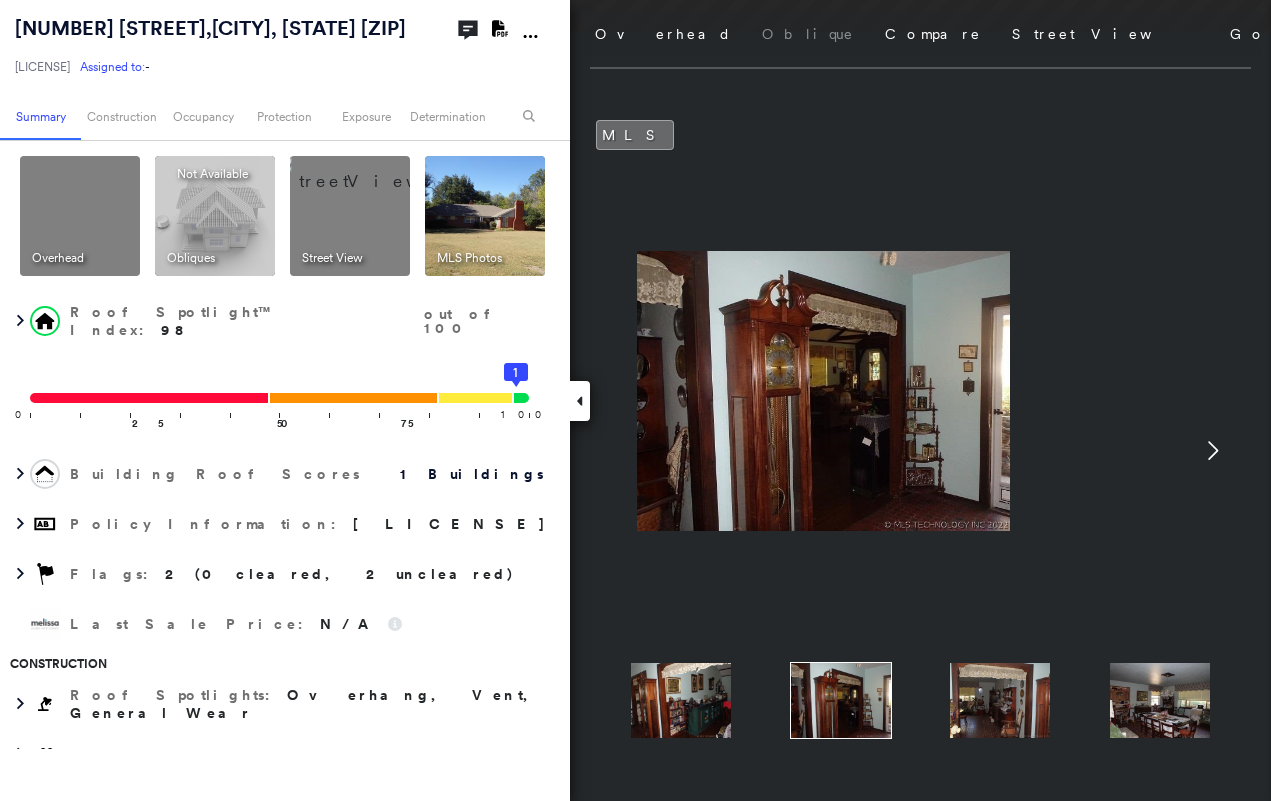 click 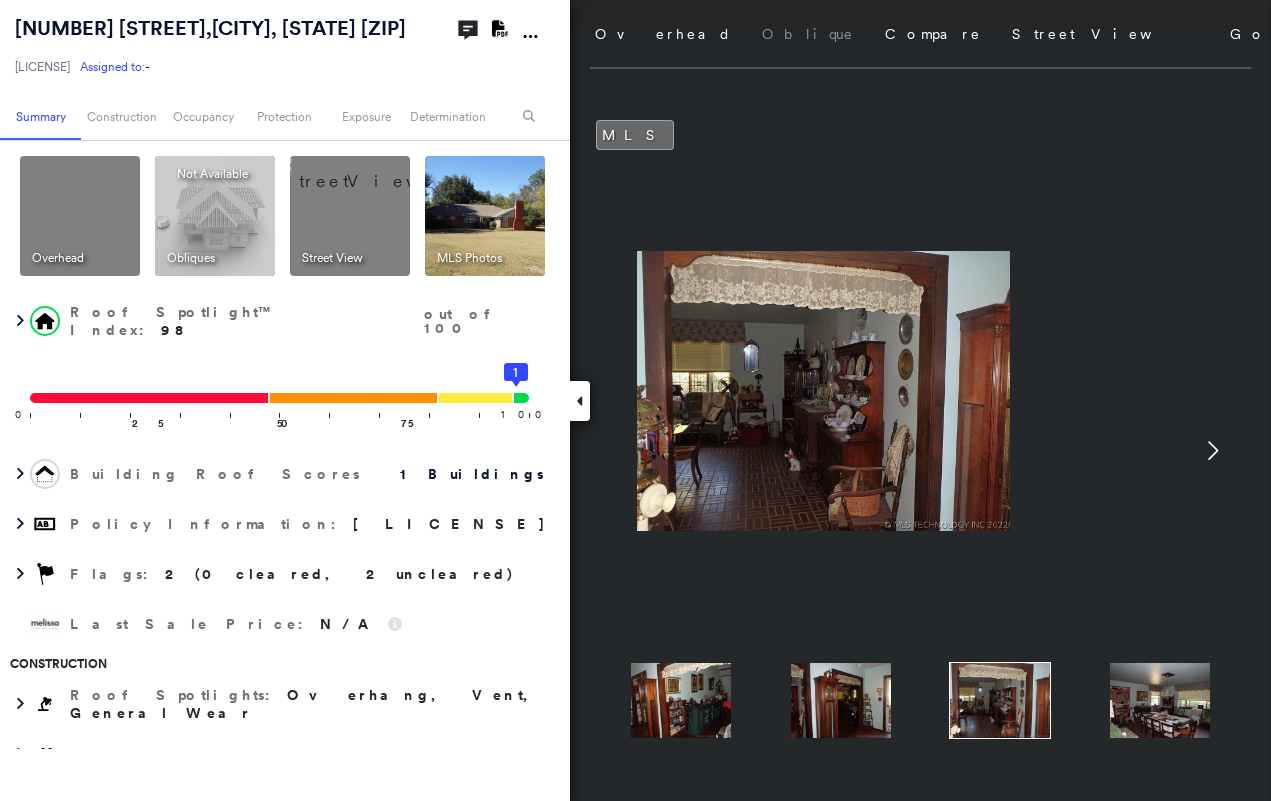 click 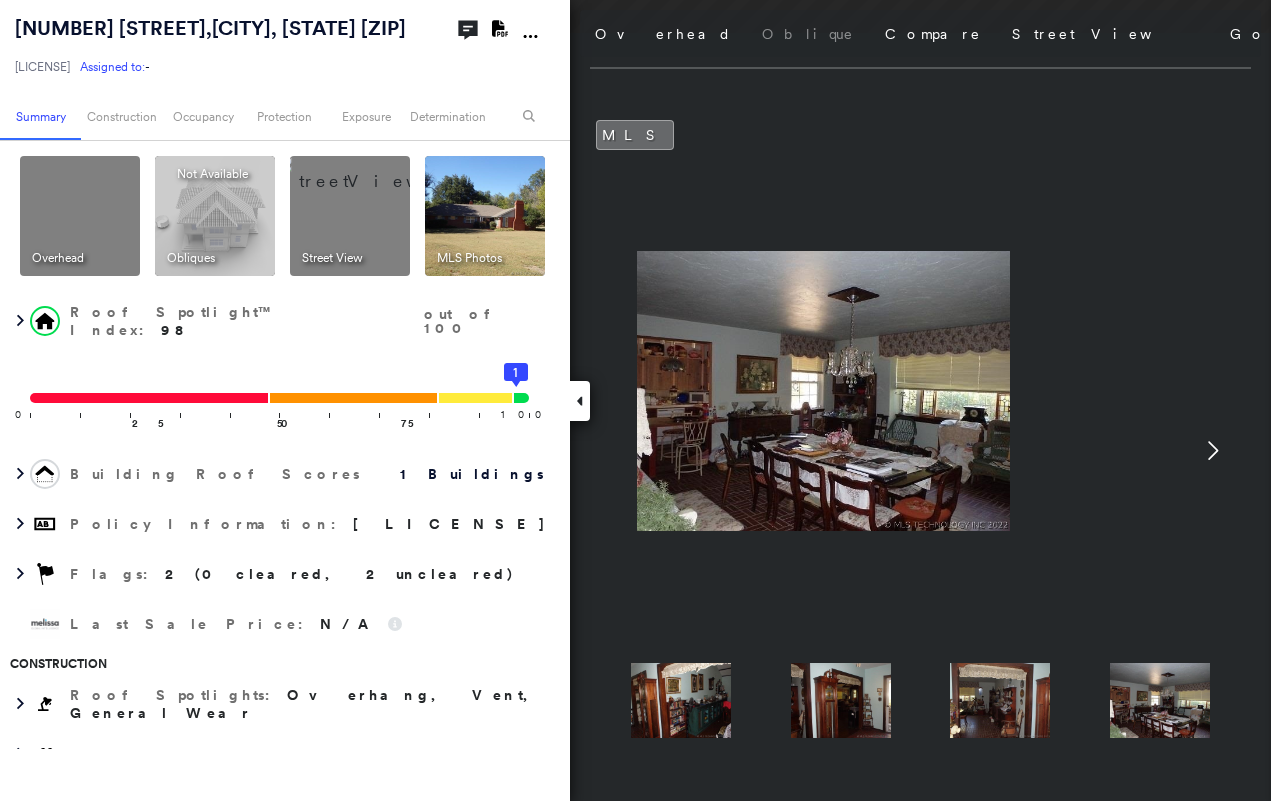 click 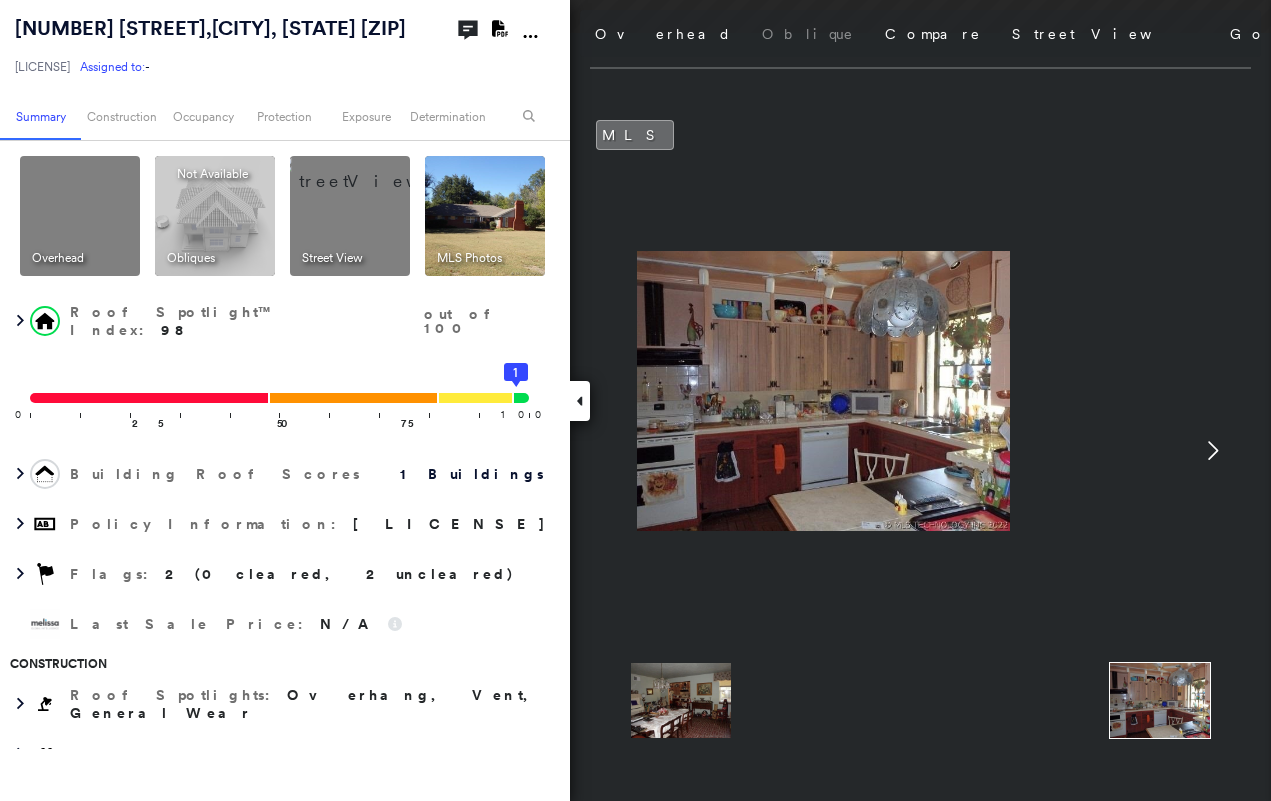 click 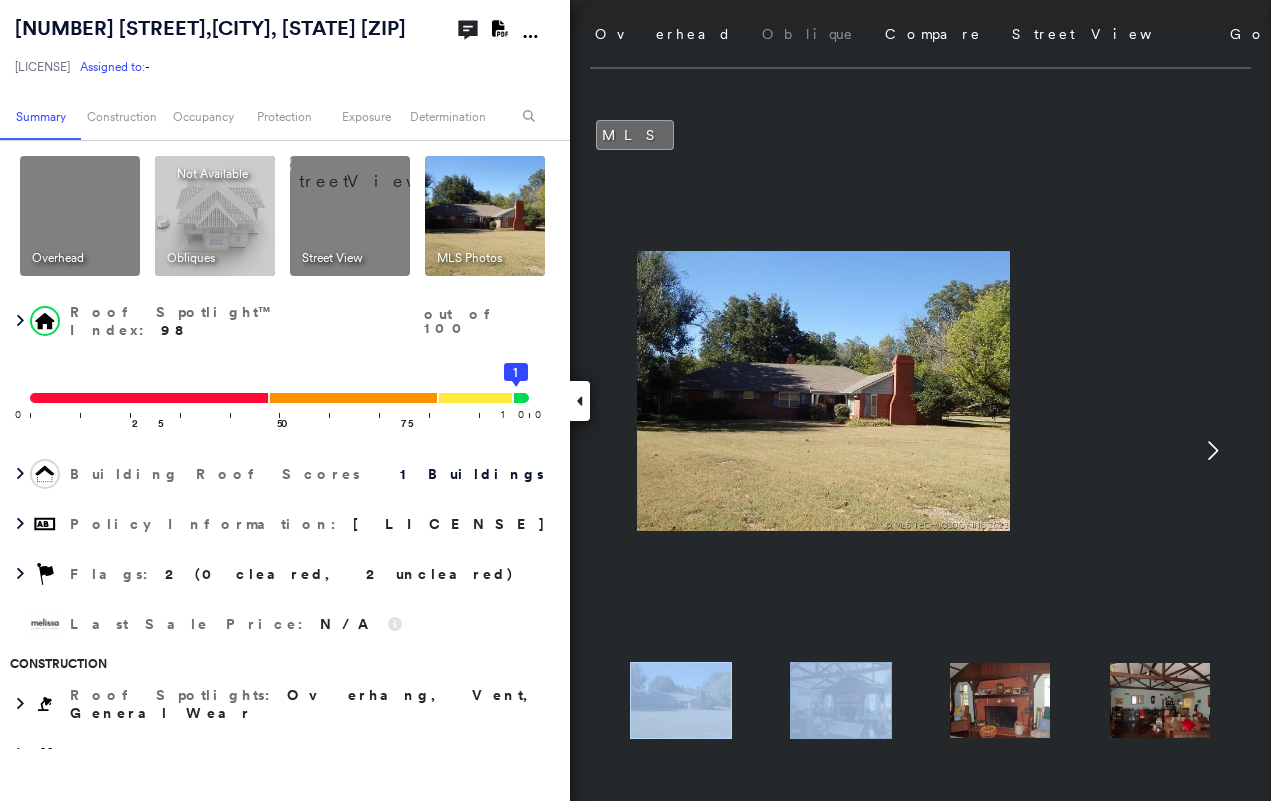 click 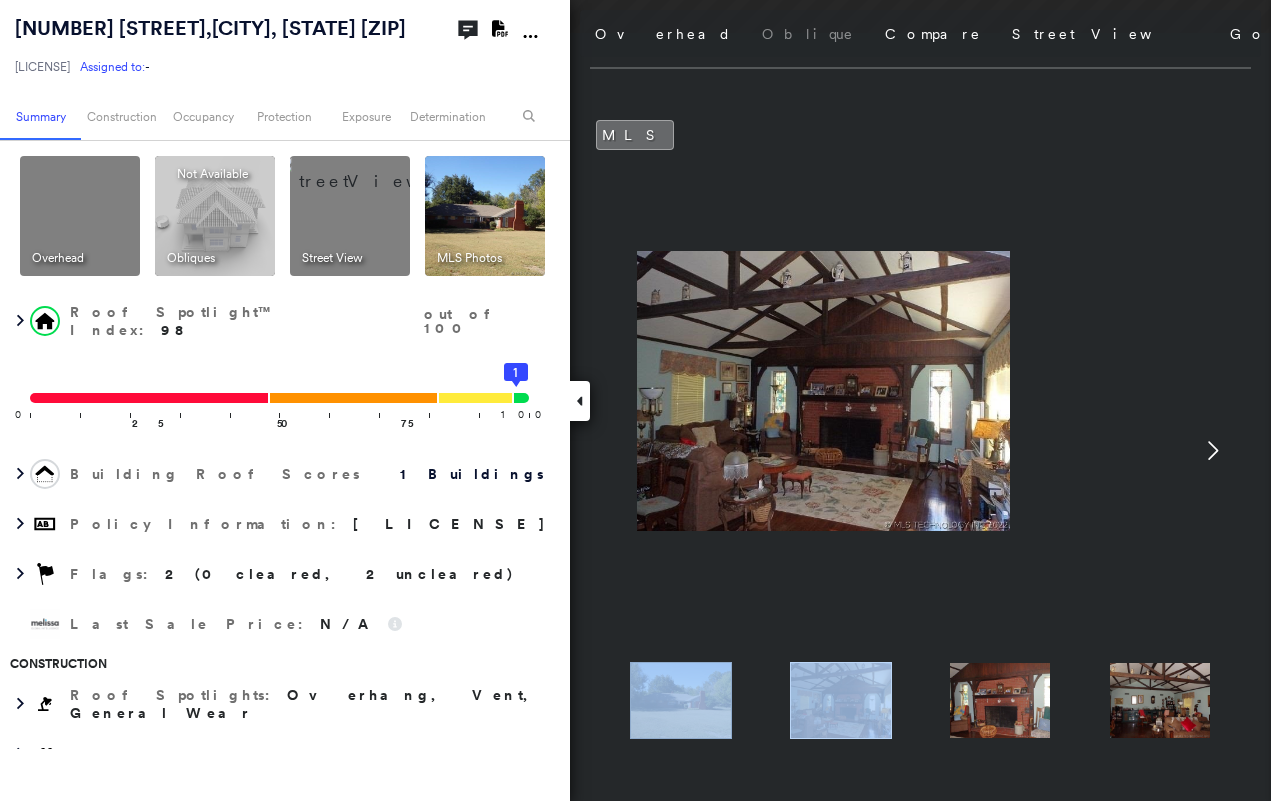 click 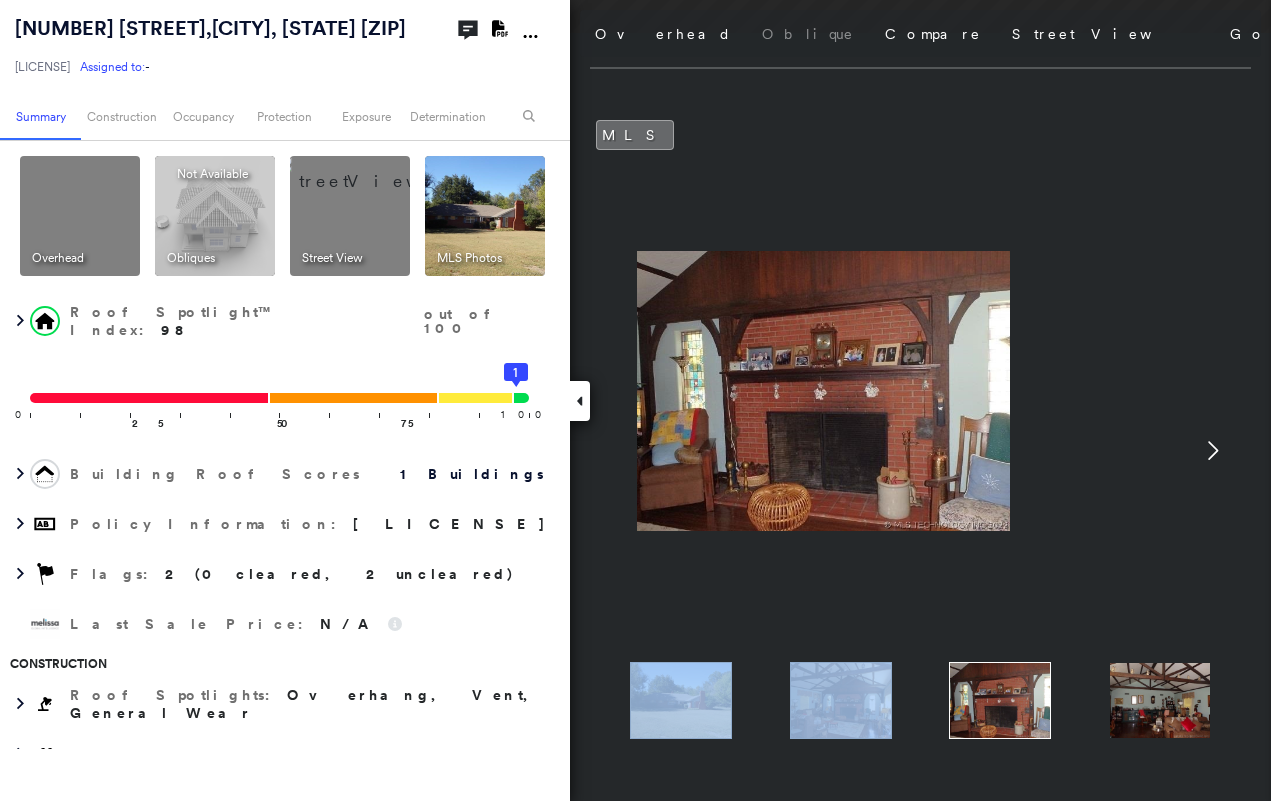 click 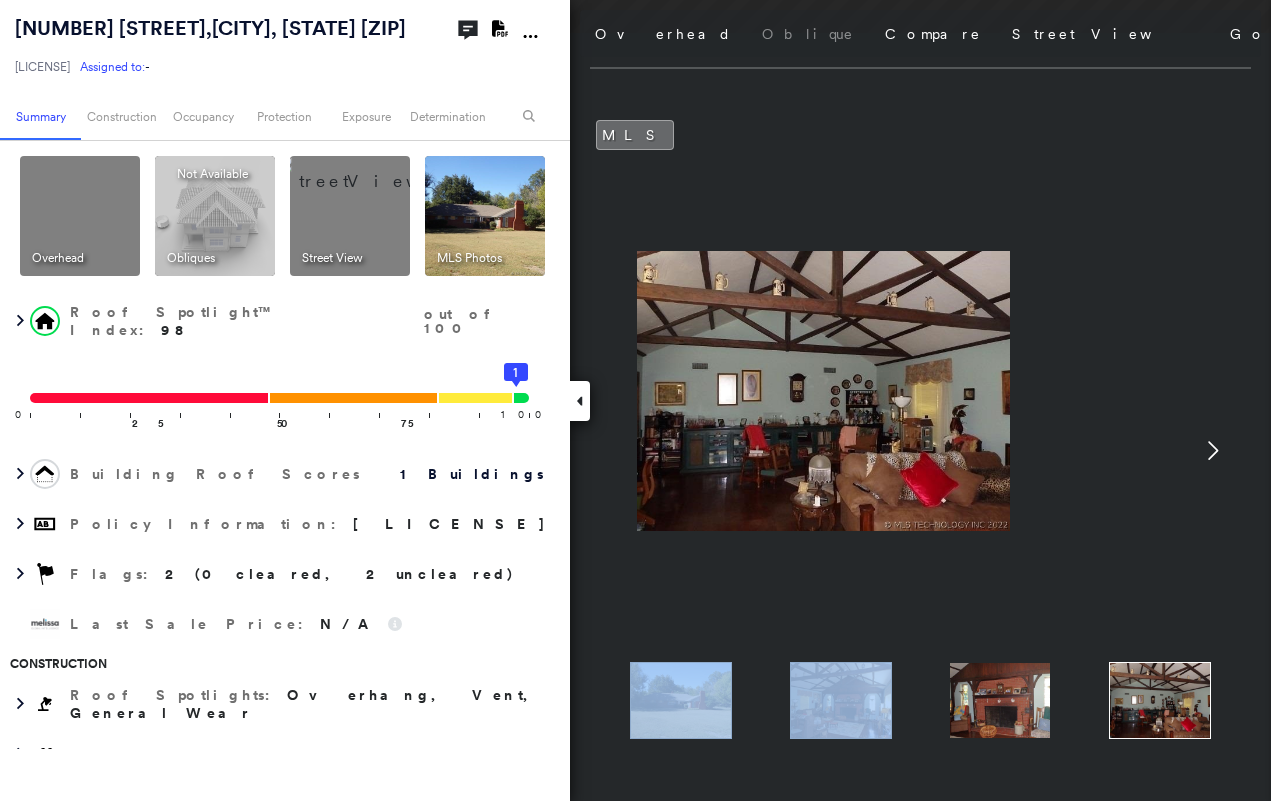 click 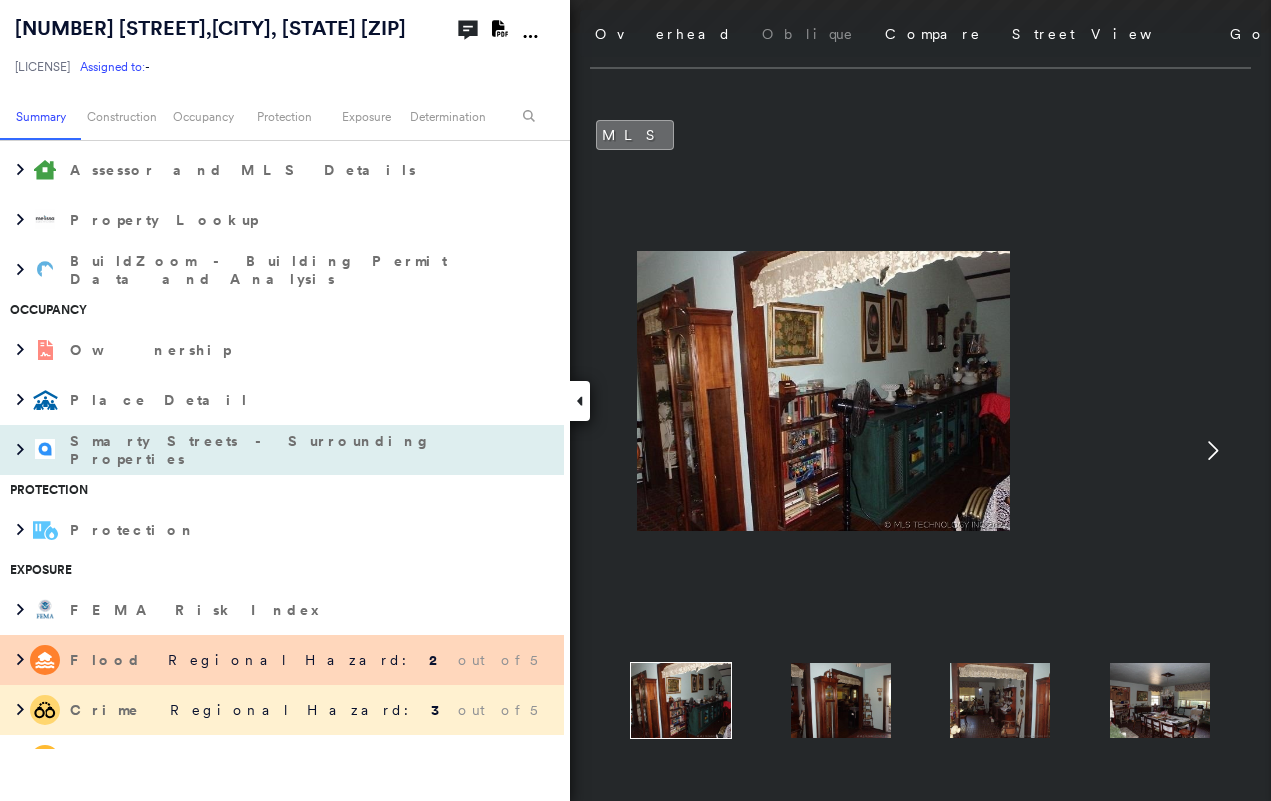 scroll, scrollTop: 700, scrollLeft: 0, axis: vertical 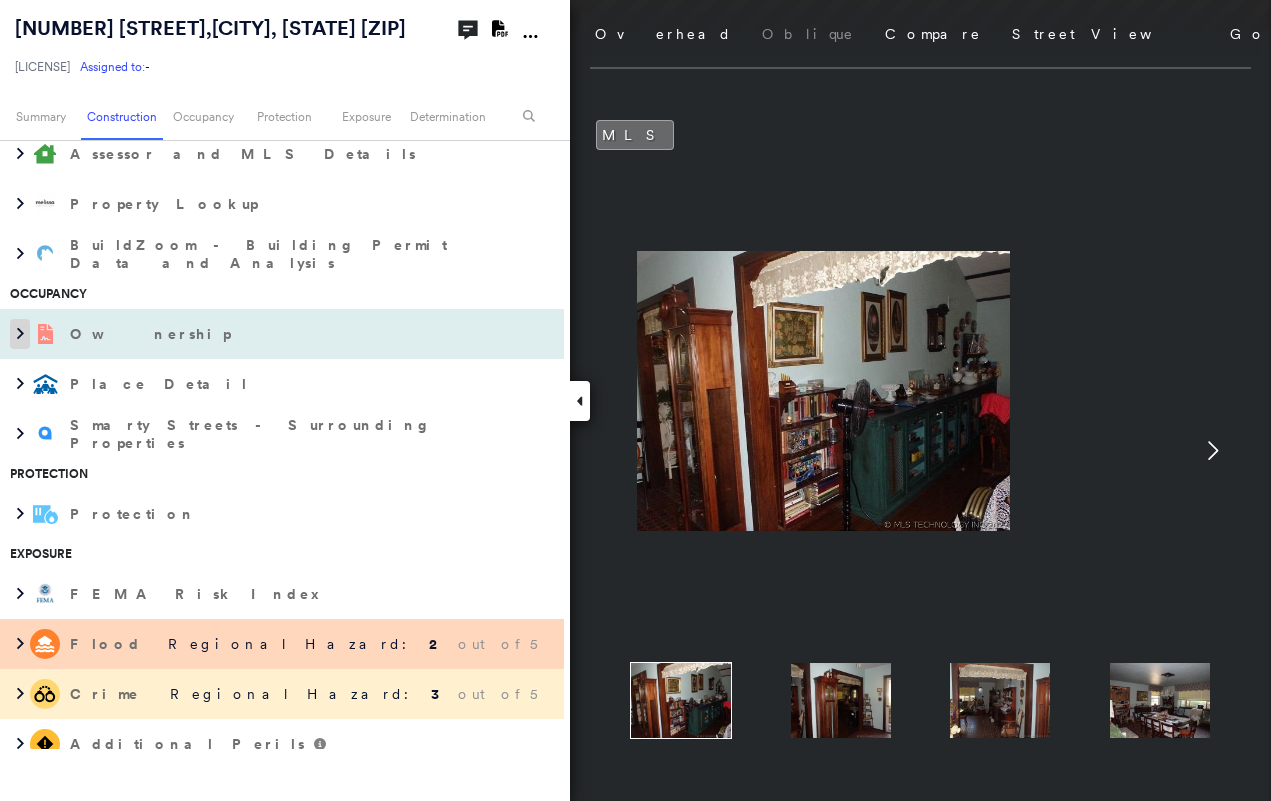 click at bounding box center (20, 334) 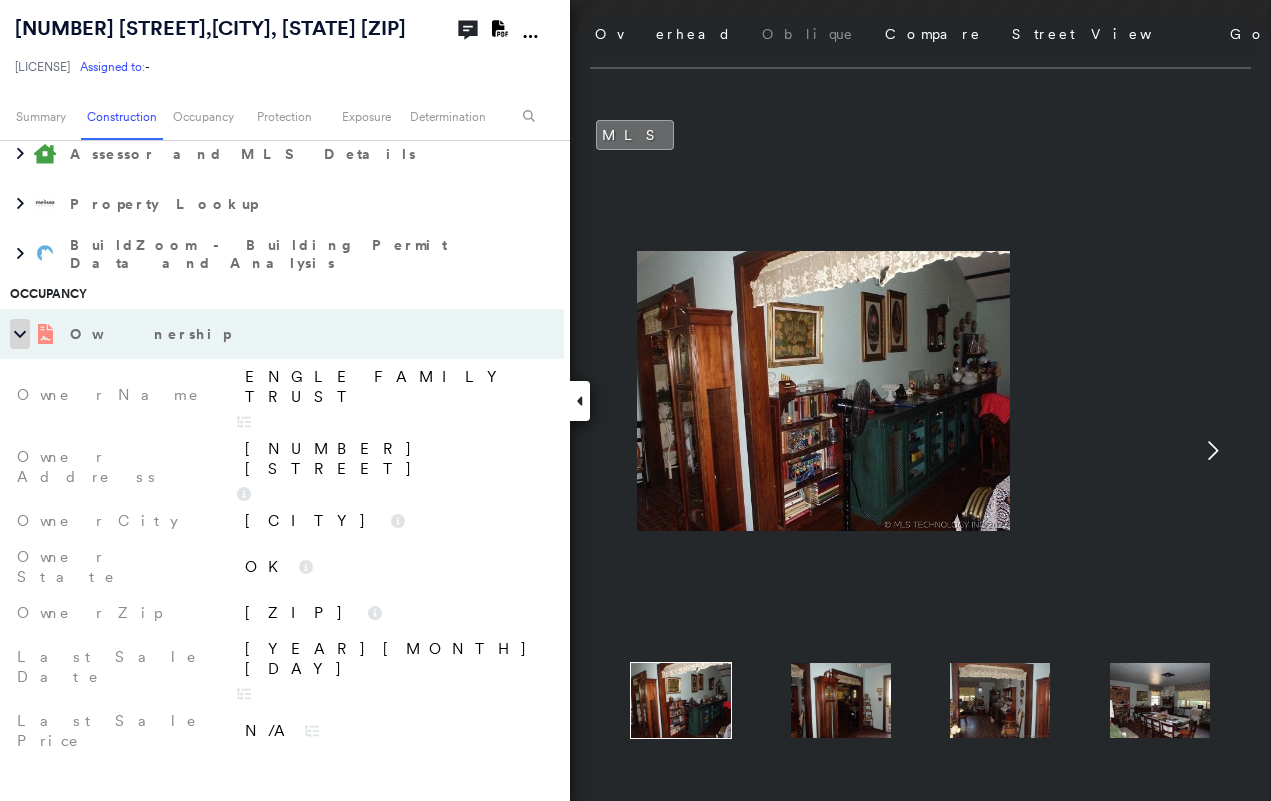 click 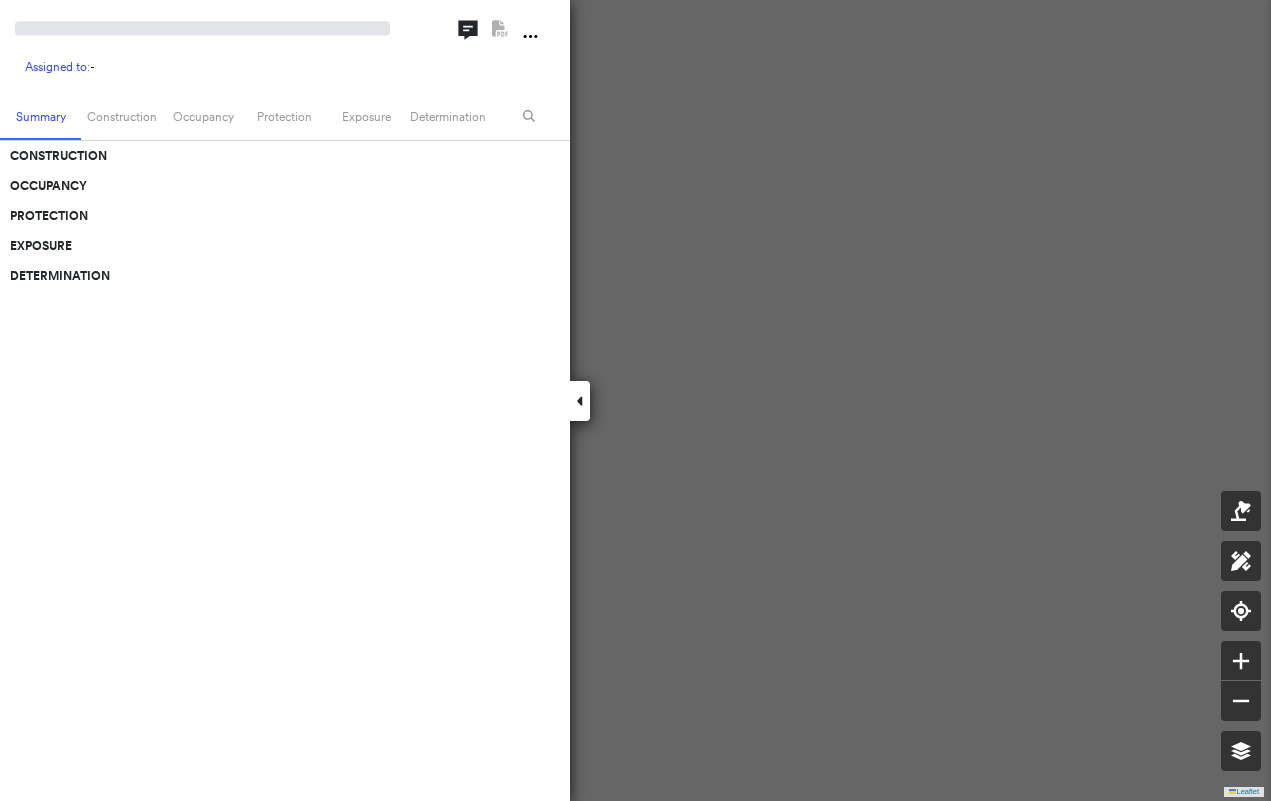 scroll, scrollTop: 0, scrollLeft: 0, axis: both 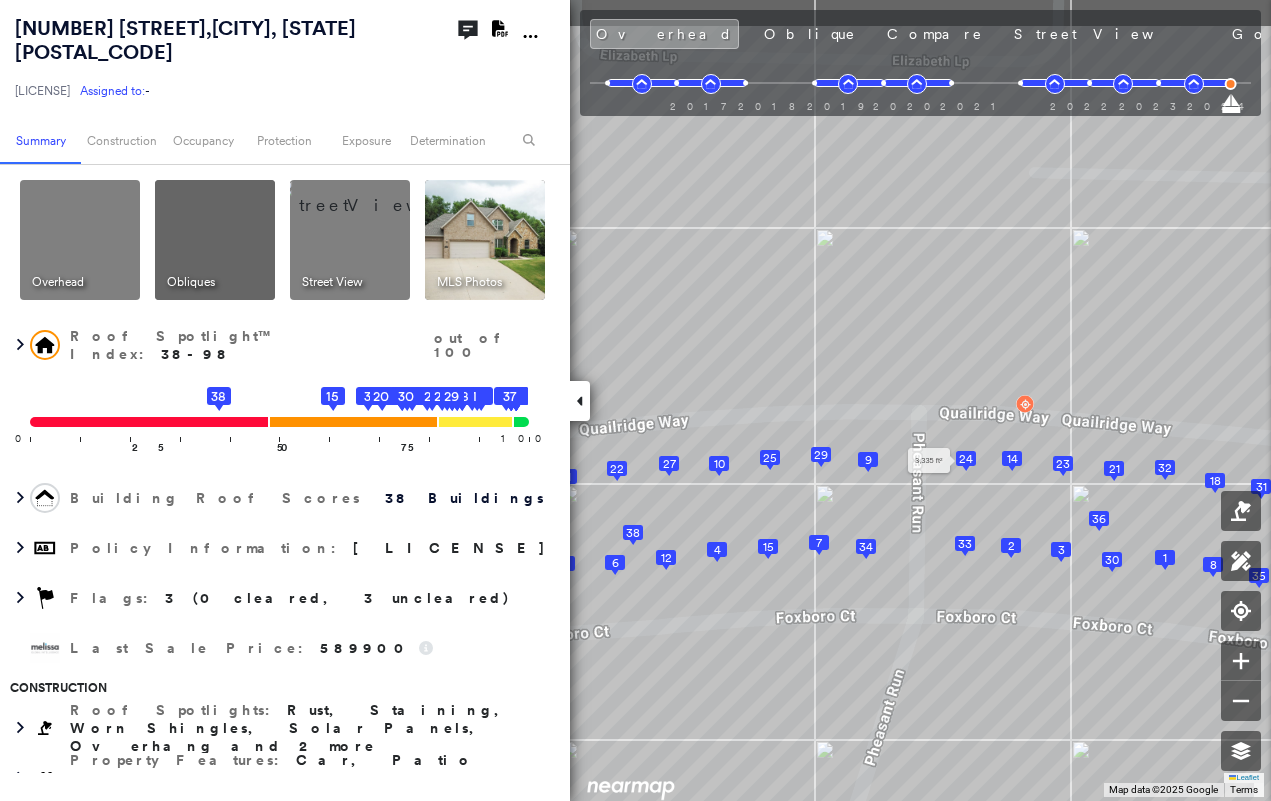drag, startPoint x: 1037, startPoint y: 349, endPoint x: 949, endPoint y: 463, distance: 144.01389 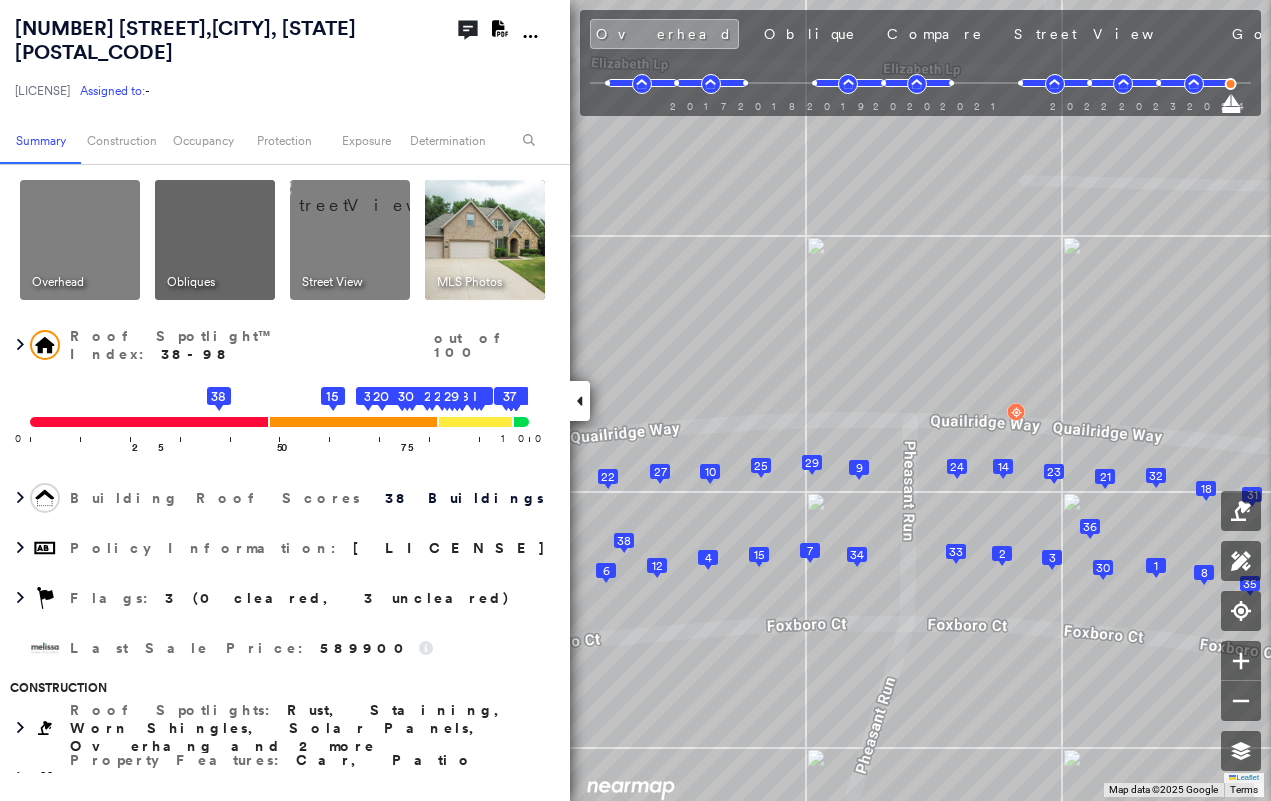 click at bounding box center [1002, 556] 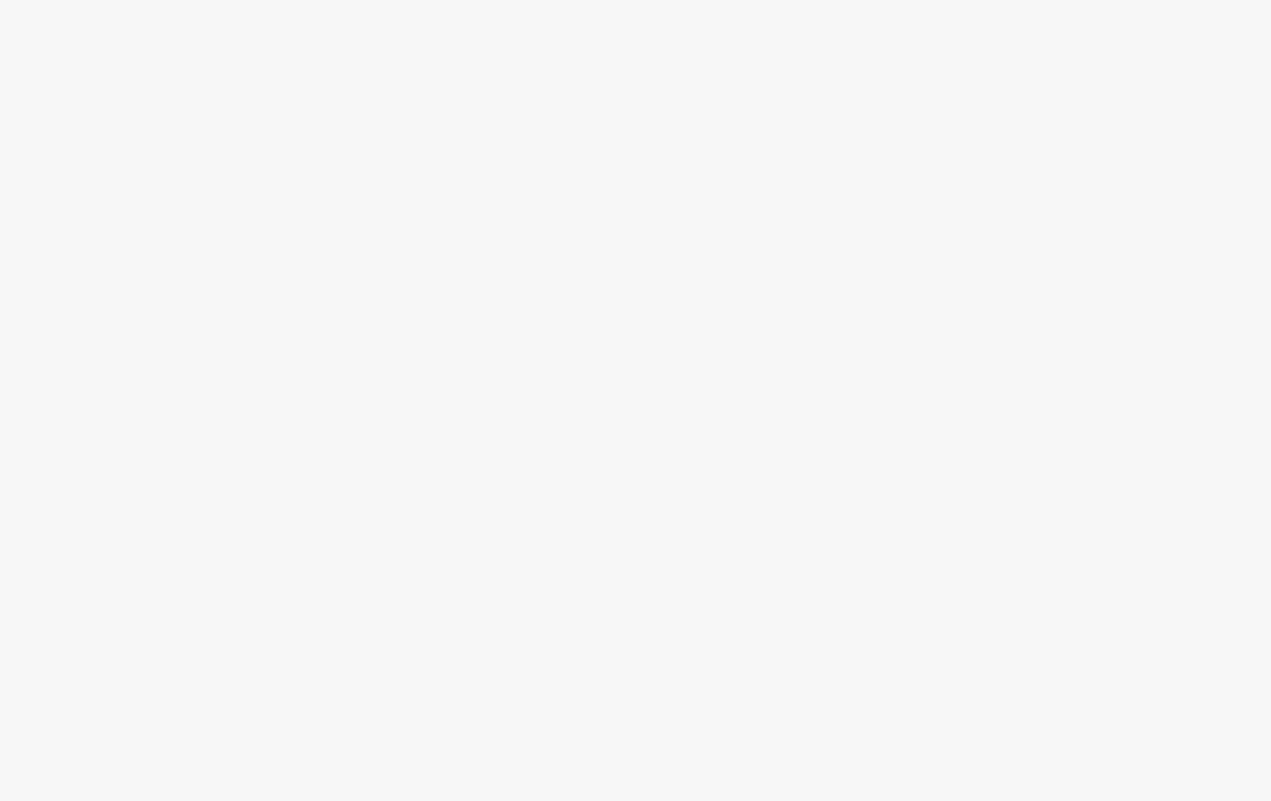 scroll, scrollTop: 0, scrollLeft: 0, axis: both 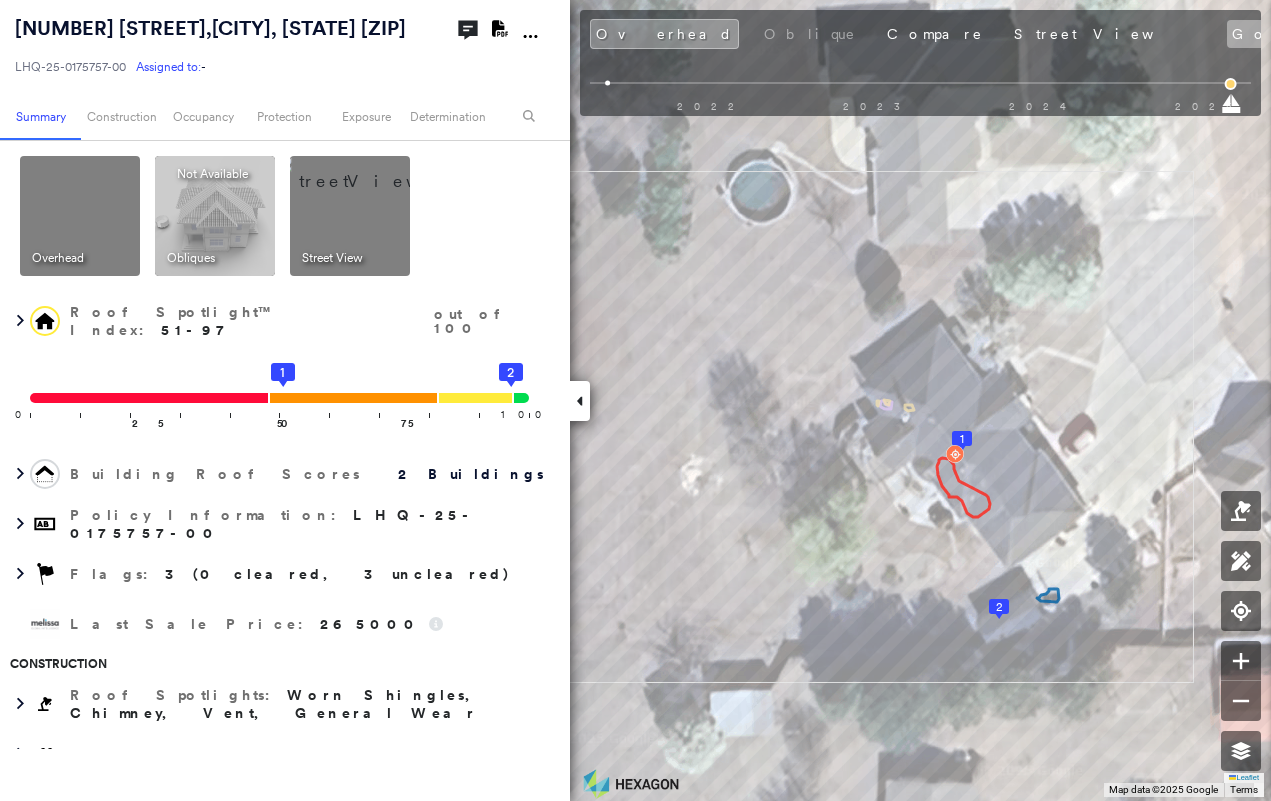 click on "Google" at bounding box center (1273, 34) 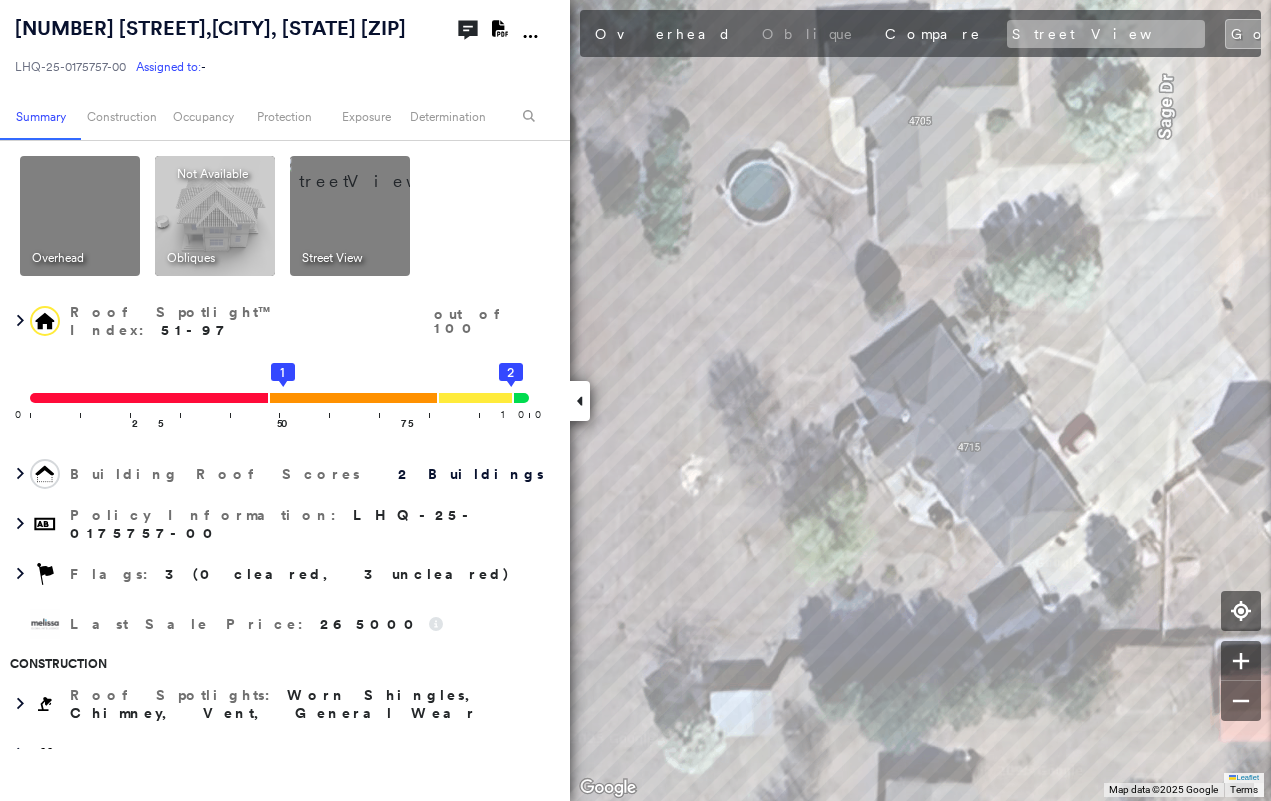 click on "Street View" at bounding box center [1106, 34] 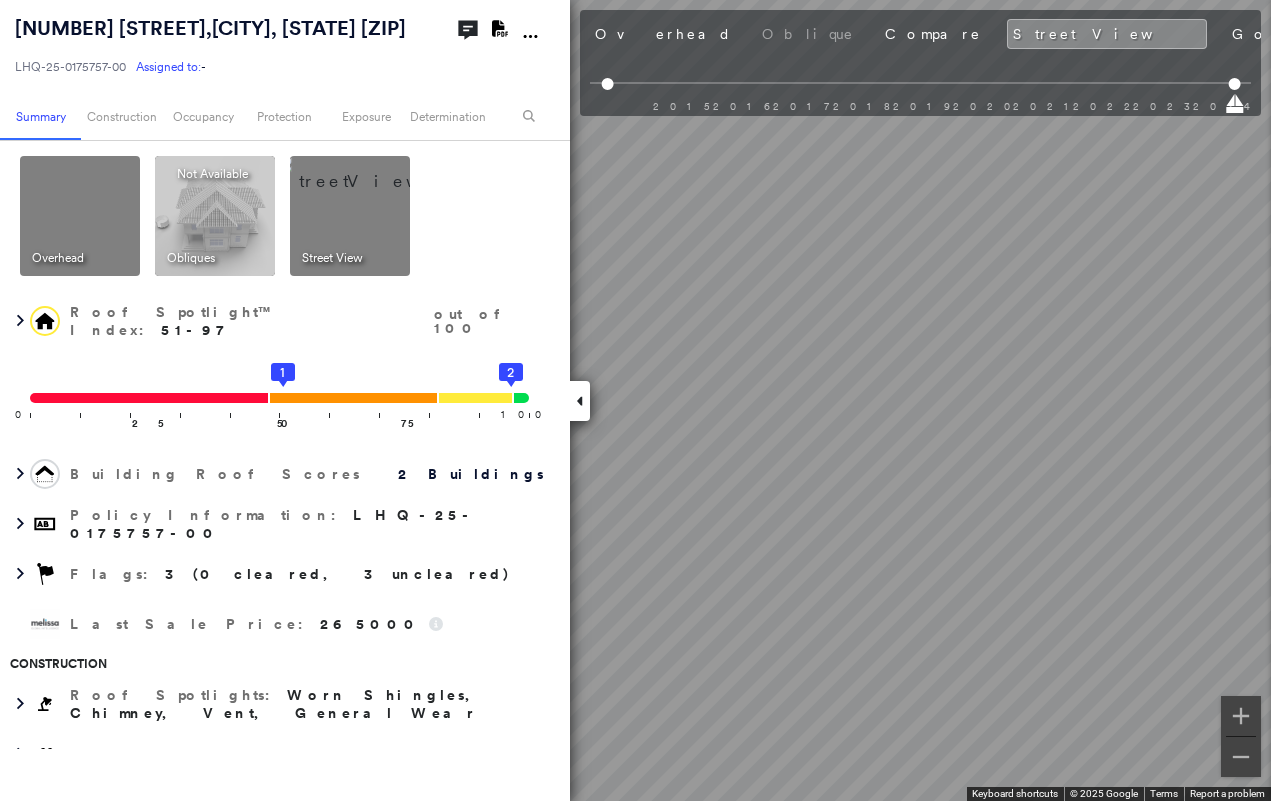 click 